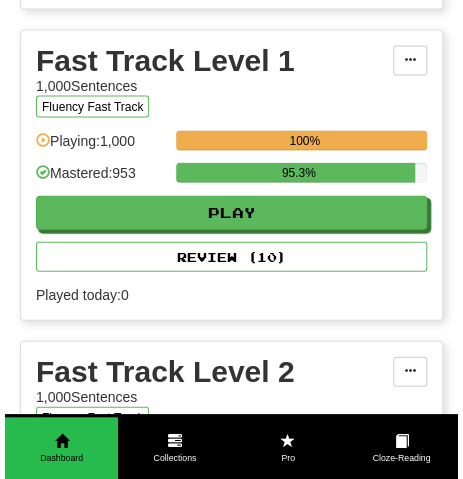 scroll, scrollTop: 696, scrollLeft: 0, axis: vertical 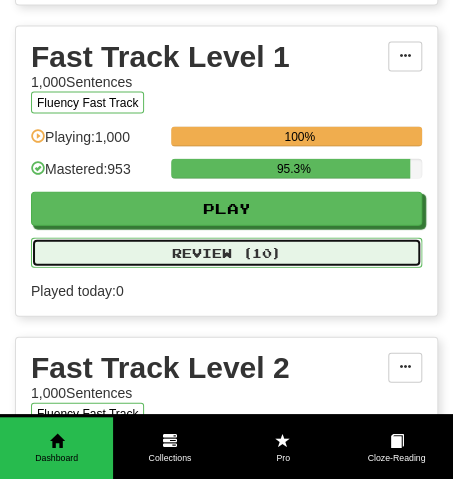 click on "Review ( 10 )" at bounding box center (226, 253) 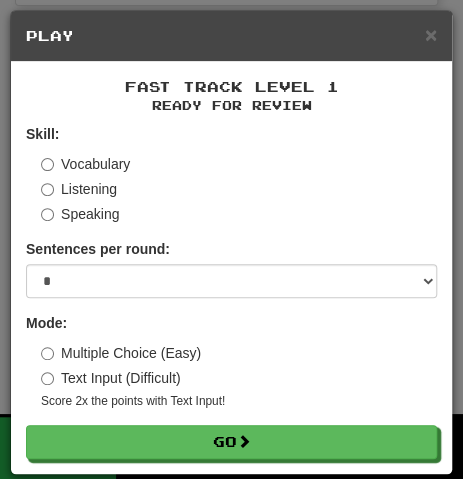 scroll, scrollTop: 6, scrollLeft: 0, axis: vertical 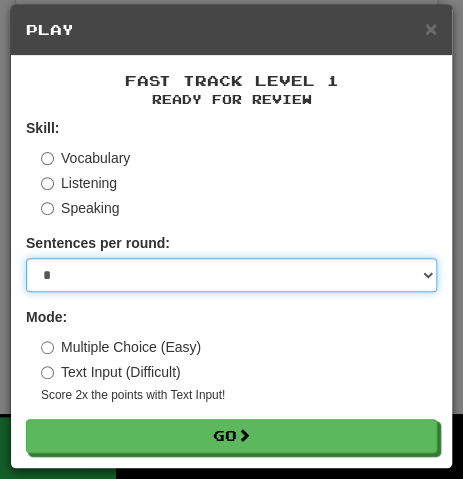 click on "* ** ** ** ** ** *** ********" at bounding box center (231, 275) 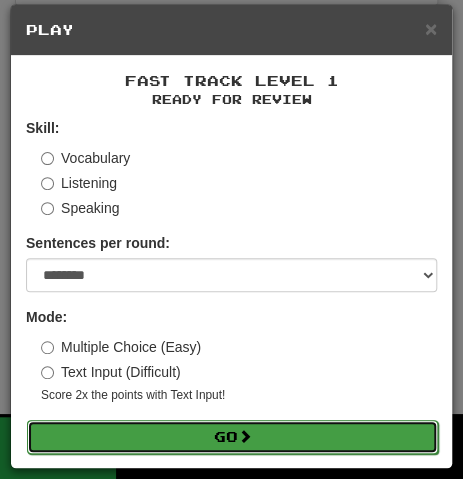 click on "Go" at bounding box center (232, 437) 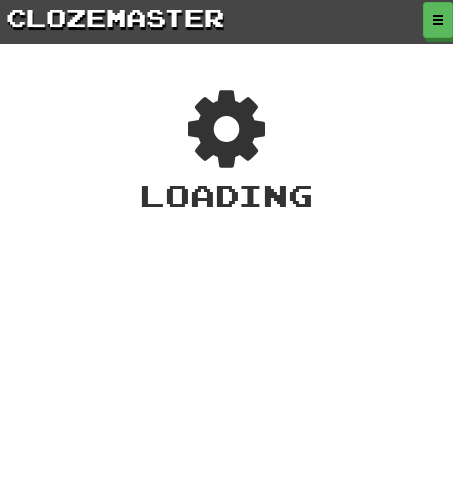 scroll, scrollTop: 0, scrollLeft: 0, axis: both 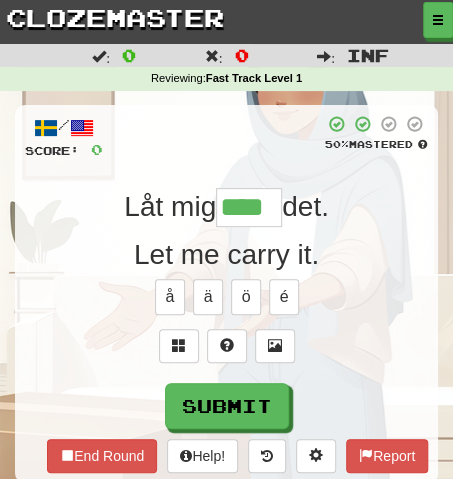 type on "****" 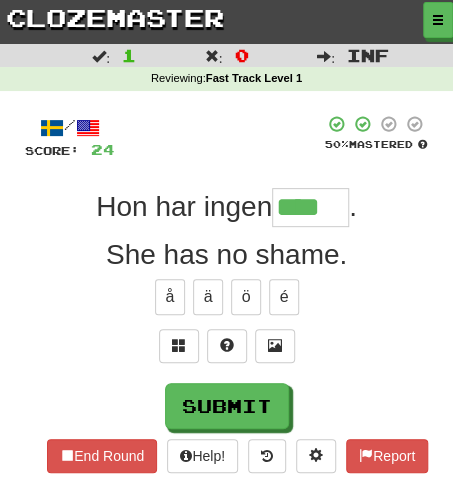 type on "****" 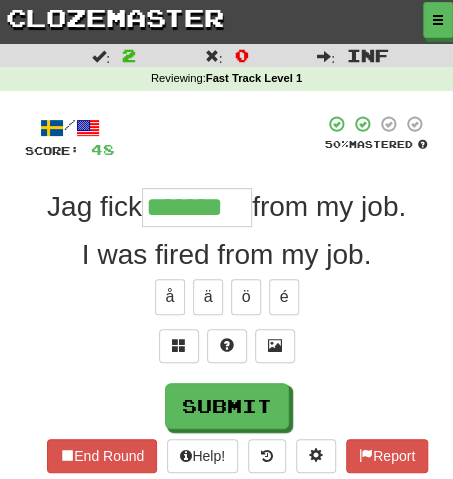 type on "*******" 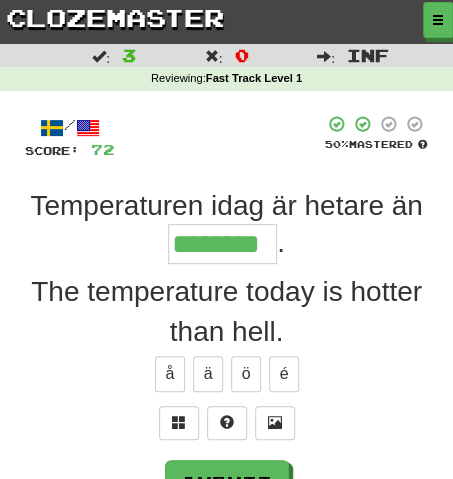 type on "********" 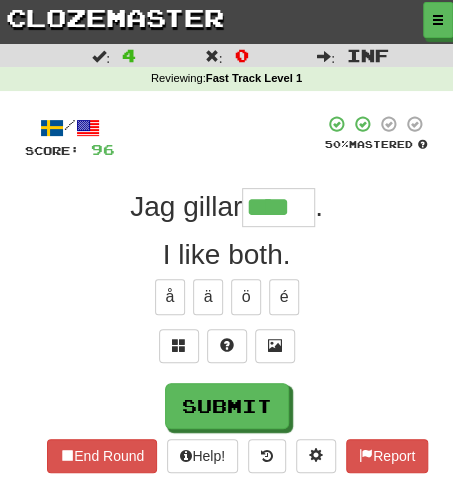 type on "****" 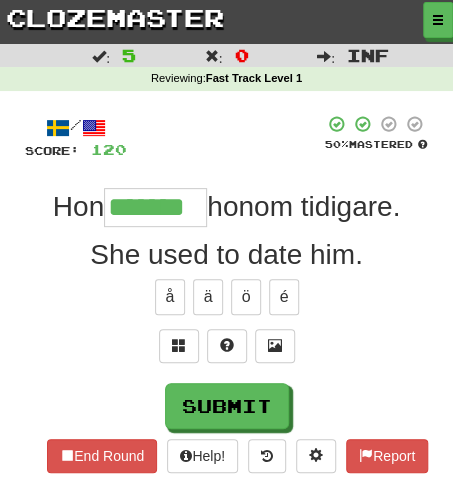 type on "*******" 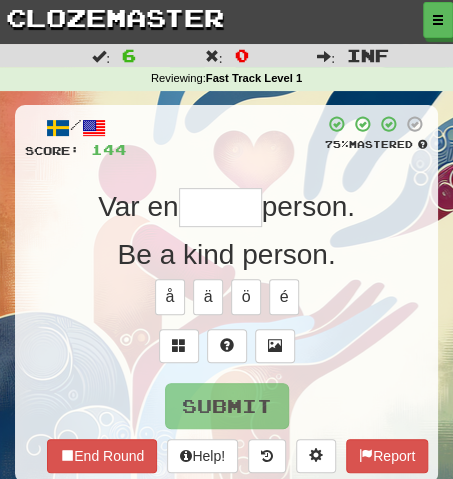 type on "*" 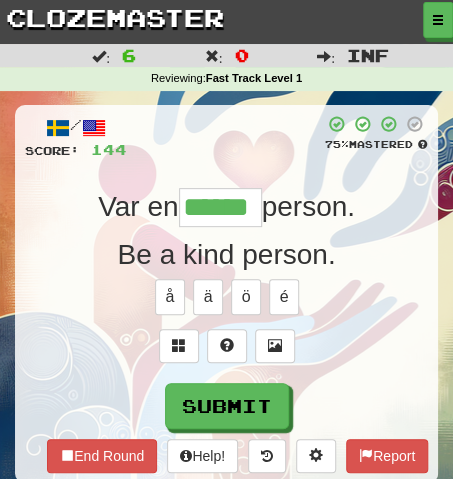 type on "******" 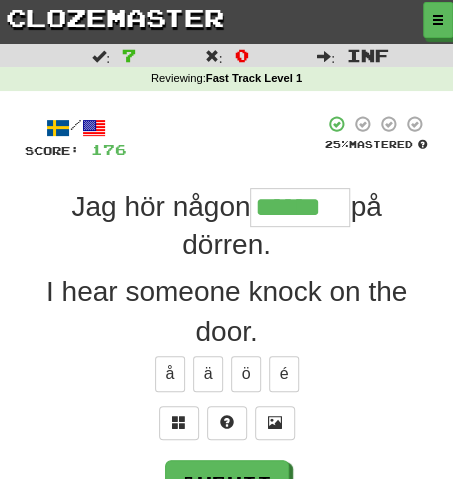 type on "******" 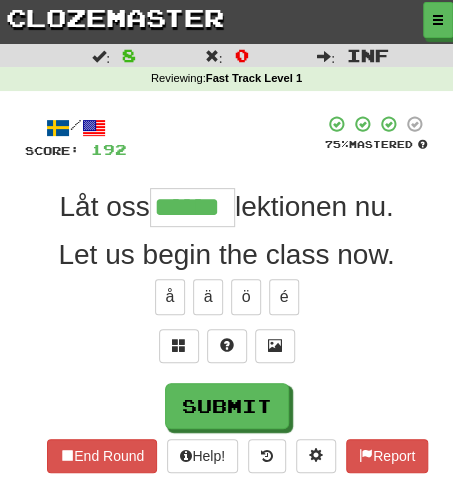 type on "******" 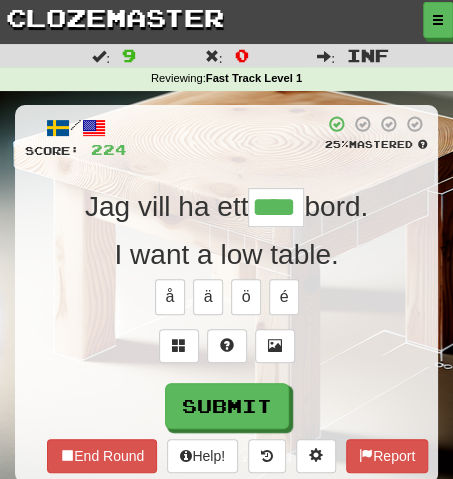 type on "****" 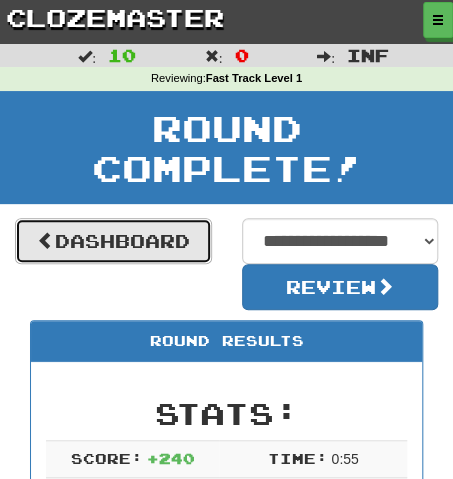 click on "Dashboard" at bounding box center (113, 241) 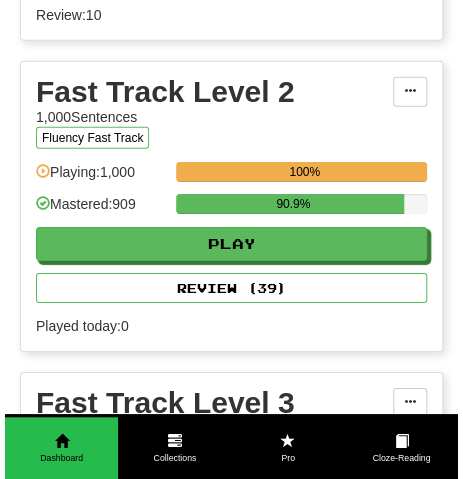 scroll, scrollTop: 1034, scrollLeft: 0, axis: vertical 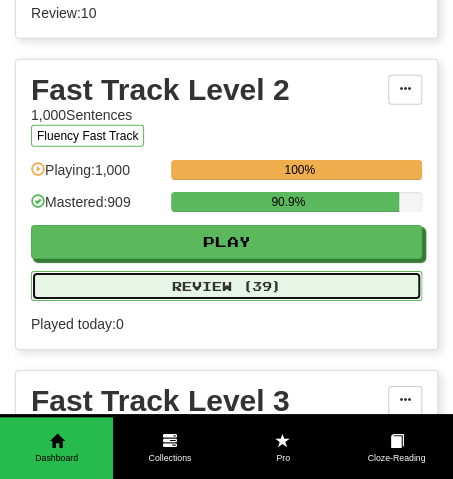 click on "Review ( 39 )" at bounding box center [226, 286] 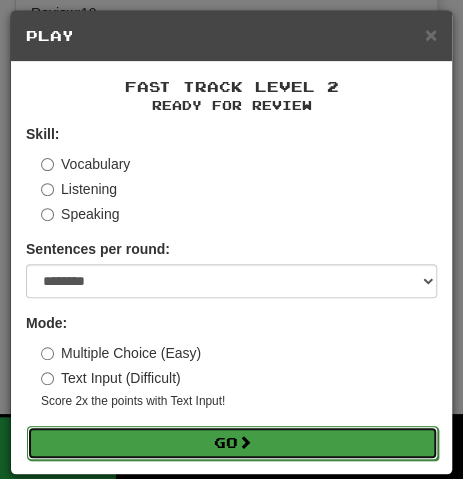 click on "Go" at bounding box center [232, 443] 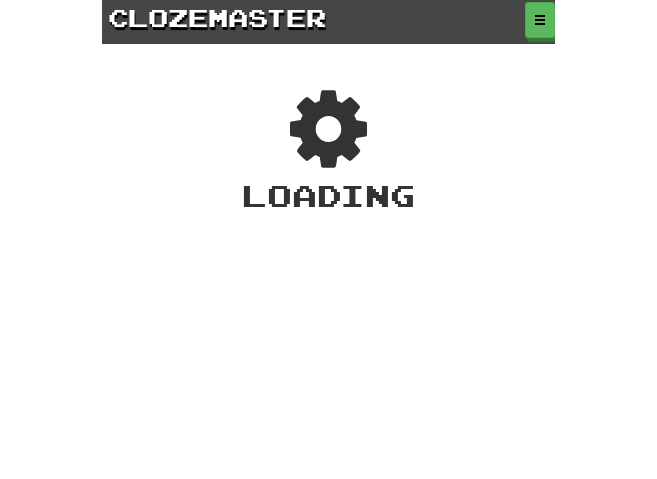scroll, scrollTop: 0, scrollLeft: 0, axis: both 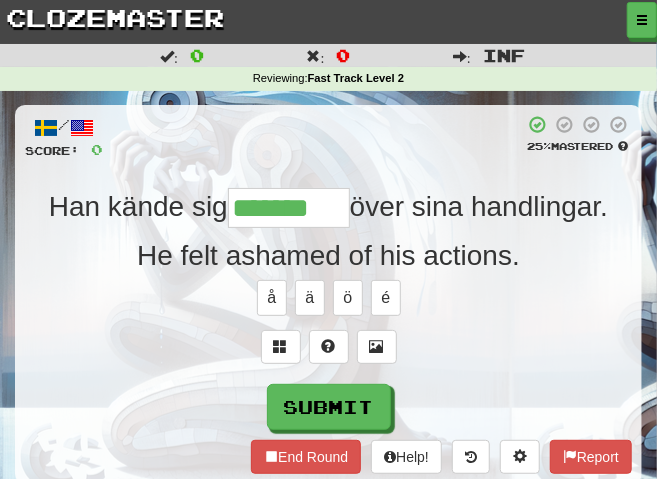 type on "*******" 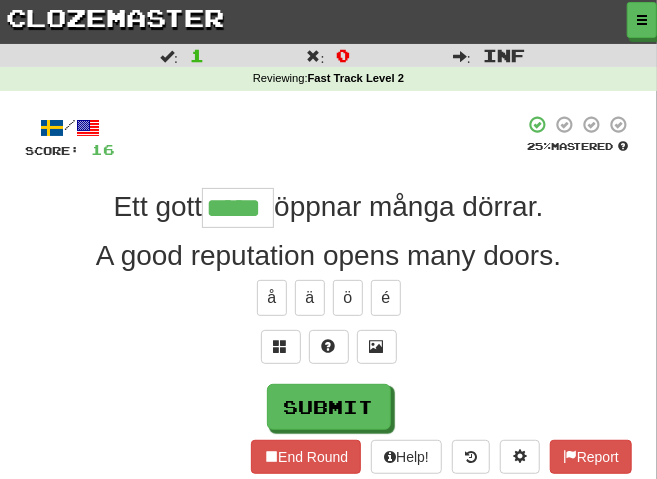type on "*****" 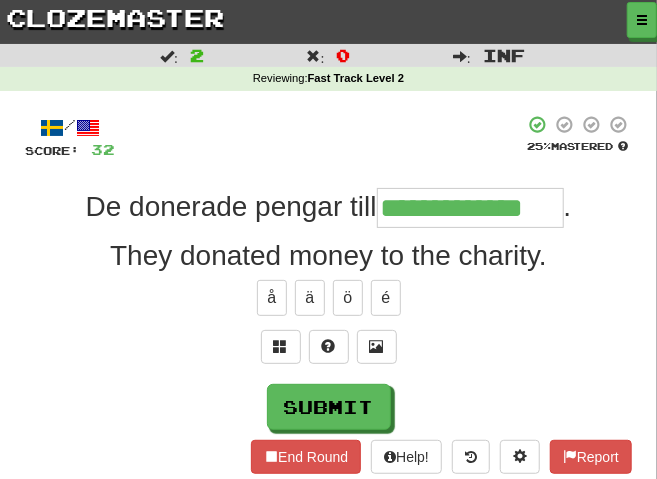 type on "**********" 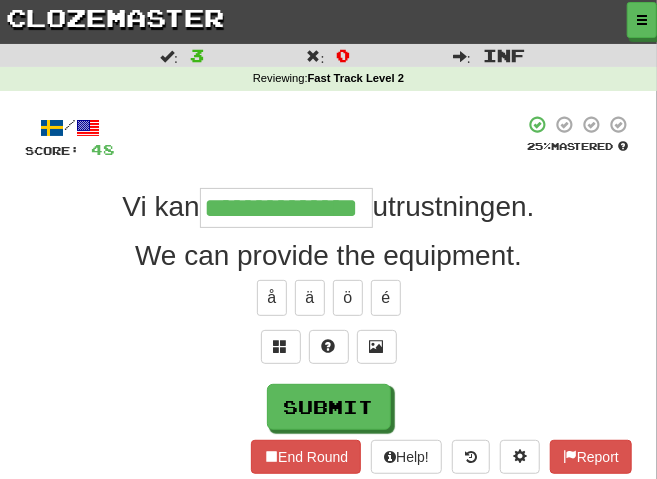 type on "**********" 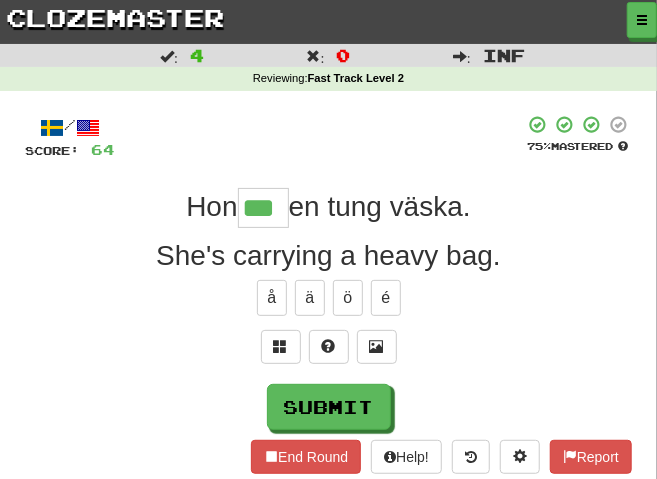 type on "***" 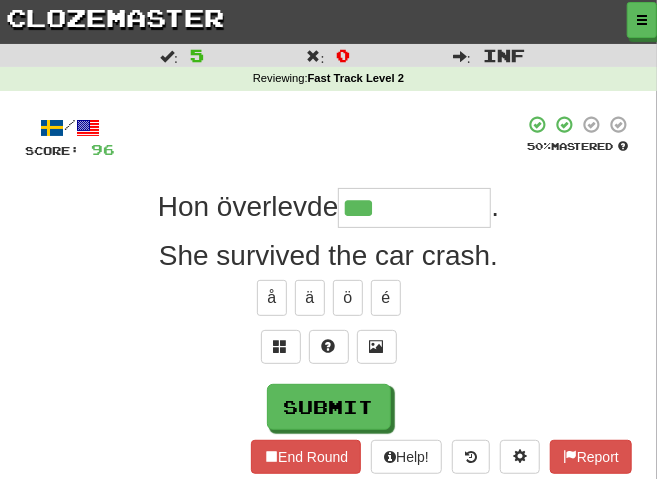 type on "**********" 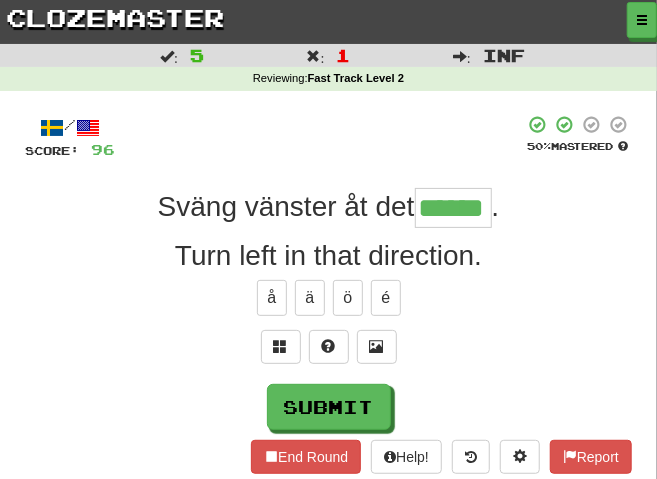 type on "******" 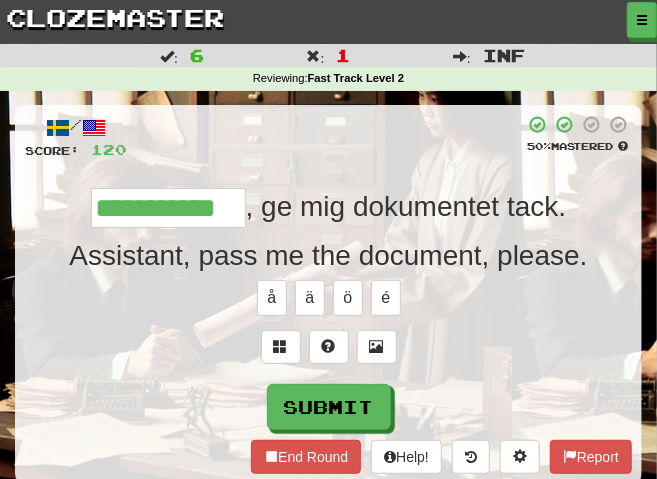 type on "**********" 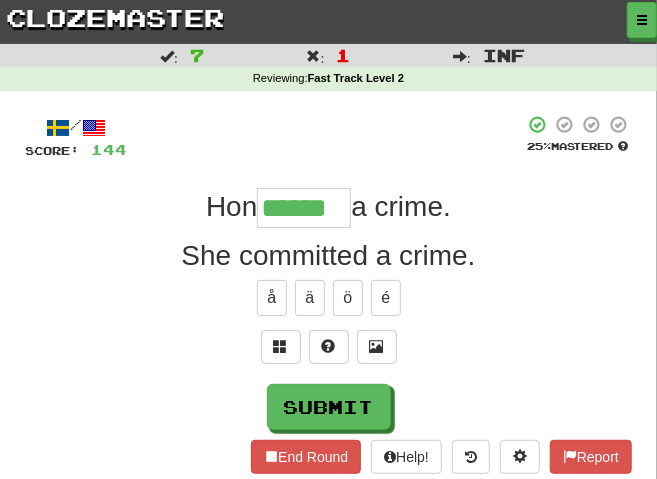 type on "******" 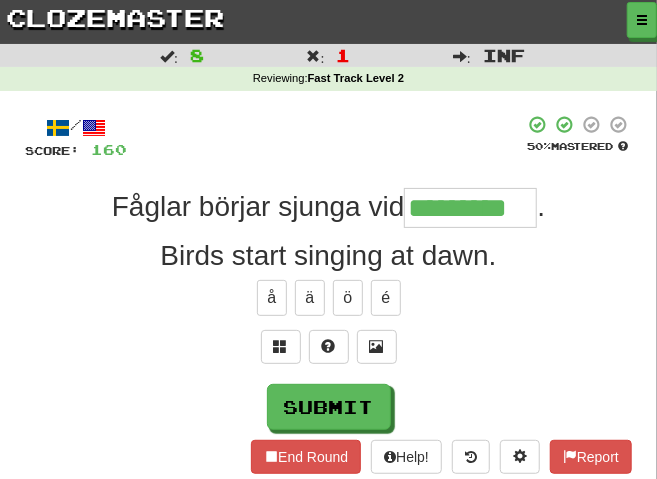 type on "*********" 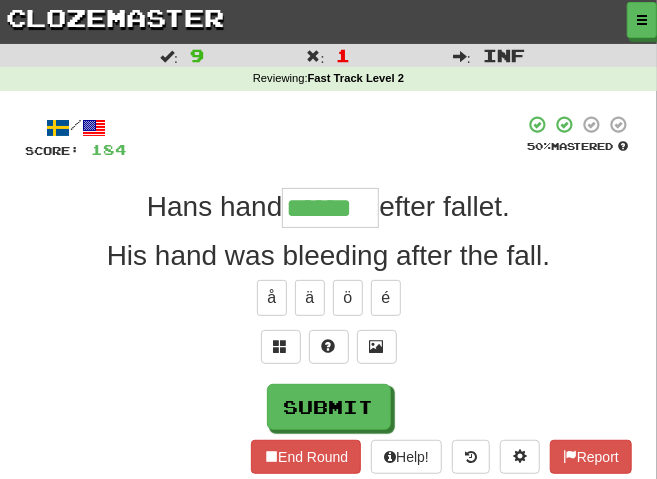 type on "******" 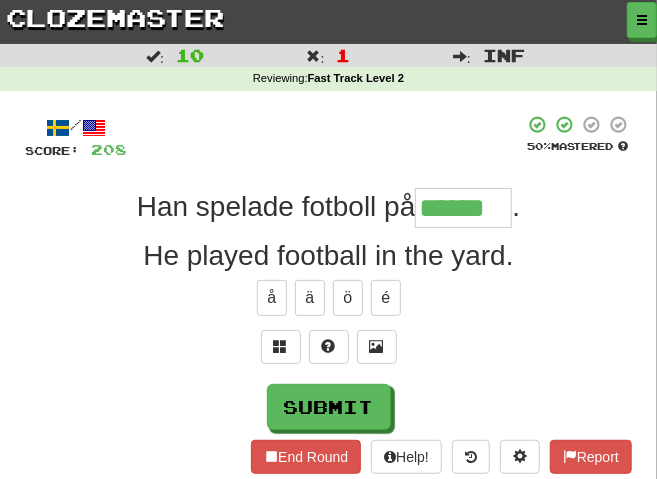 type on "******" 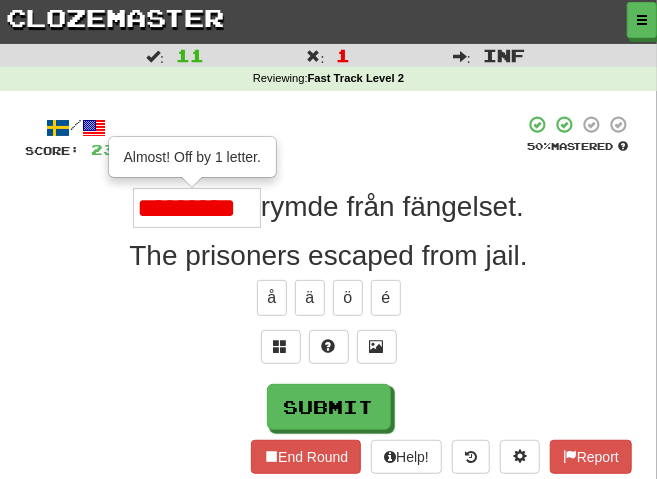 type on "********" 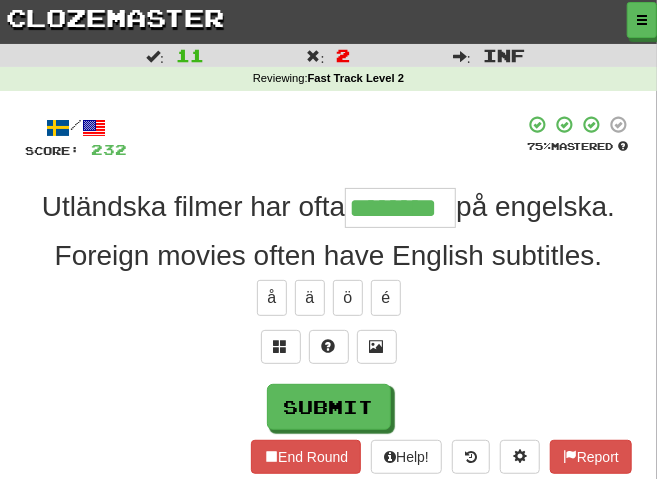 type on "********" 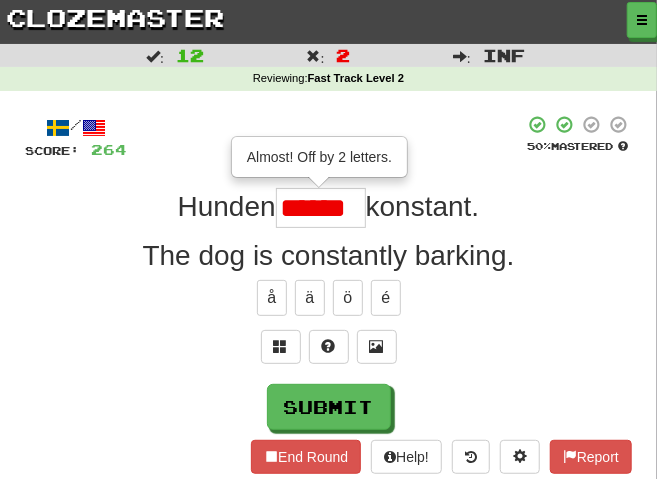 type on "*******" 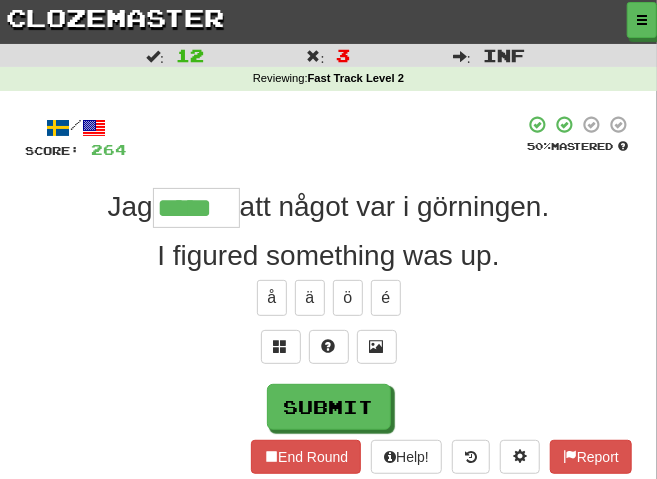 type on "*****" 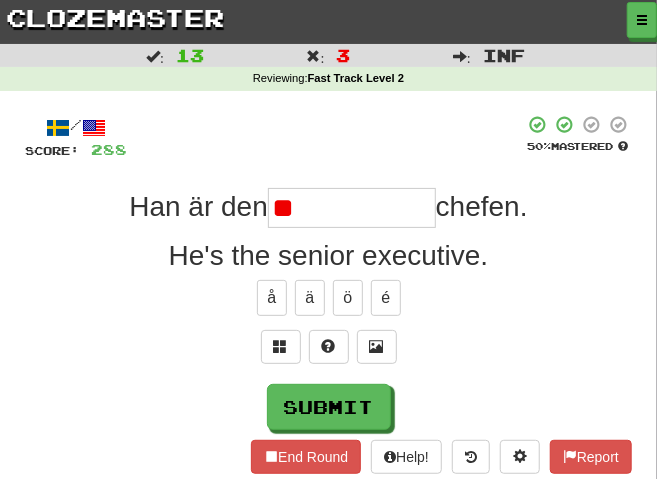 type on "*" 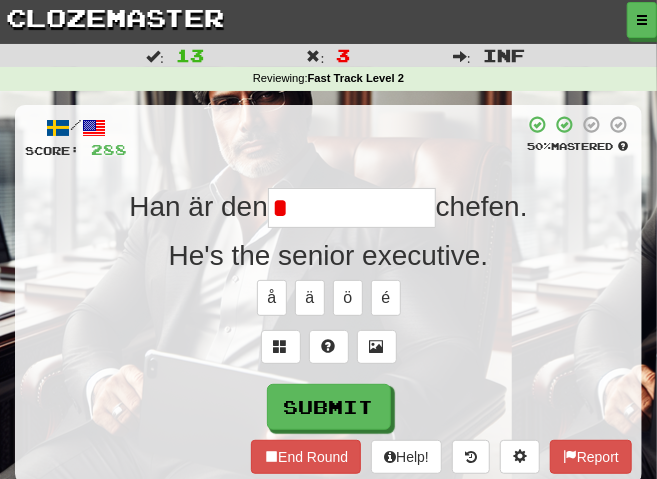 type on "**********" 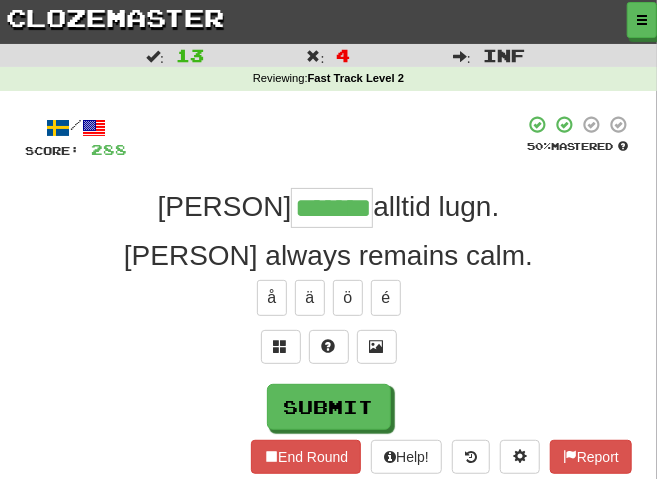 type on "*******" 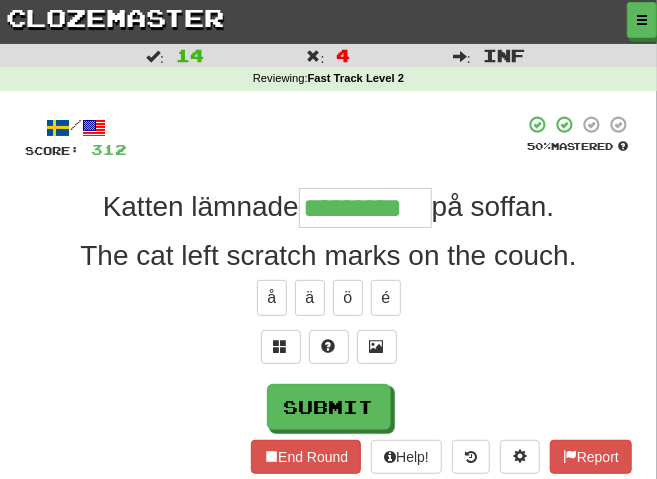 type on "*********" 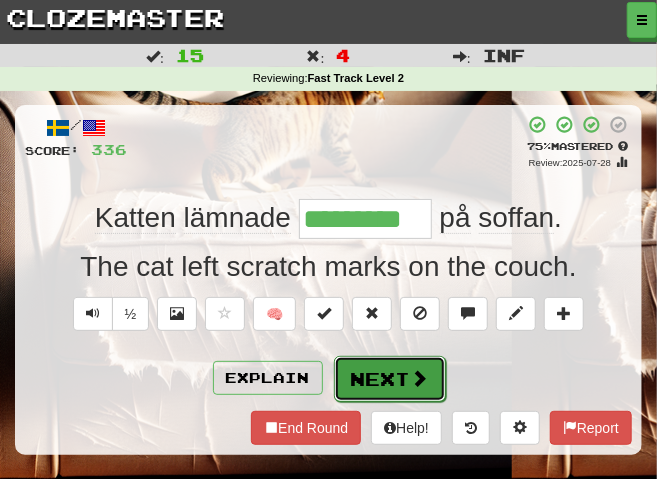 click on "Next" at bounding box center [390, 379] 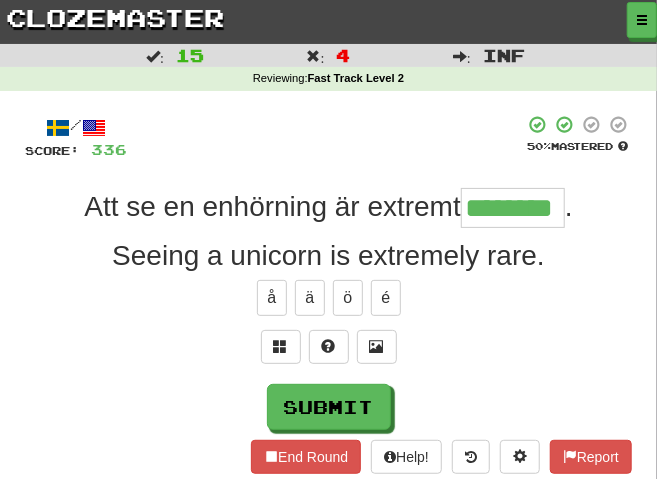 type on "********" 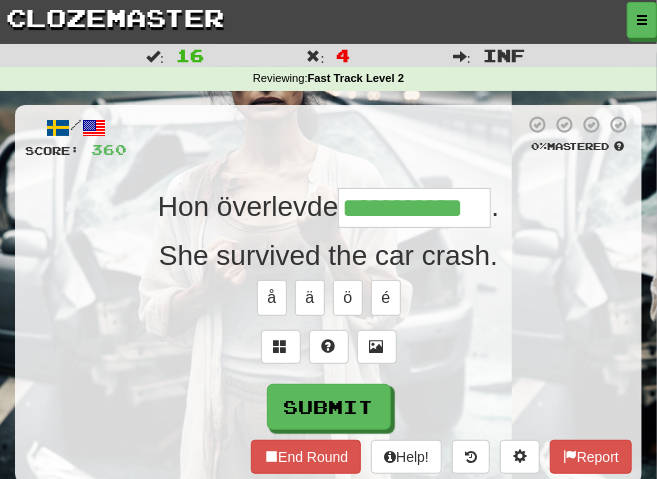type on "**********" 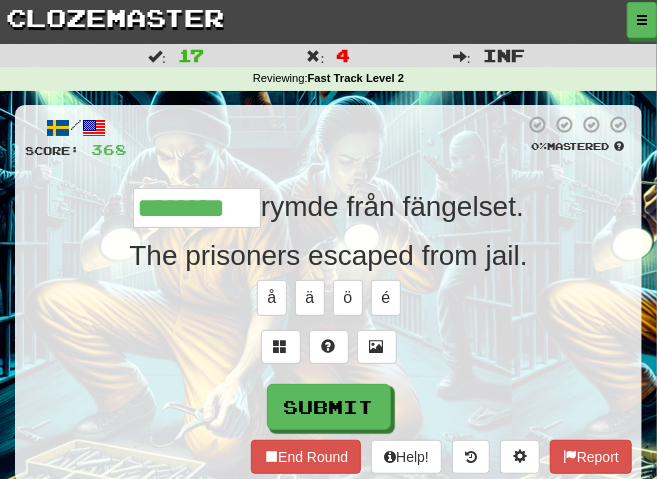 type on "********" 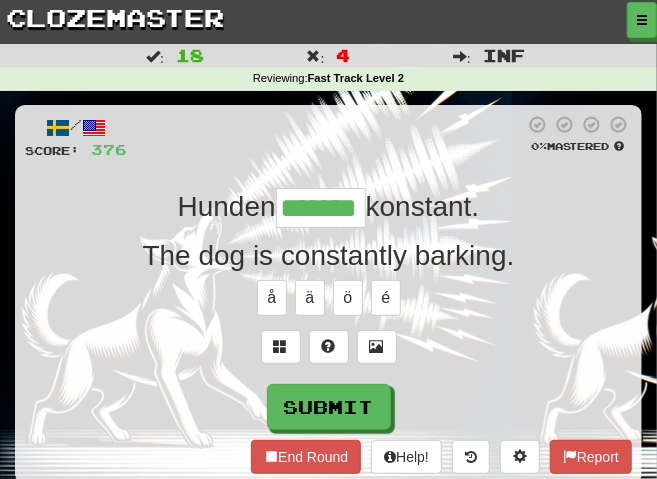 type on "*******" 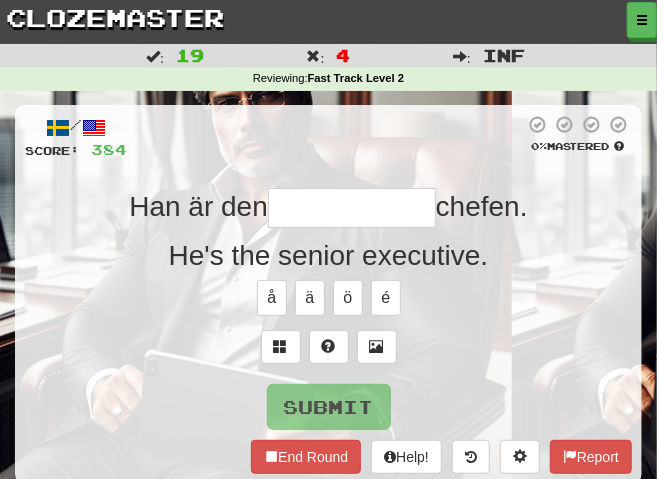 type on "**********" 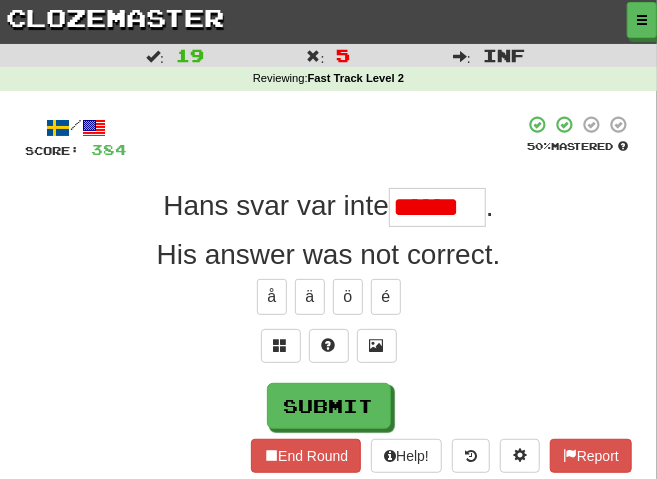scroll, scrollTop: 0, scrollLeft: 0, axis: both 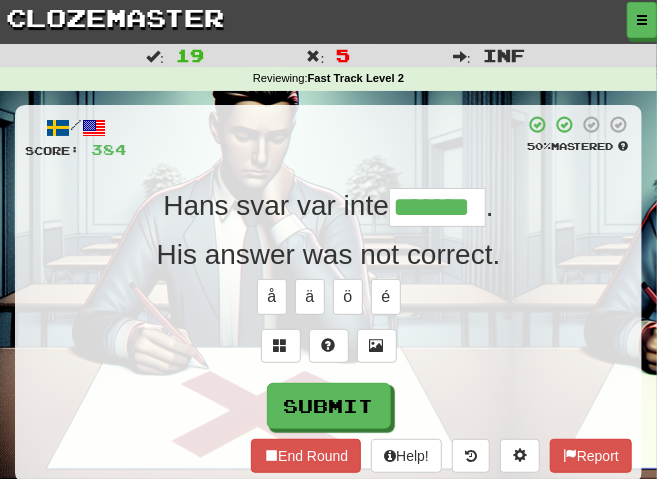 type on "*******" 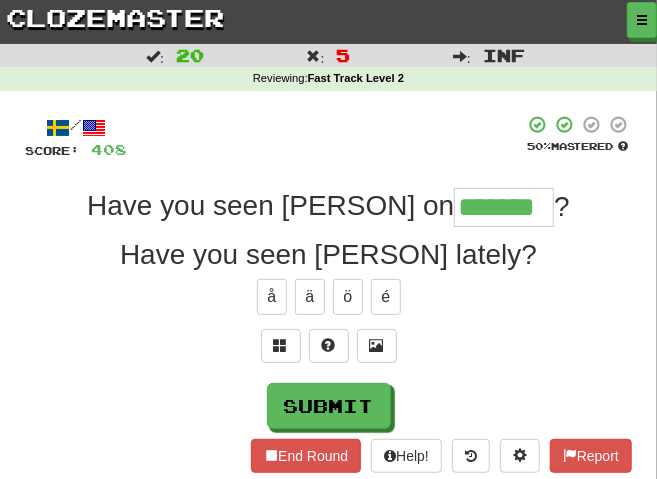 type on "*******" 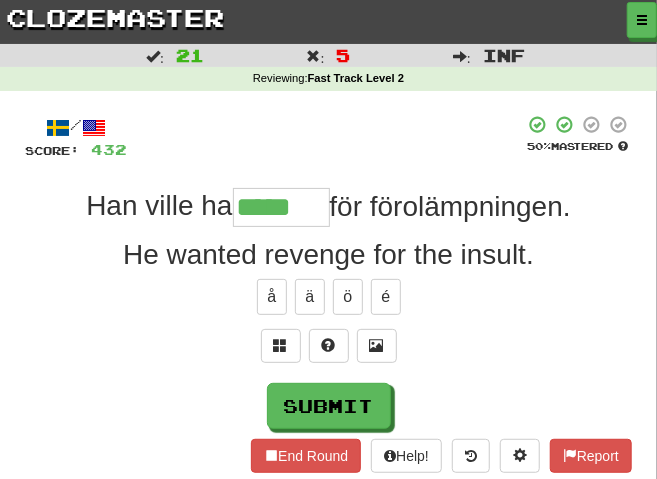 type on "*****" 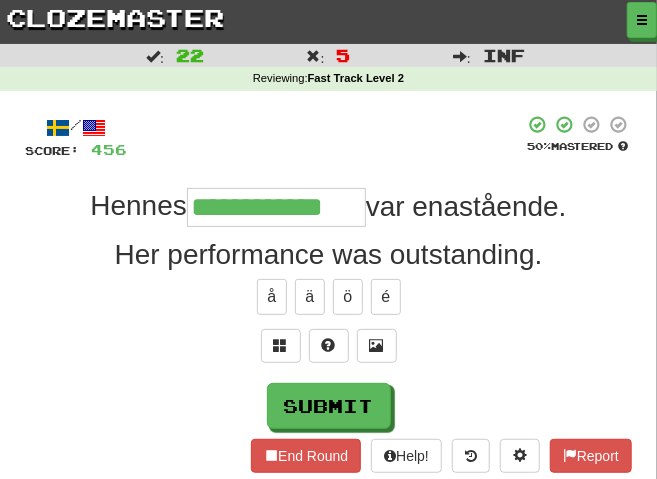 type on "**********" 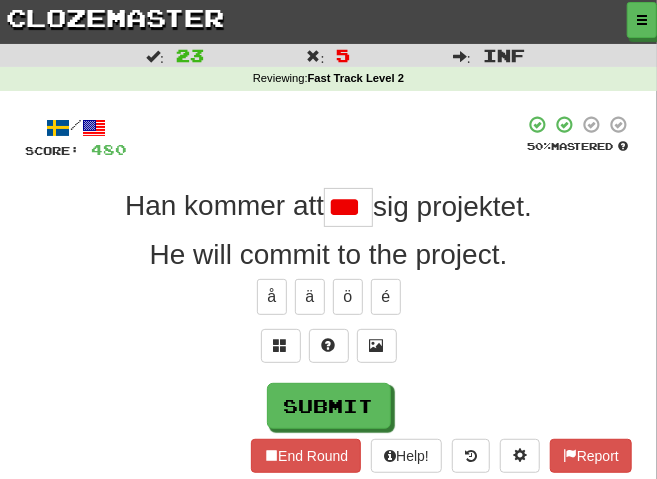 scroll, scrollTop: 0, scrollLeft: 4, axis: horizontal 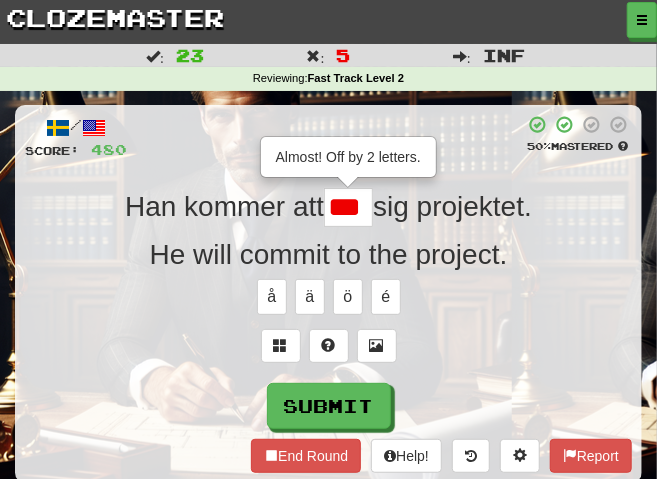 type on "***" 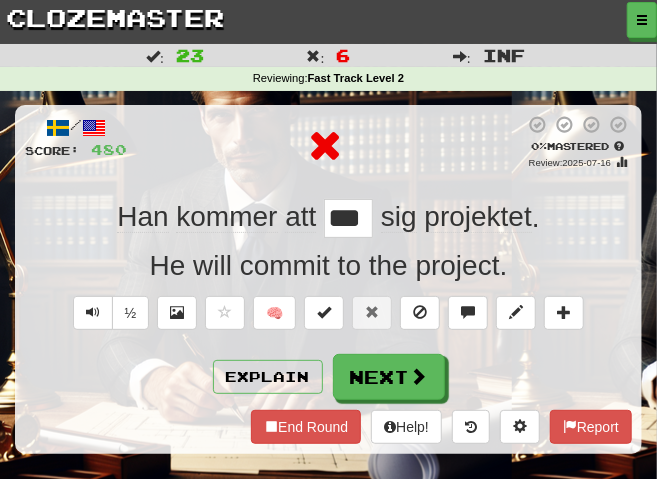 scroll, scrollTop: 0, scrollLeft: 0, axis: both 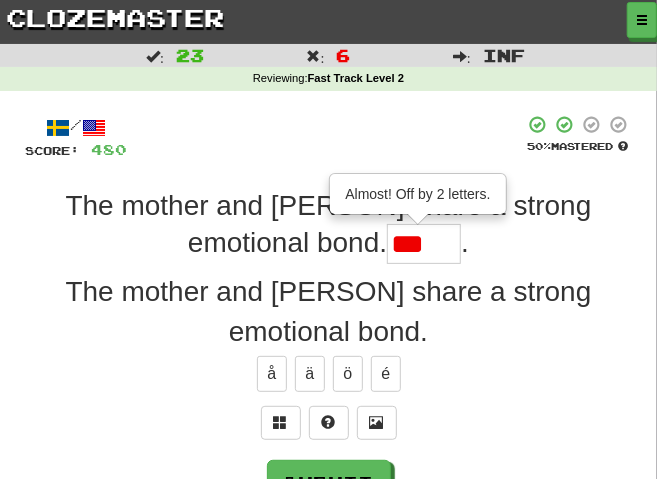 type on "****" 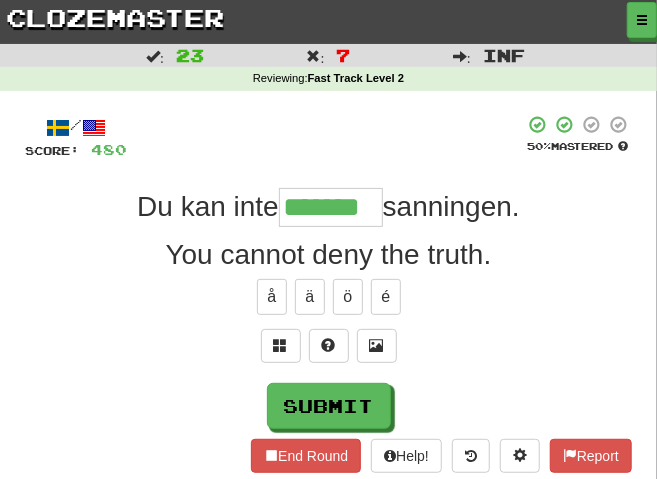 type on "*******" 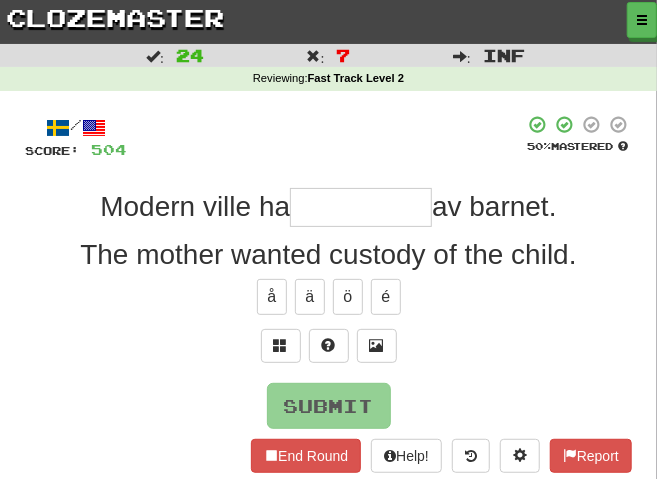 type on "*********" 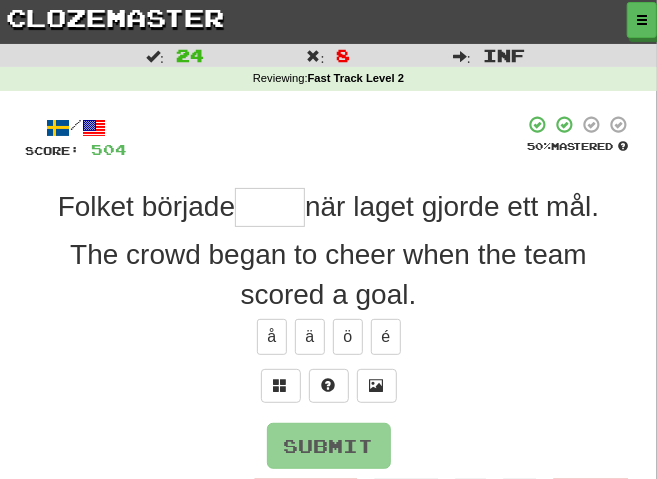 type on "*" 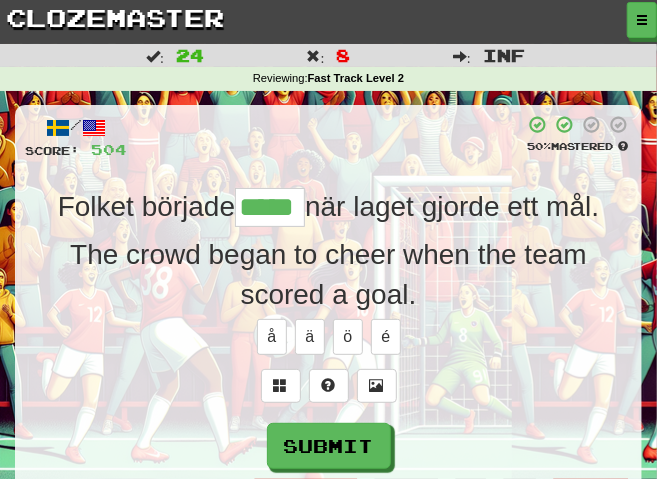 type on "*****" 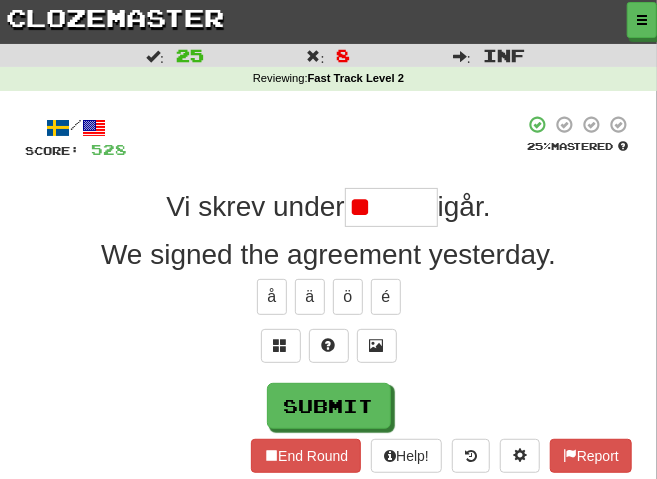 type on "*" 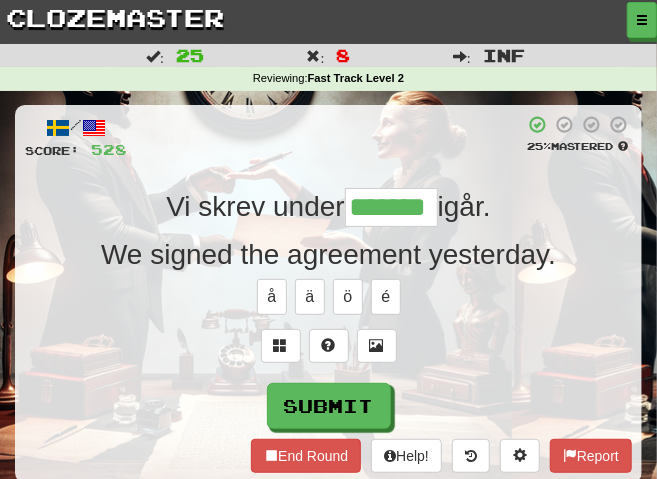 type on "*******" 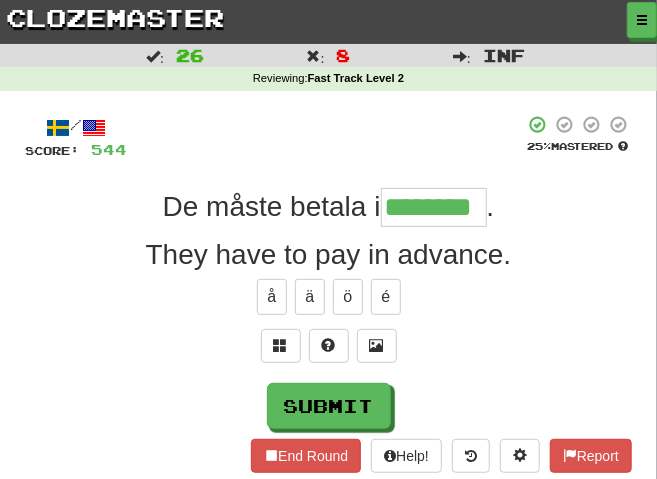 type on "********" 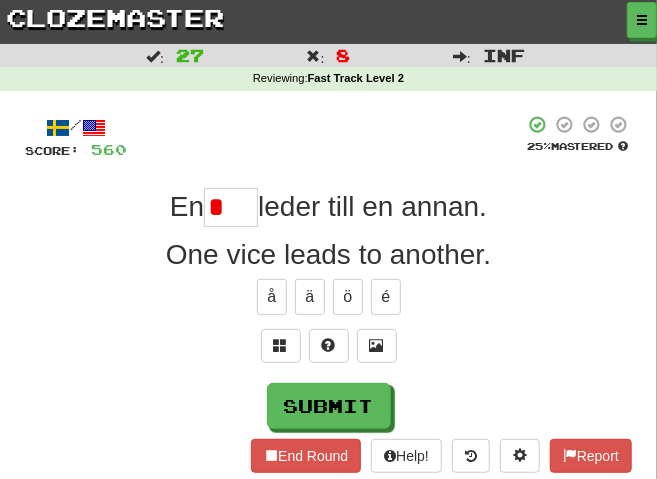 type on "****" 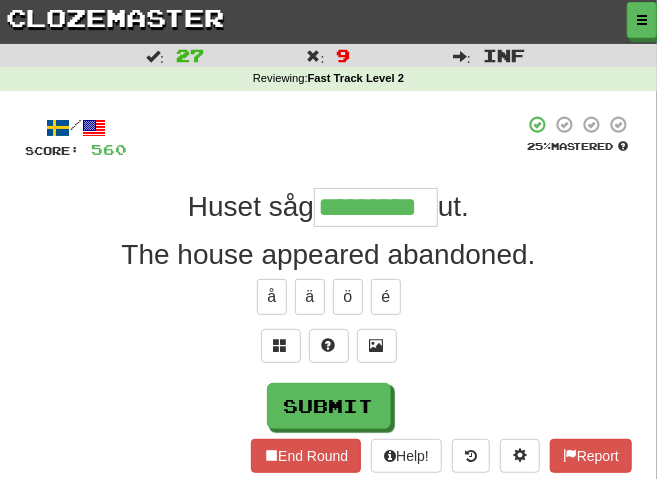 type on "*********" 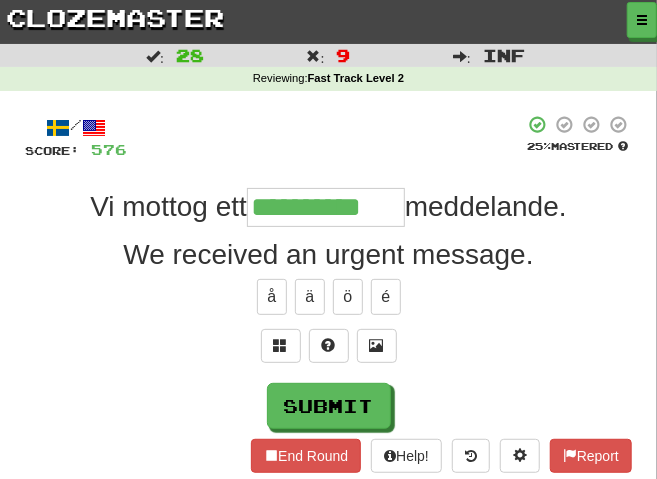 type on "**********" 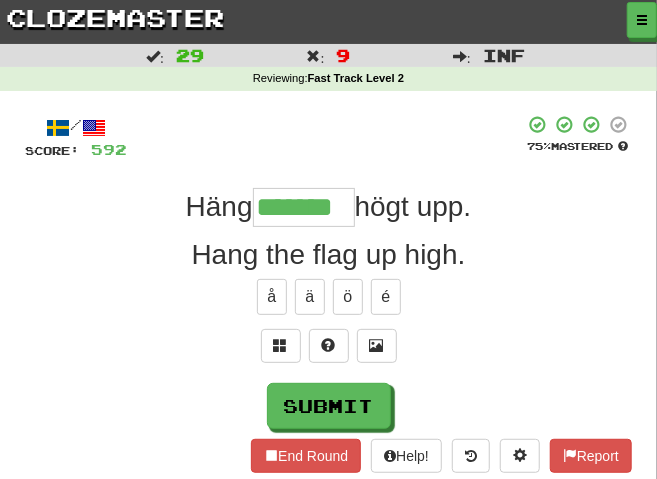 type on "*******" 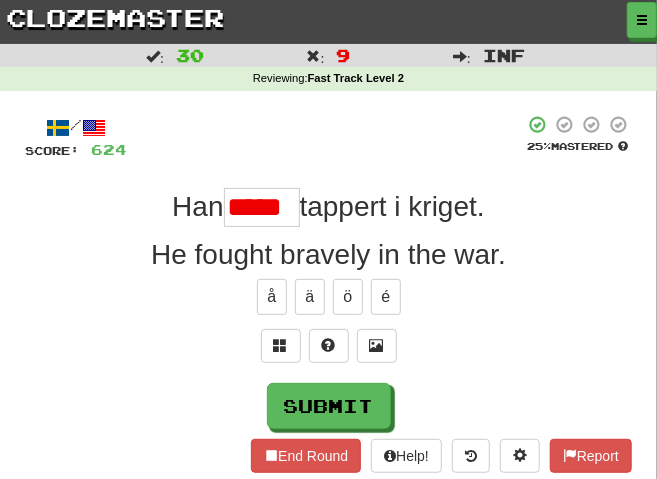 type on "*****" 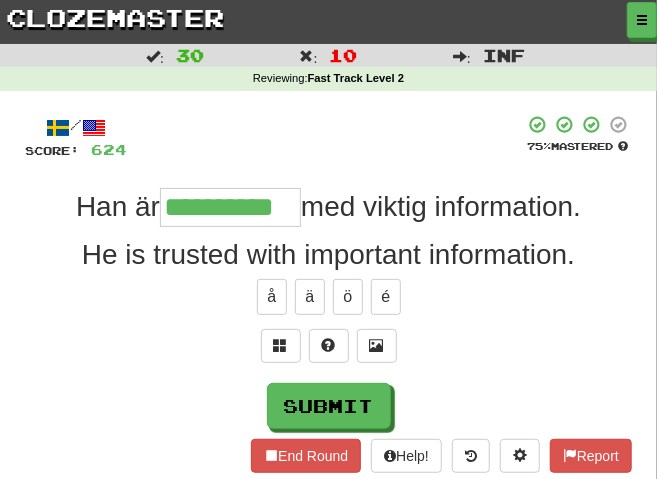 type on "**********" 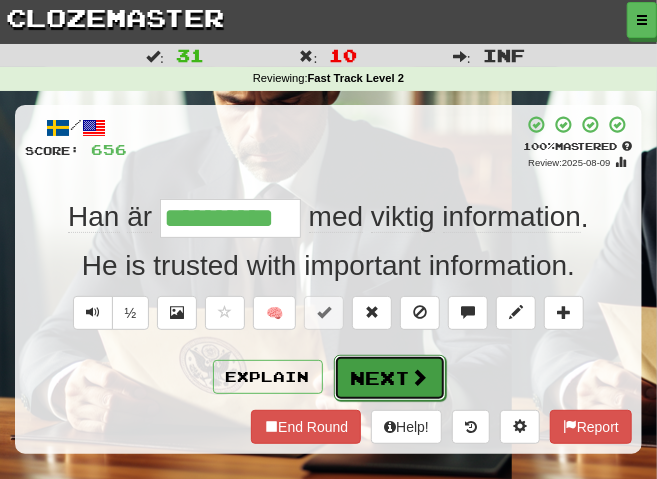 click on "Next" at bounding box center [390, 378] 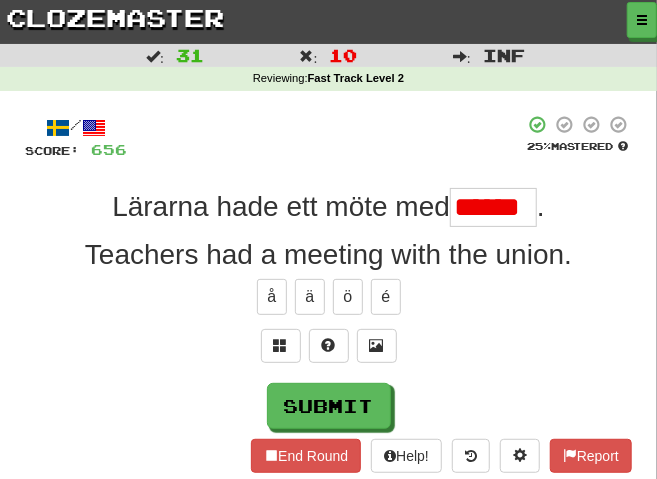scroll, scrollTop: 0, scrollLeft: 0, axis: both 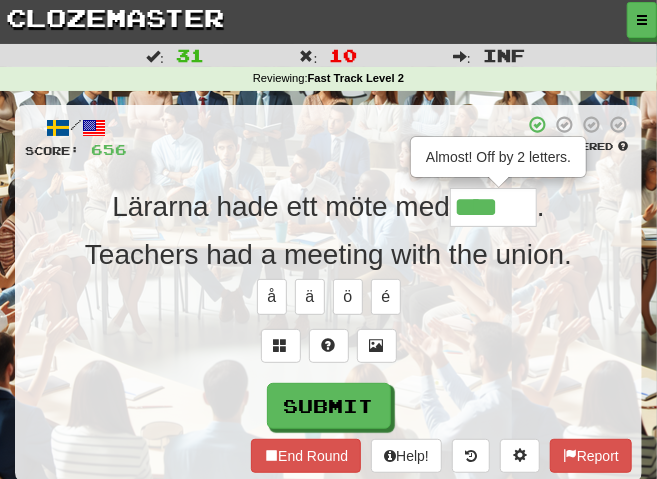 type on "******" 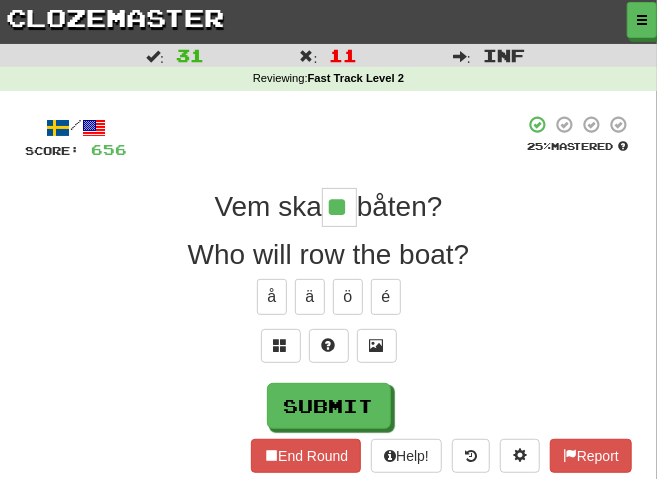 type on "**" 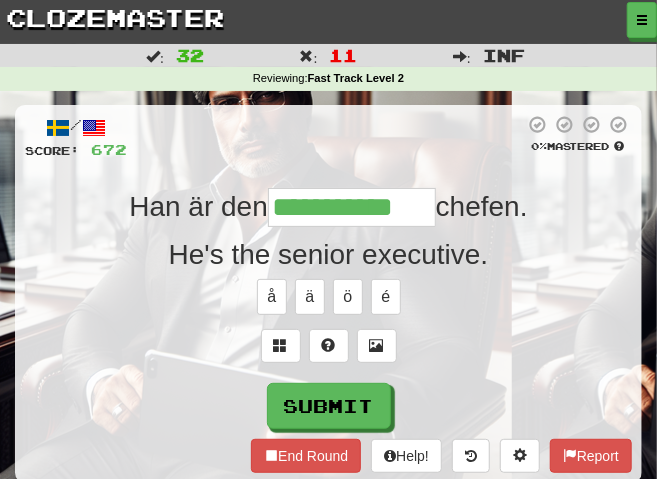 type on "**********" 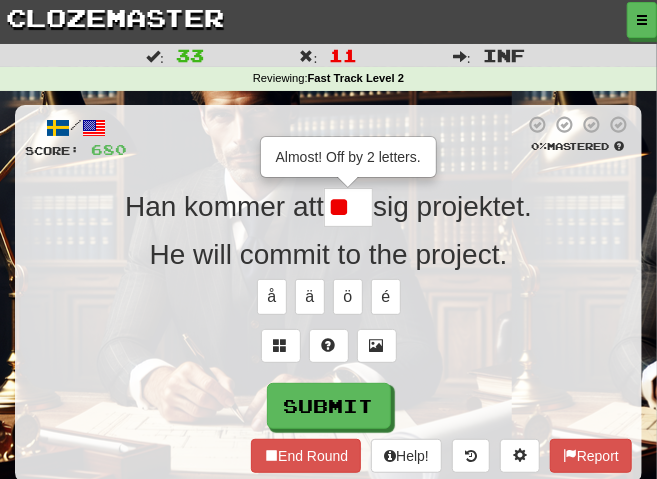 type on "***" 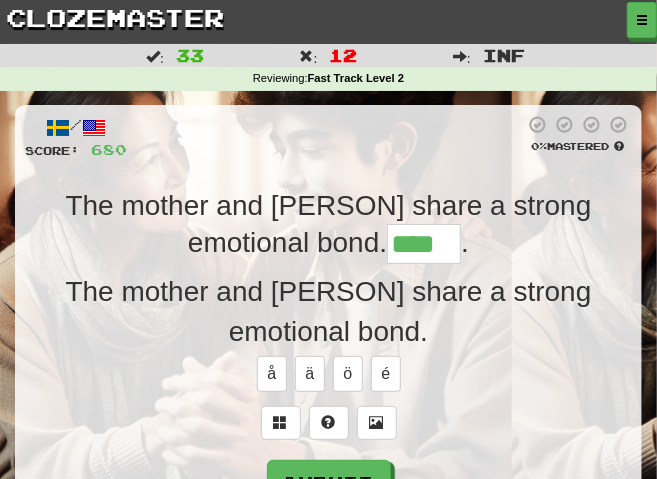 type on "****" 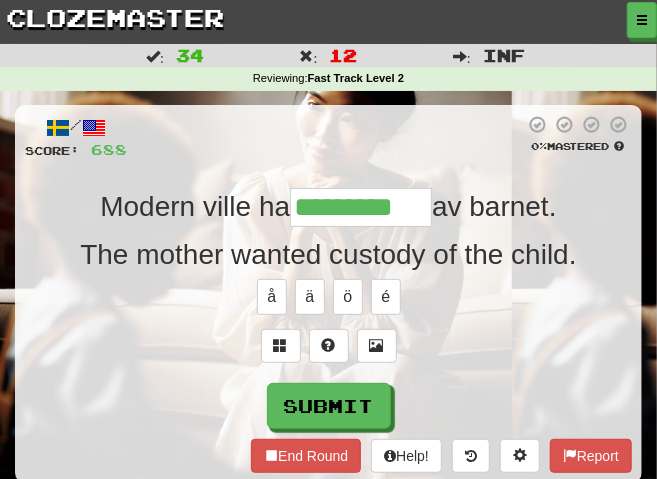 type on "*********" 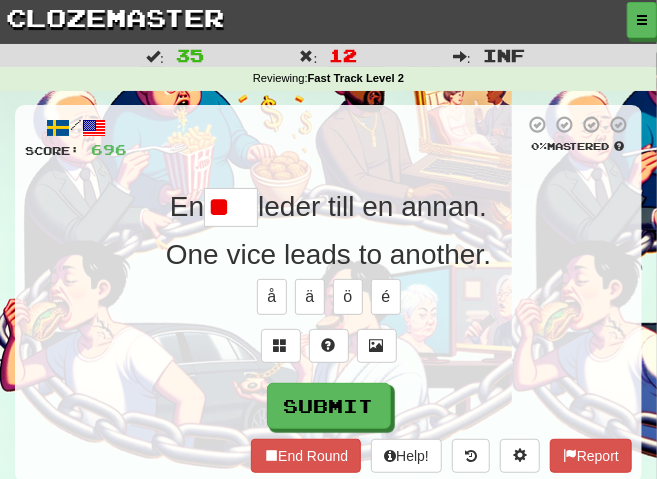 type on "*" 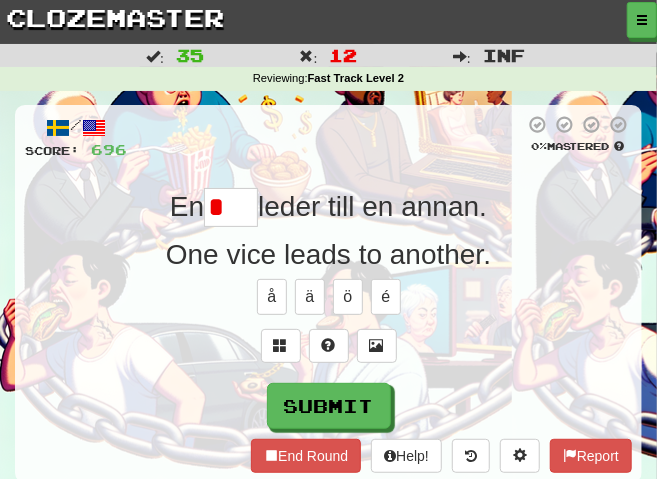 type on "****" 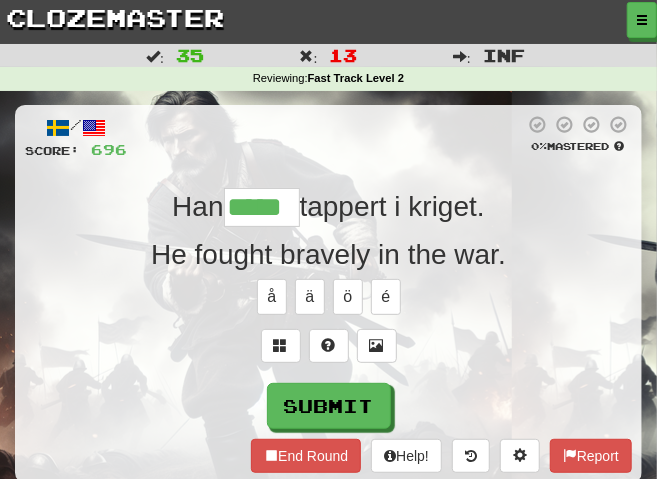 type on "*****" 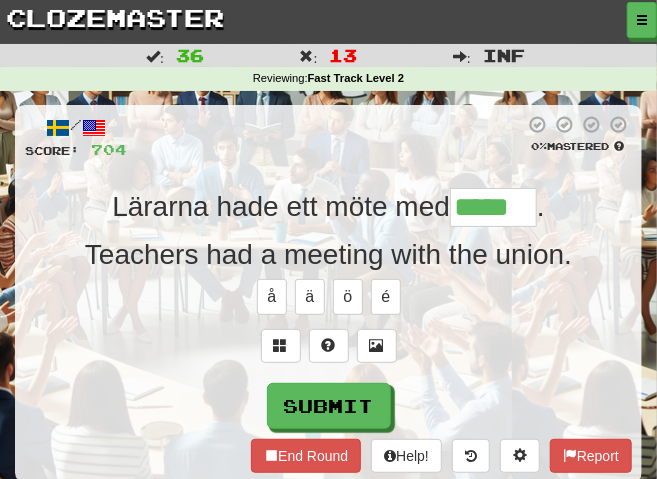 scroll, scrollTop: 0, scrollLeft: 0, axis: both 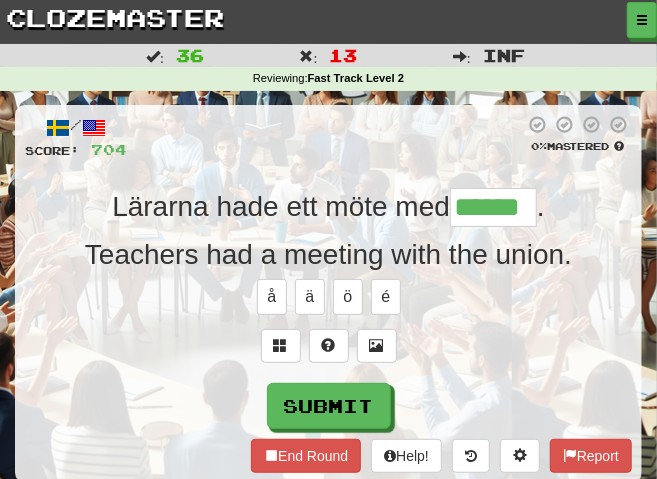 type on "******" 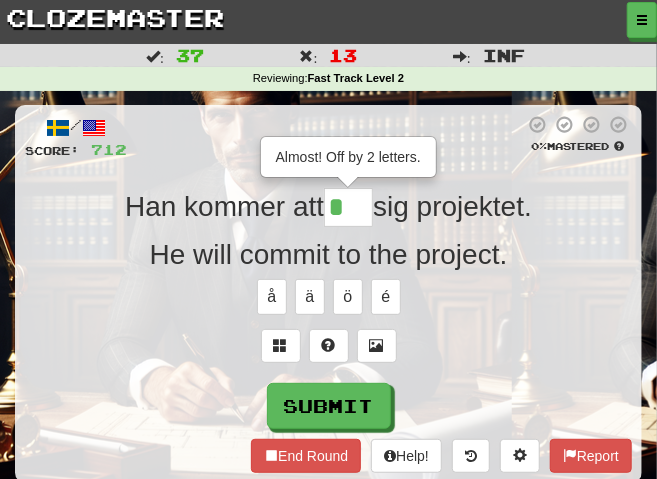 type on "***" 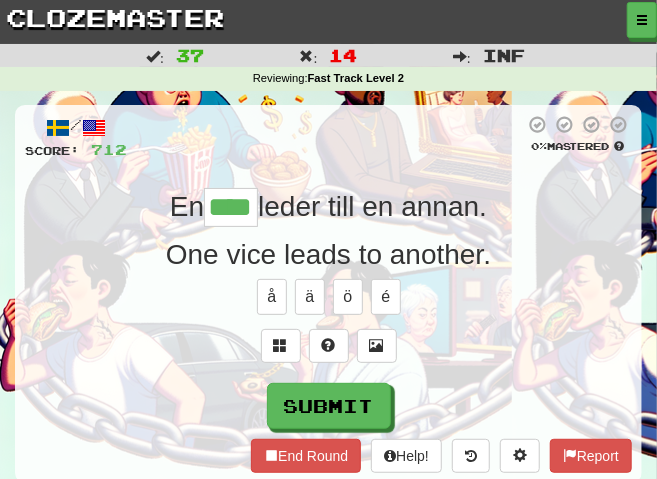 type on "****" 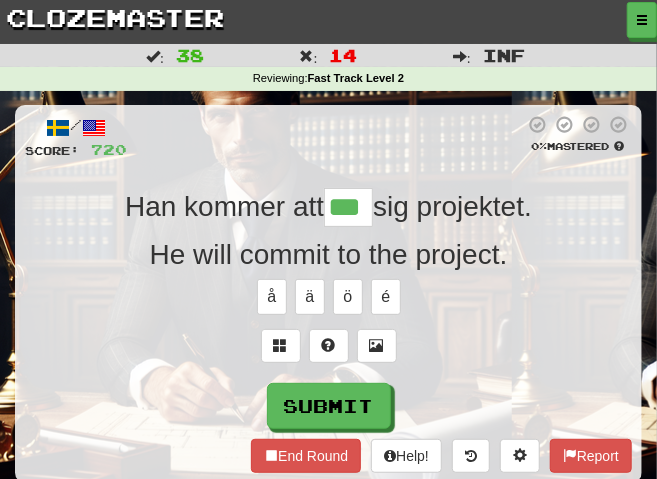 type on "***" 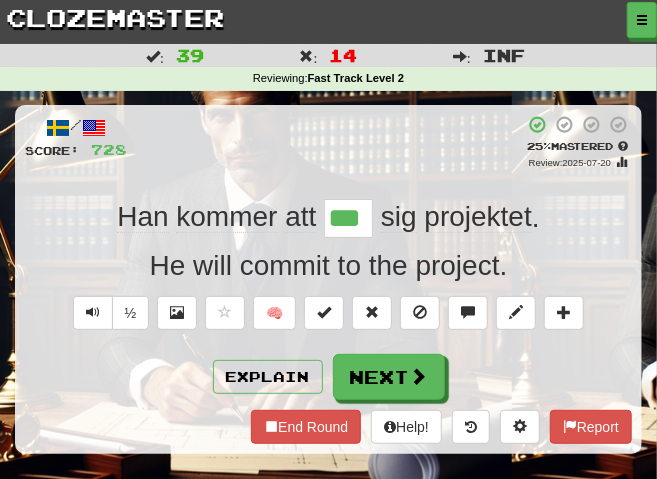 click on "***" at bounding box center [348, 219] 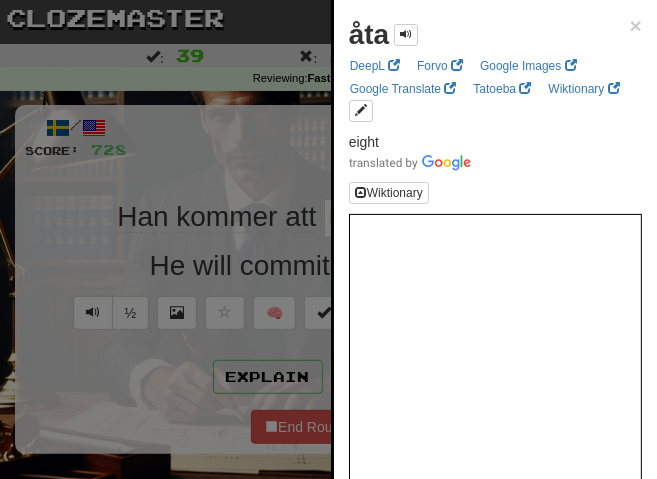 click at bounding box center (328, 239) 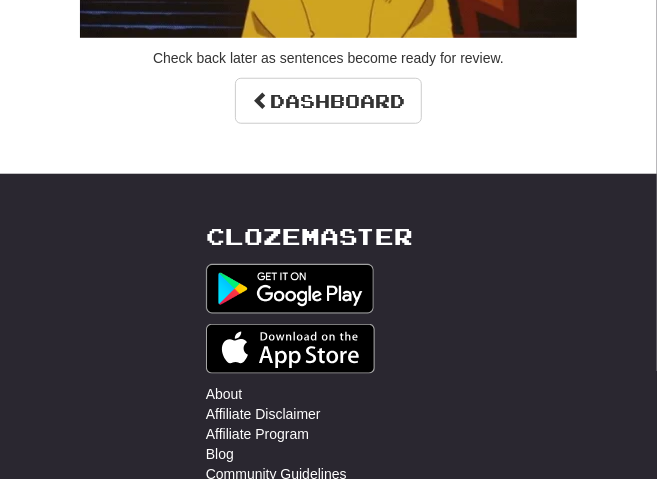 scroll, scrollTop: 434, scrollLeft: 0, axis: vertical 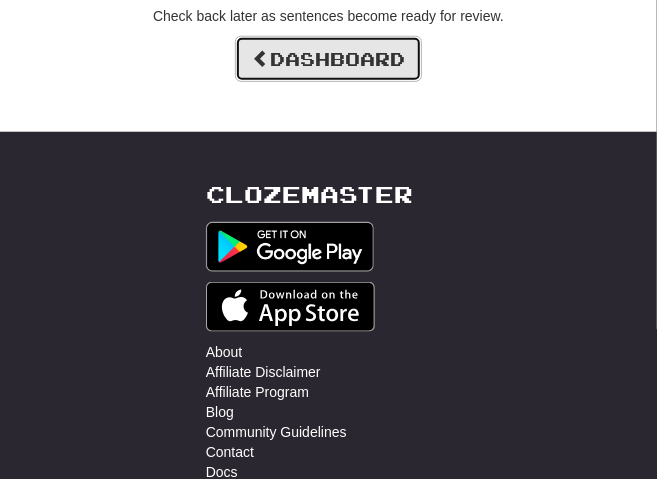 click on "Dashboard" at bounding box center [328, 59] 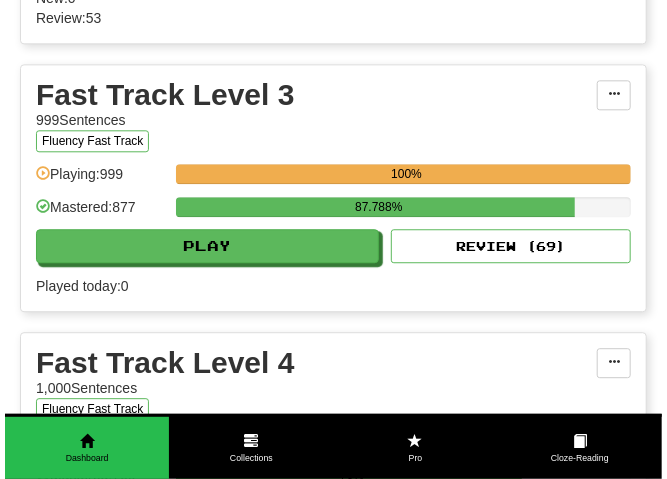 scroll, scrollTop: 1235, scrollLeft: 0, axis: vertical 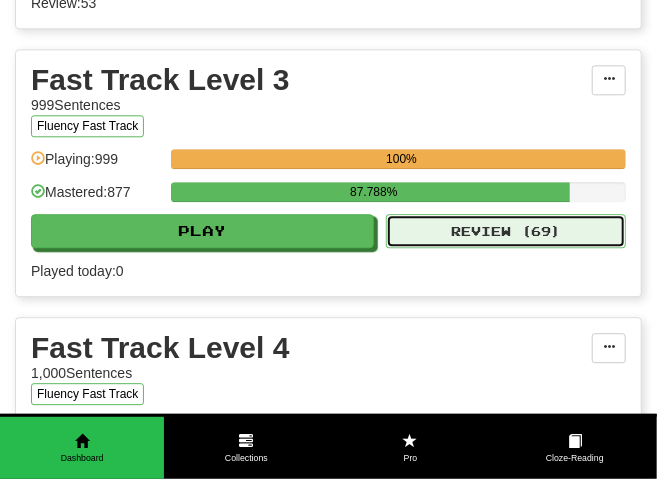 click on "Review ( 69 )" at bounding box center [506, 231] 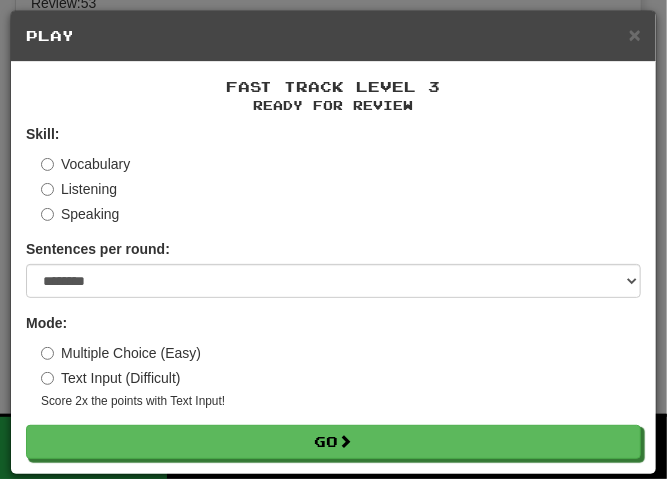 scroll, scrollTop: 6, scrollLeft: 0, axis: vertical 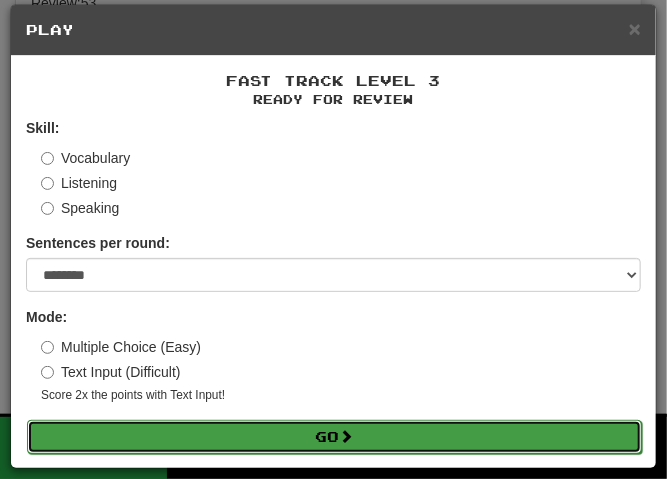 click on "Go" at bounding box center [334, 437] 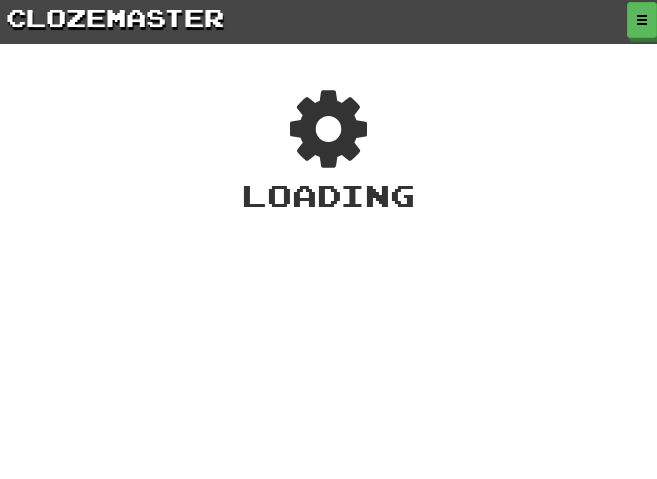scroll, scrollTop: 0, scrollLeft: 0, axis: both 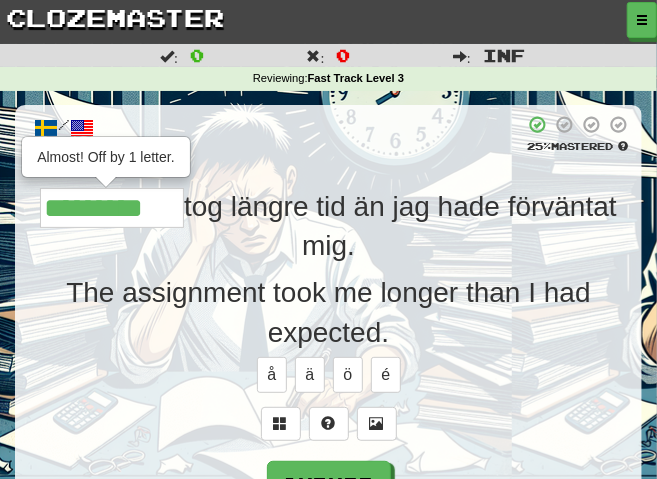 type on "*********" 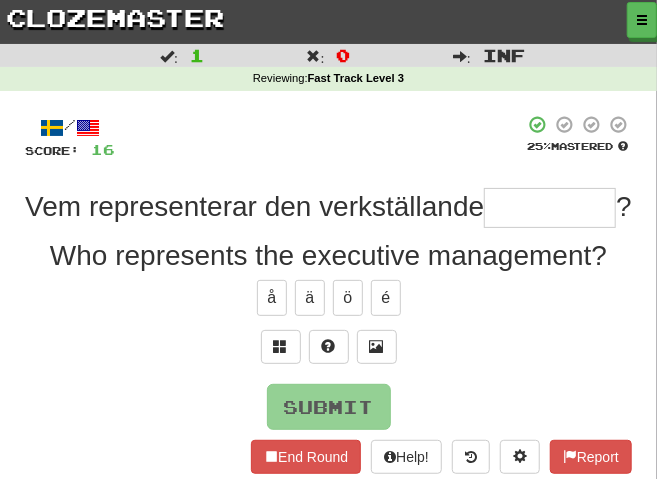 type on "*********" 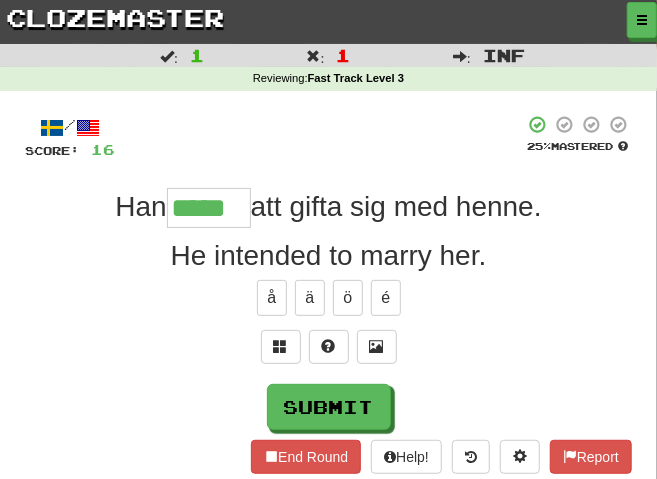 type on "*****" 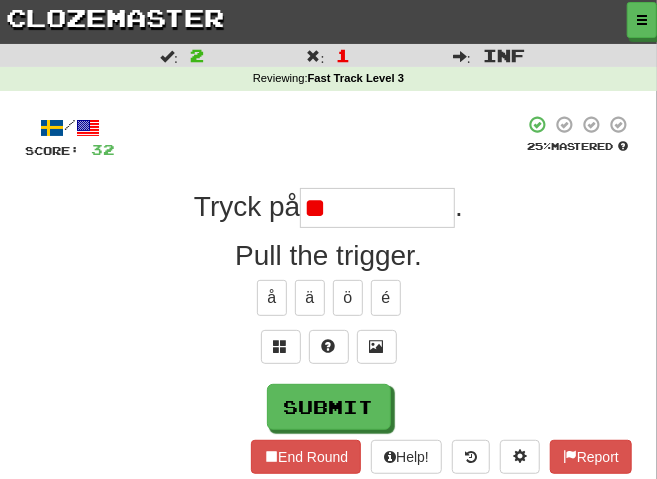 type on "*" 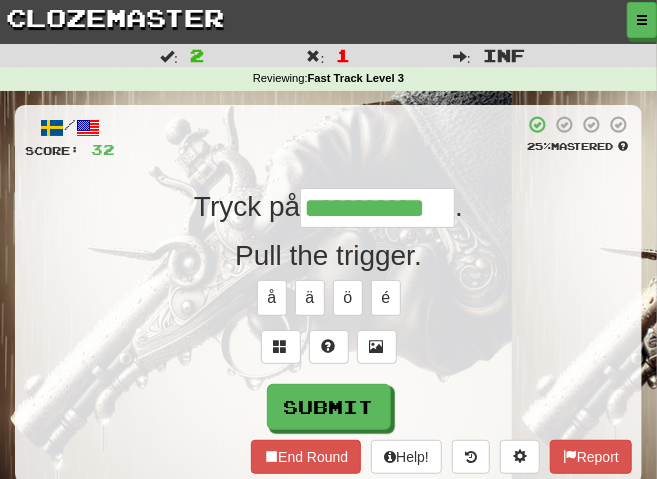 type on "**********" 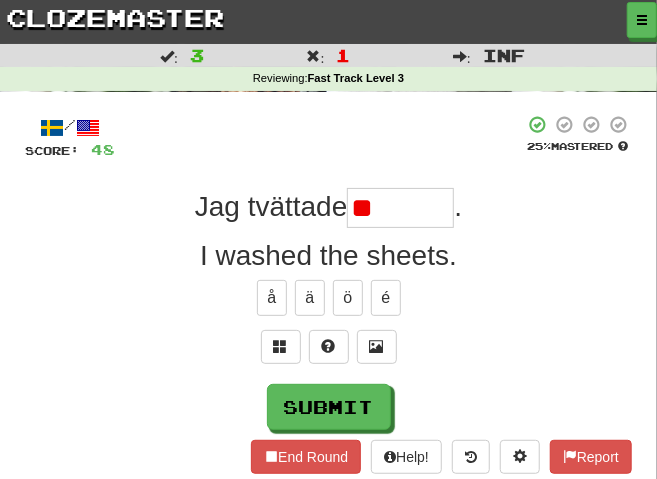 type on "*******" 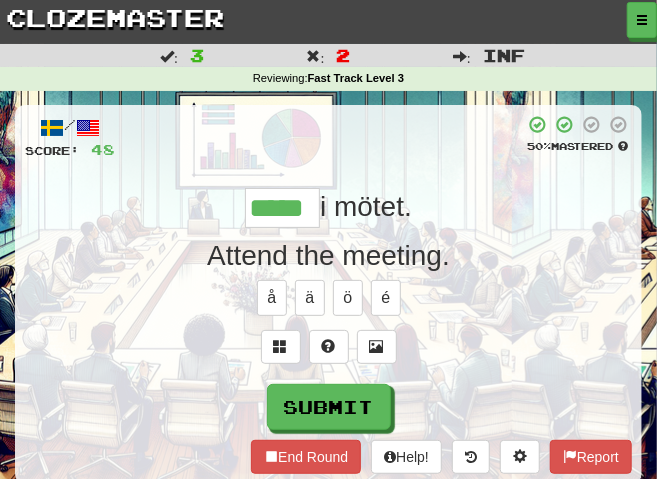 type on "*****" 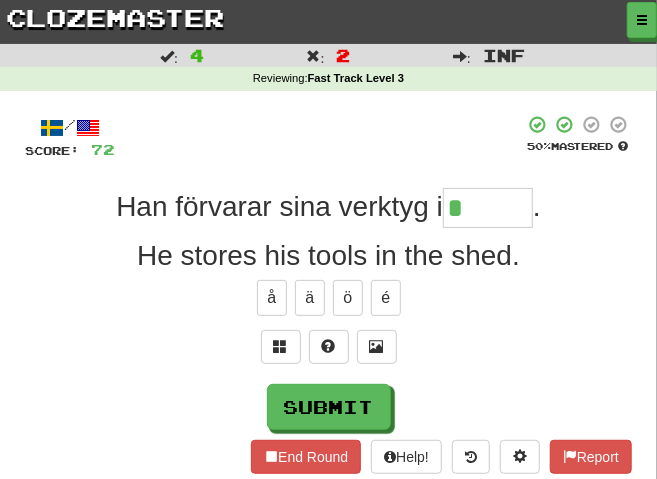 type on "*****" 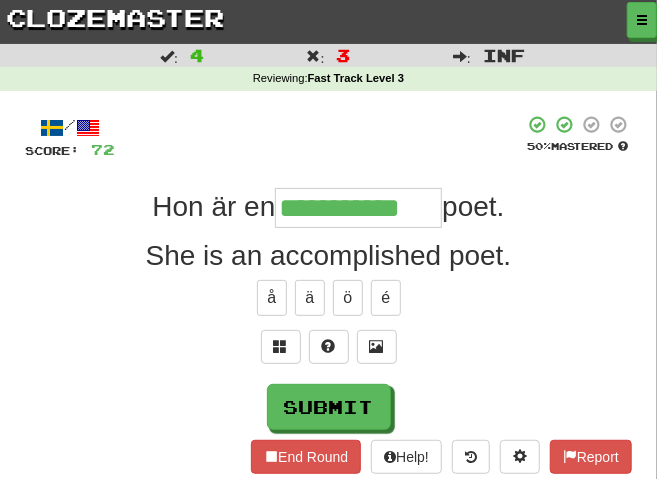 type on "**********" 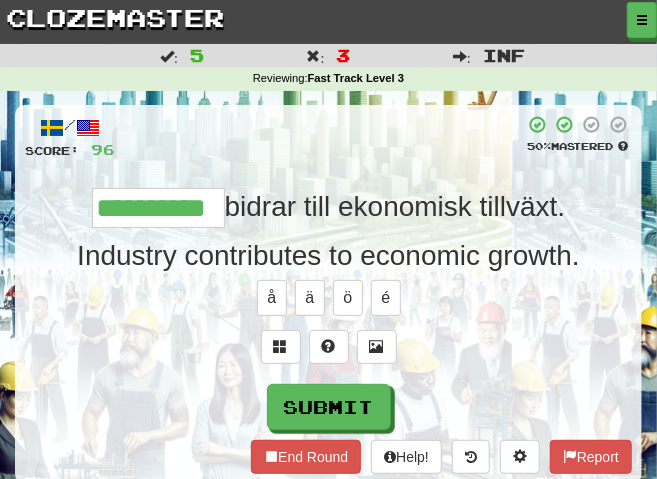 type on "**********" 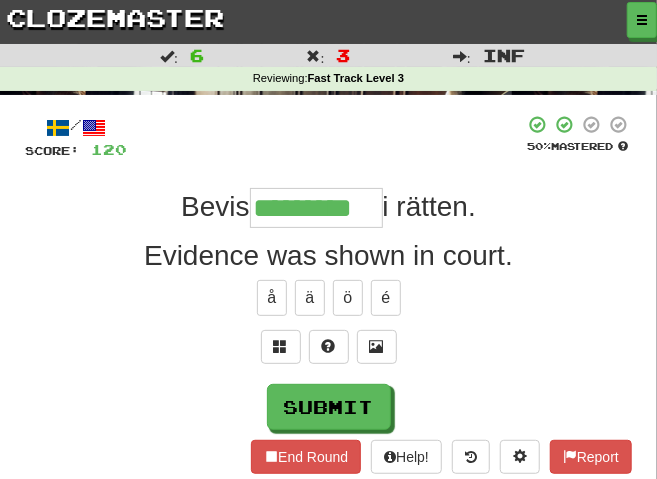 type on "*********" 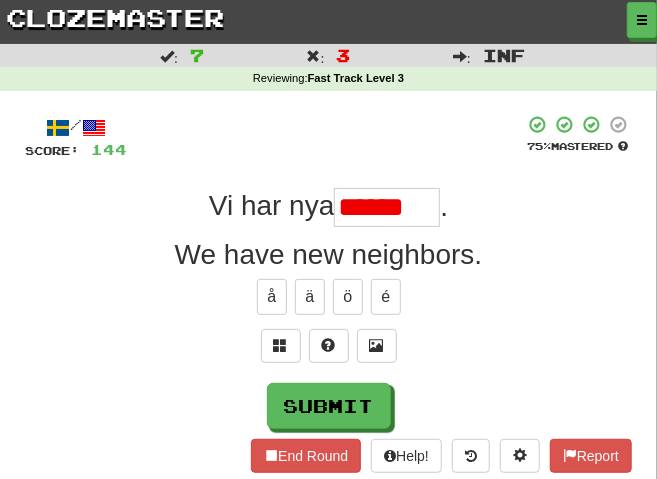 scroll, scrollTop: 0, scrollLeft: 0, axis: both 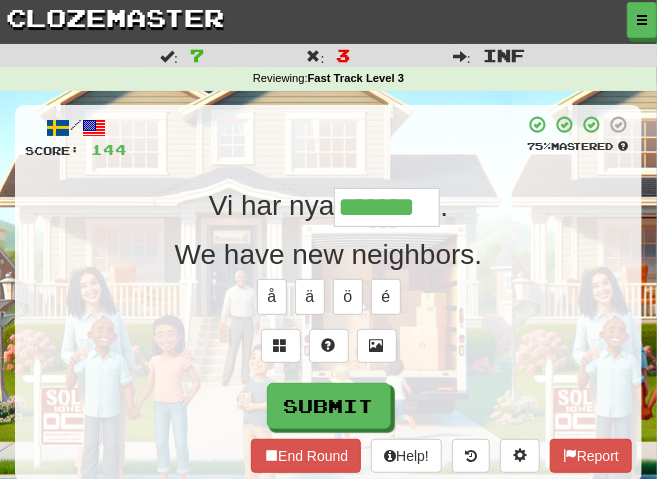 type on "*******" 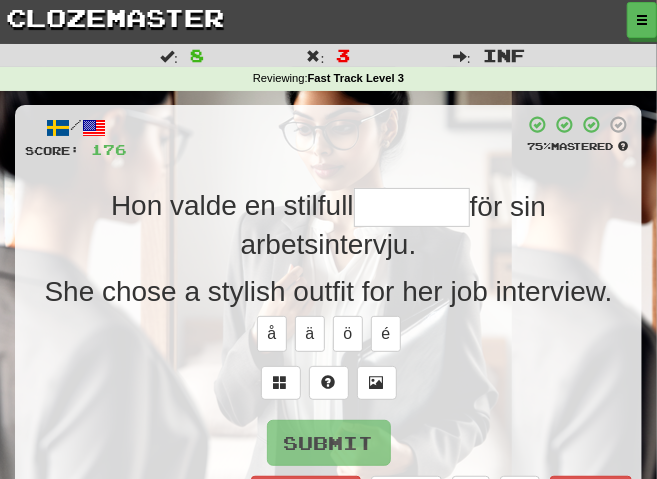 type on "*" 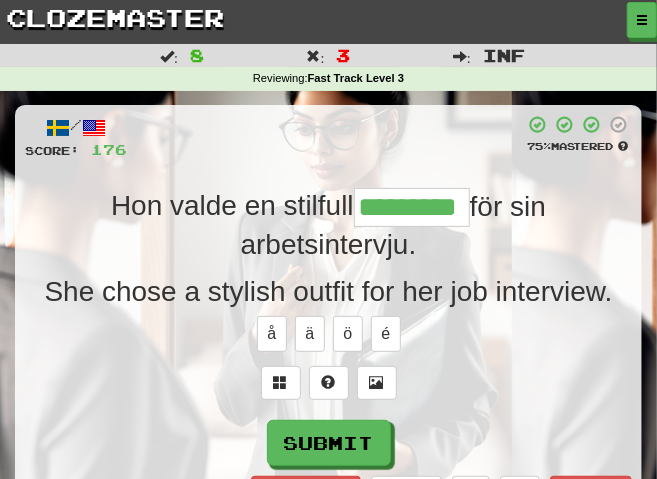 type on "*********" 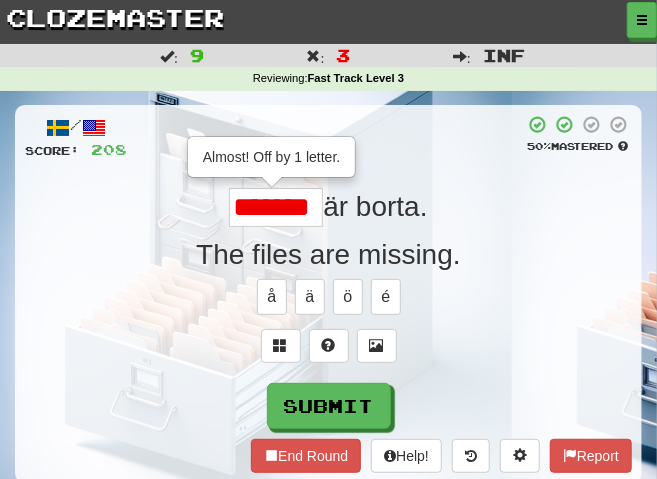 type on "*******" 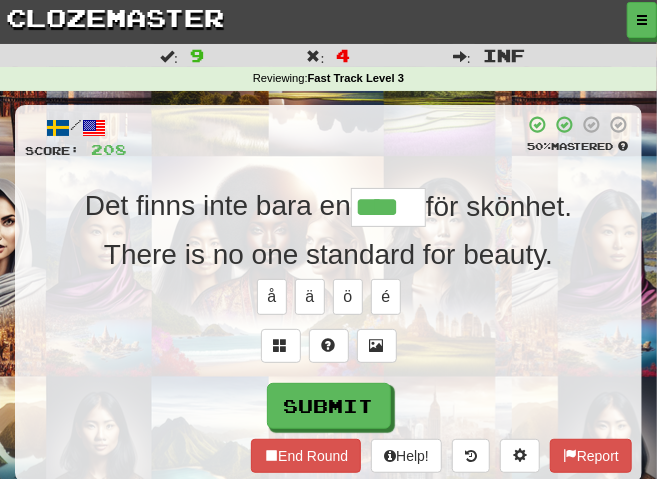 type on "****" 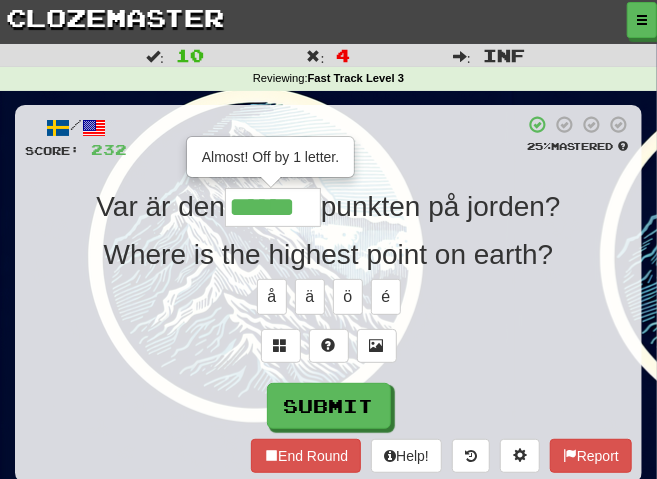 type on "******" 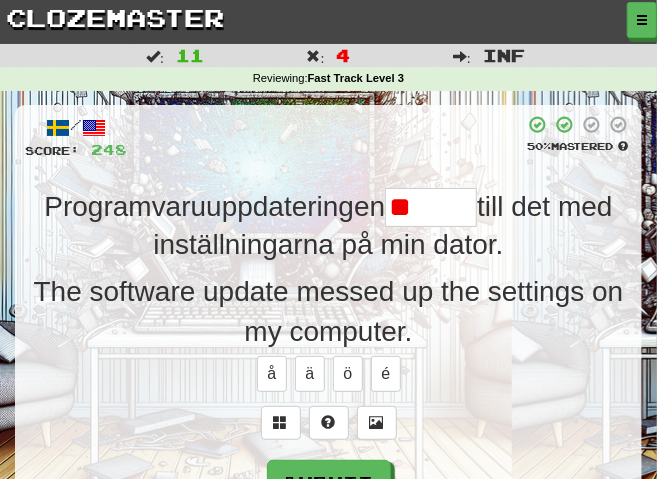 type on "*" 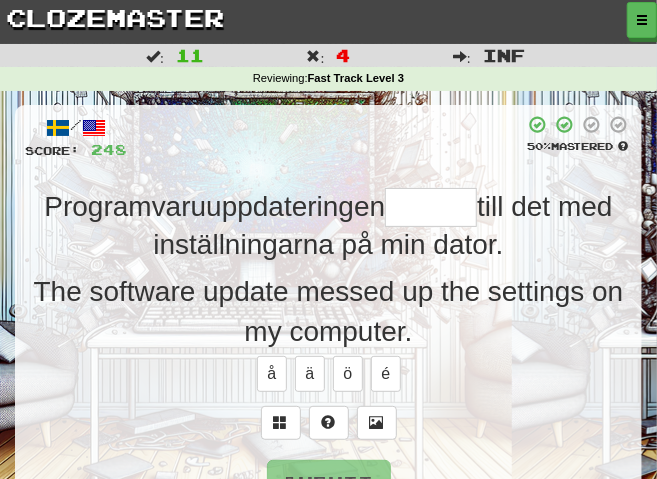 type on "*******" 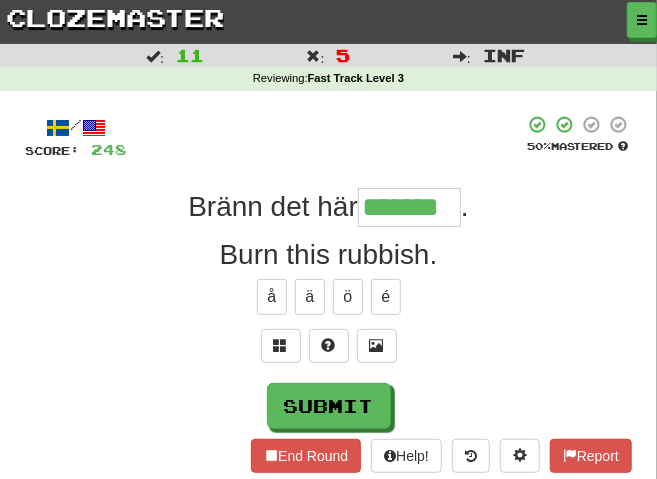 type on "*******" 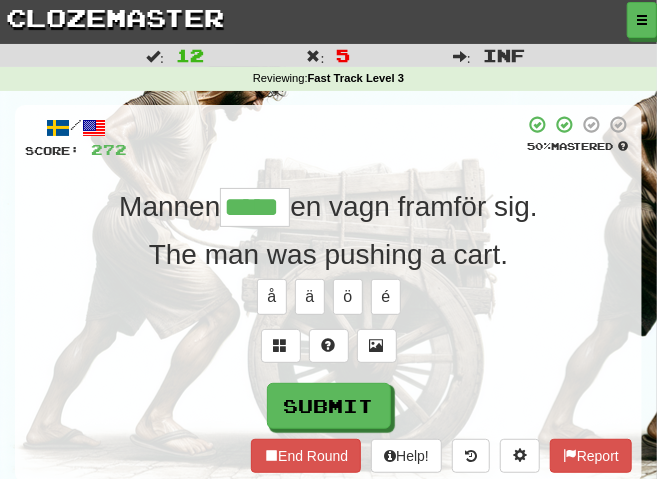 type on "*****" 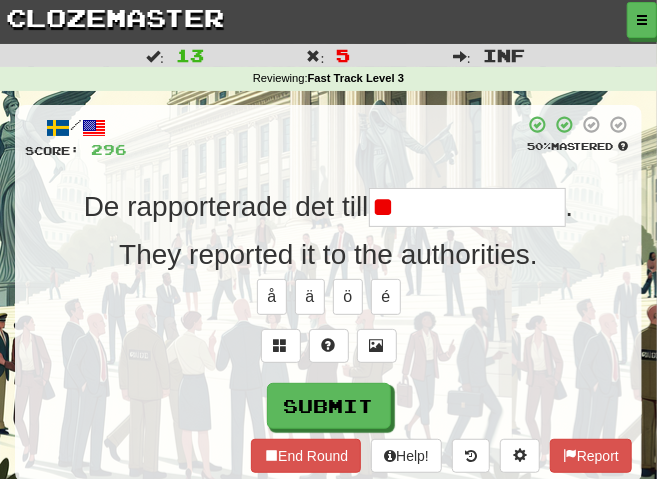 type on "*" 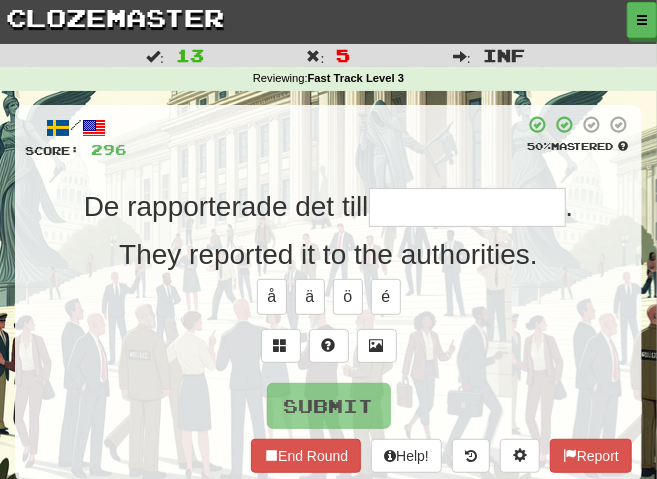 type on "*" 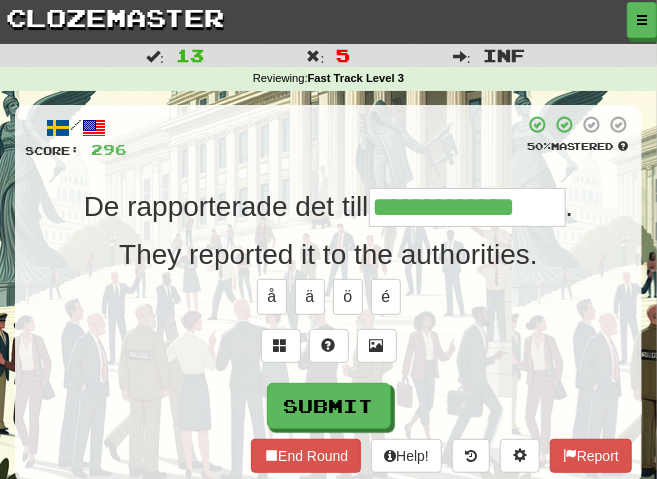type on "**********" 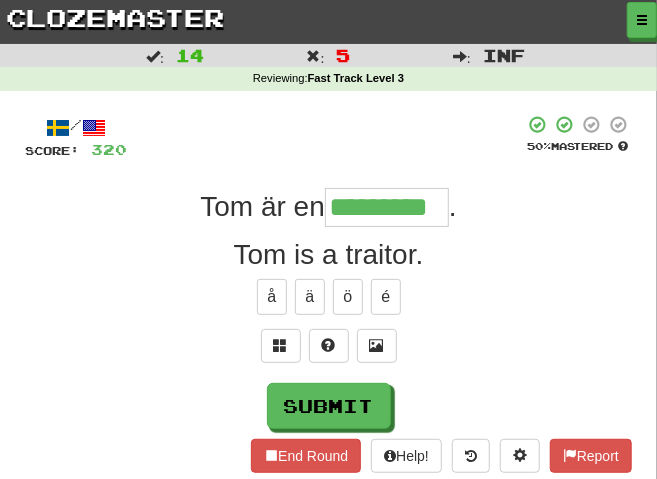 type on "*********" 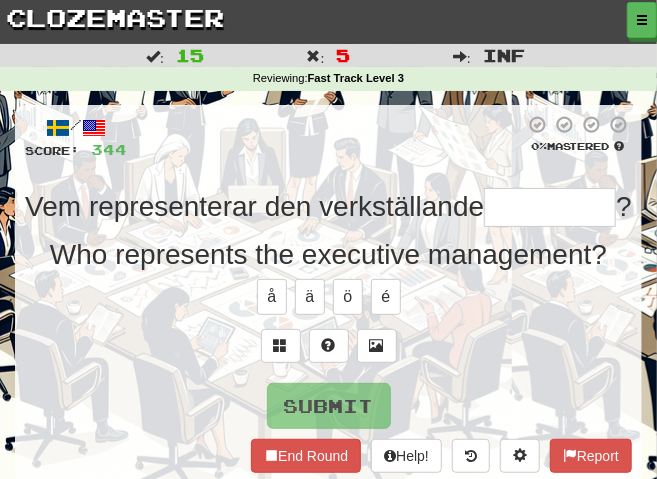 type on "*********" 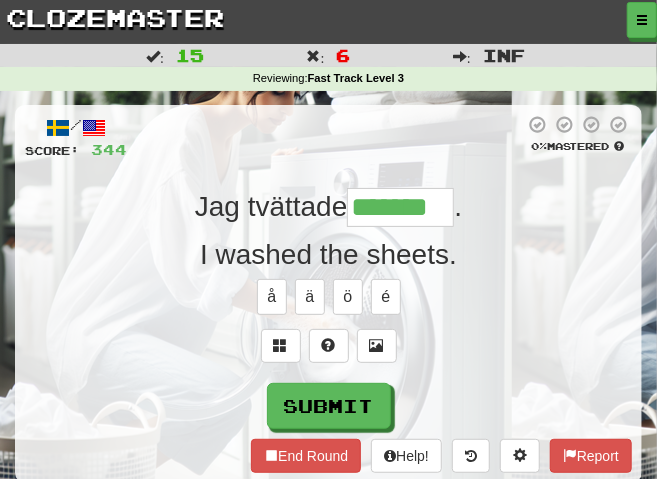 type on "*******" 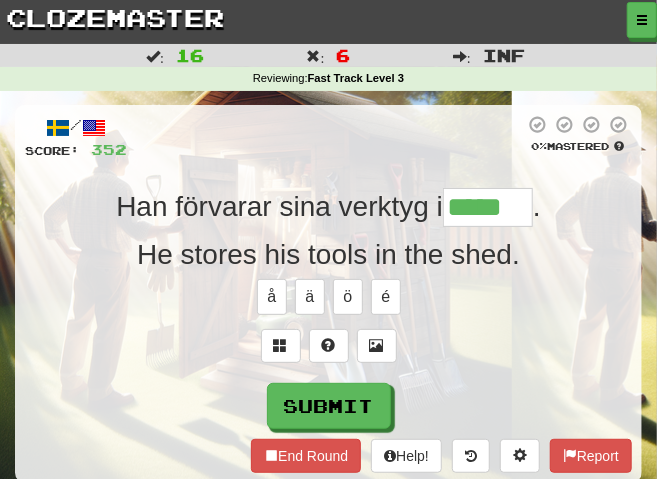 type on "*****" 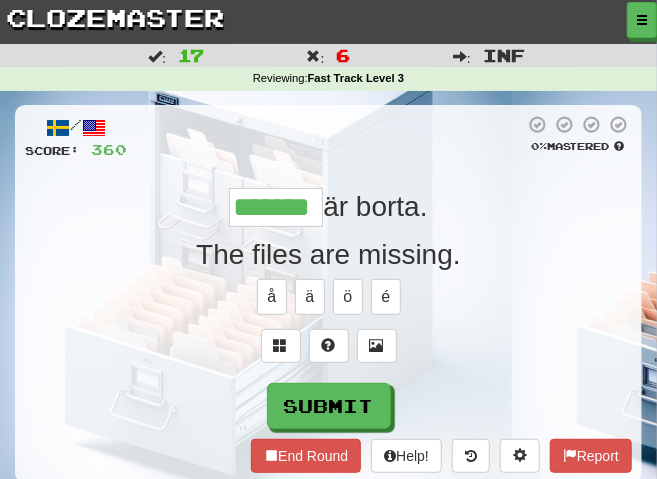 type on "*******" 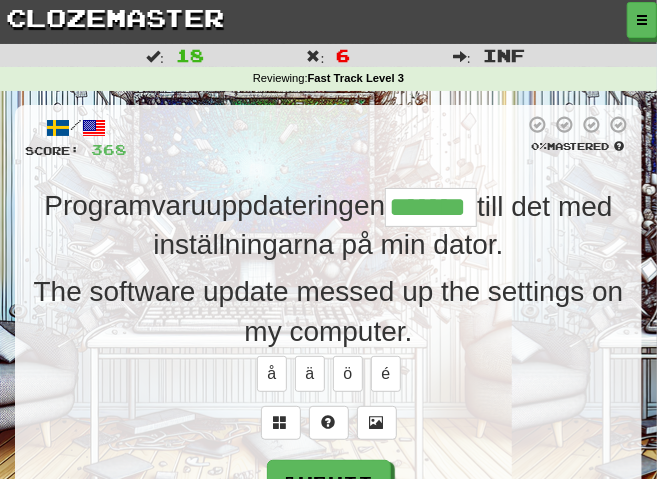 type on "*******" 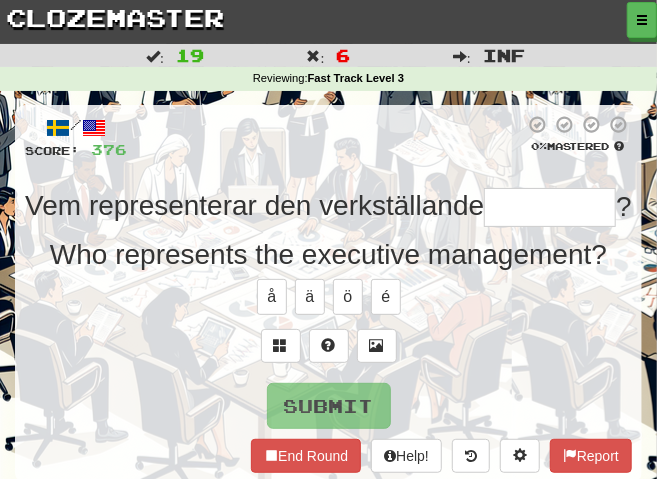 type on "*********" 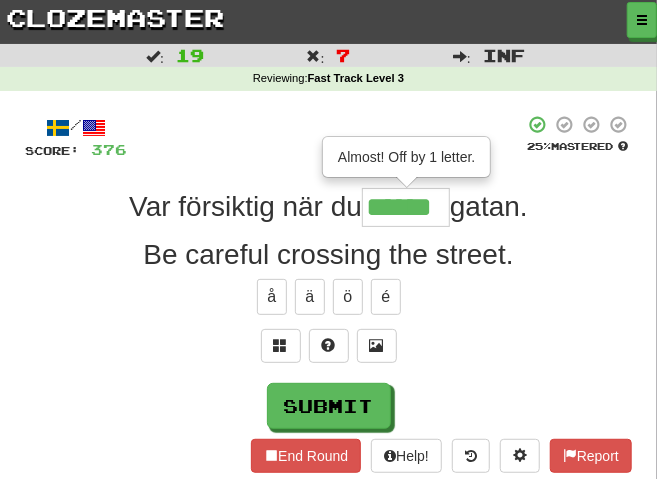 type on "******" 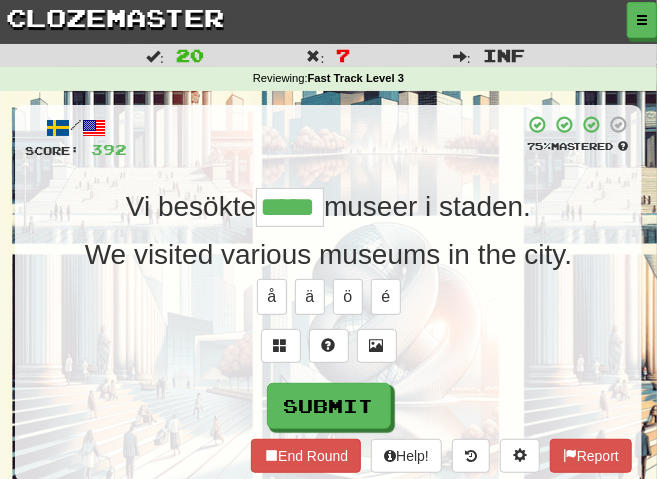 type on "*****" 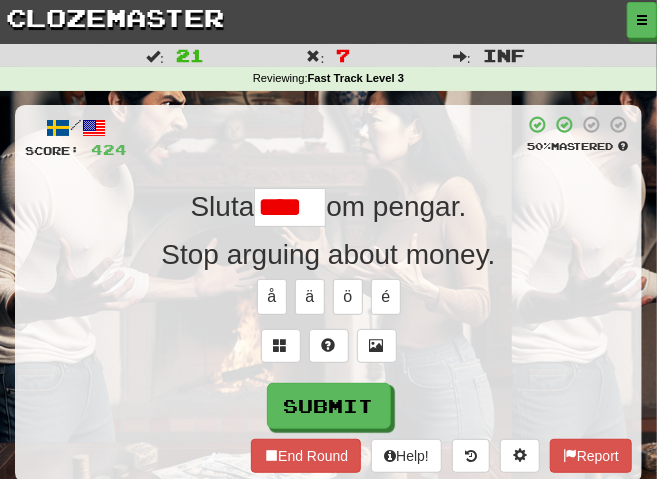 scroll, scrollTop: 0, scrollLeft: 0, axis: both 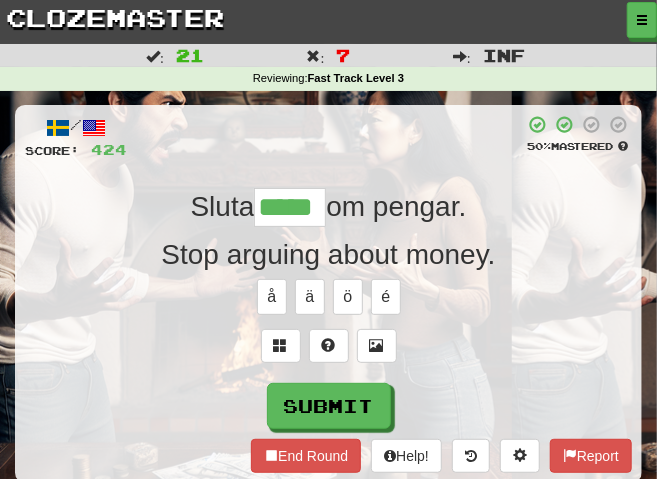 type on "*****" 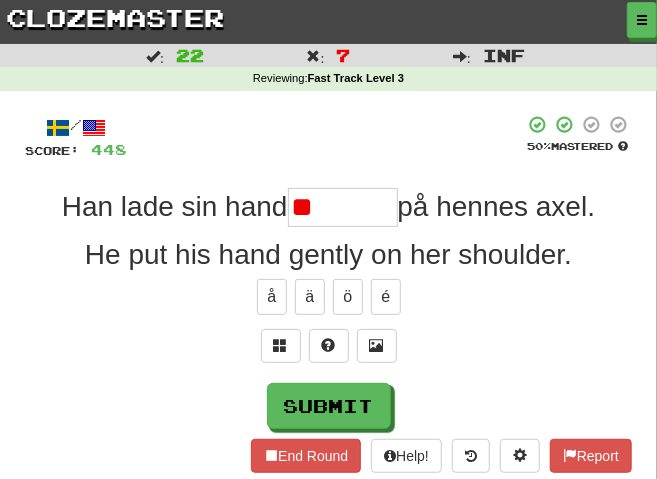 type on "*" 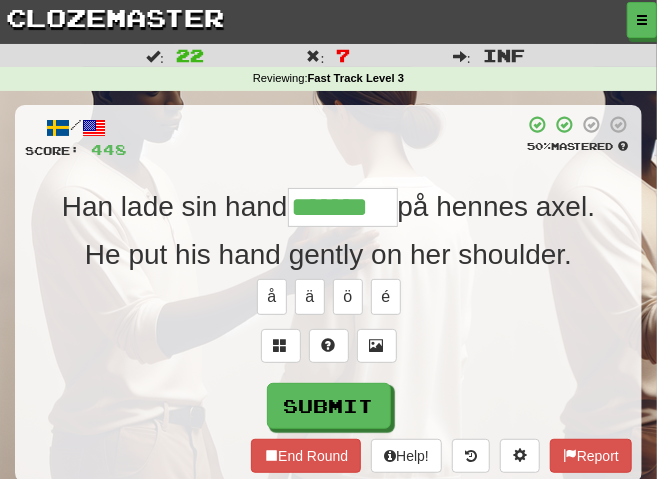 type on "*******" 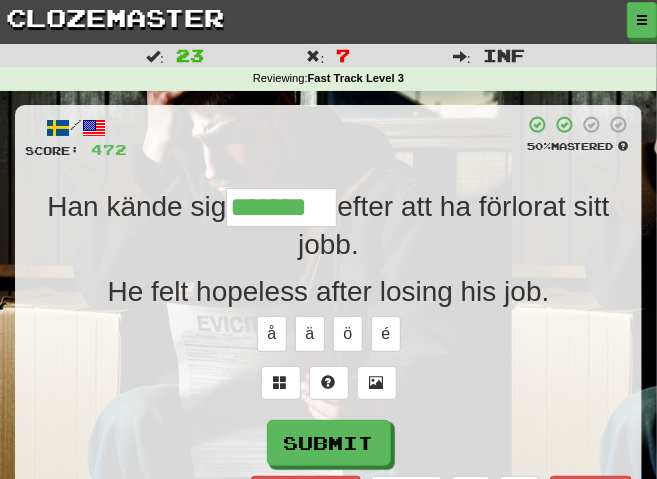 type on "*******" 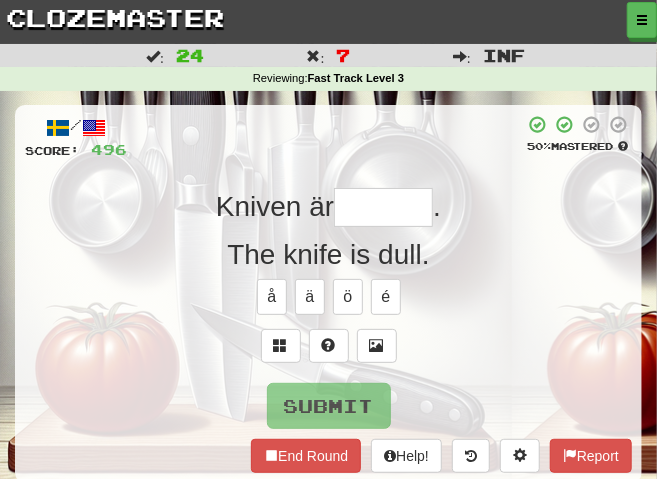 type on "*" 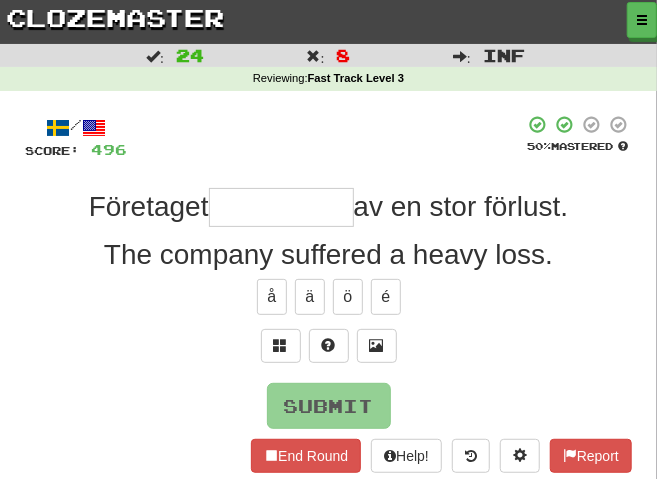 type on "*********" 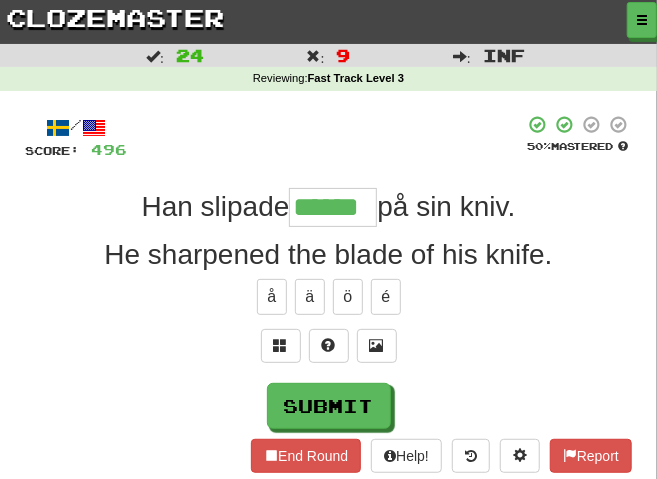 type on "******" 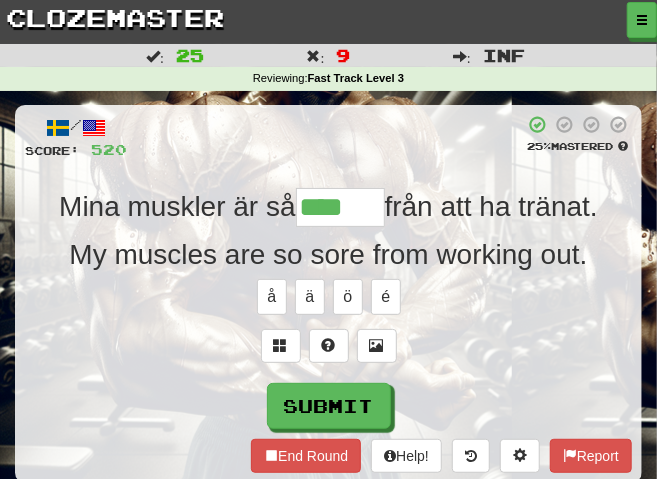 type on "****" 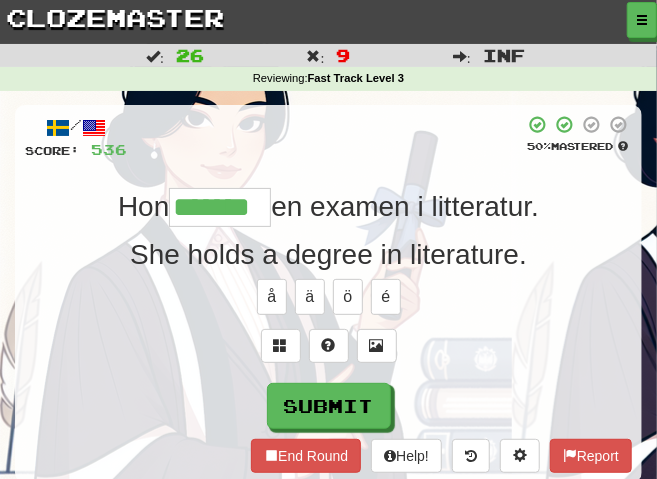 type on "*******" 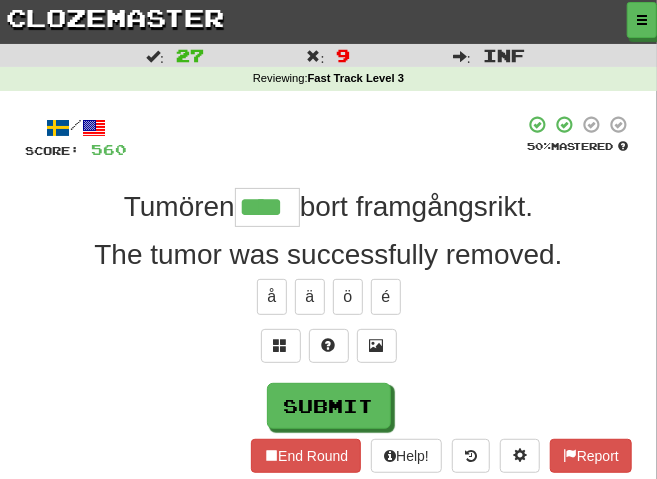 type on "****" 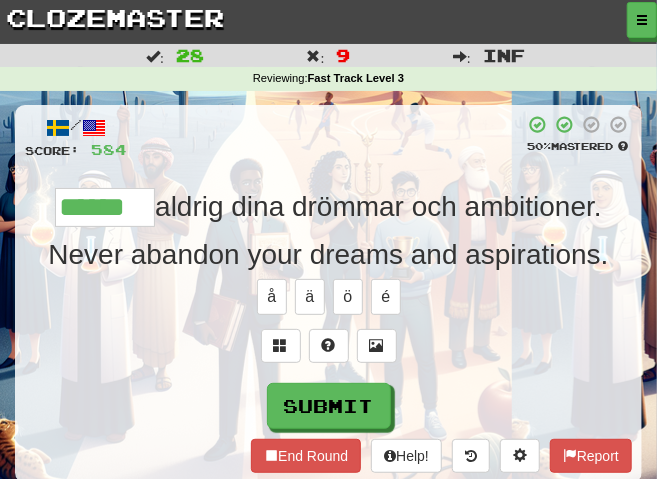 type on "******" 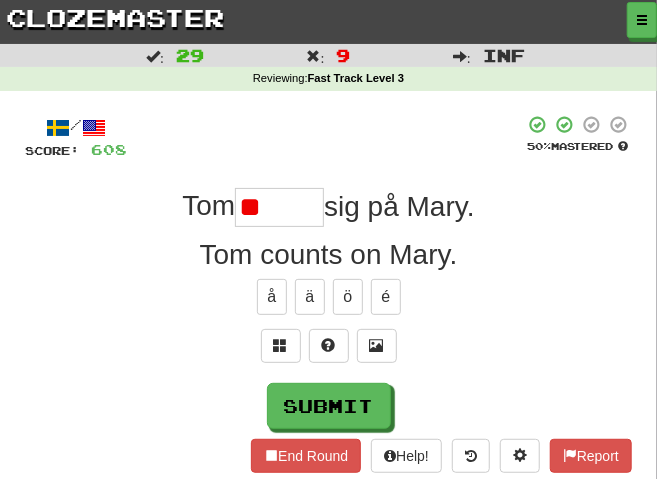 type on "*" 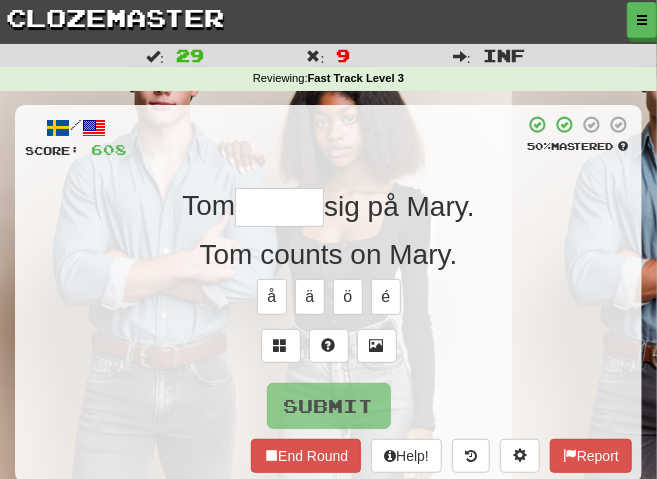 type on "********" 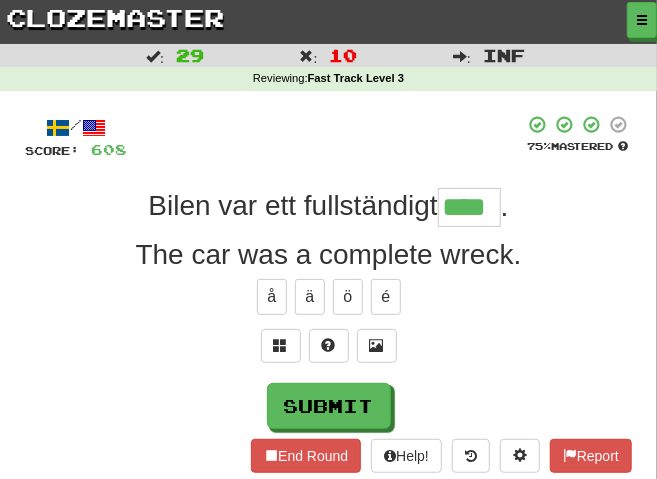 type on "****" 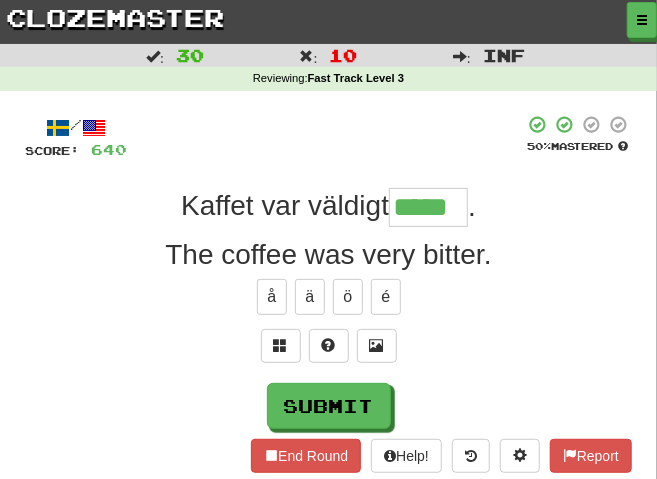 type on "*****" 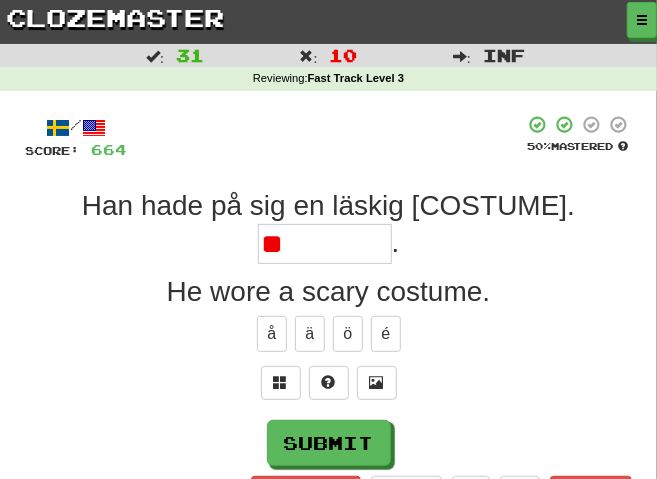 type on "*" 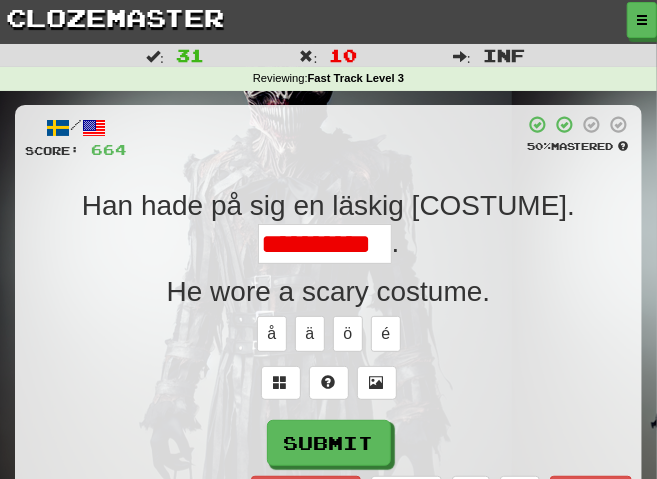 scroll, scrollTop: 0, scrollLeft: 3, axis: horizontal 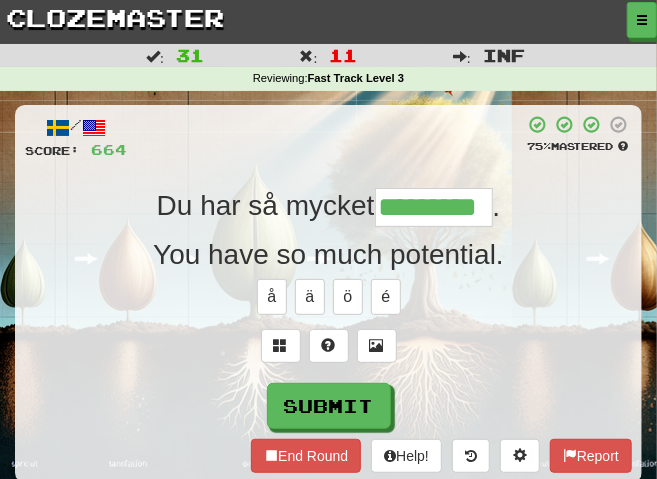 type on "*********" 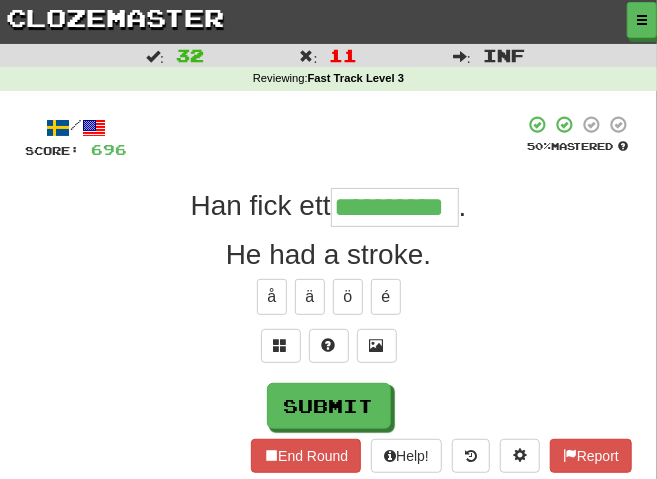 type on "**********" 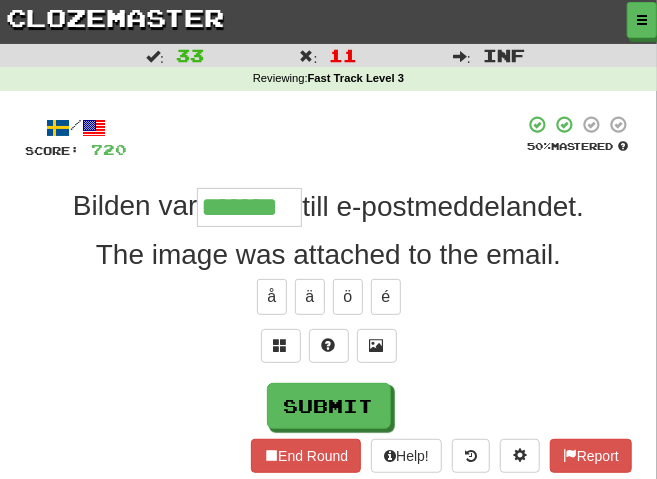 type on "*******" 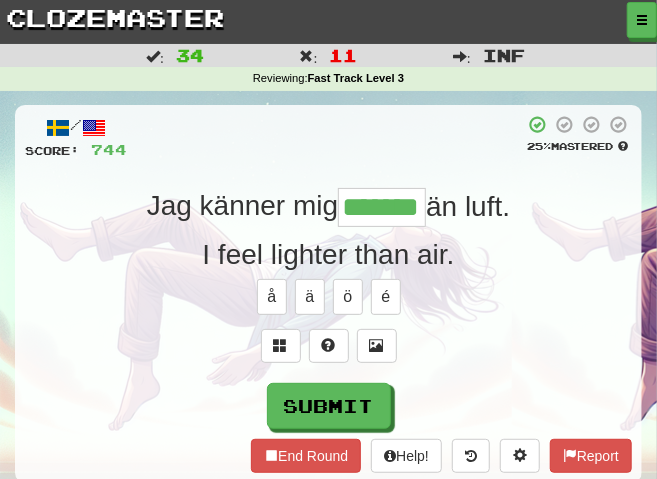 type on "*******" 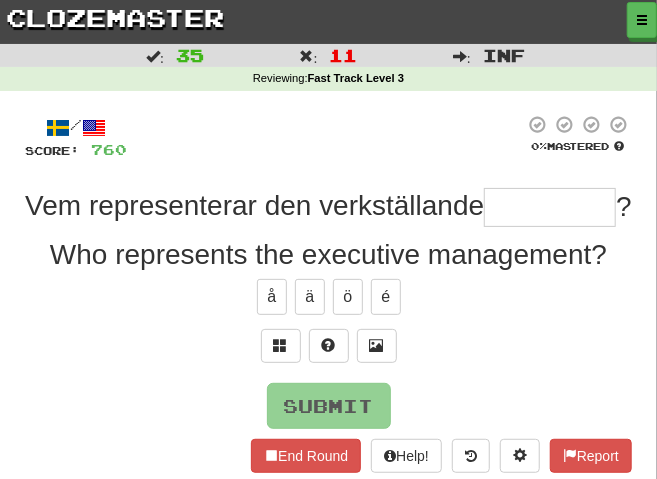 type on "*********" 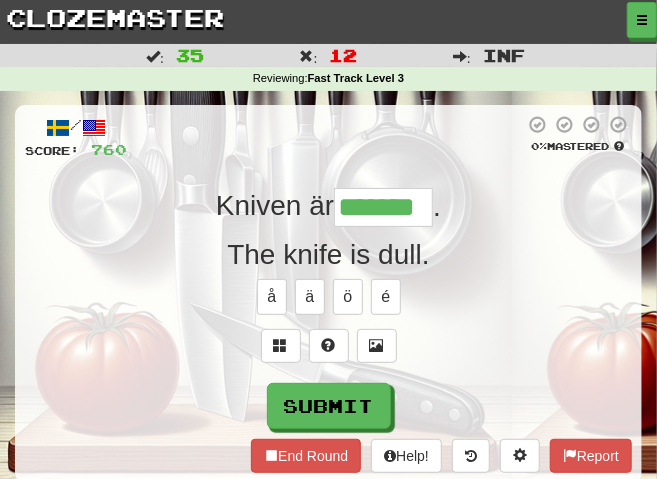 type on "*******" 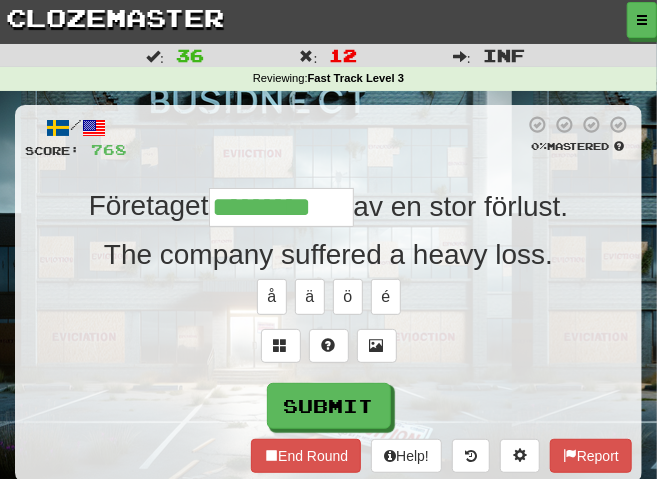 type on "*********" 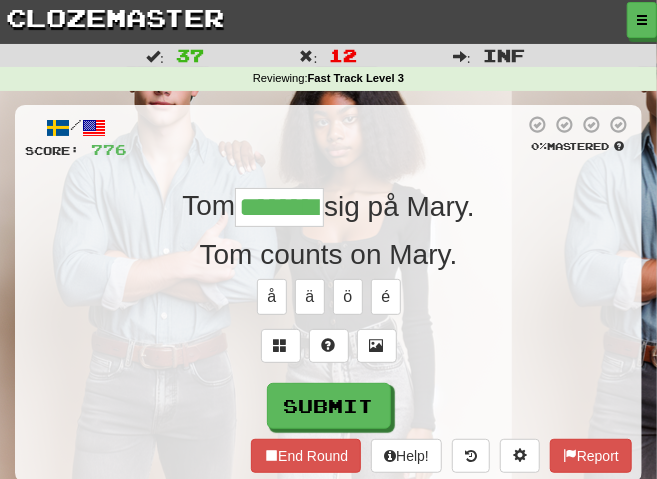 type on "********" 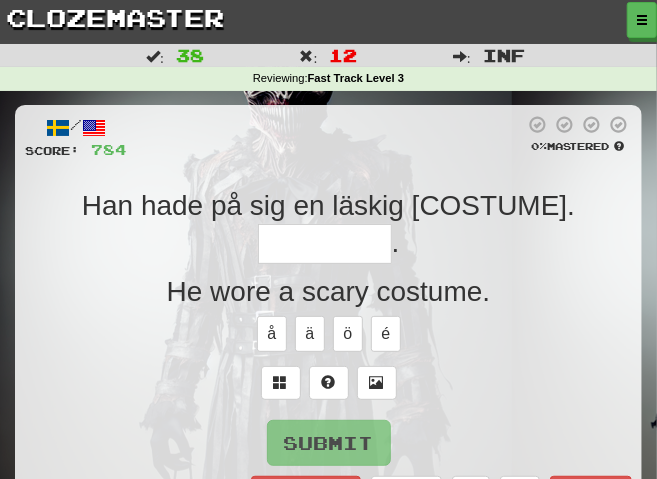 type on "*" 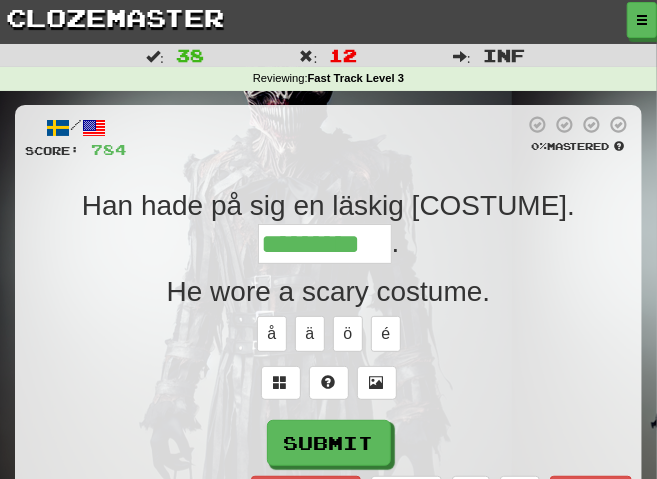 type on "*********" 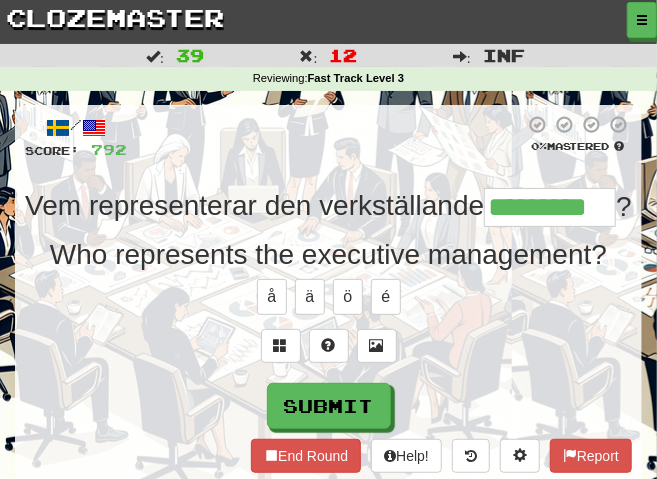 type on "*********" 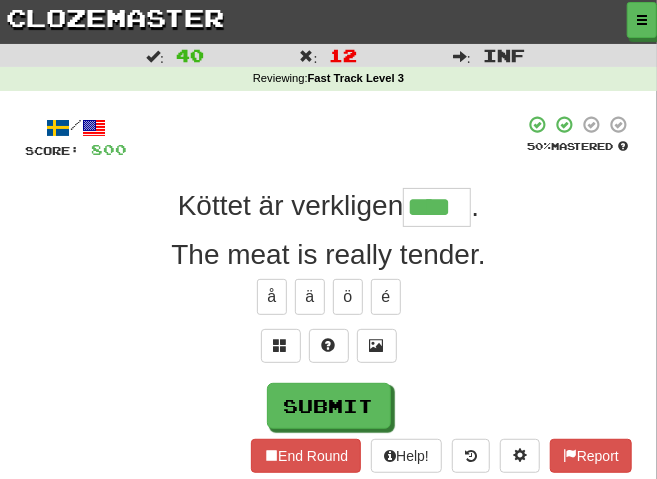 type on "****" 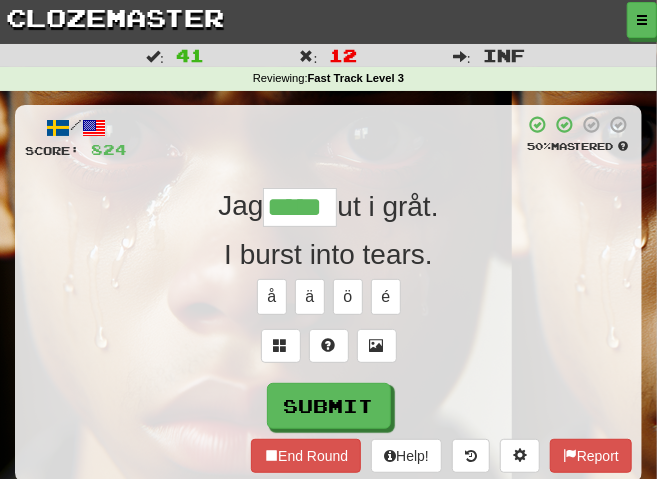 type on "*****" 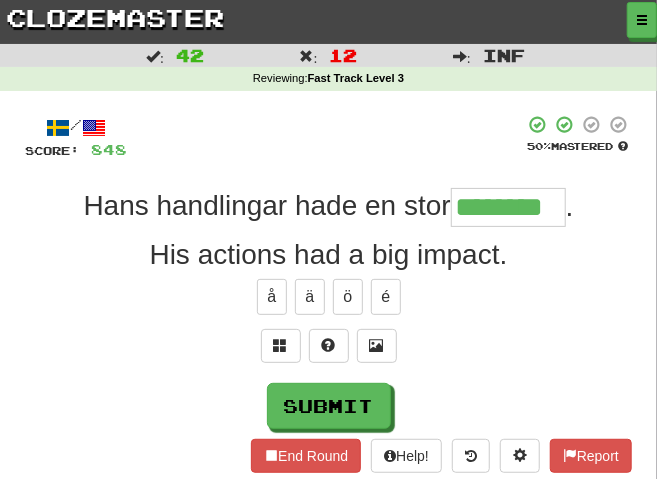 type on "********" 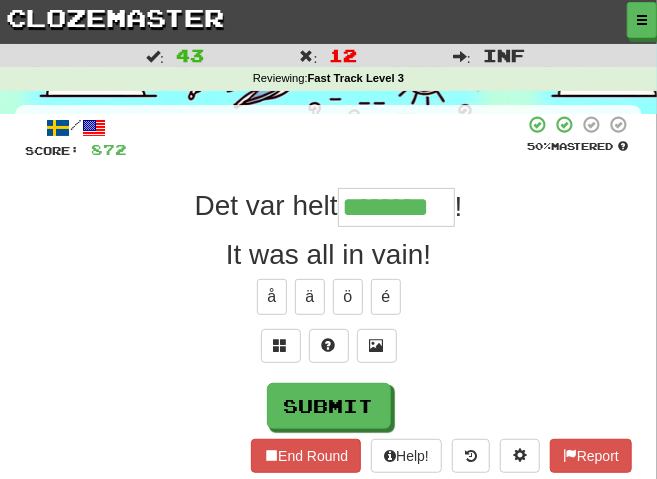 type on "********" 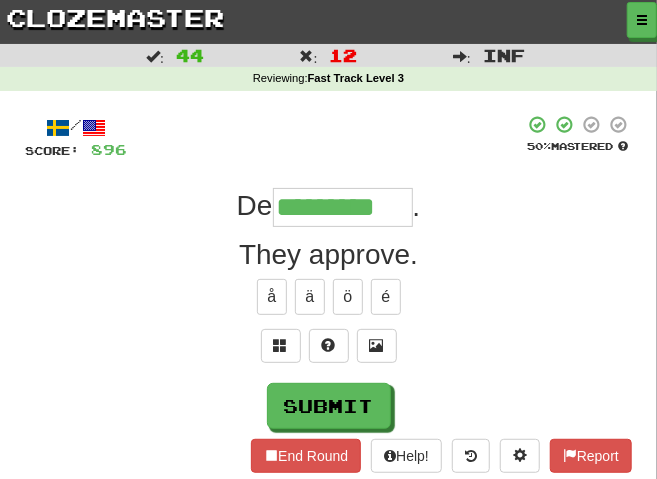 type on "*********" 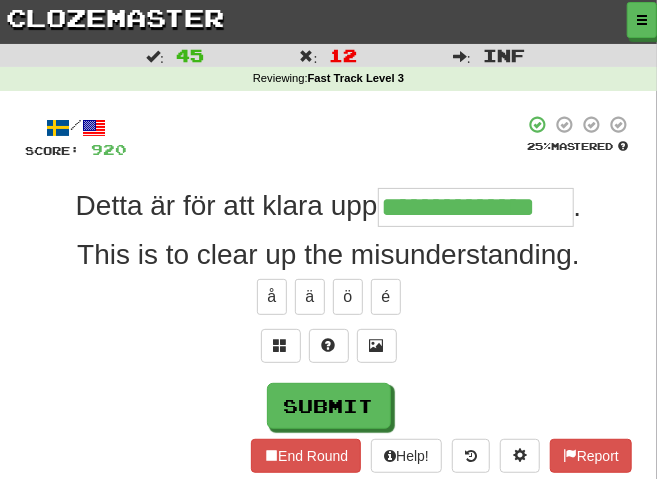 type on "**********" 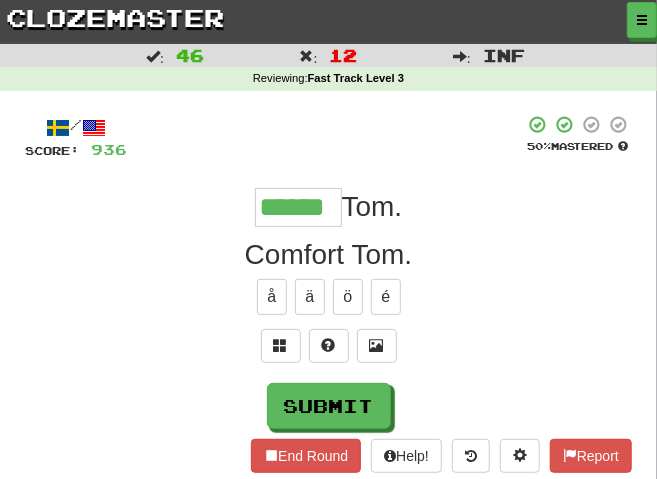 type on "******" 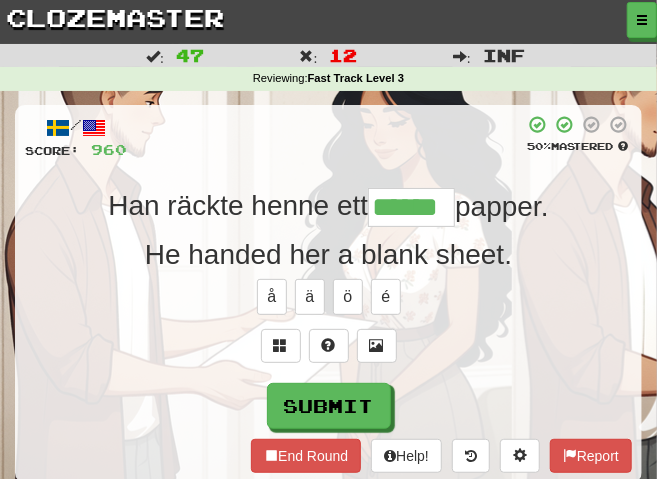 type on "******" 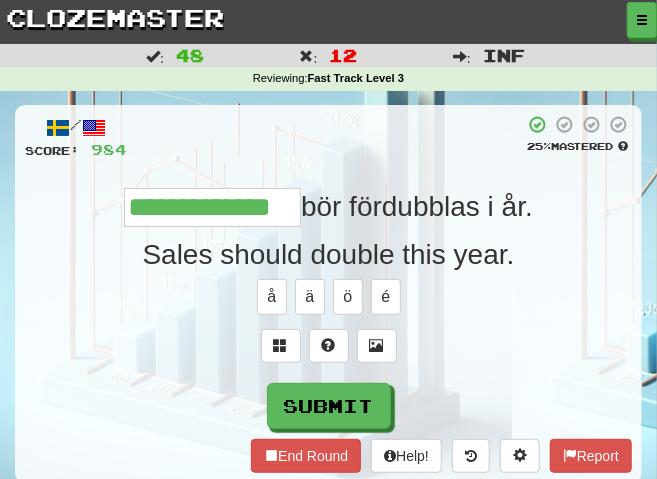 type on "**********" 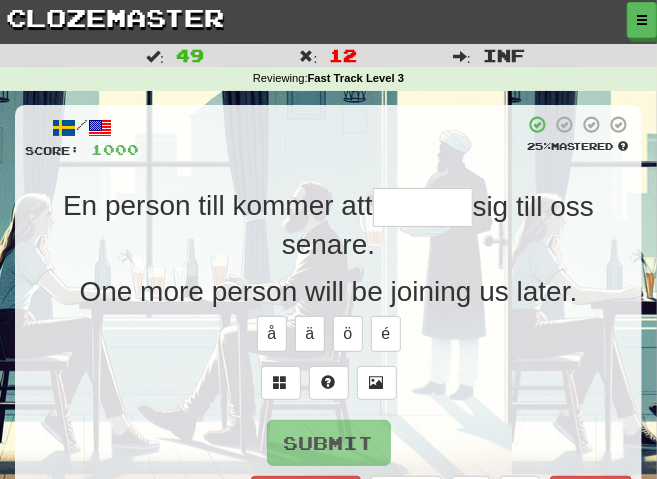type on "*" 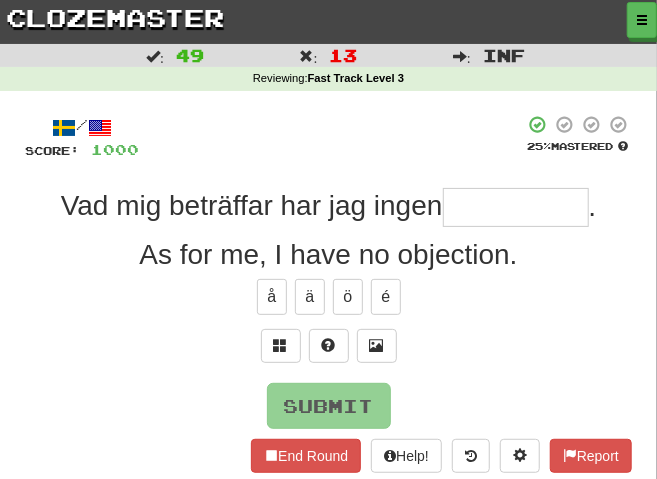 type on "*" 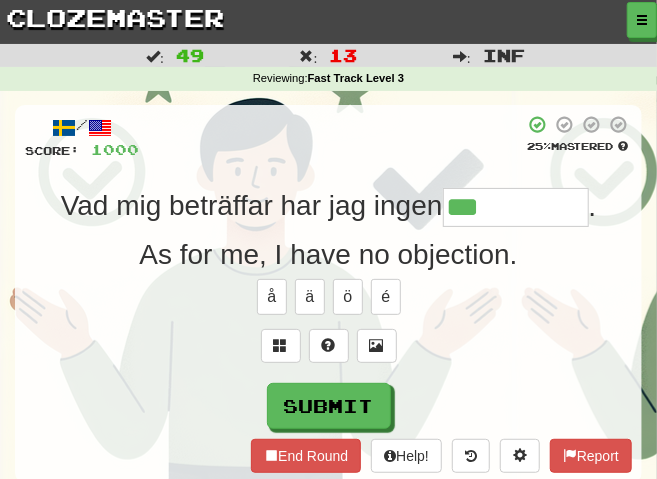 type on "**********" 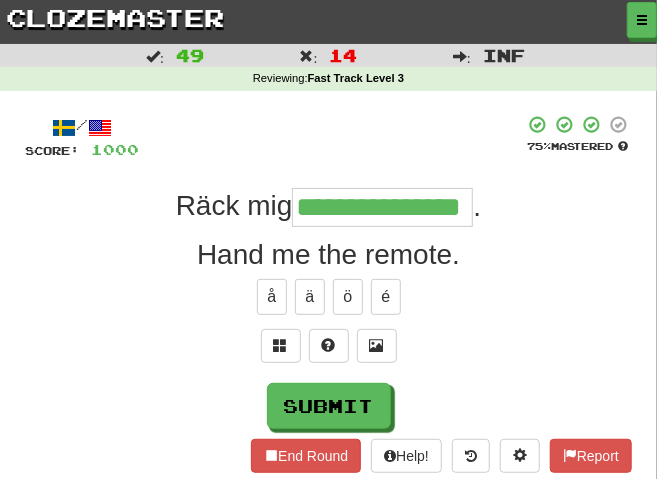 type on "**********" 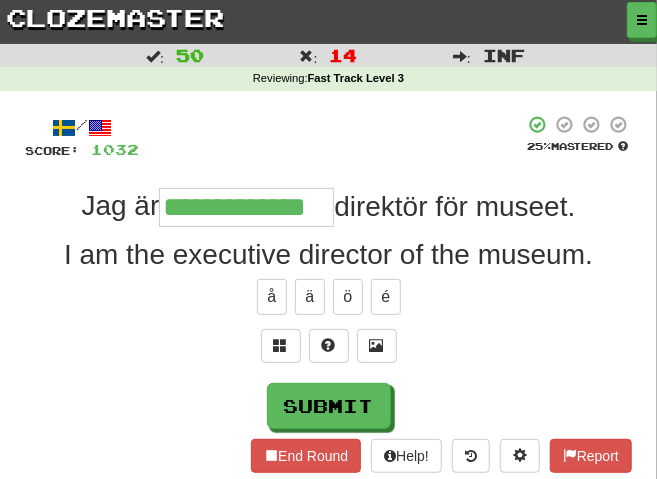 type on "**********" 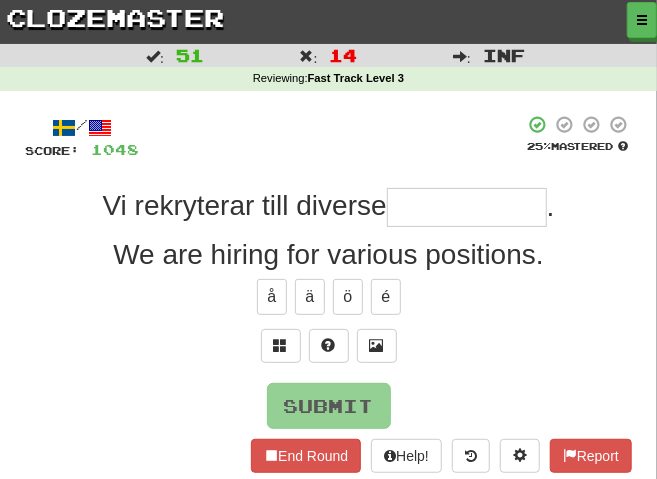 type on "*" 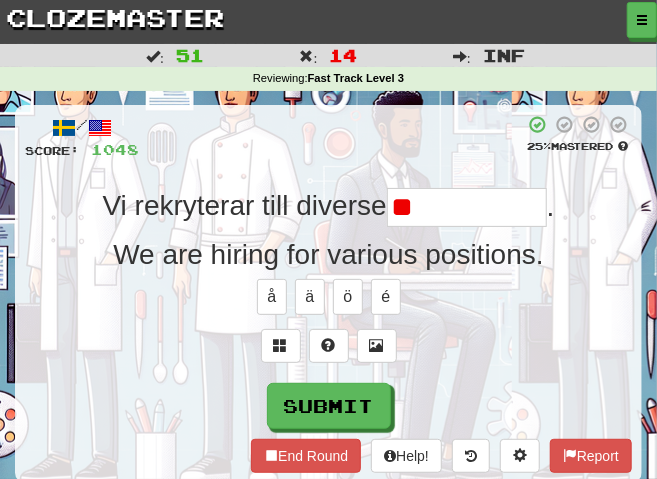 type on "*" 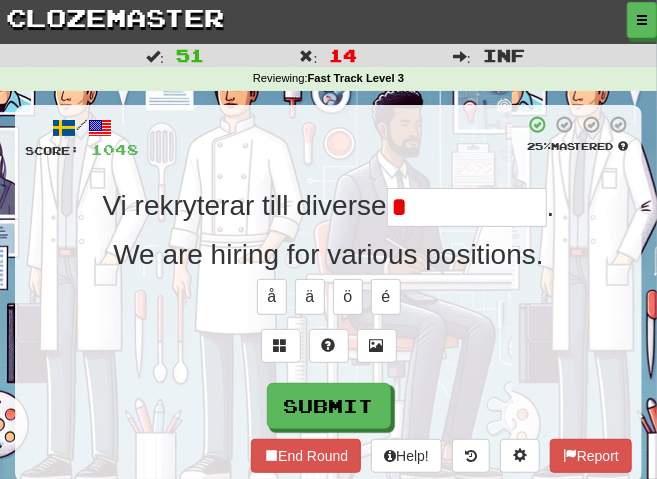 type on "*" 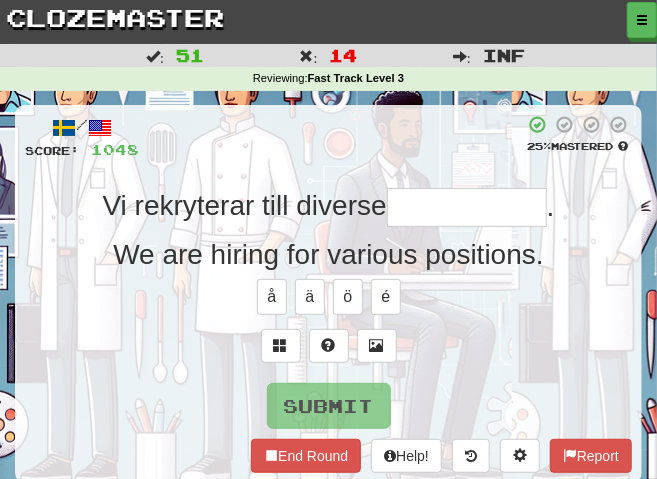 type on "*" 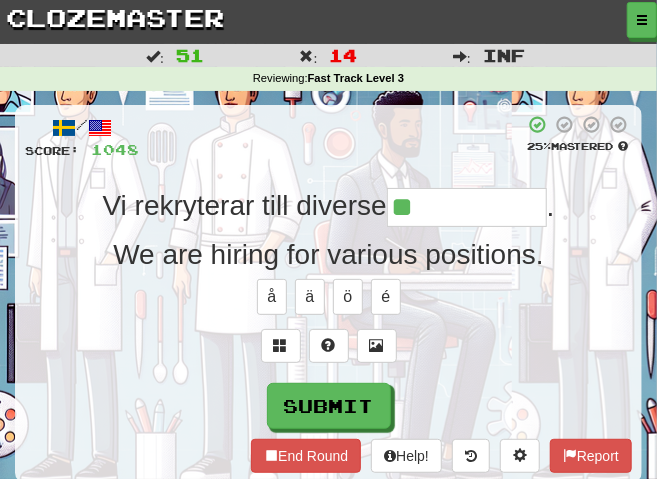 type on "**********" 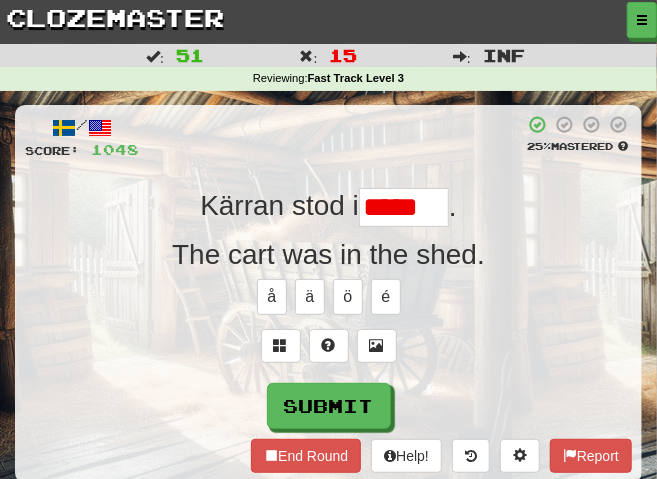 type on "*******" 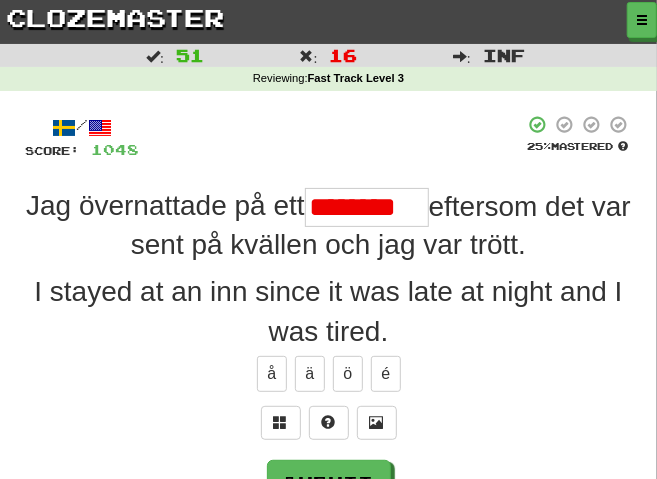 scroll, scrollTop: 0, scrollLeft: 0, axis: both 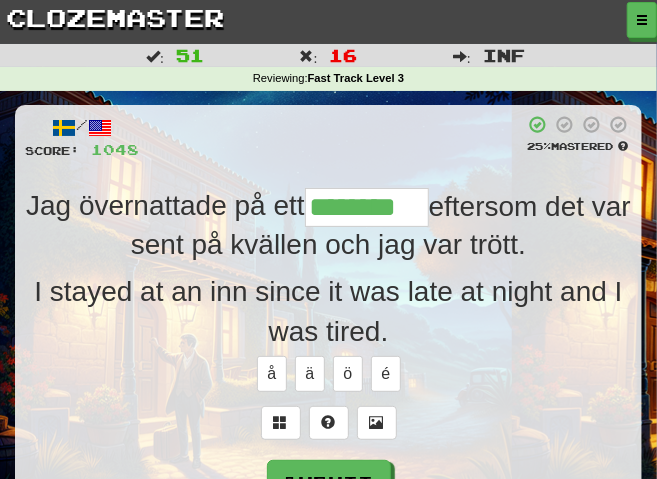type on "********" 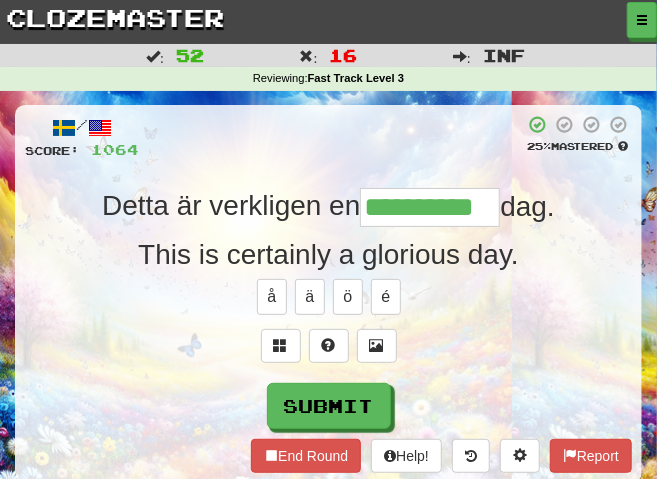 type on "**********" 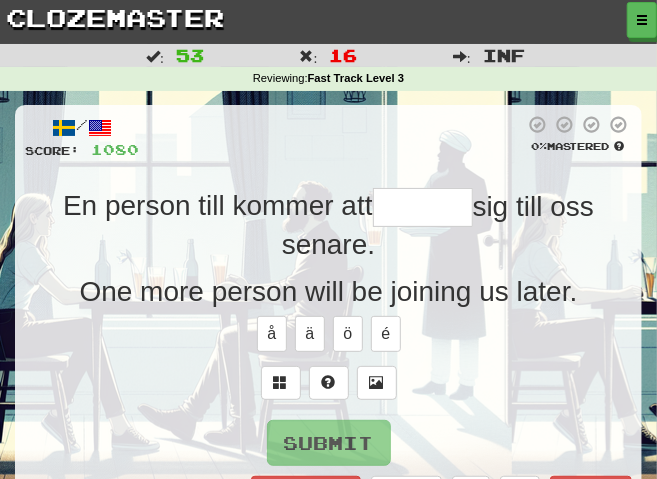 drag, startPoint x: 375, startPoint y: 206, endPoint x: 392, endPoint y: 207, distance: 17.029387 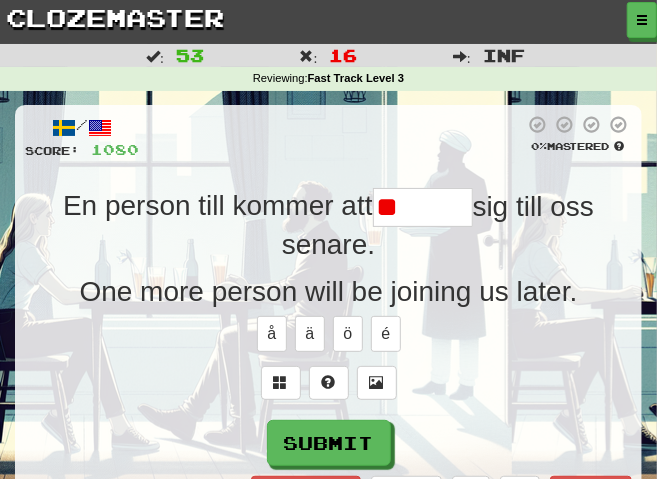 type on "*" 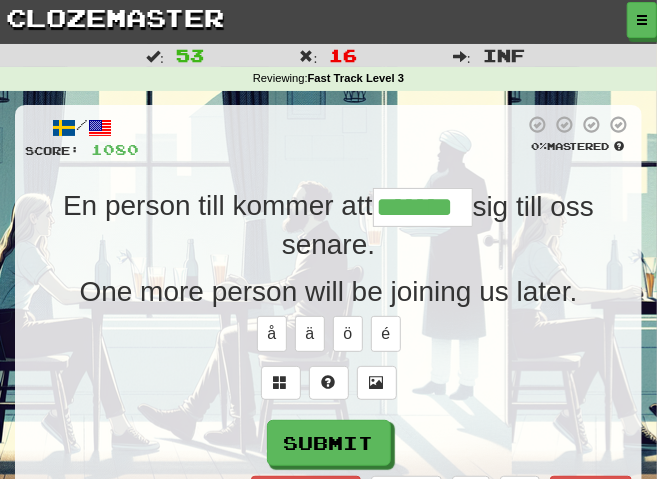 type on "*******" 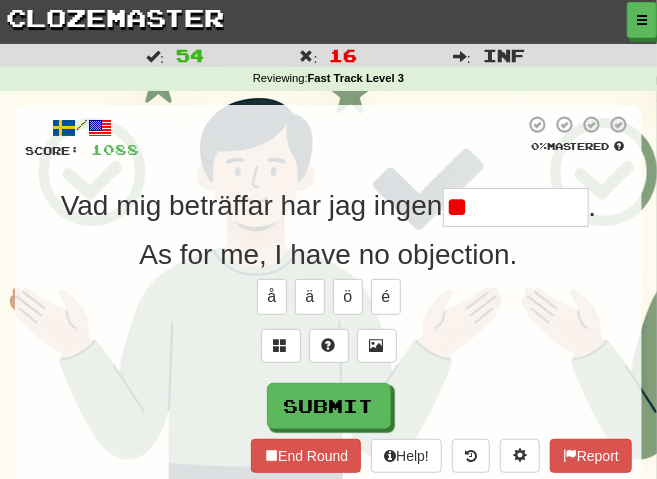 type on "*" 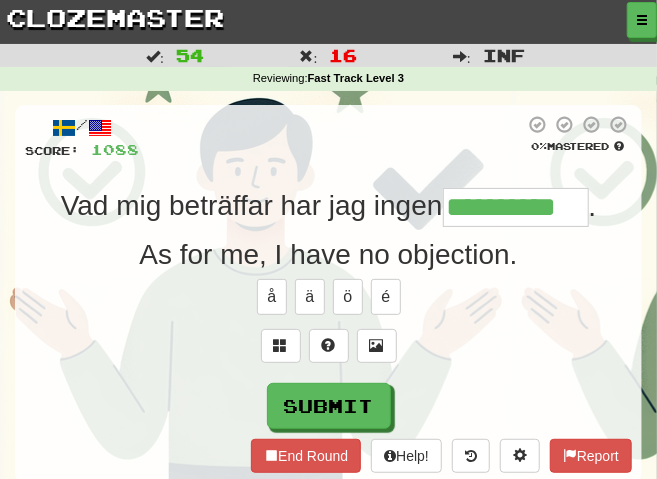 type on "**********" 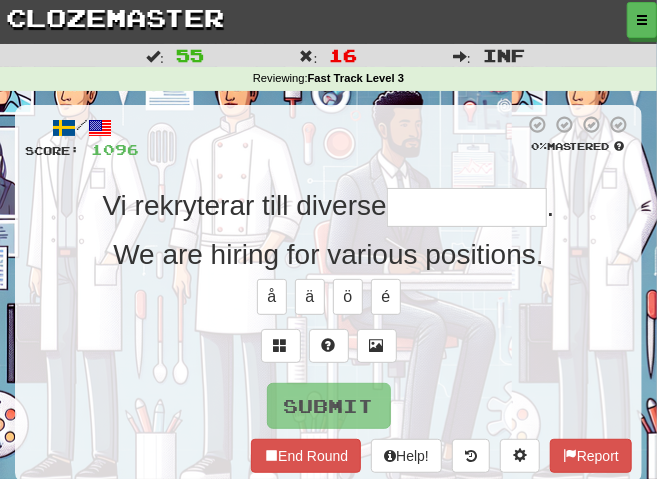 type on "*" 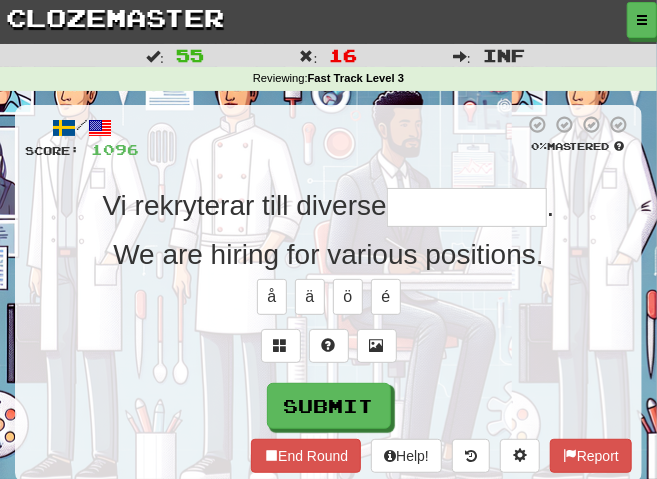 type on "*" 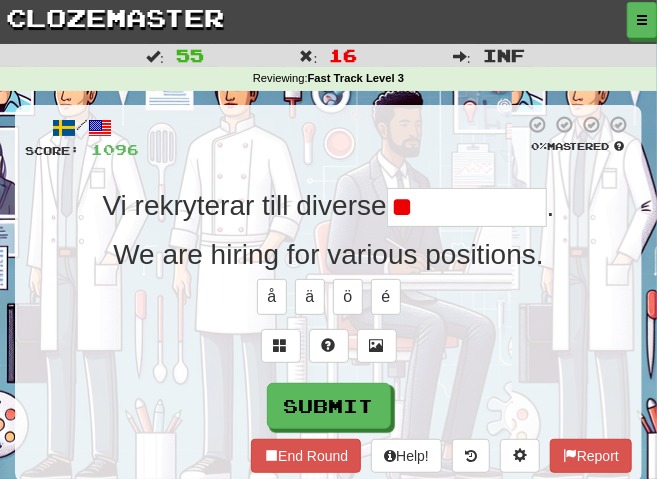type on "*" 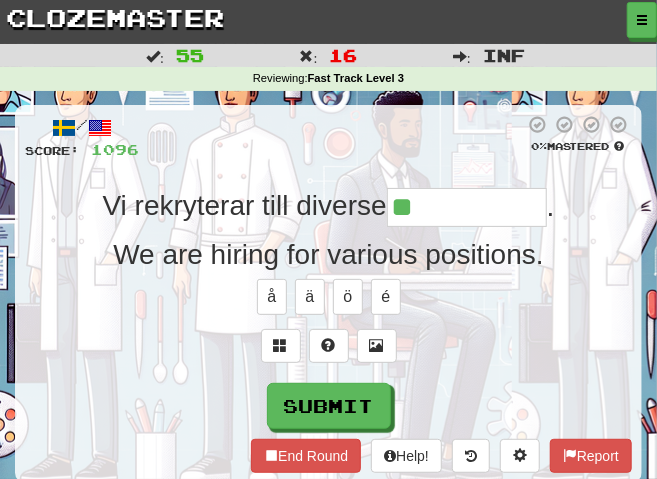 type on "**********" 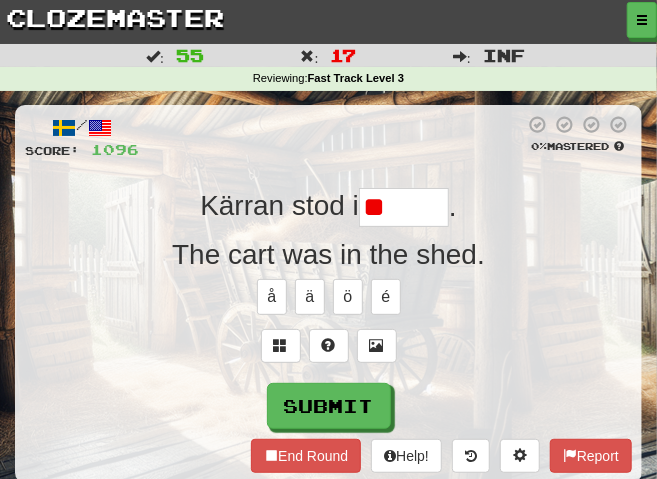 type on "*******" 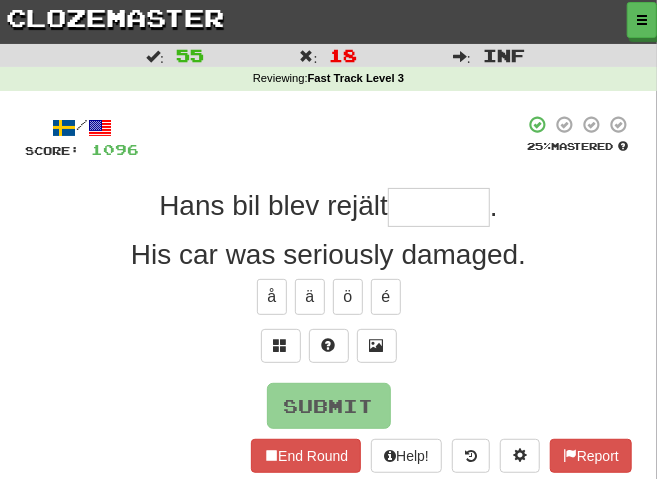 type on "******" 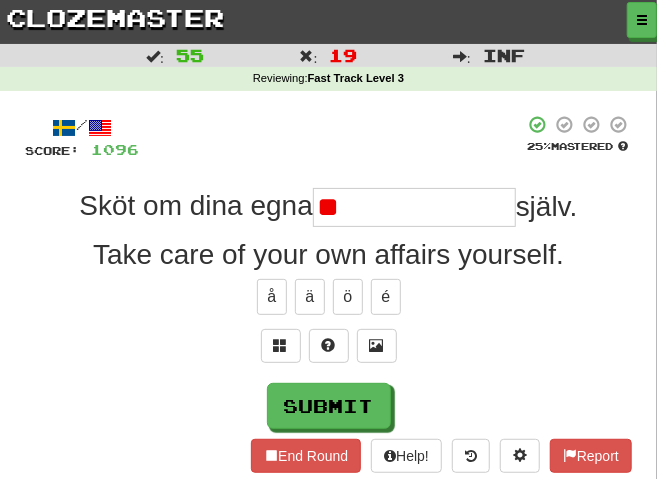 type on "*" 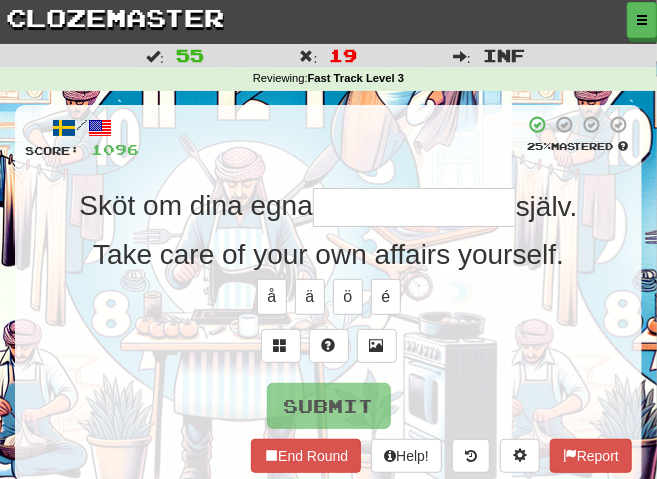 type on "*" 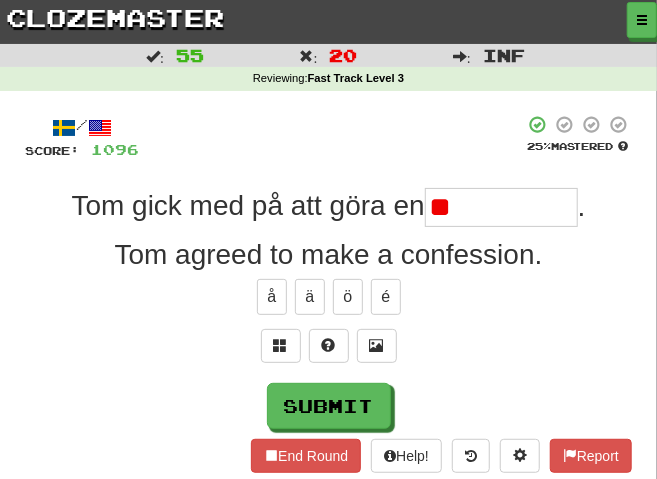 type on "*" 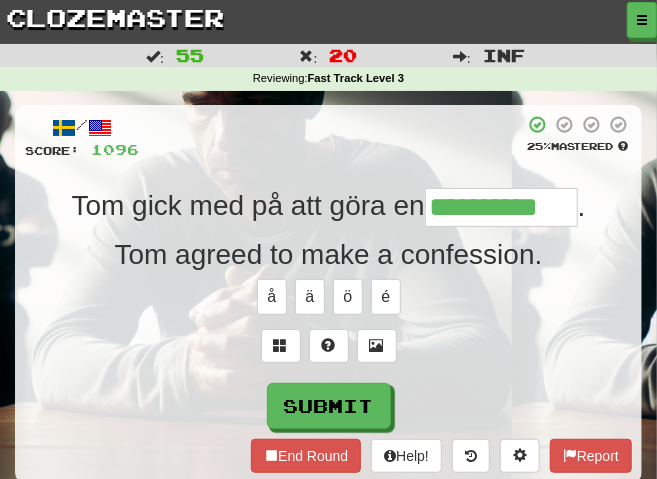 type on "**********" 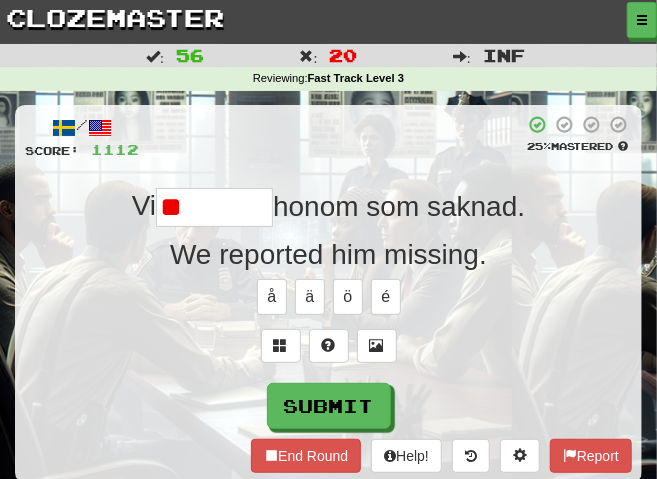 type on "*" 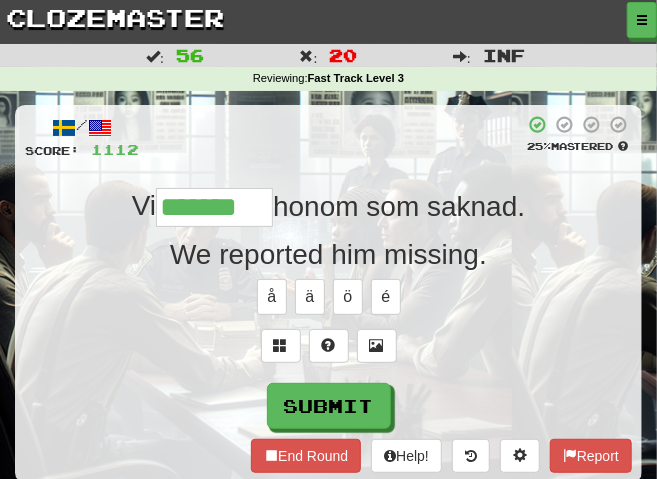 type on "*******" 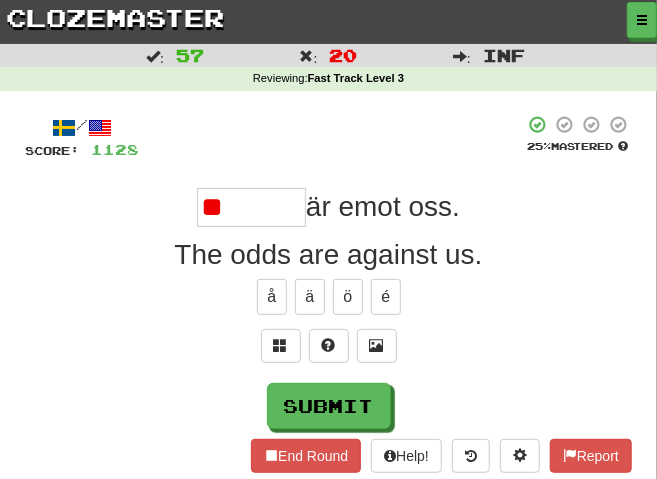 type on "*" 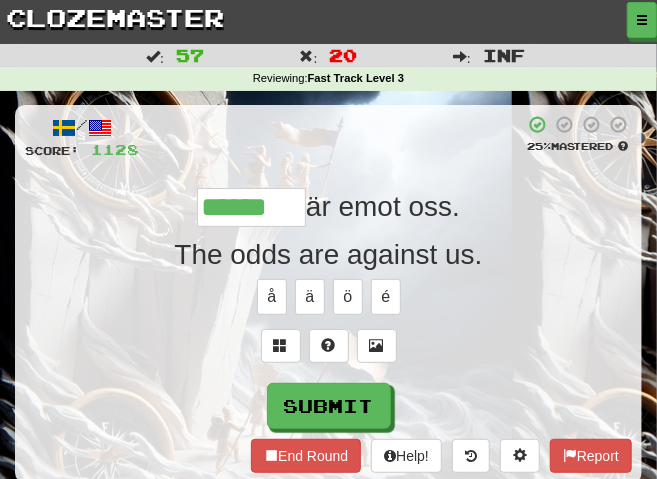 type on "******" 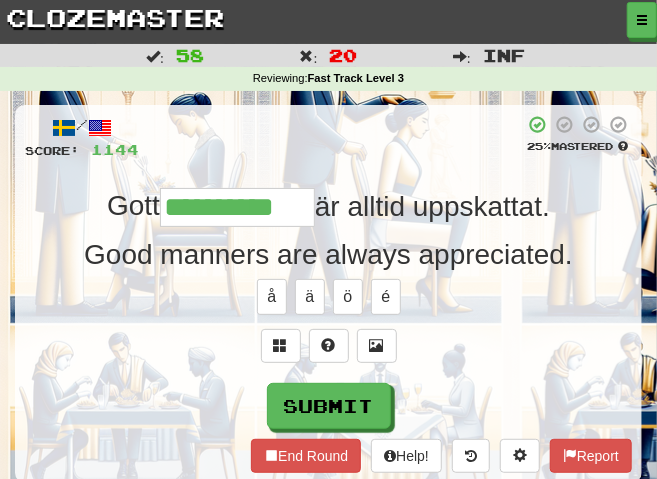 type on "**********" 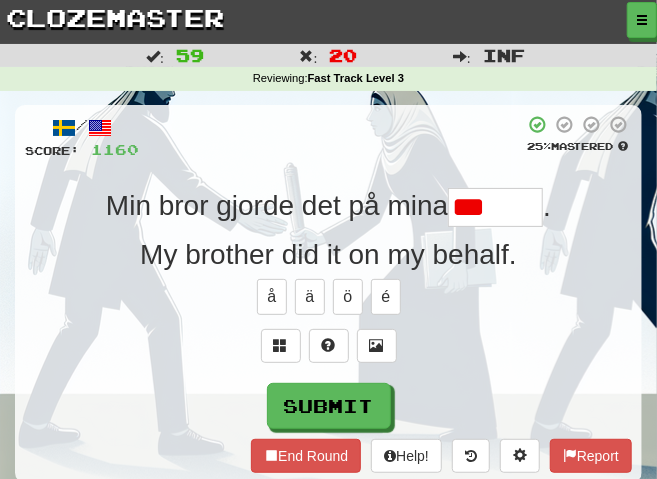 type on "******" 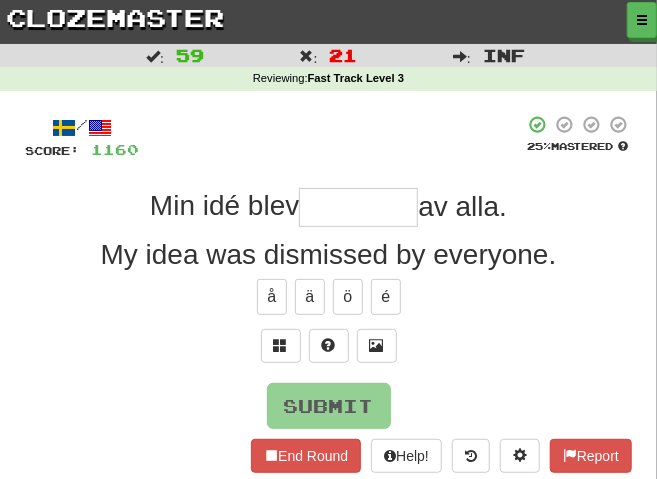 type on "********" 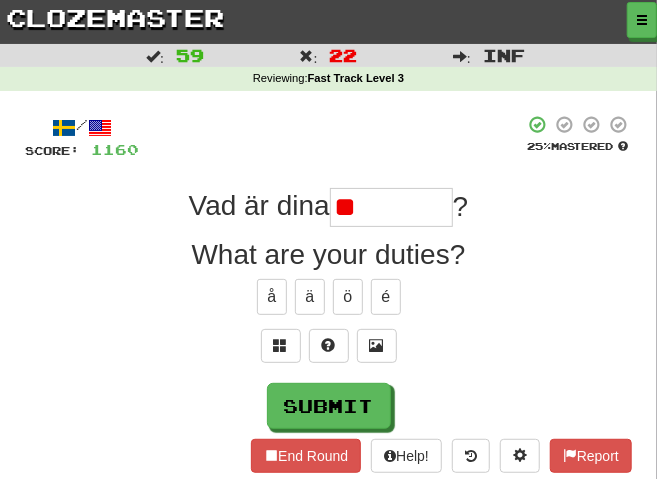type on "*" 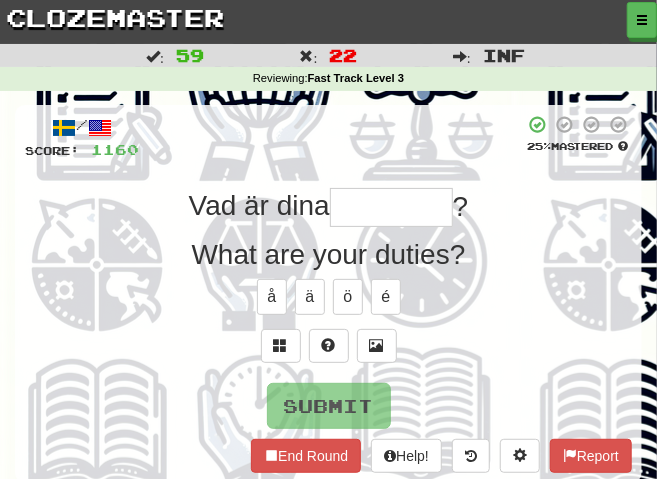 type on "*********" 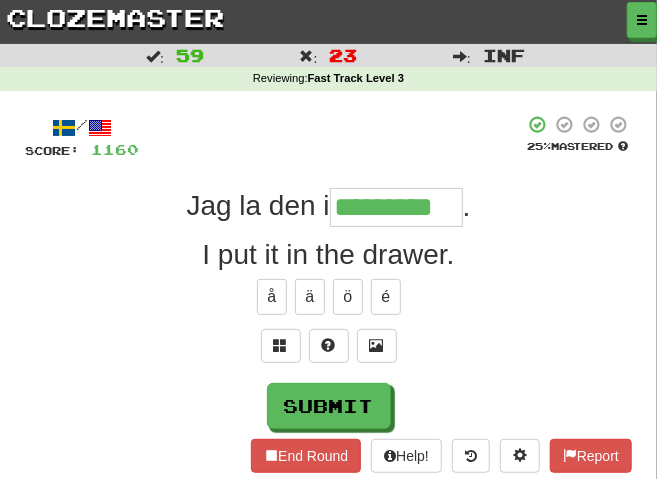 type on "*********" 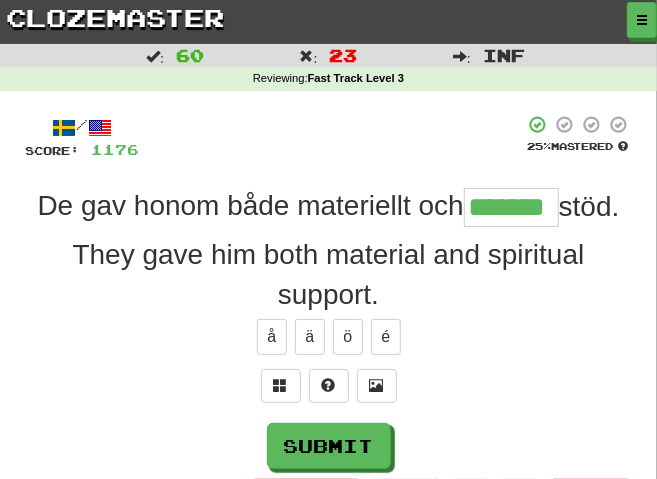 type on "*******" 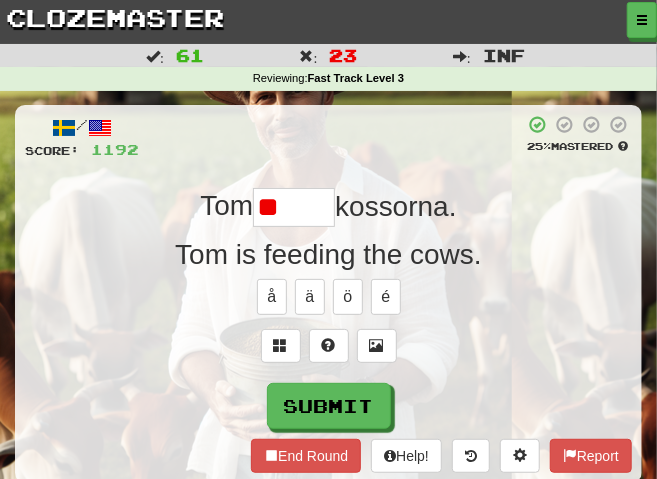 type on "*" 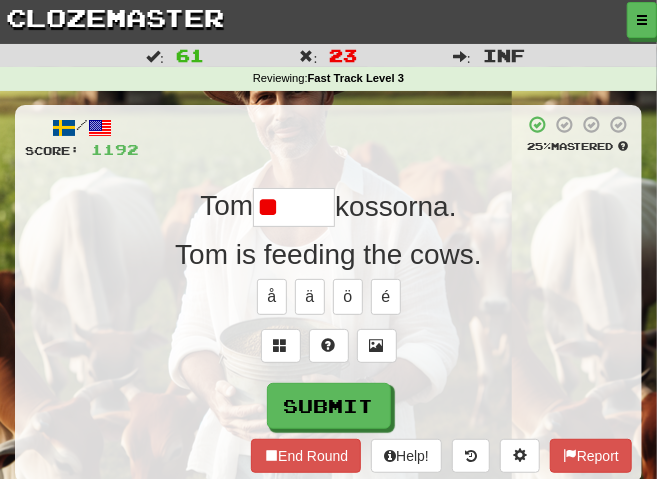 type on "*" 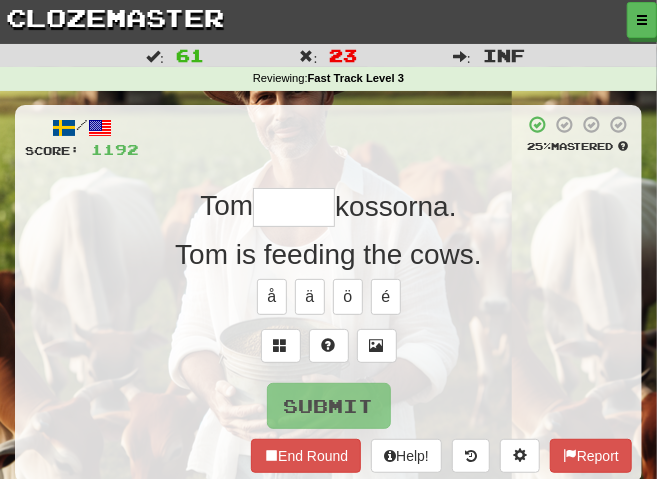 type on "*" 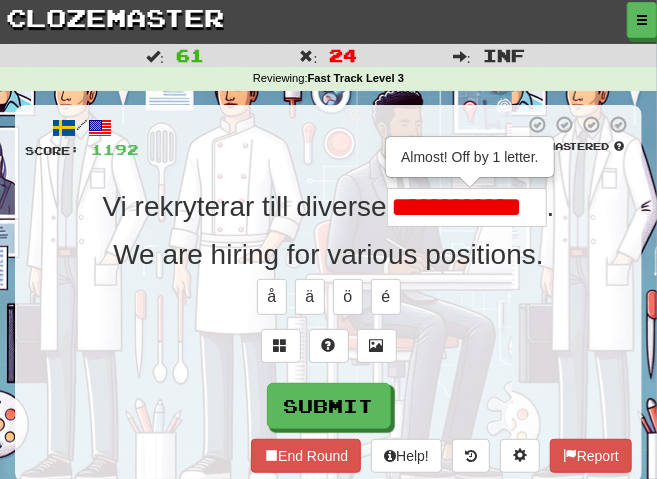 scroll, scrollTop: 0, scrollLeft: 0, axis: both 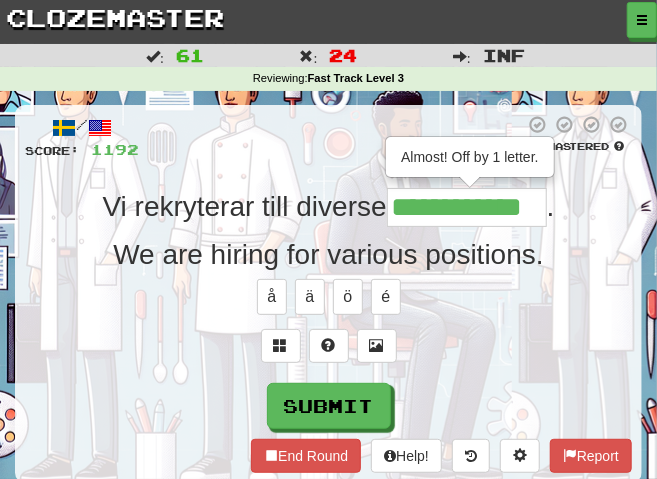 type on "**********" 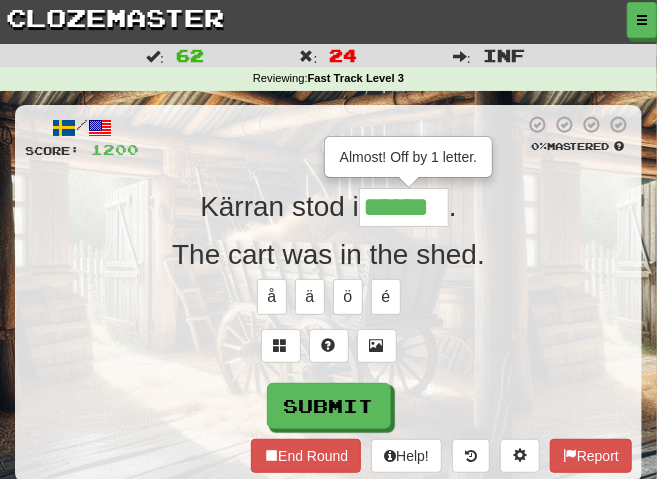 scroll, scrollTop: 0, scrollLeft: 0, axis: both 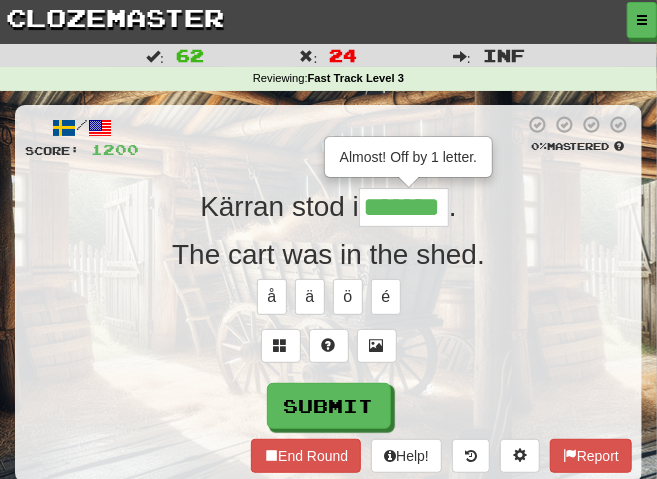 type on "*******" 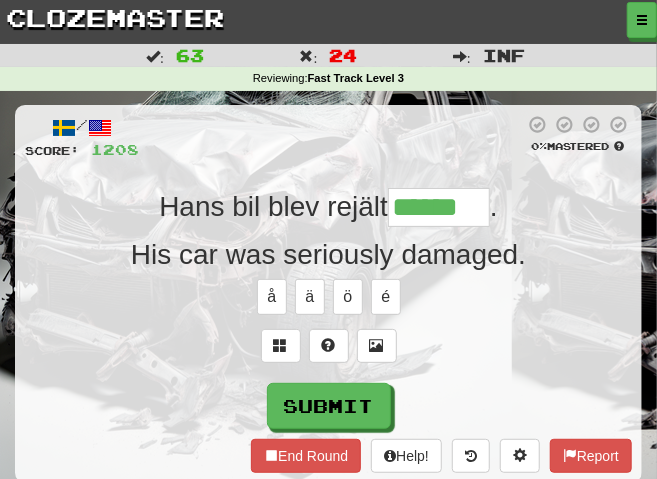 type on "******" 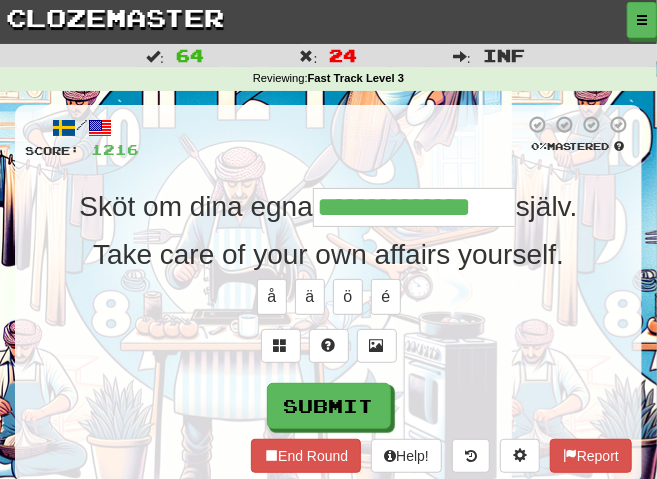 type on "**********" 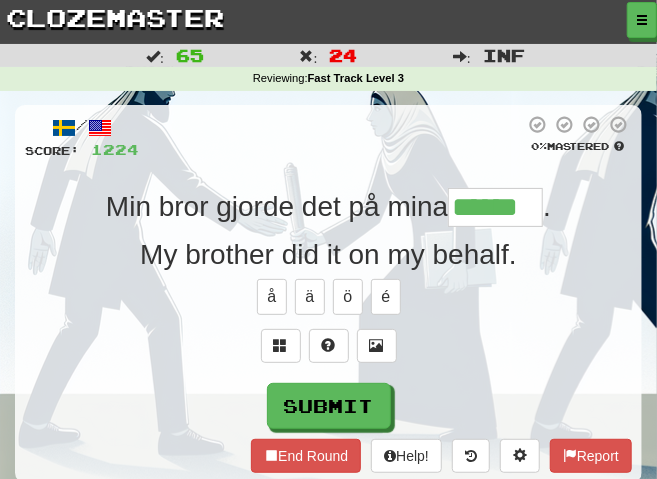 type on "******" 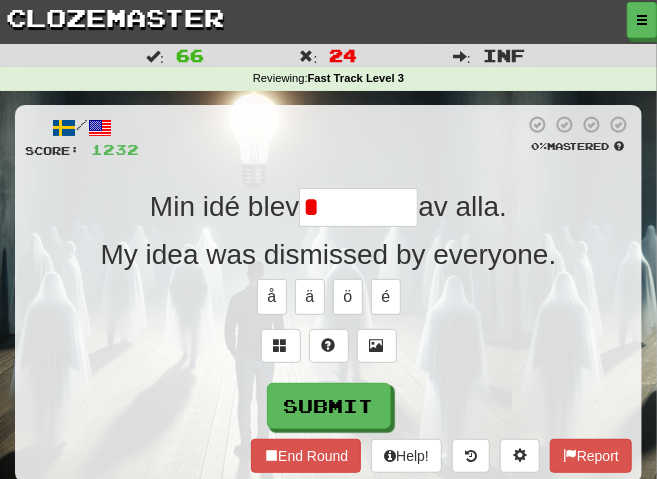 type on "********" 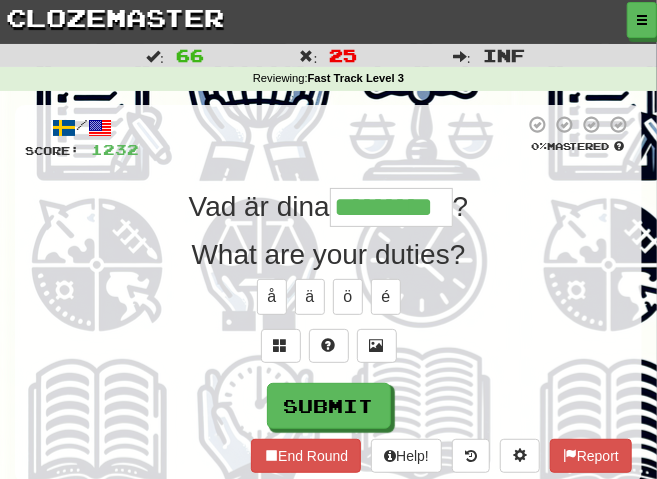 type on "*********" 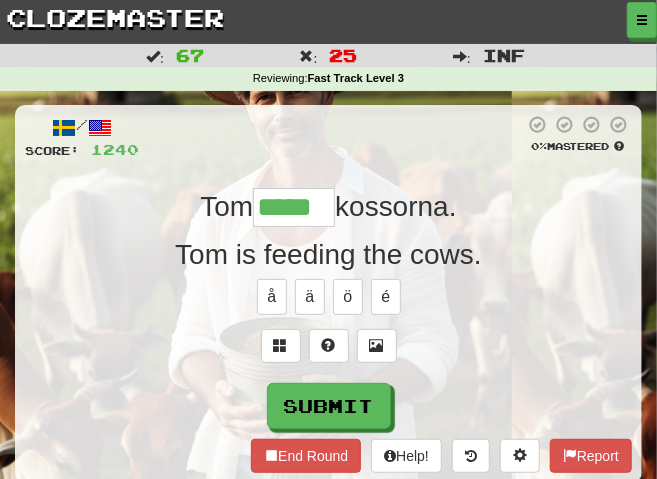 type on "*****" 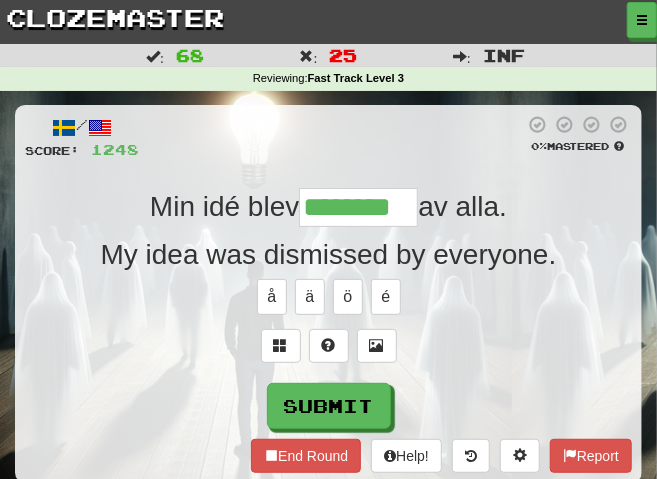 type on "********" 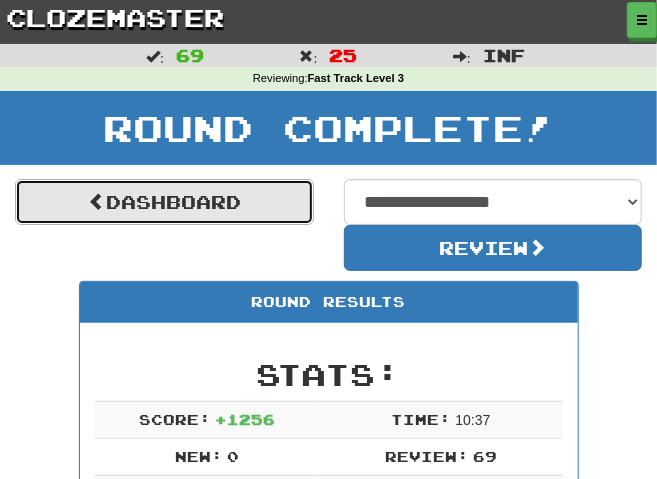 click on "Dashboard" at bounding box center (164, 202) 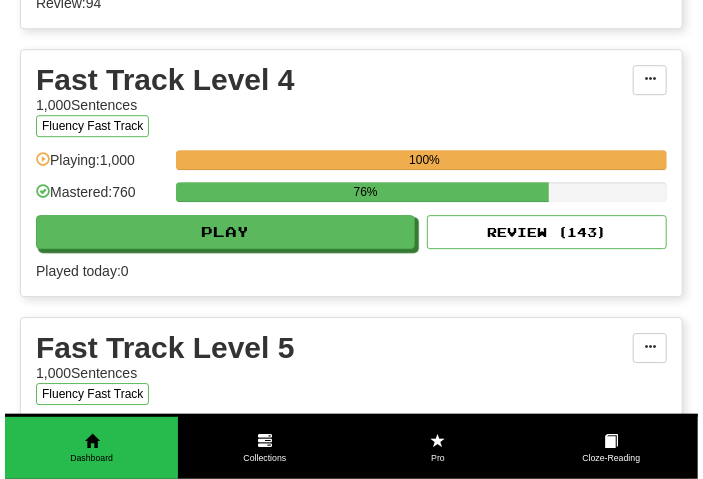 scroll, scrollTop: 1567, scrollLeft: 0, axis: vertical 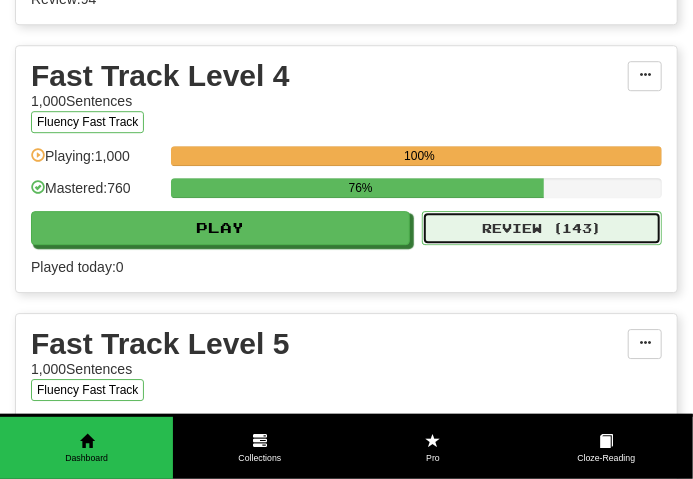 click on "Review ( 143 )" at bounding box center (542, 228) 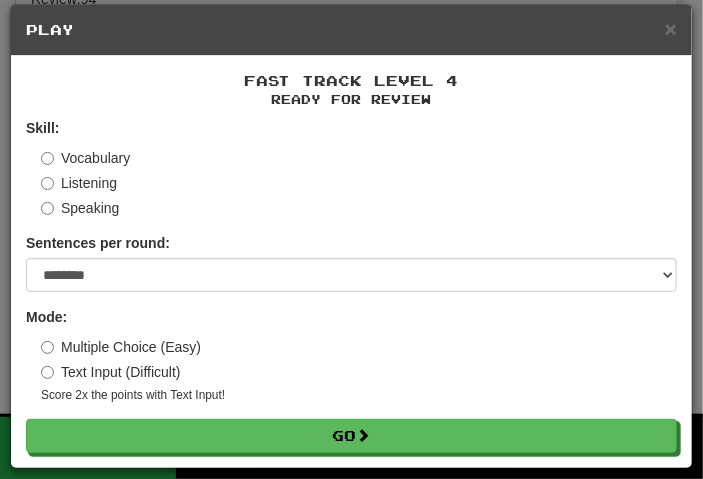 scroll, scrollTop: 6, scrollLeft: 0, axis: vertical 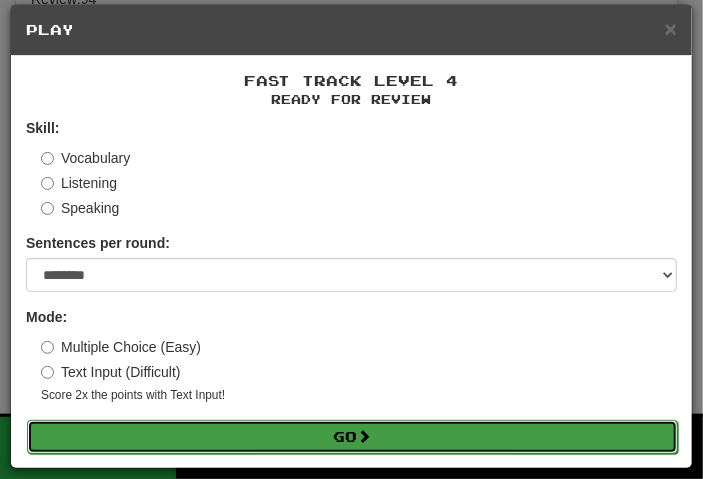 click on "Go" at bounding box center [352, 437] 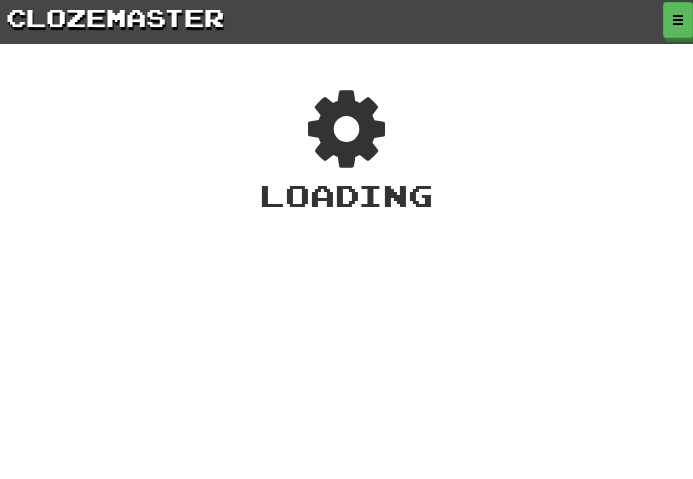 scroll, scrollTop: 0, scrollLeft: 0, axis: both 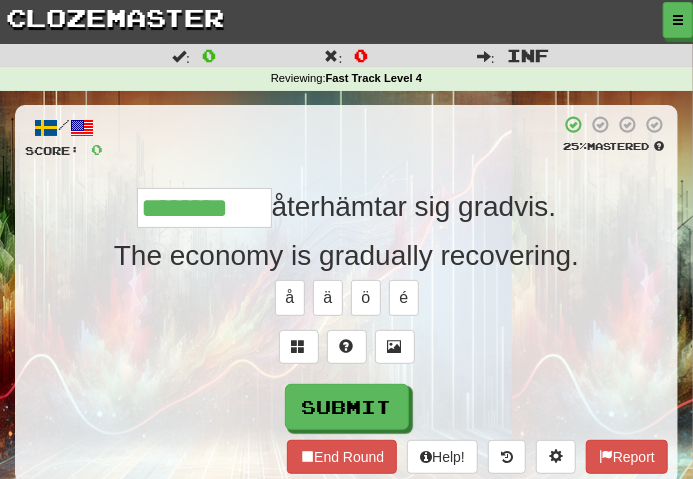 type on "********" 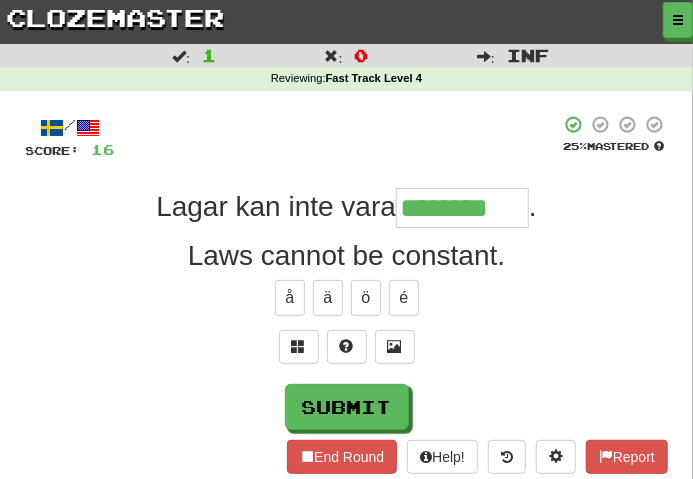 type on "*********" 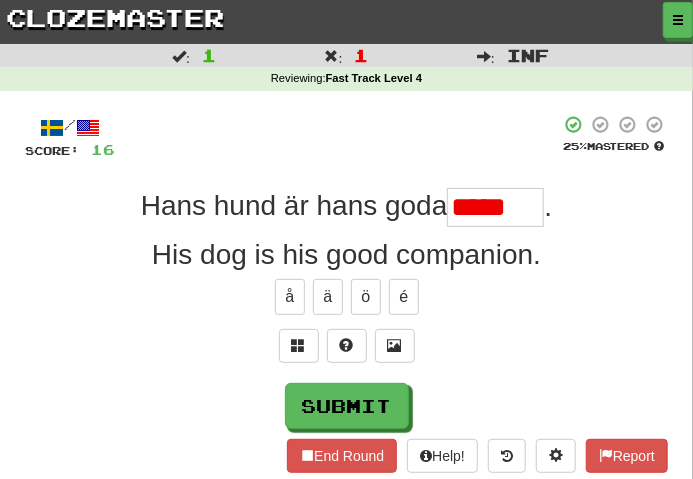 scroll, scrollTop: 0, scrollLeft: 0, axis: both 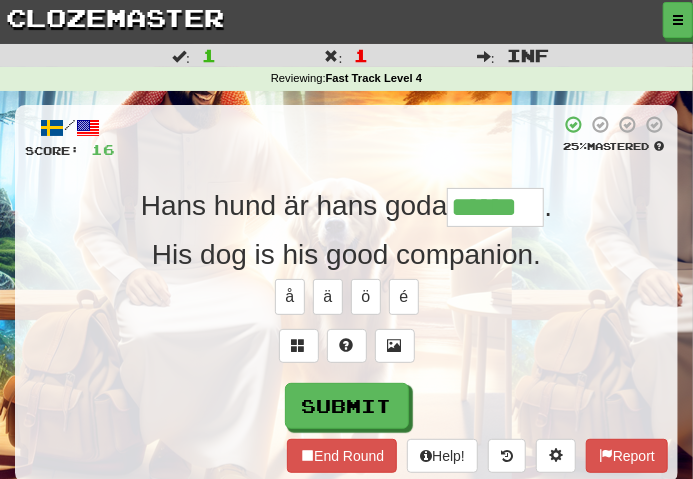 type on "******" 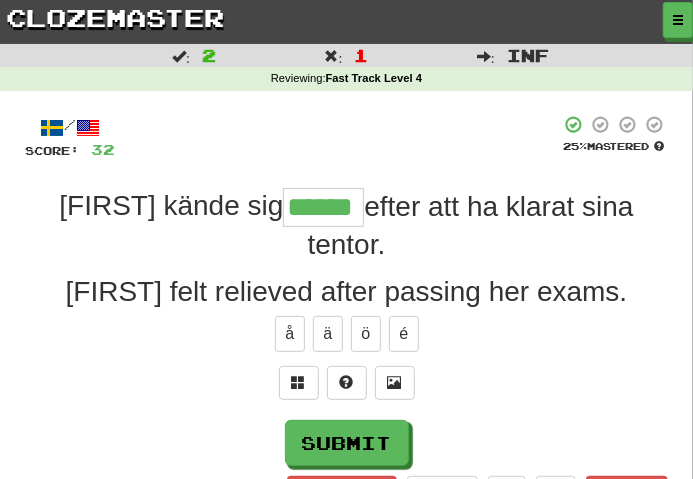 type on "******" 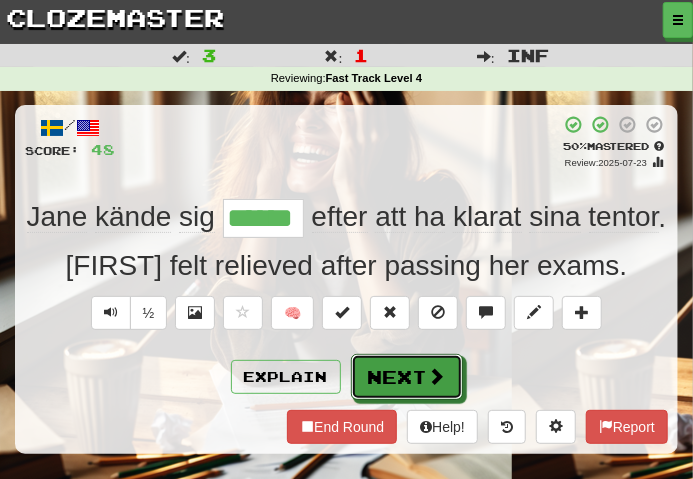 click on "Next" at bounding box center (407, 377) 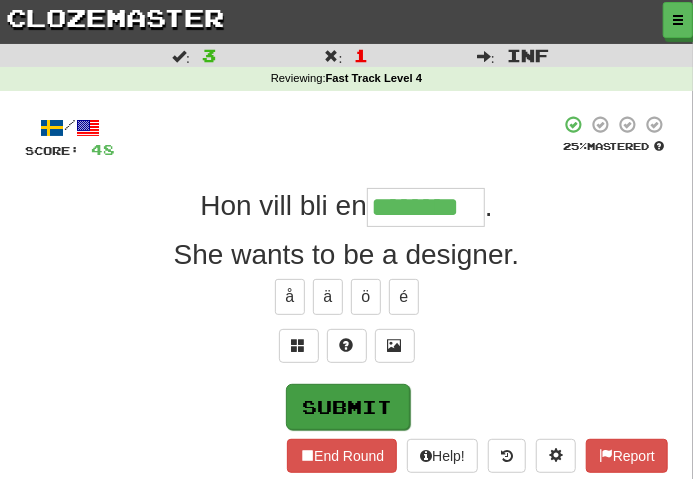 type on "********" 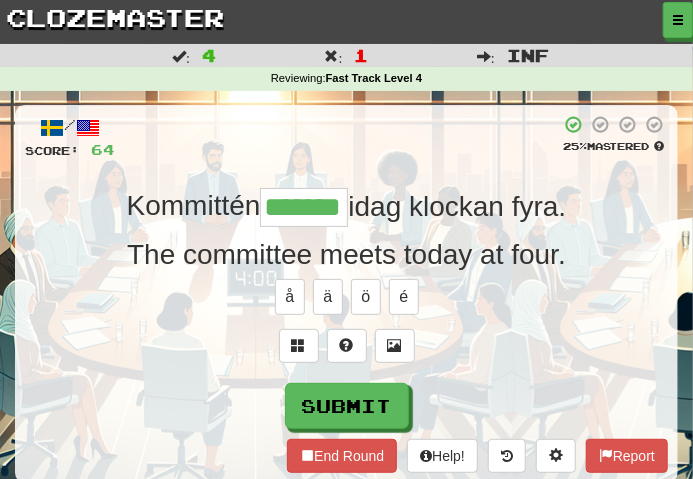 type on "*******" 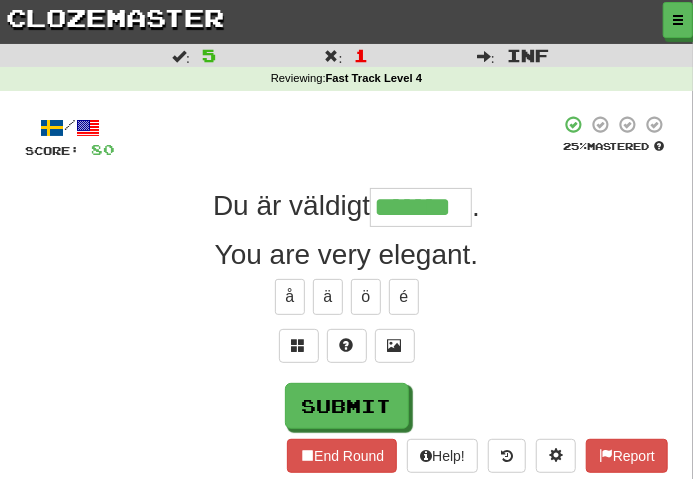 type on "*******" 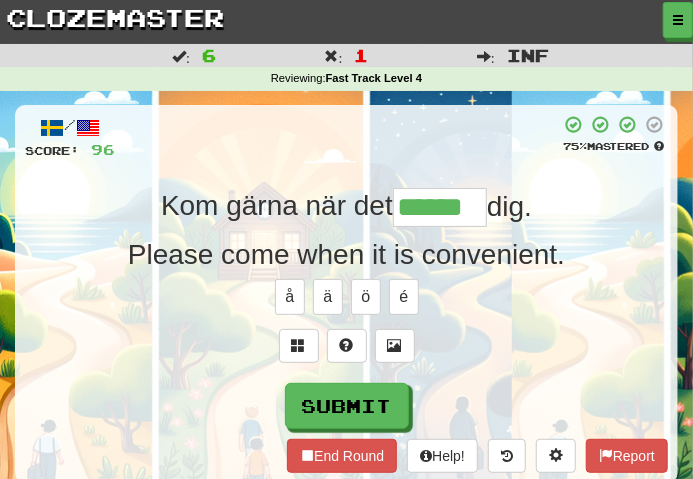 type on "******" 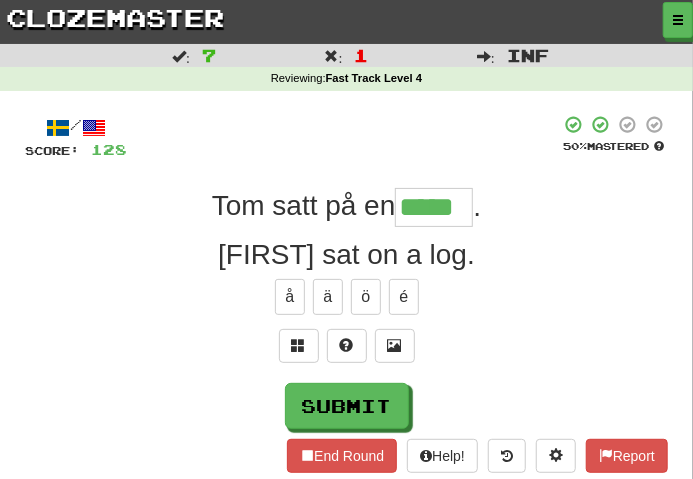 type on "*****" 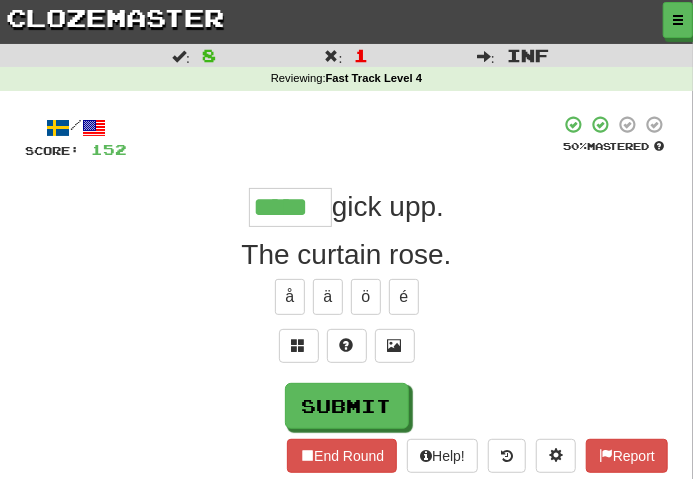 type on "*****" 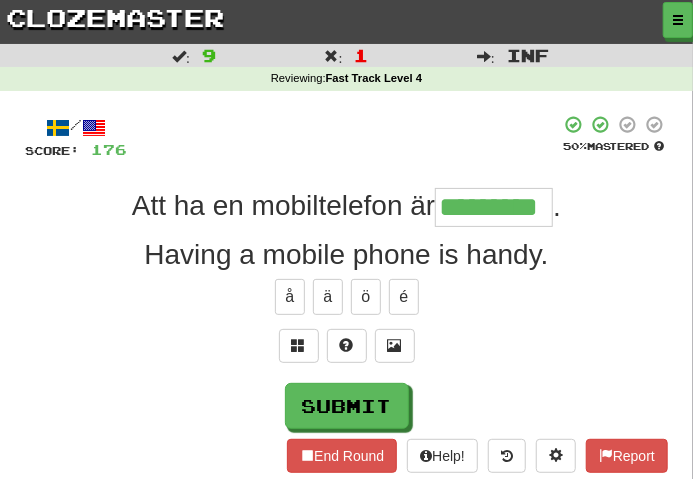 type on "*********" 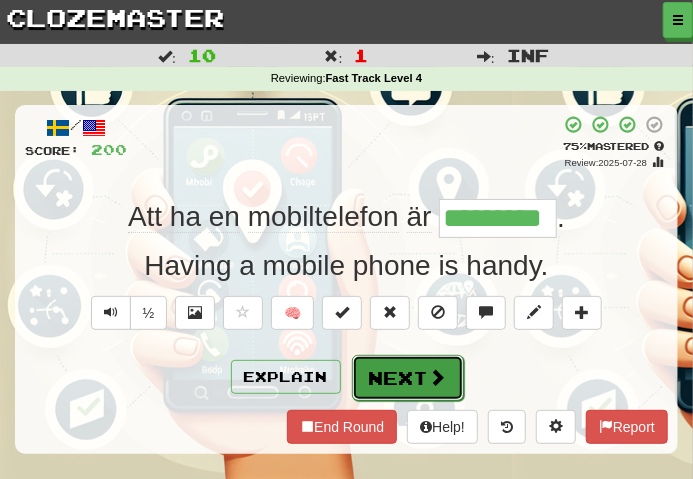 click on "Next" at bounding box center [408, 378] 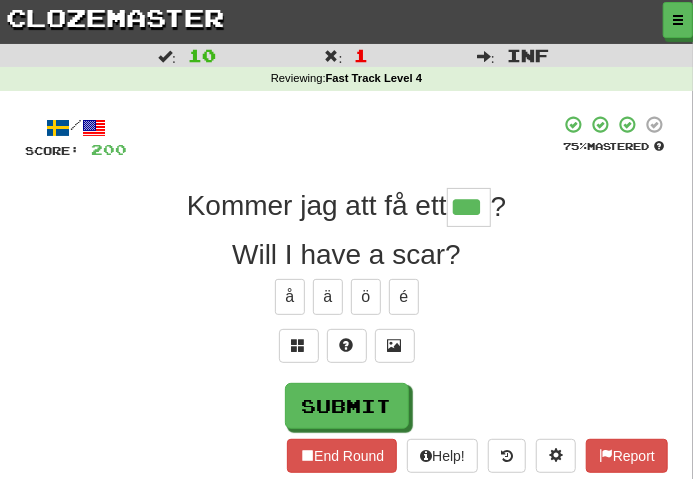 type on "***" 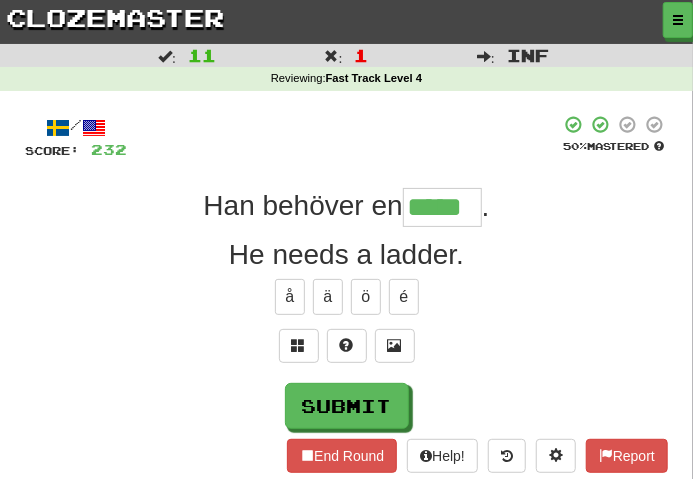type on "*****" 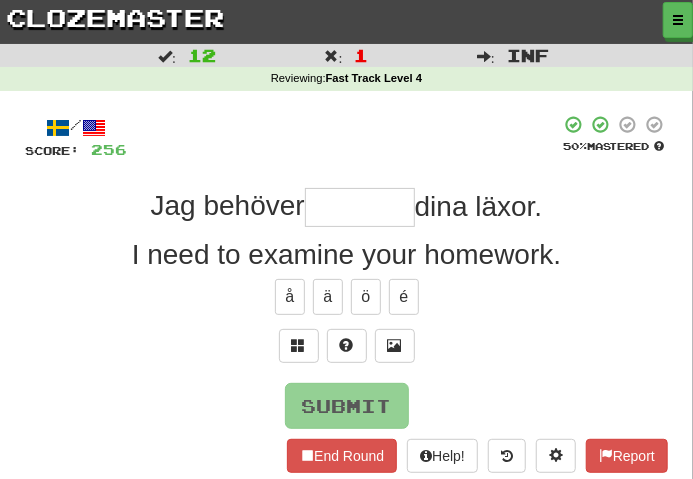 type on "*" 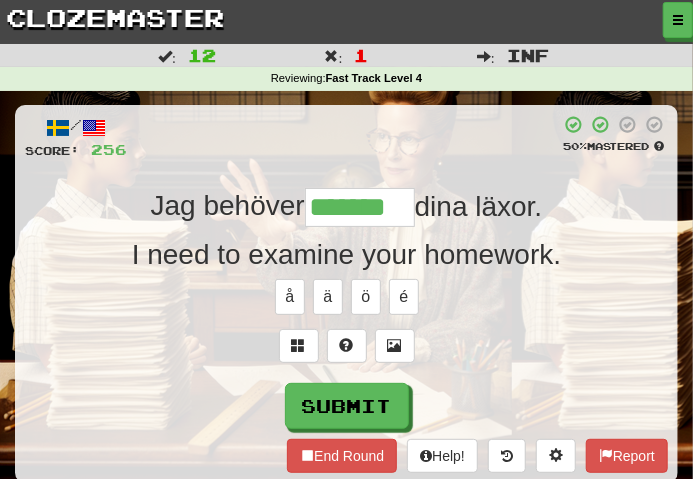 type on "*******" 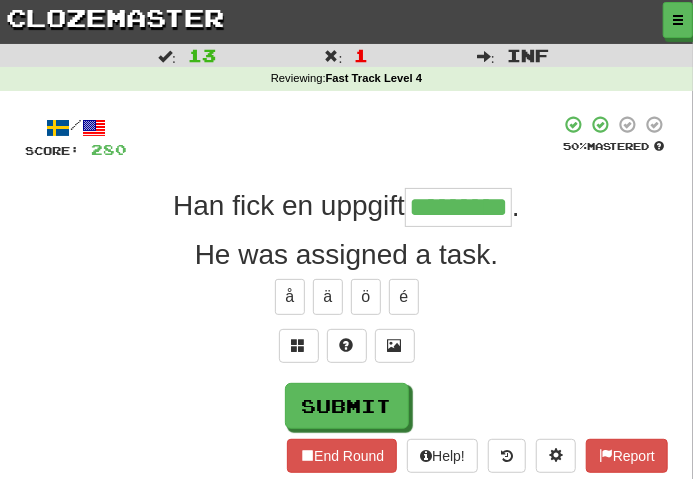 type on "*********" 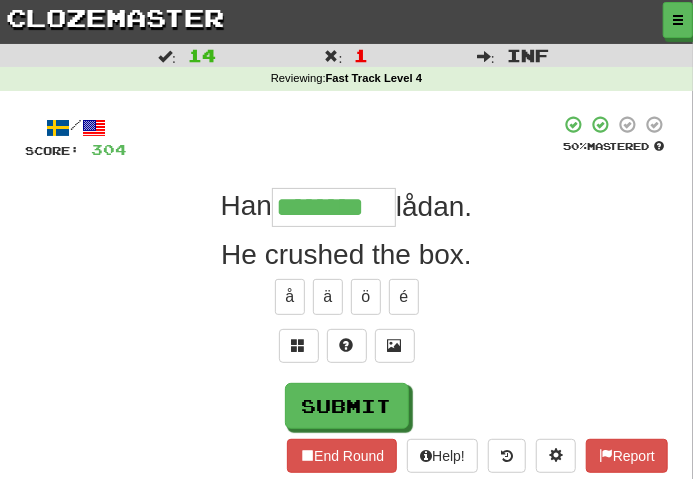type on "********" 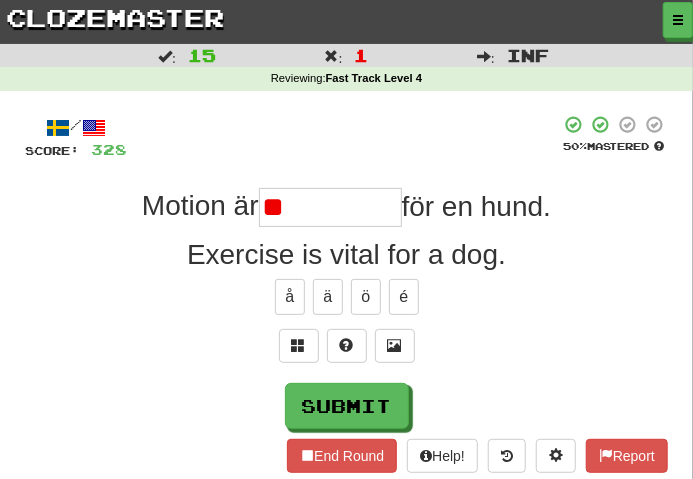 type on "*" 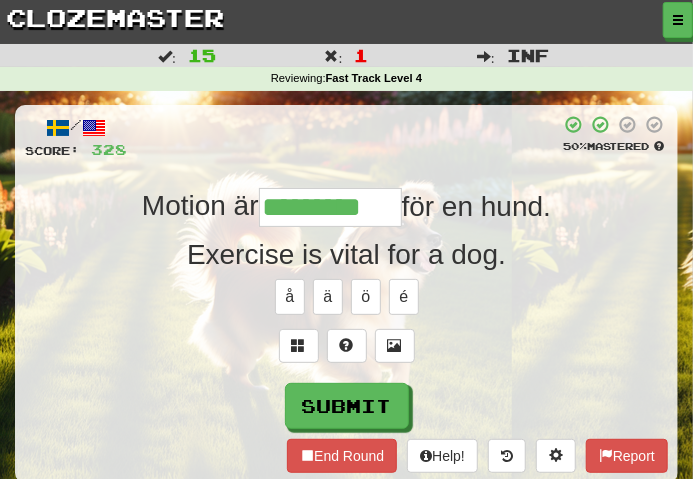 type on "*********" 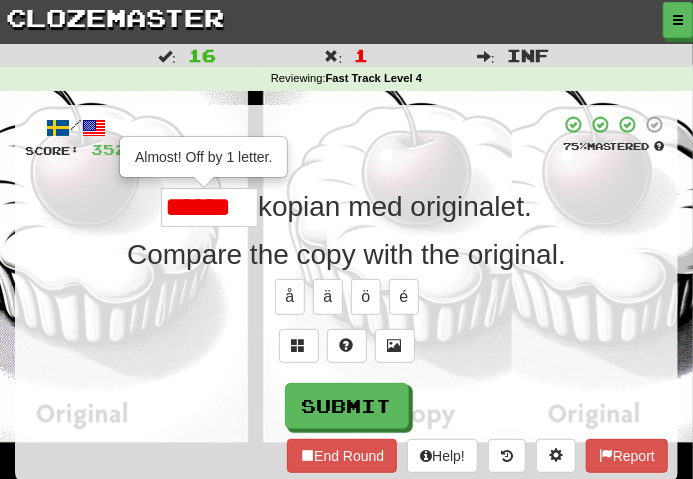 scroll, scrollTop: 0, scrollLeft: 0, axis: both 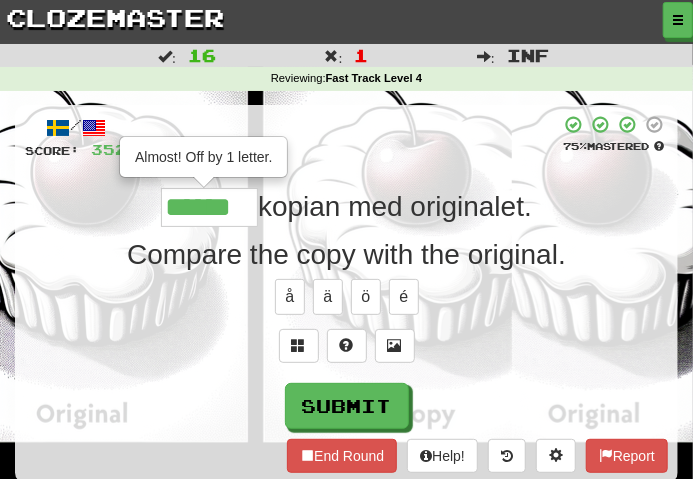 type on "******" 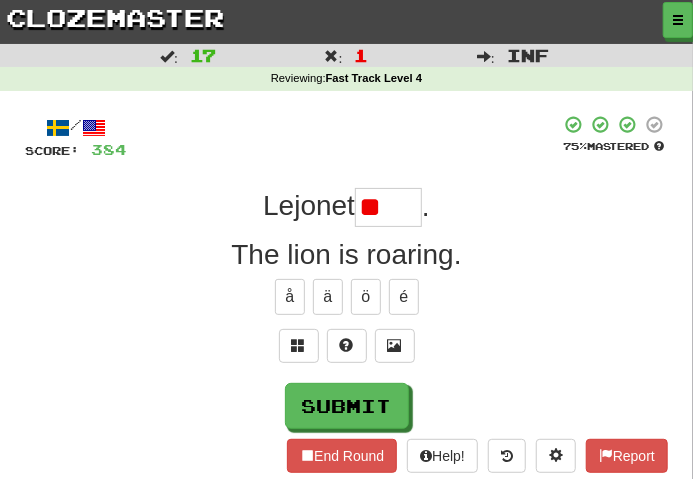 type on "*" 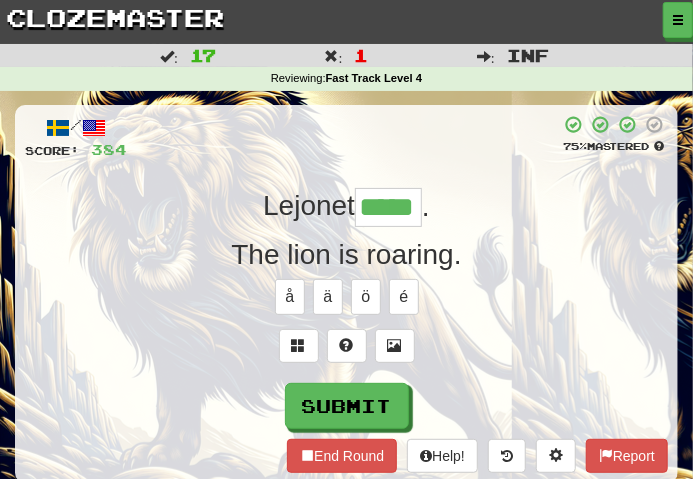 type on "*****" 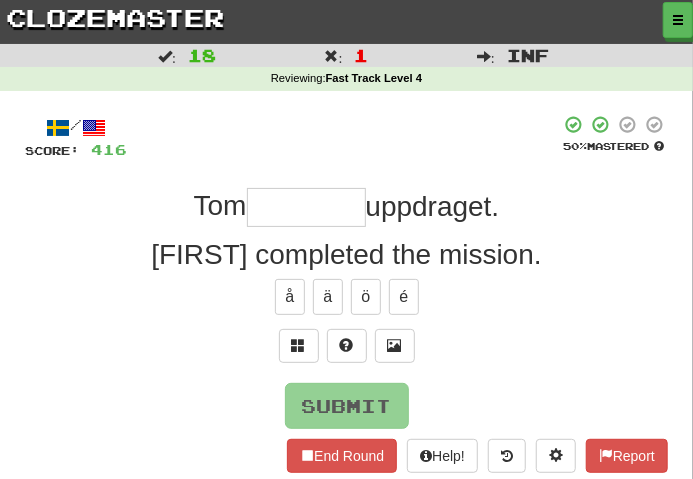 type on "*" 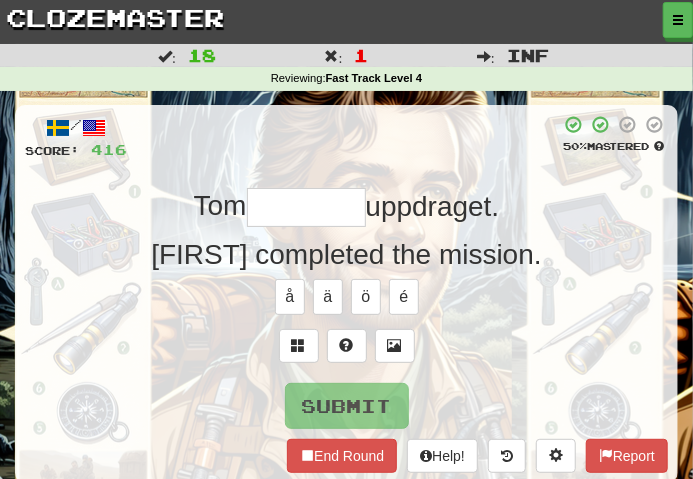 type on "*" 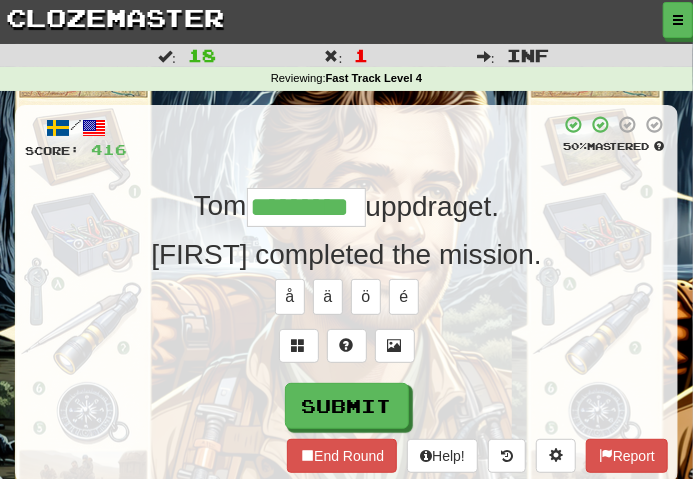 type on "*********" 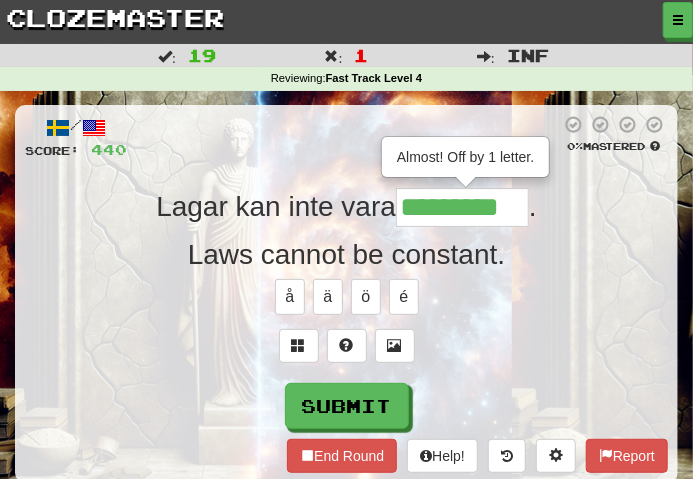 type on "*********" 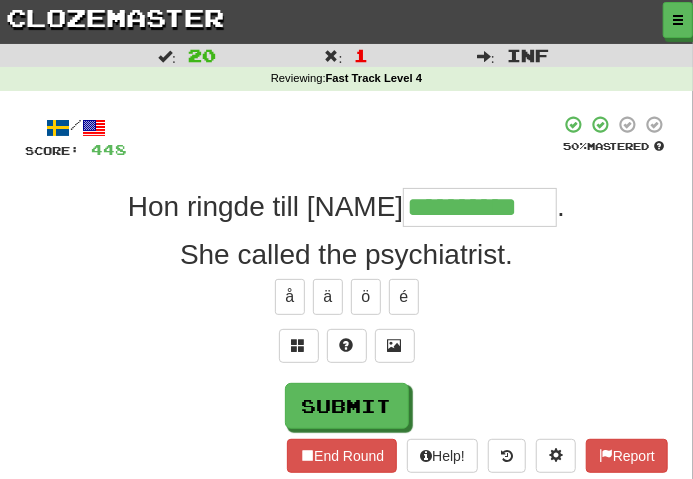 type on "**********" 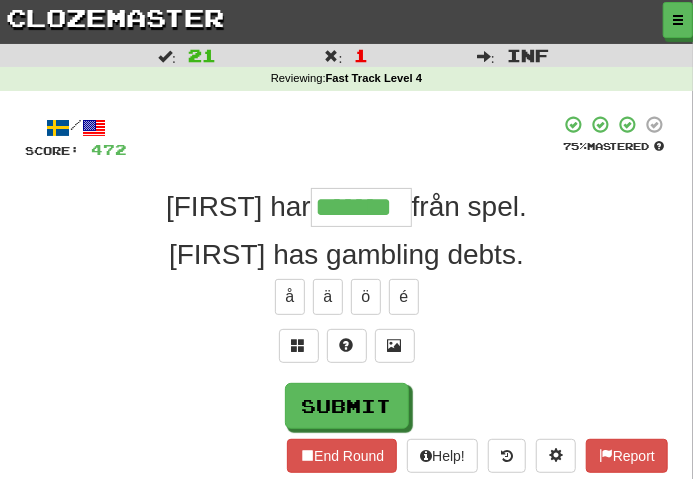 type on "*******" 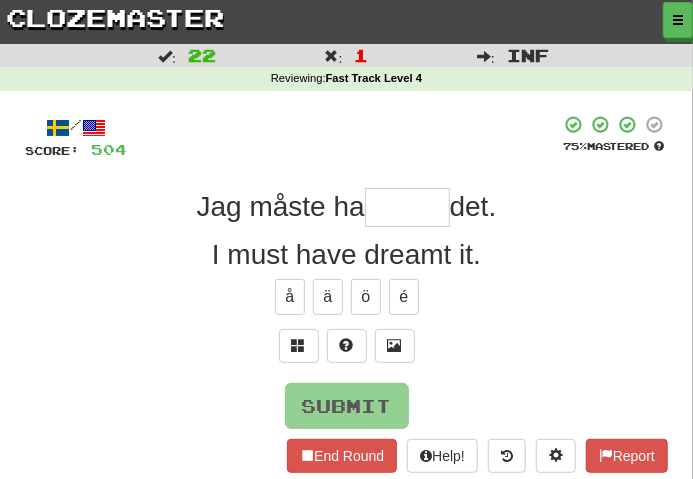 scroll, scrollTop: 0, scrollLeft: 0, axis: both 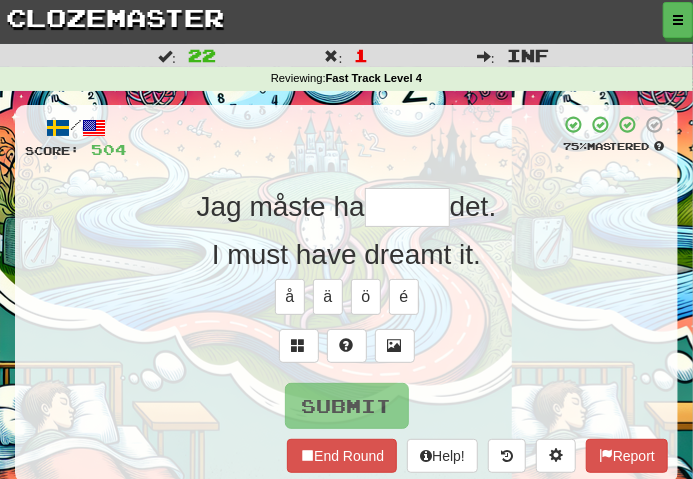 type on "*" 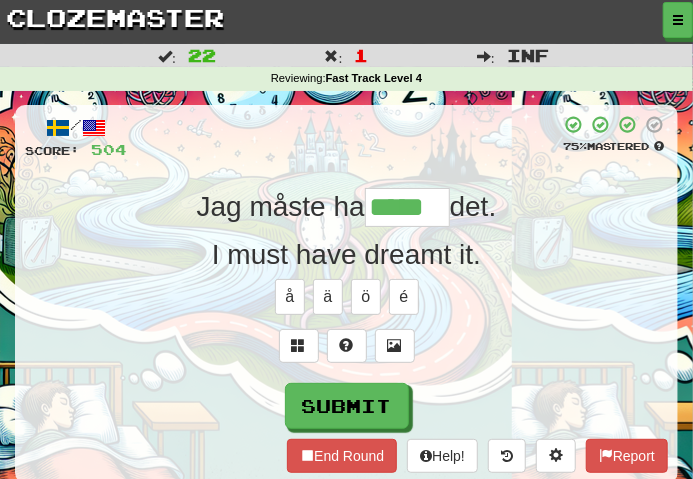 type on "*****" 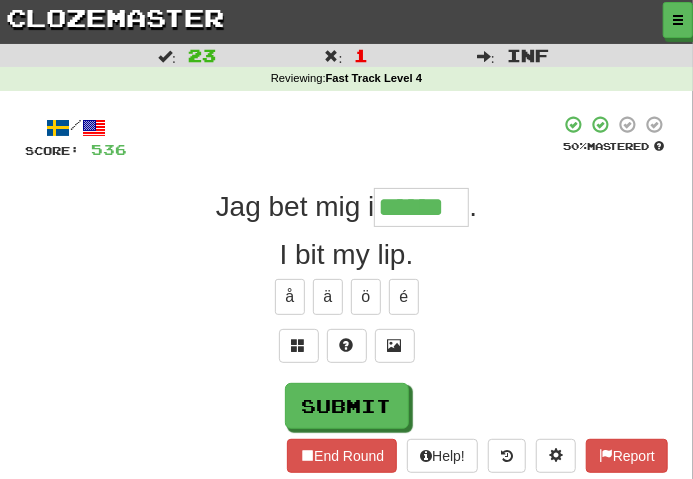 type on "******" 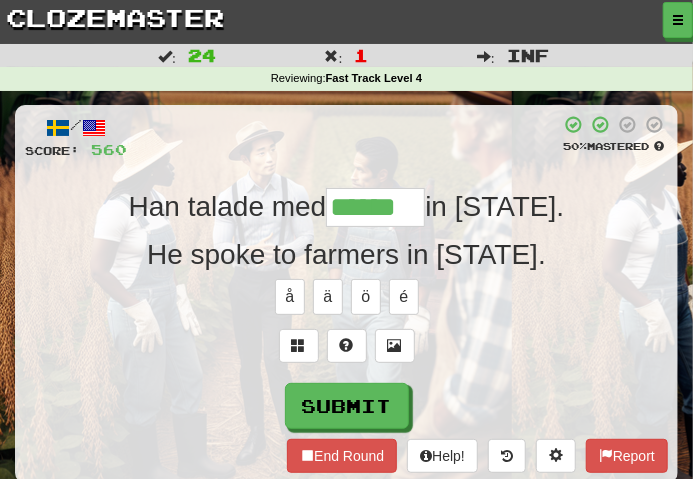 type on "******" 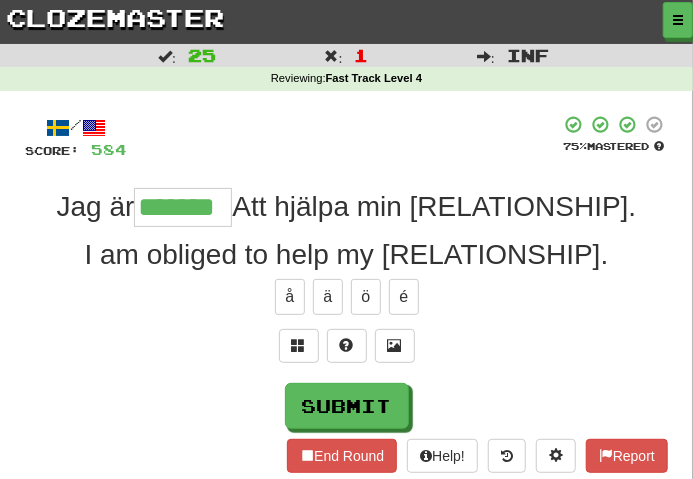 type on "*******" 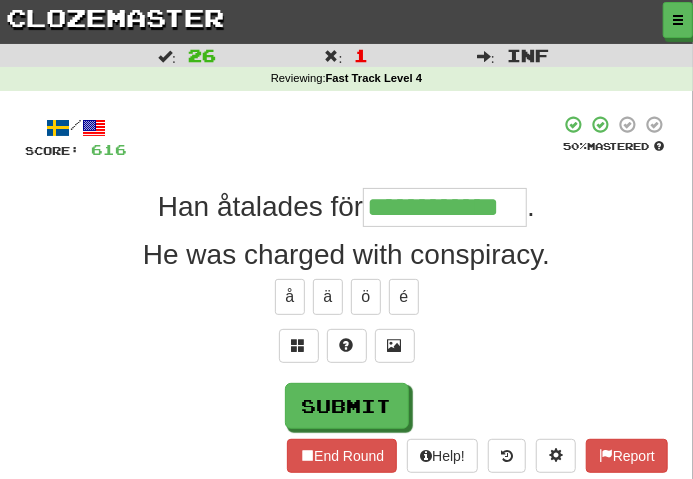 type on "**********" 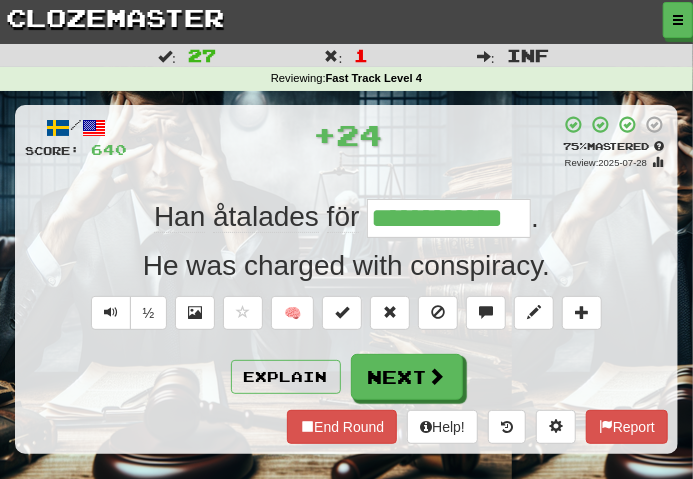 type 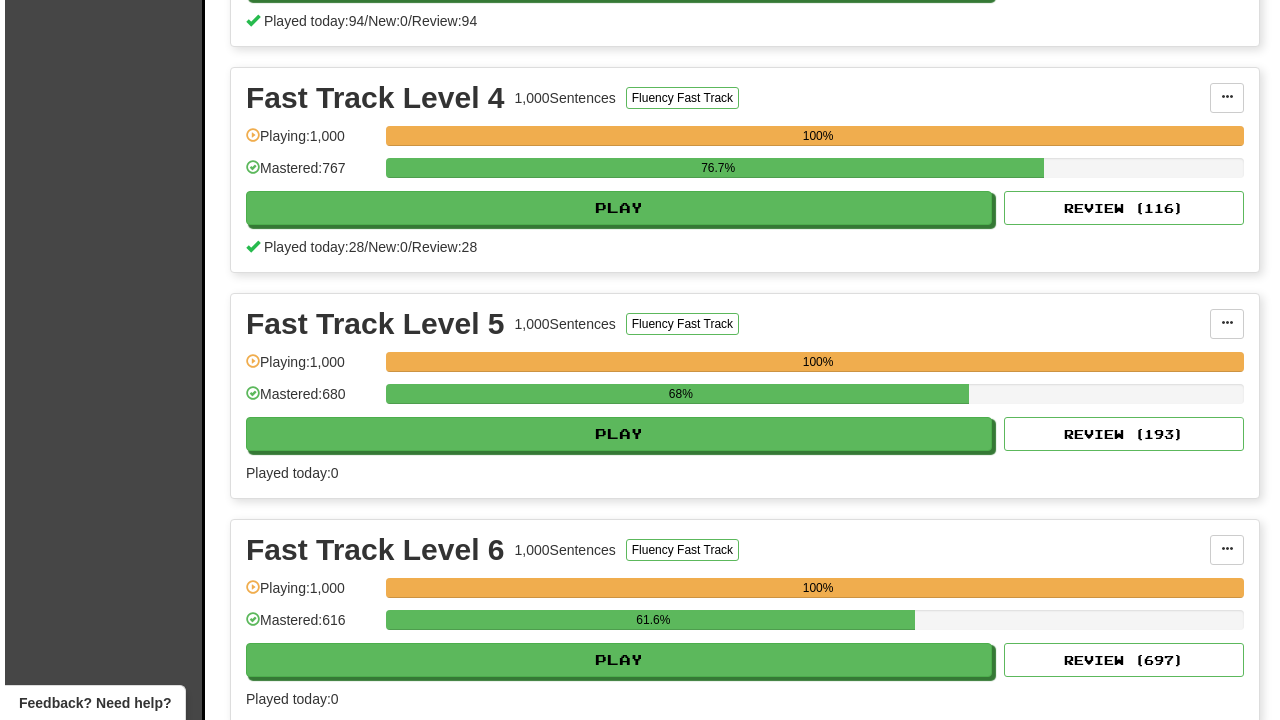 scroll, scrollTop: 1199, scrollLeft: 0, axis: vertical 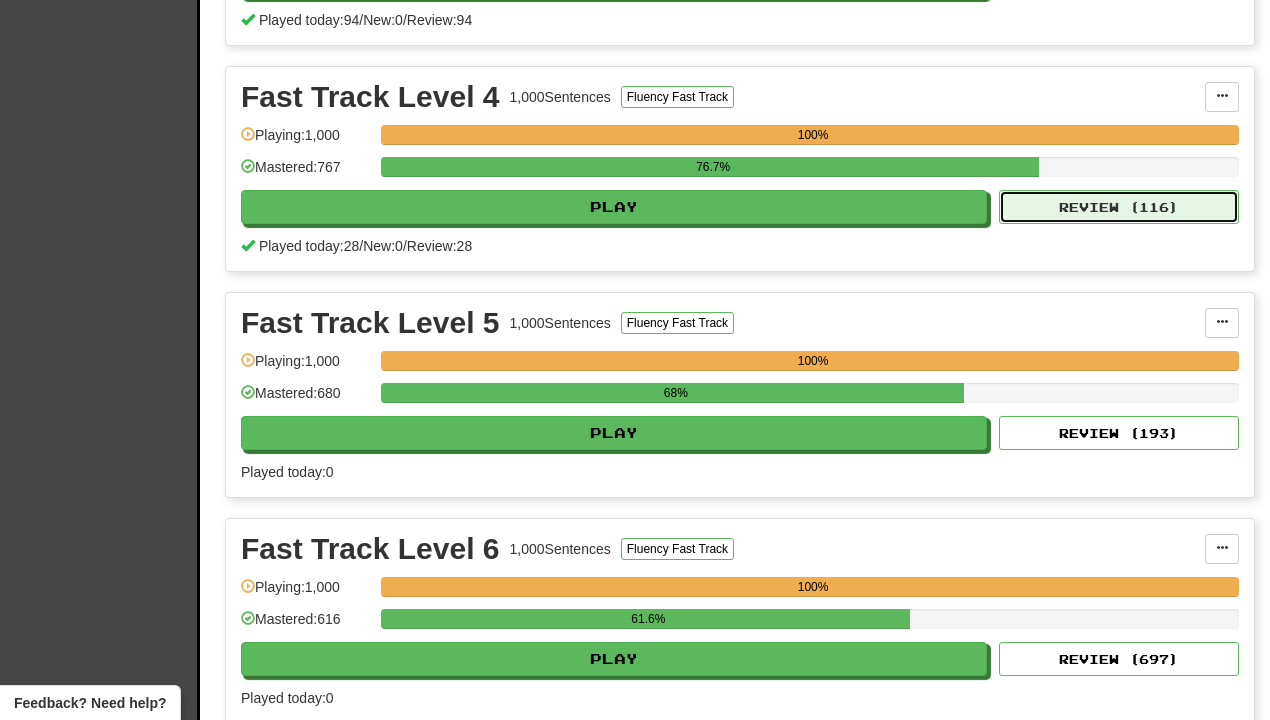 click on "Review ( 116 )" at bounding box center [1119, 207] 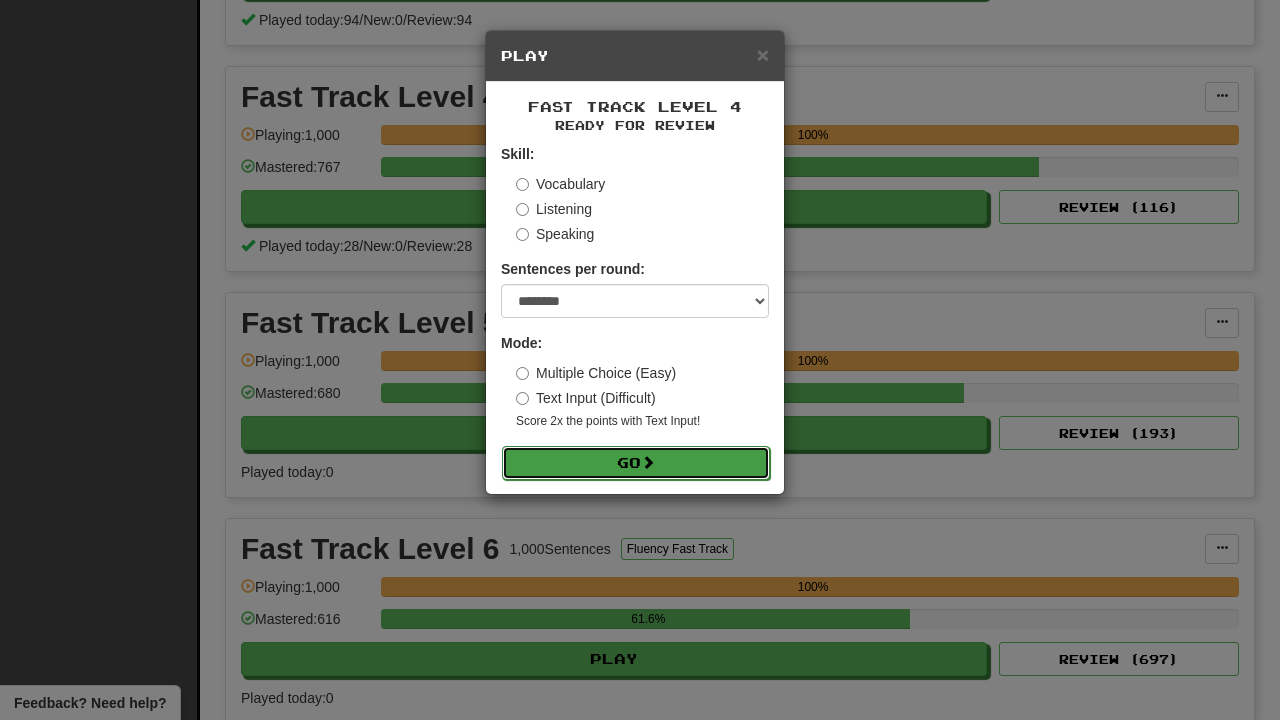 click on "Go" at bounding box center (636, 463) 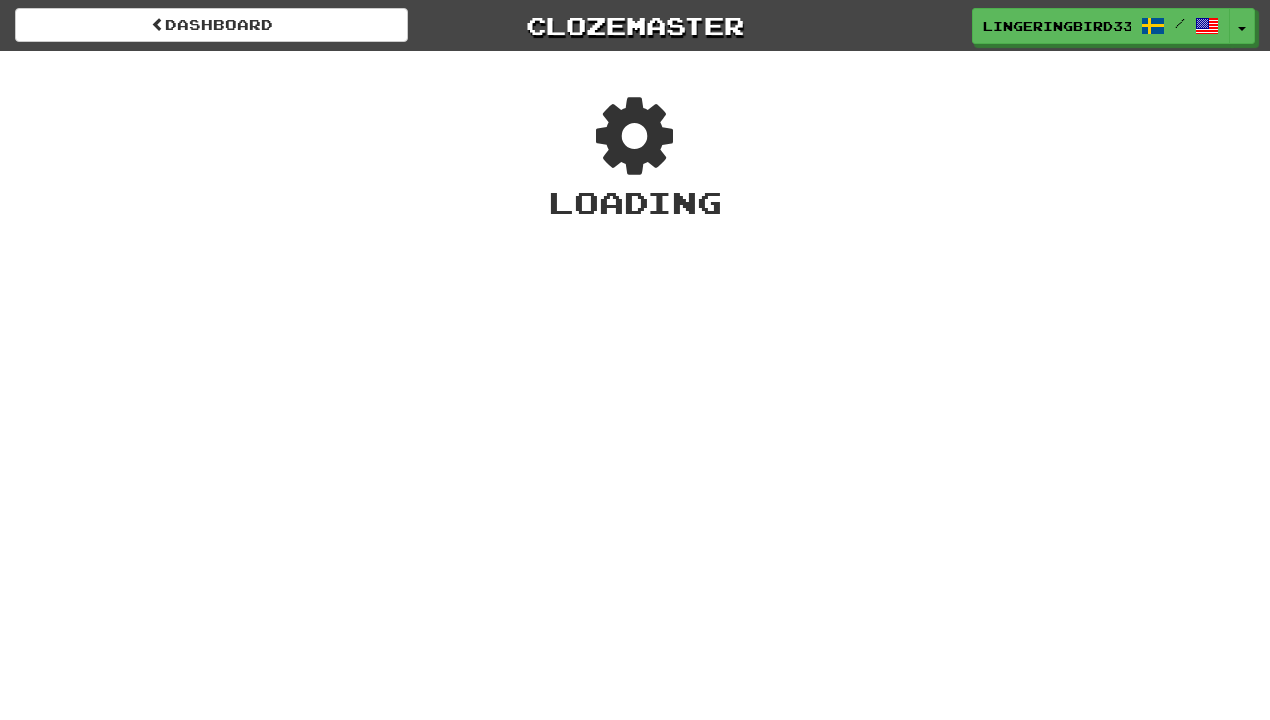 scroll, scrollTop: 0, scrollLeft: 0, axis: both 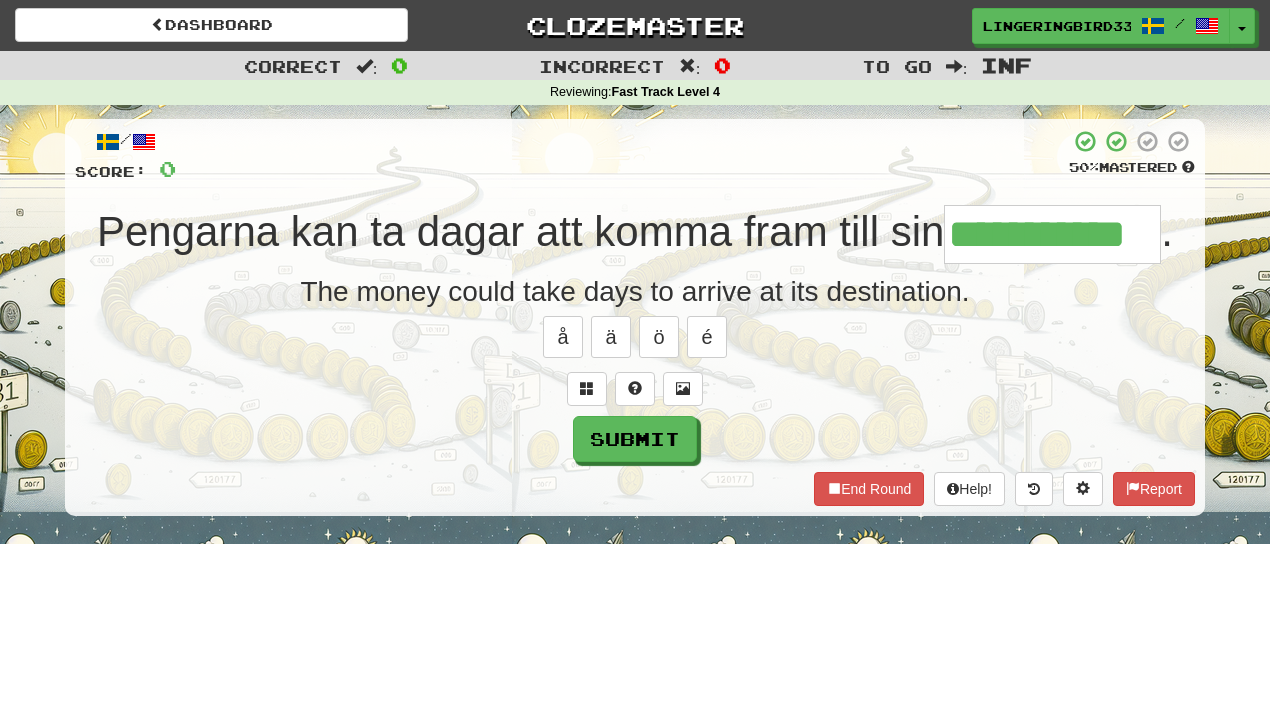 type on "**********" 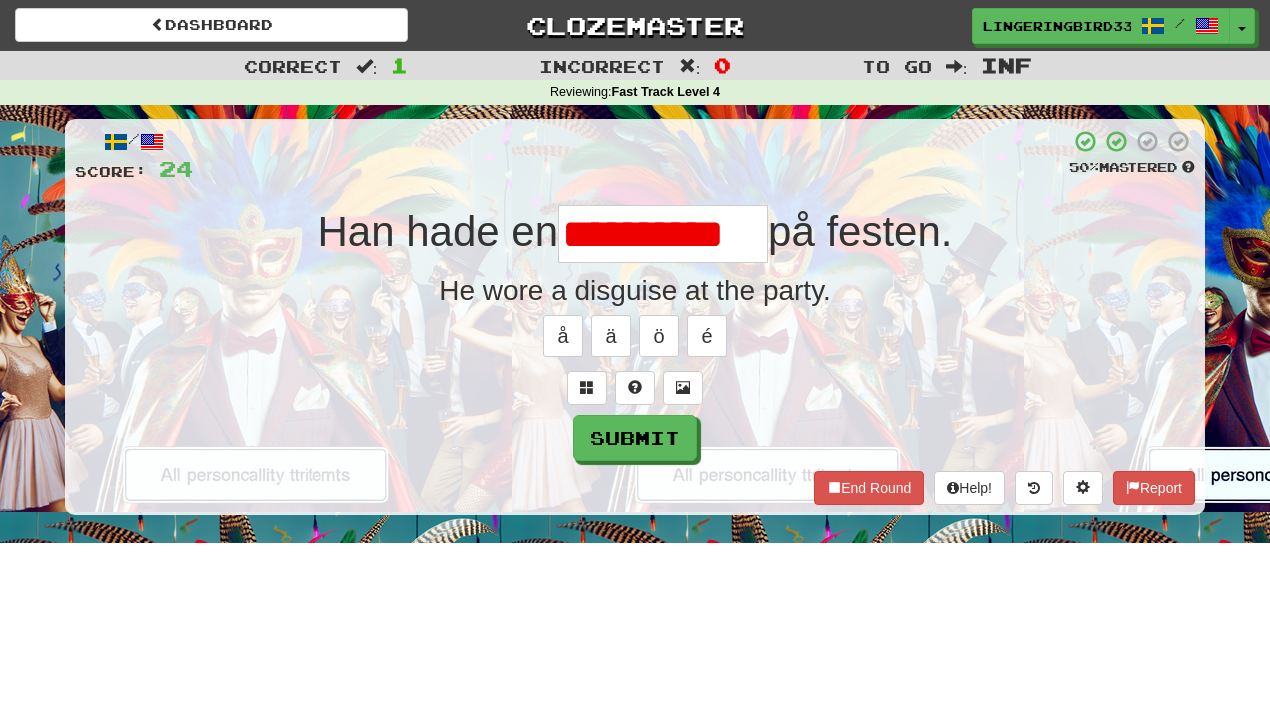 scroll, scrollTop: 0, scrollLeft: 0, axis: both 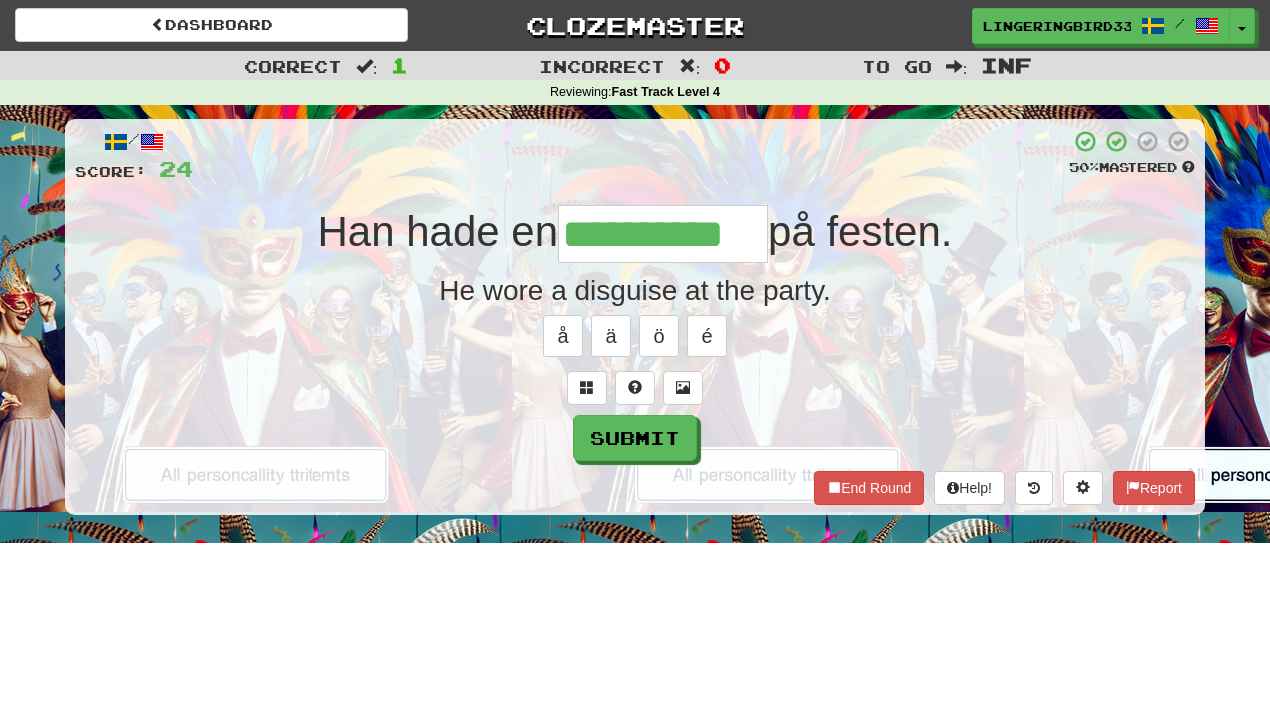 type on "**********" 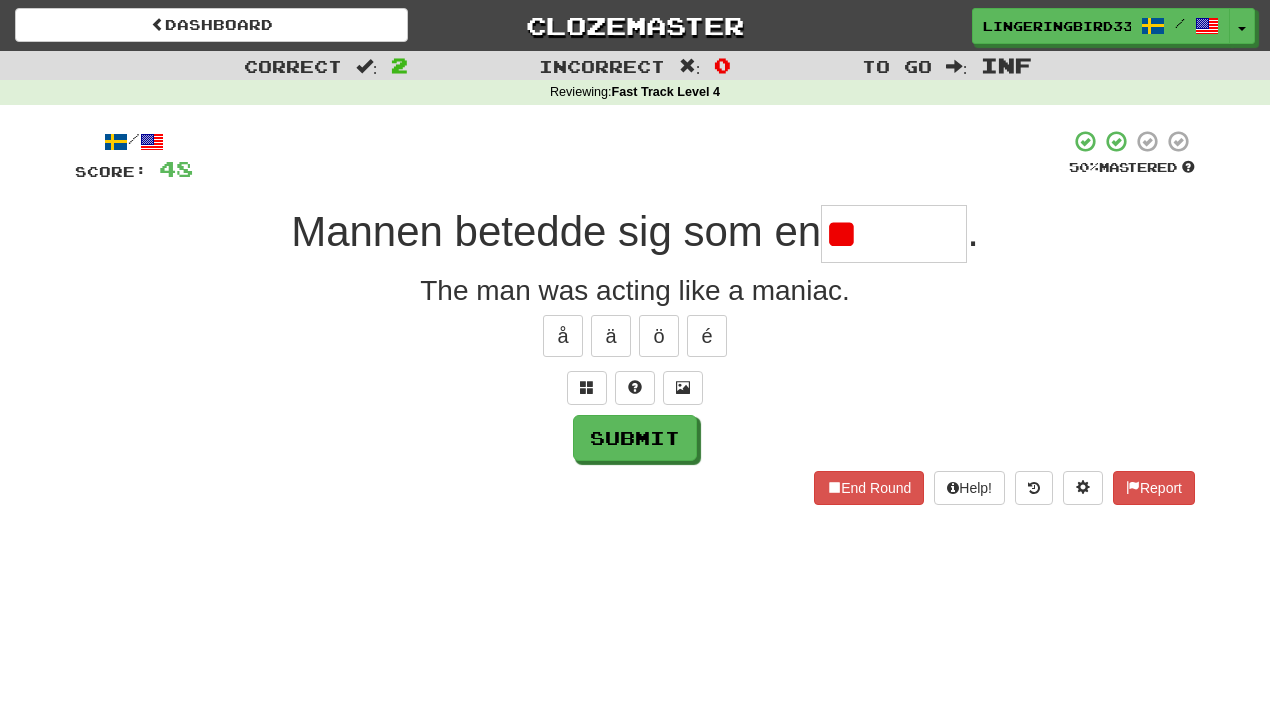 type on "*" 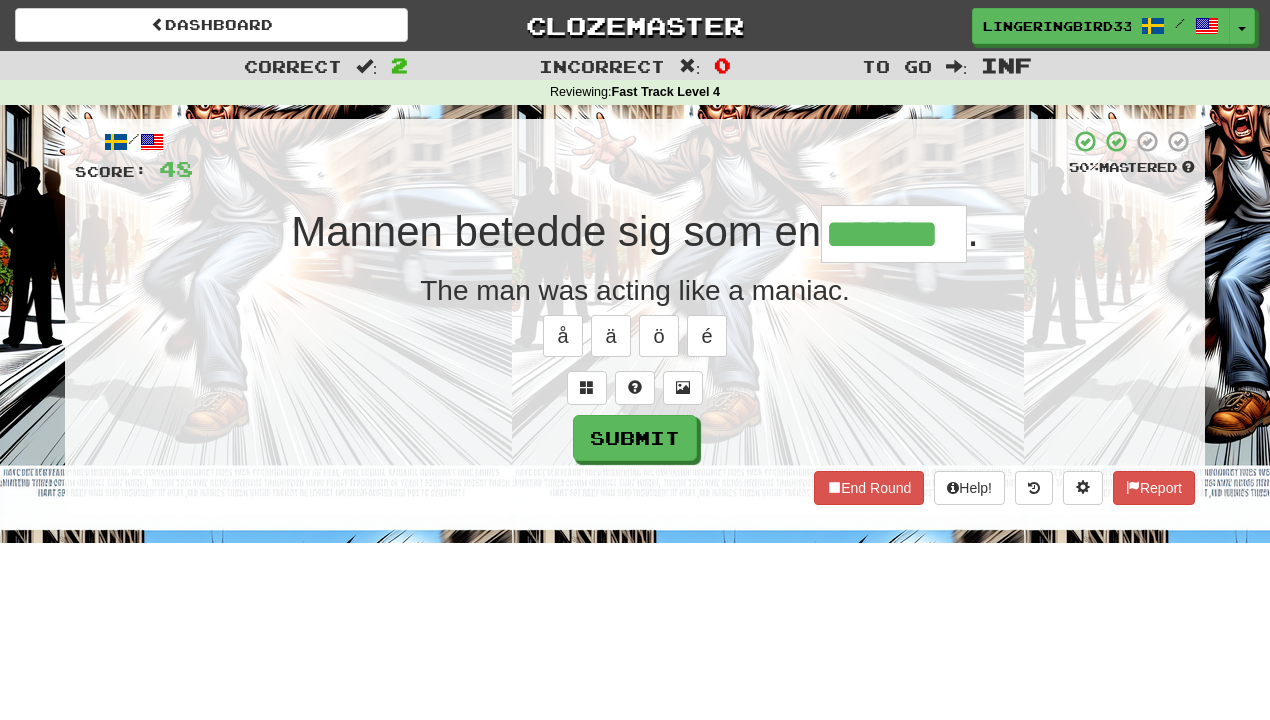 type on "*******" 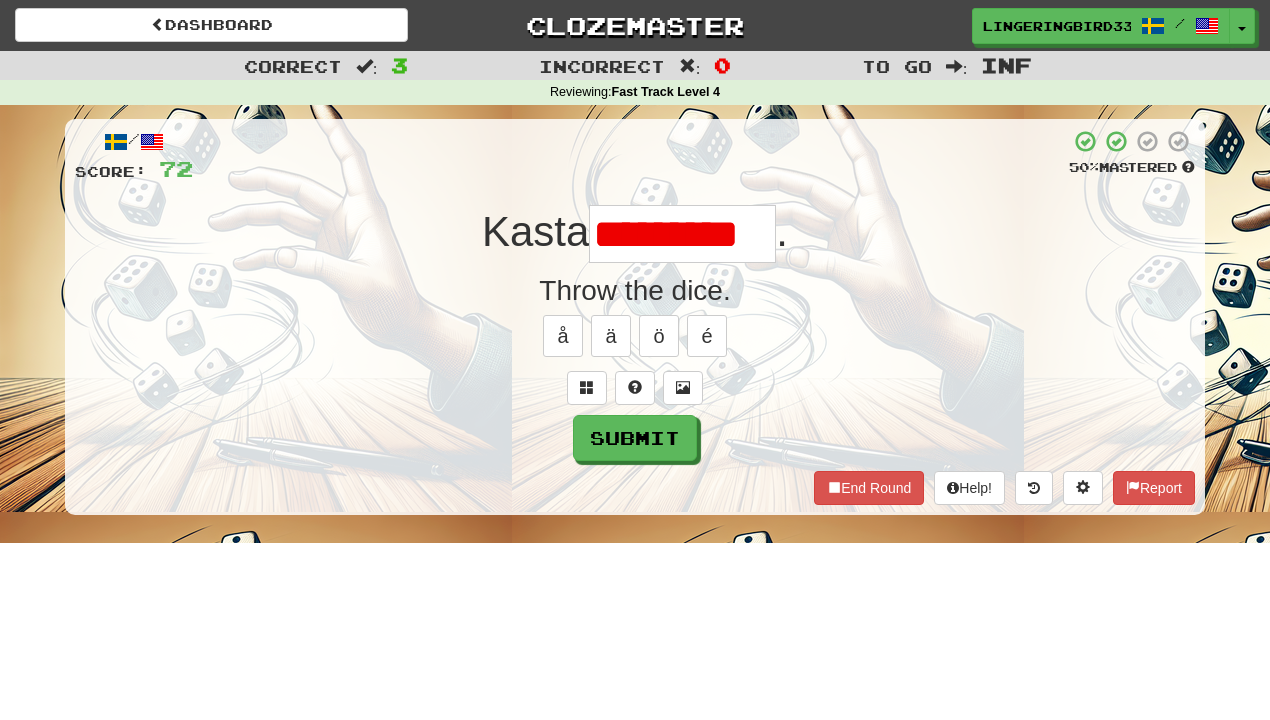 scroll, scrollTop: 0, scrollLeft: 0, axis: both 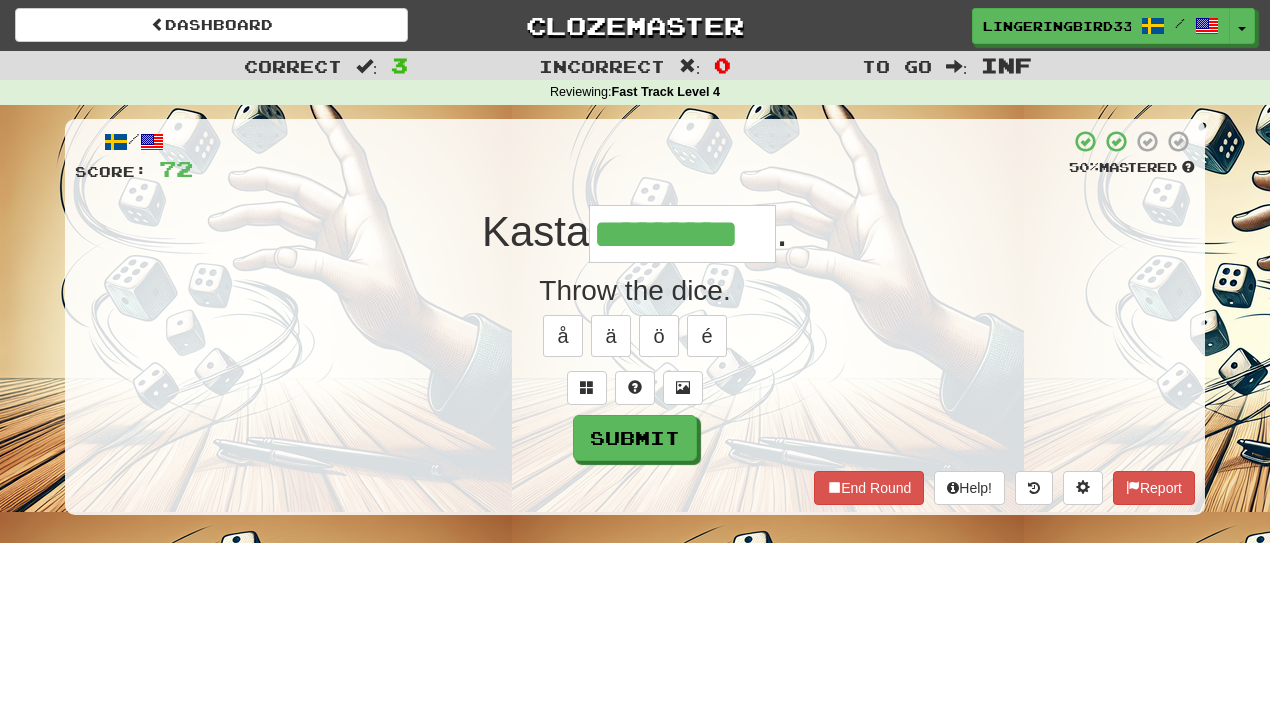 type on "*********" 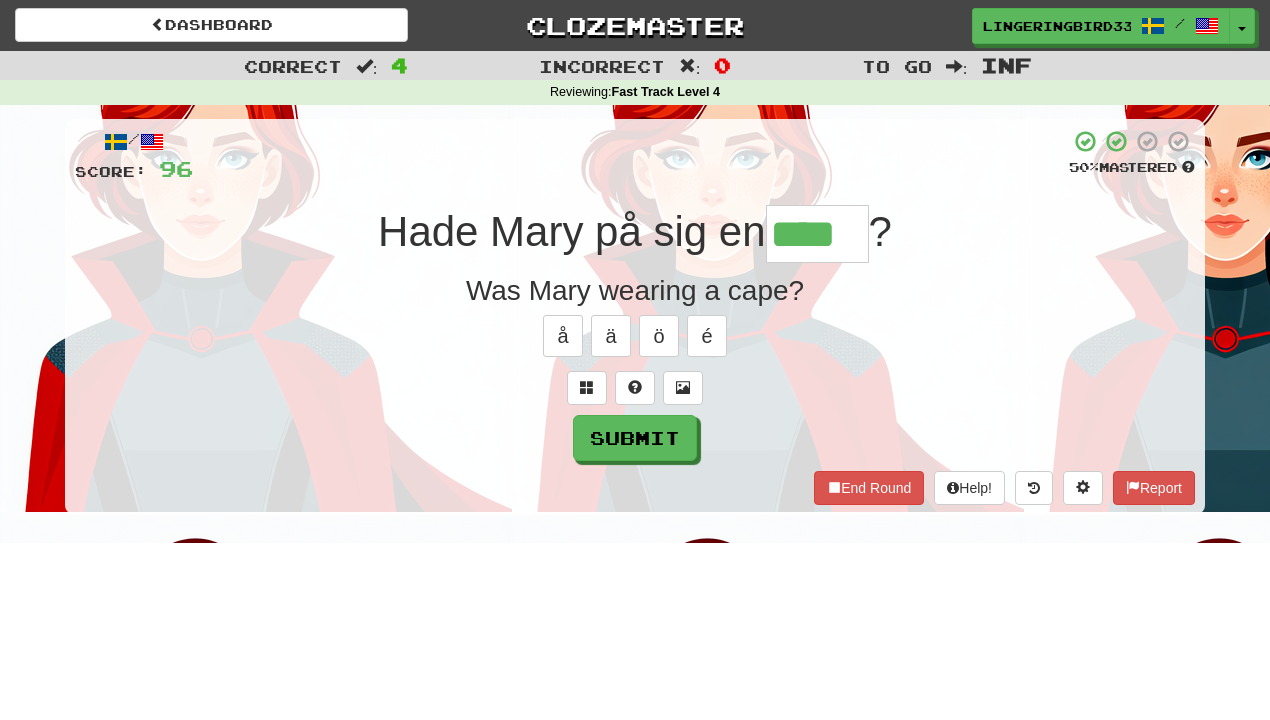 type on "****" 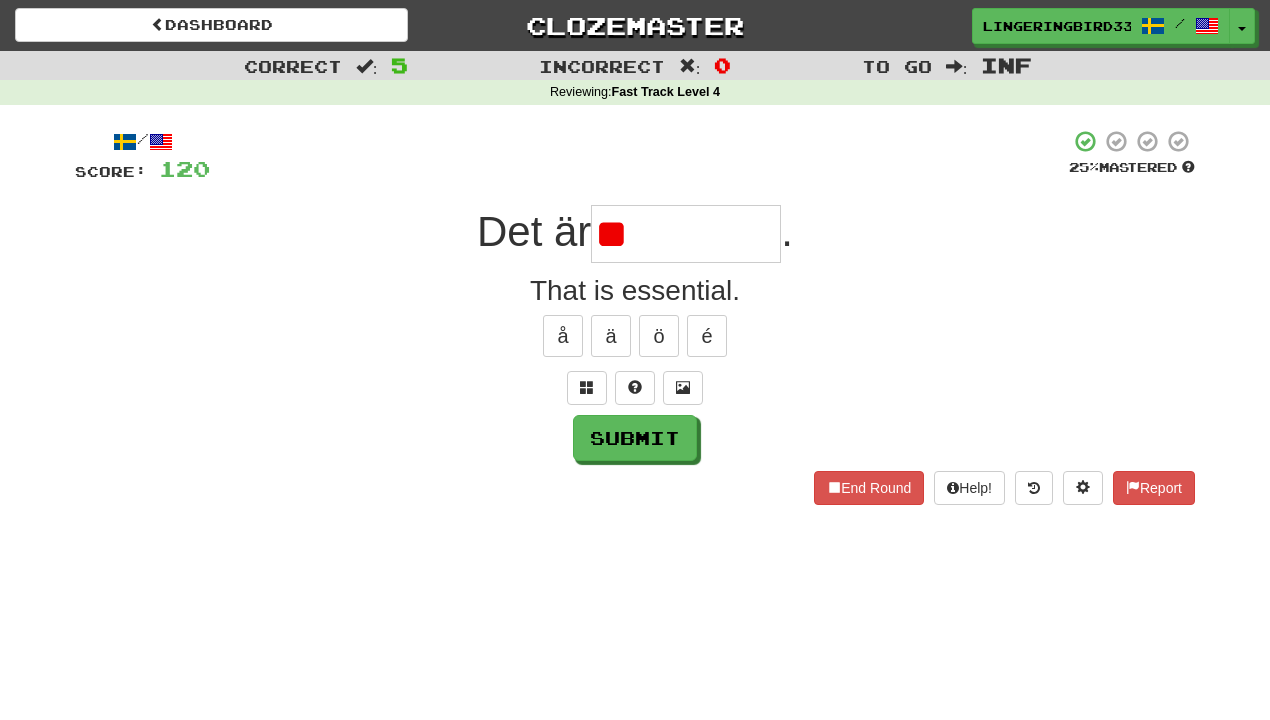 type on "*" 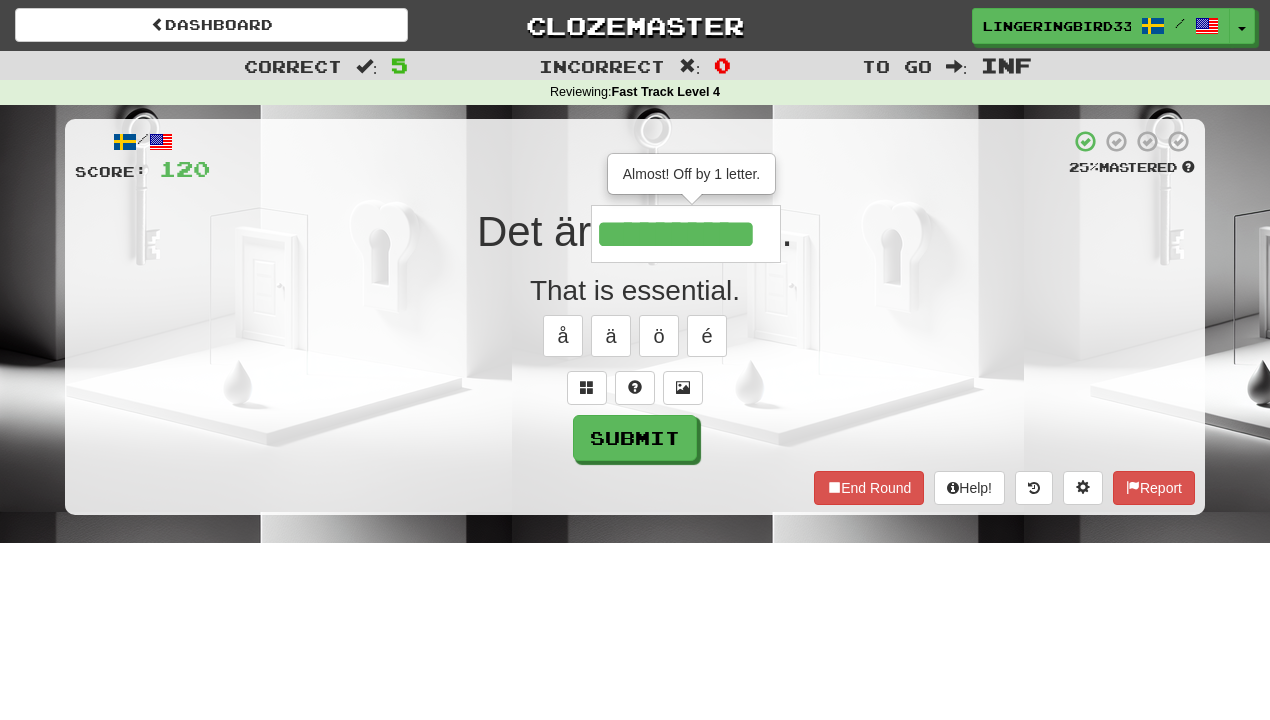 scroll, scrollTop: 0, scrollLeft: 4, axis: horizontal 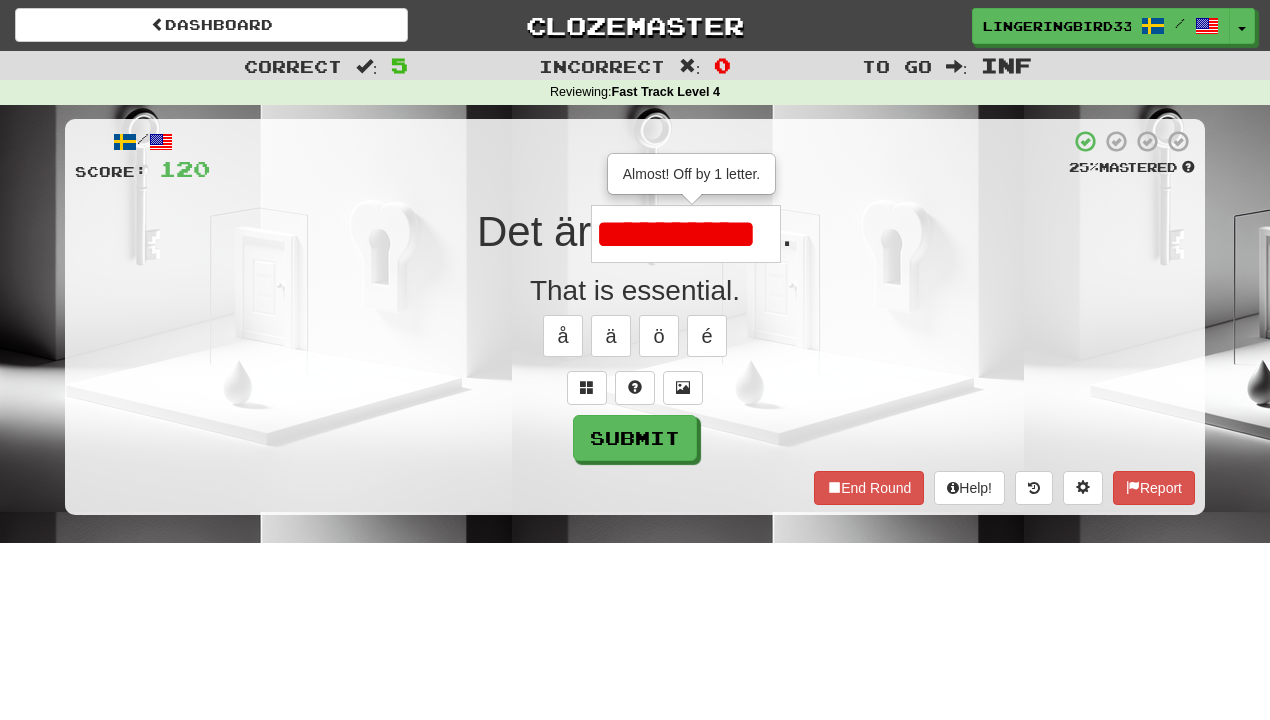 type on "**********" 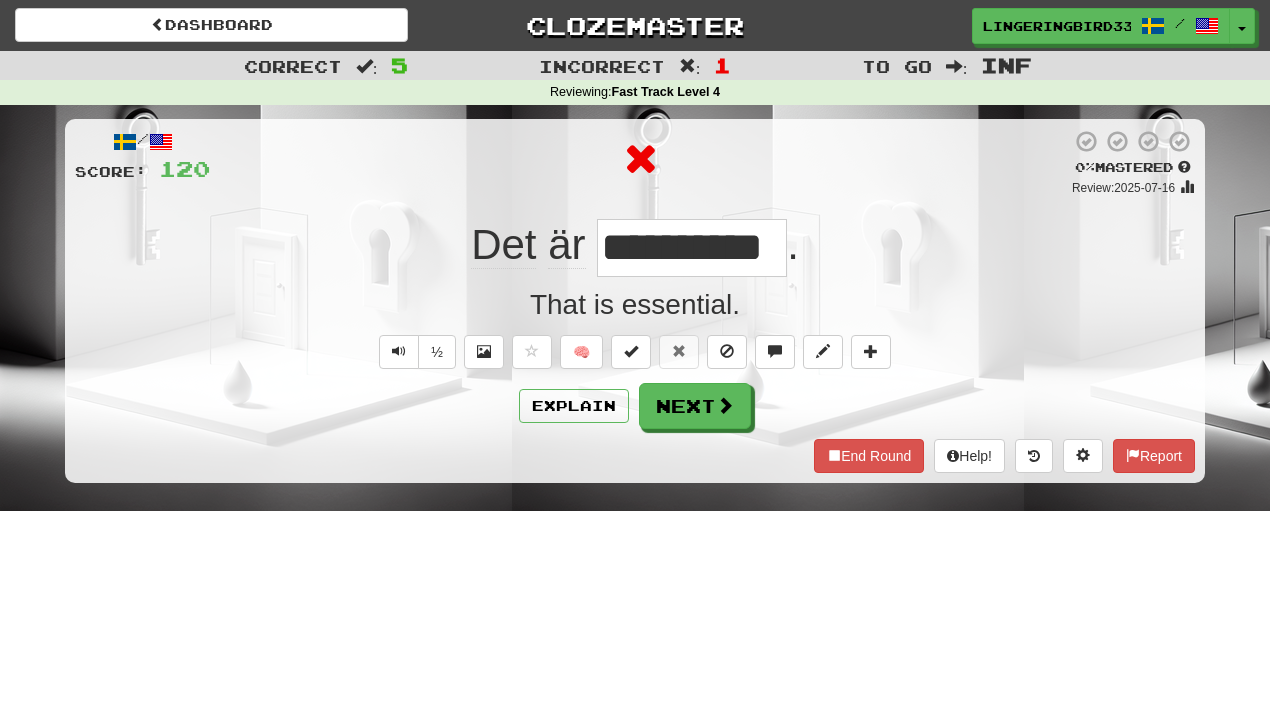 scroll, scrollTop: 0, scrollLeft: 0, axis: both 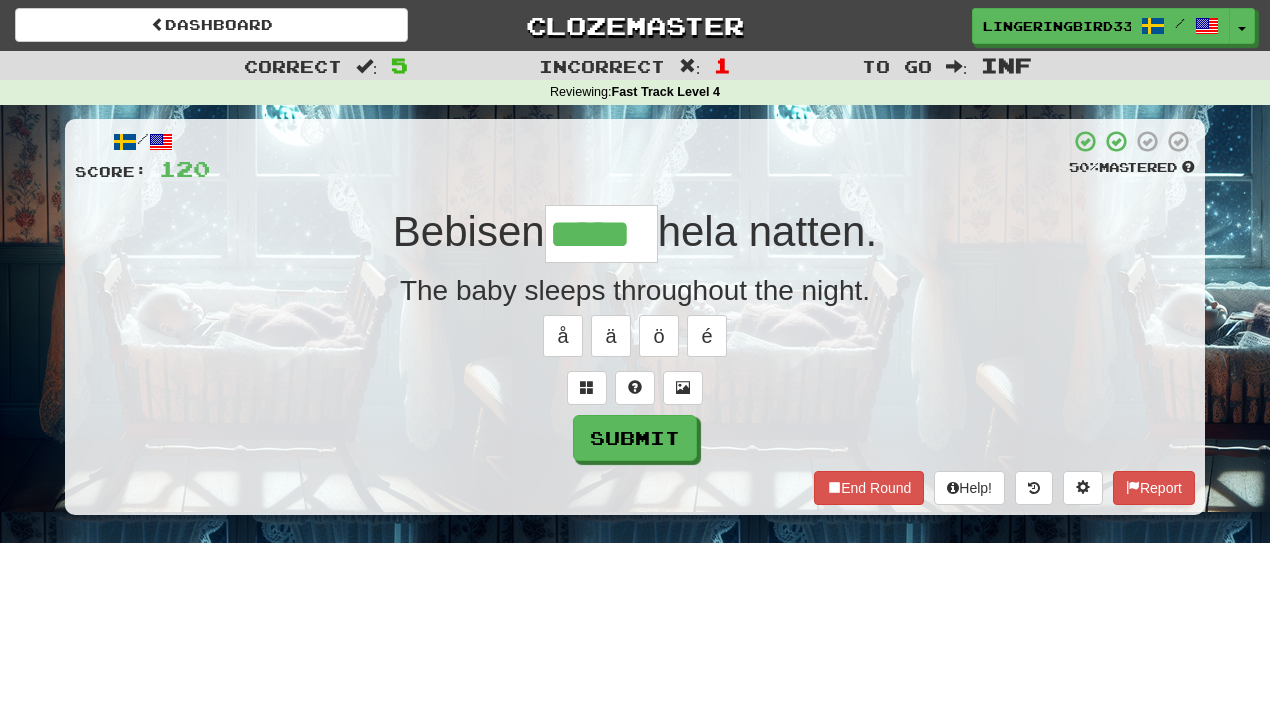 type on "*****" 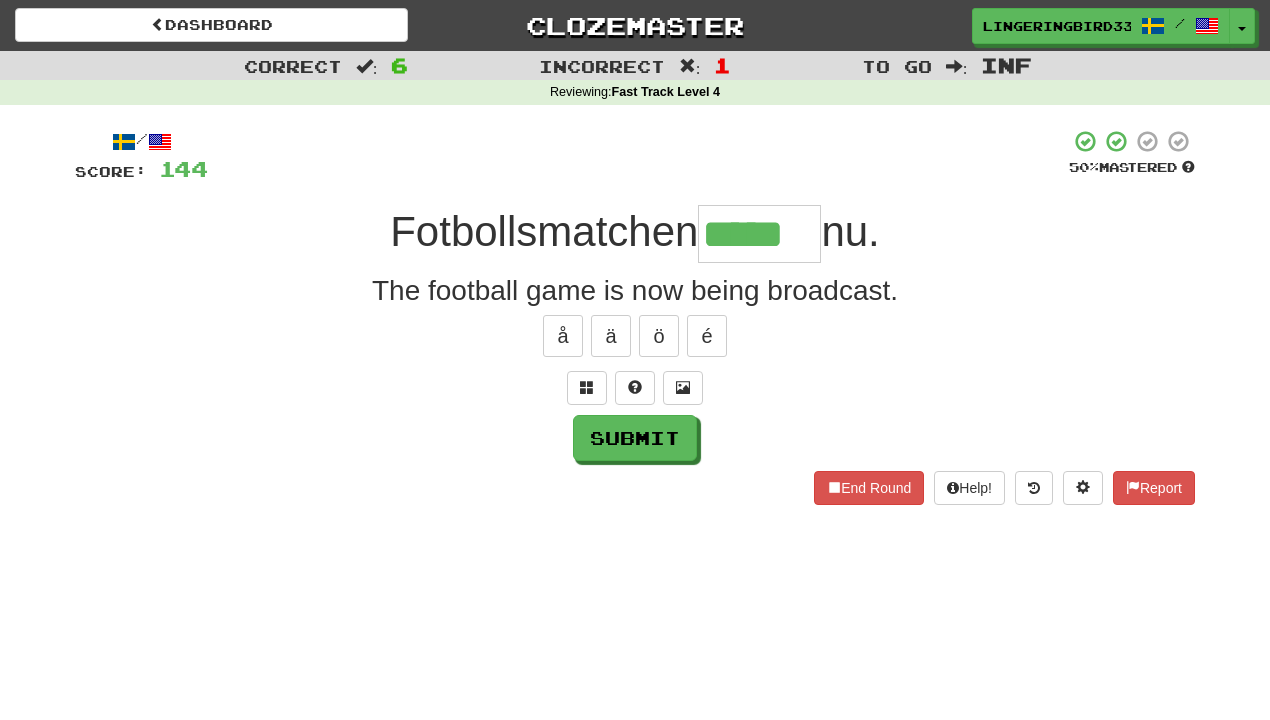 type on "*****" 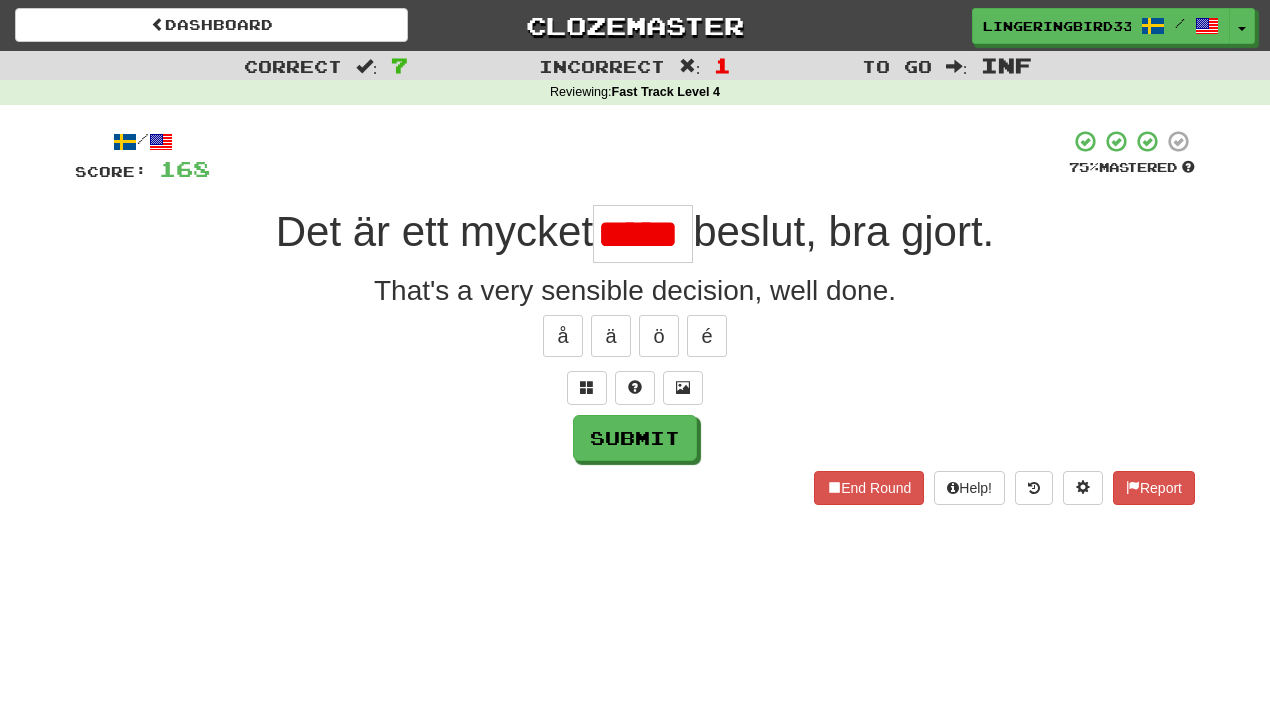 scroll, scrollTop: 0, scrollLeft: 21, axis: horizontal 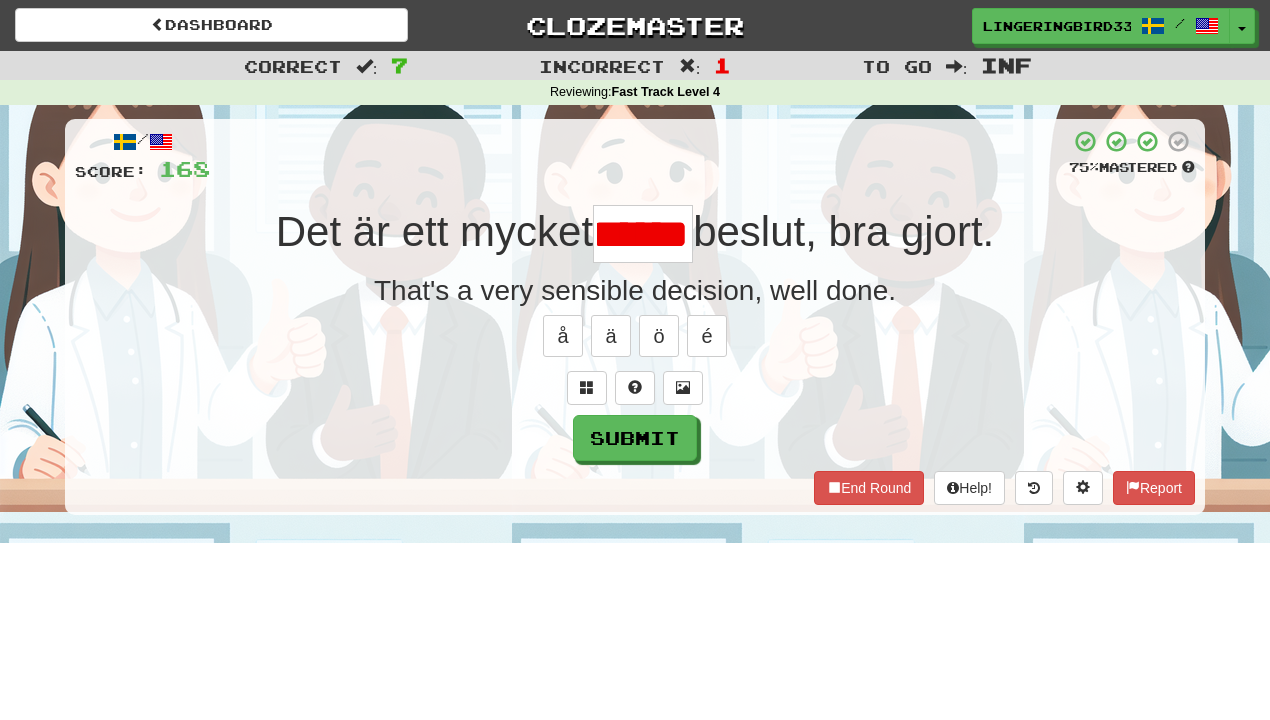 type on "*****" 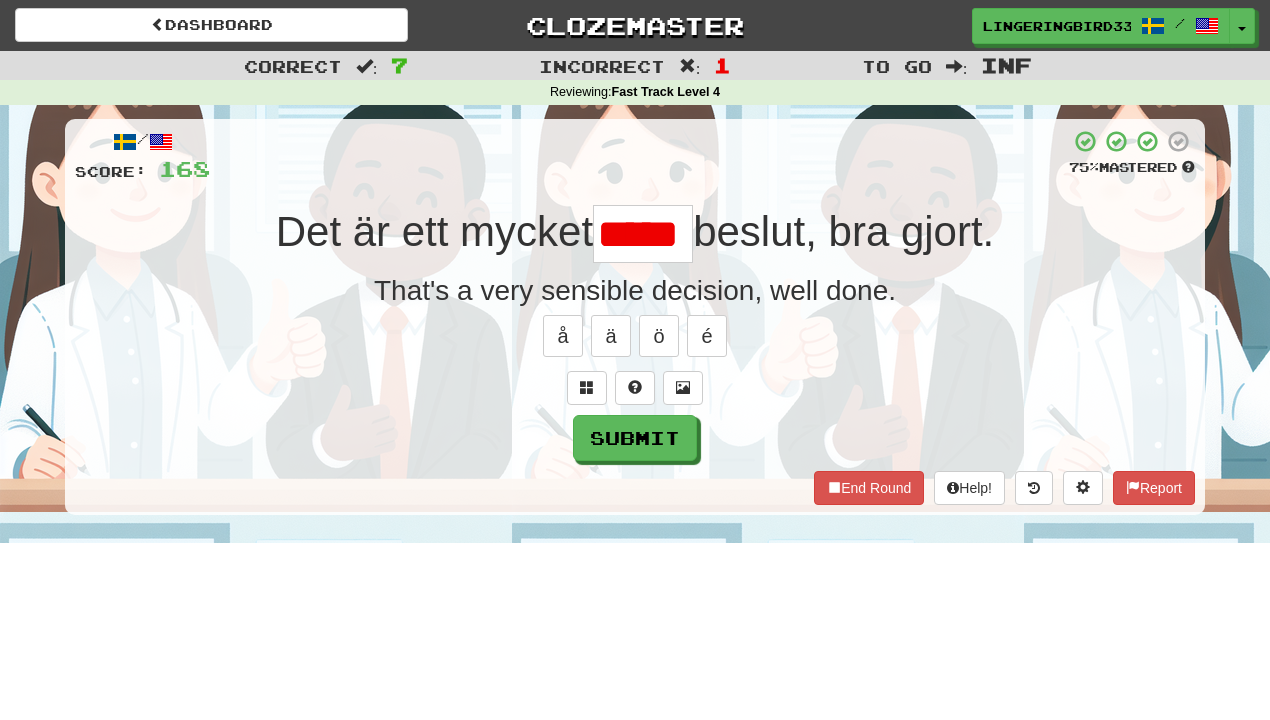 scroll, scrollTop: 0, scrollLeft: 0, axis: both 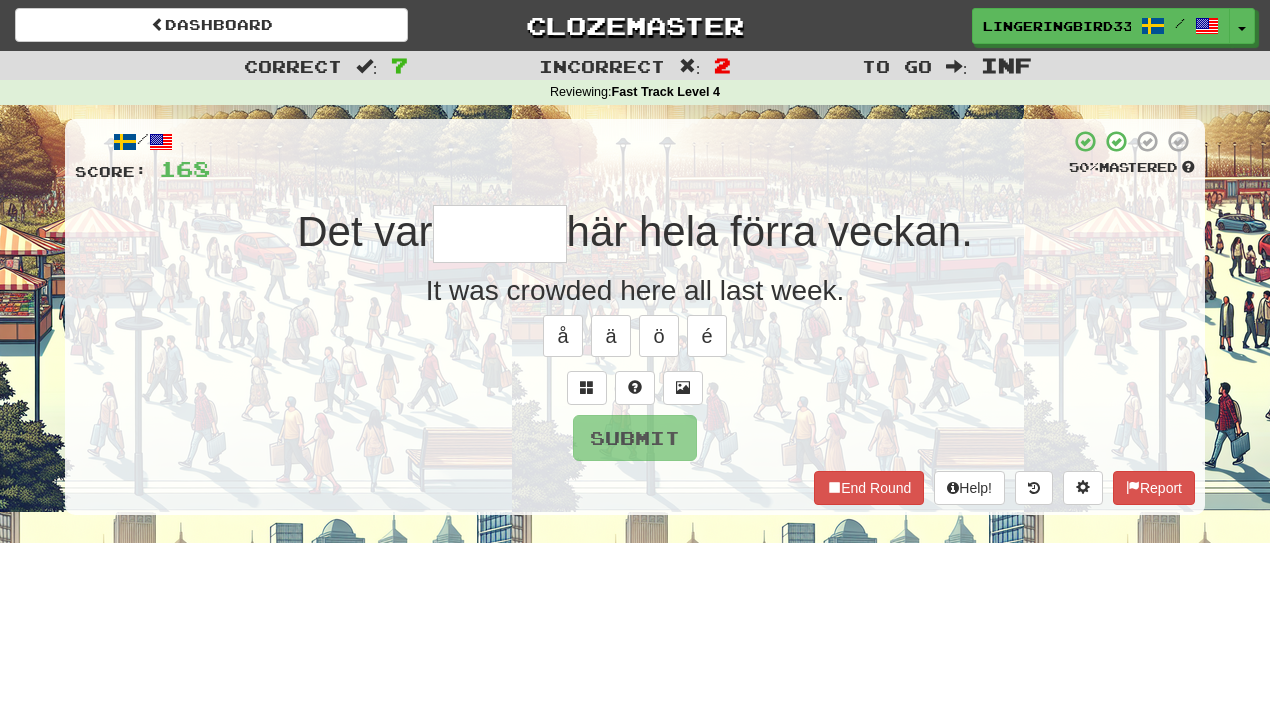type on "*" 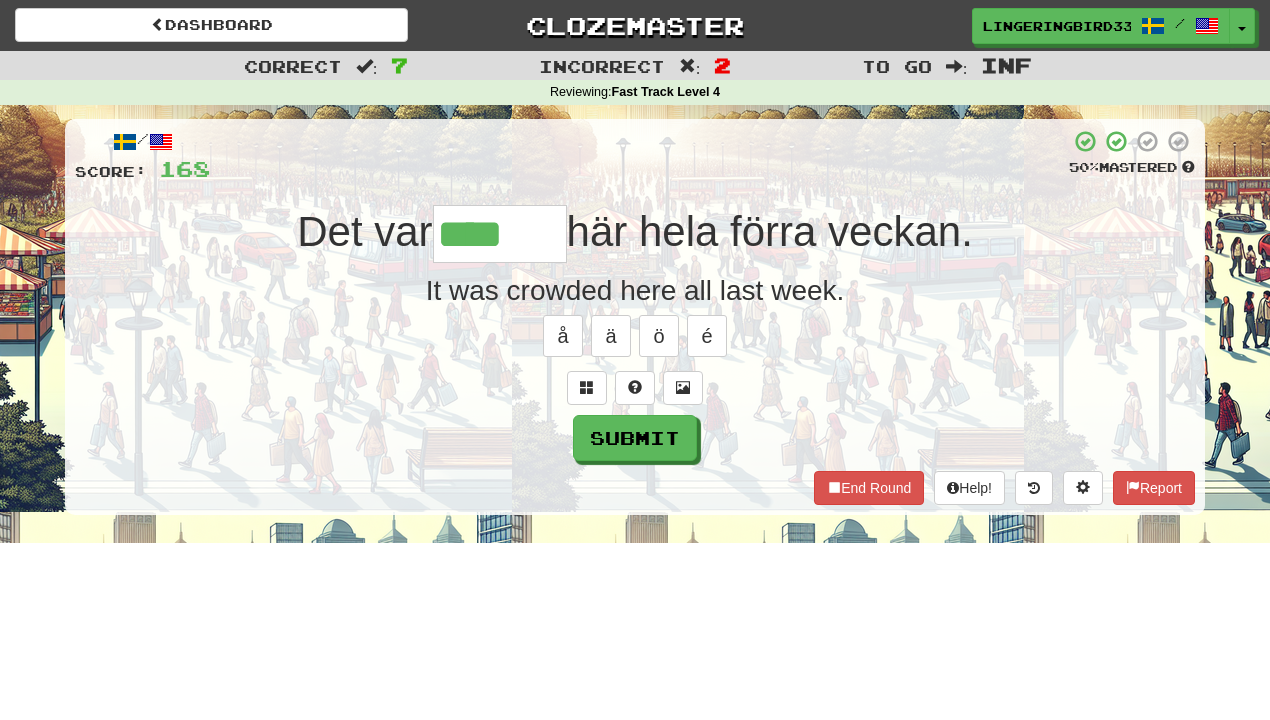 type on "********" 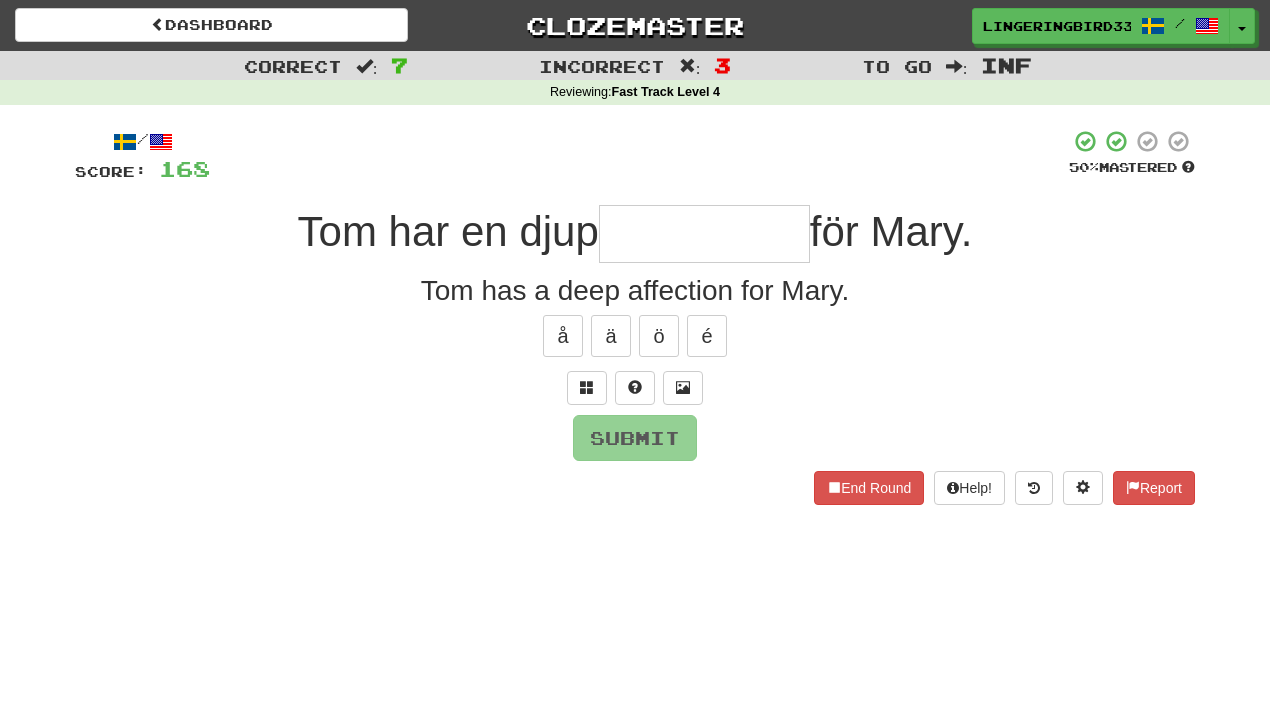 type on "*" 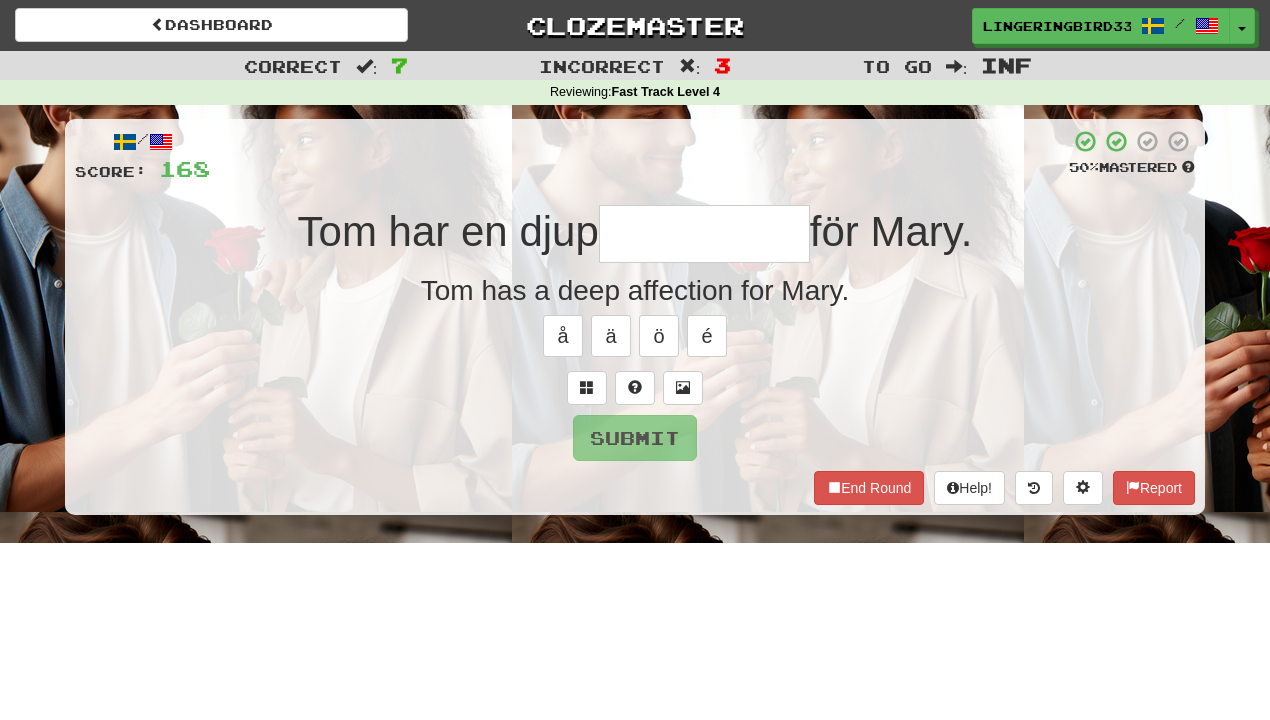 type on "**********" 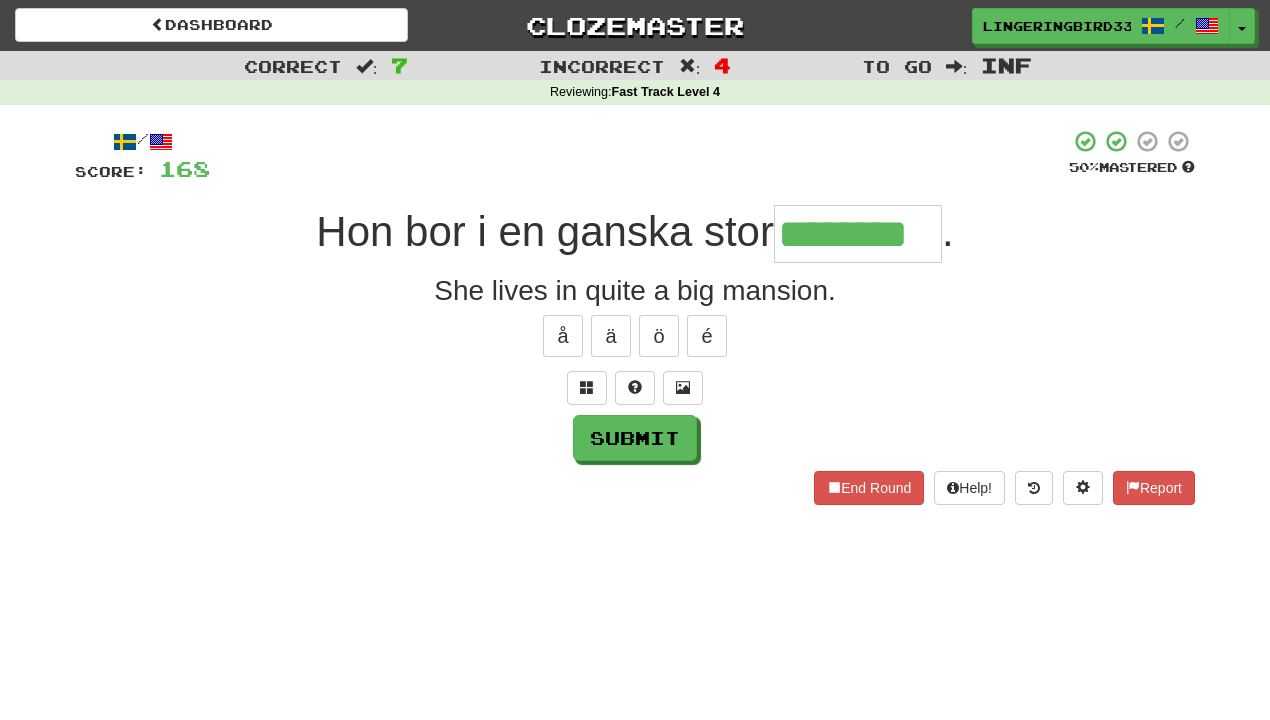 type on "********" 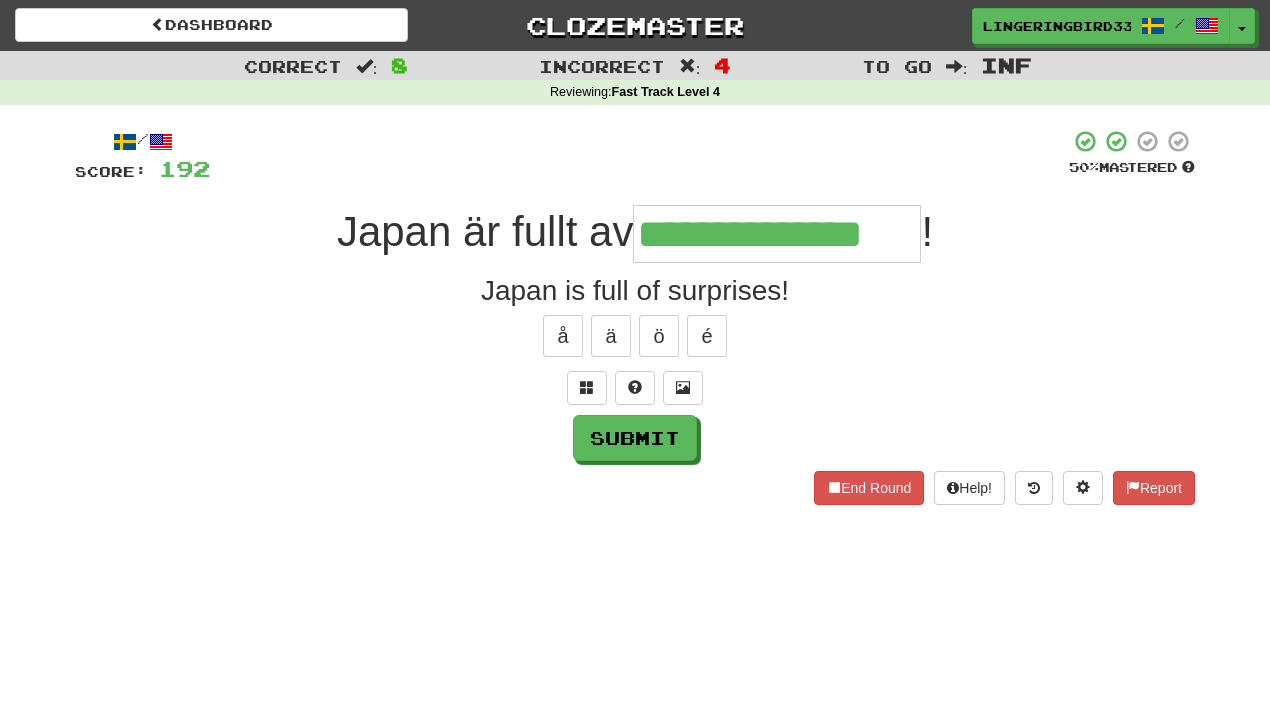 type on "**********" 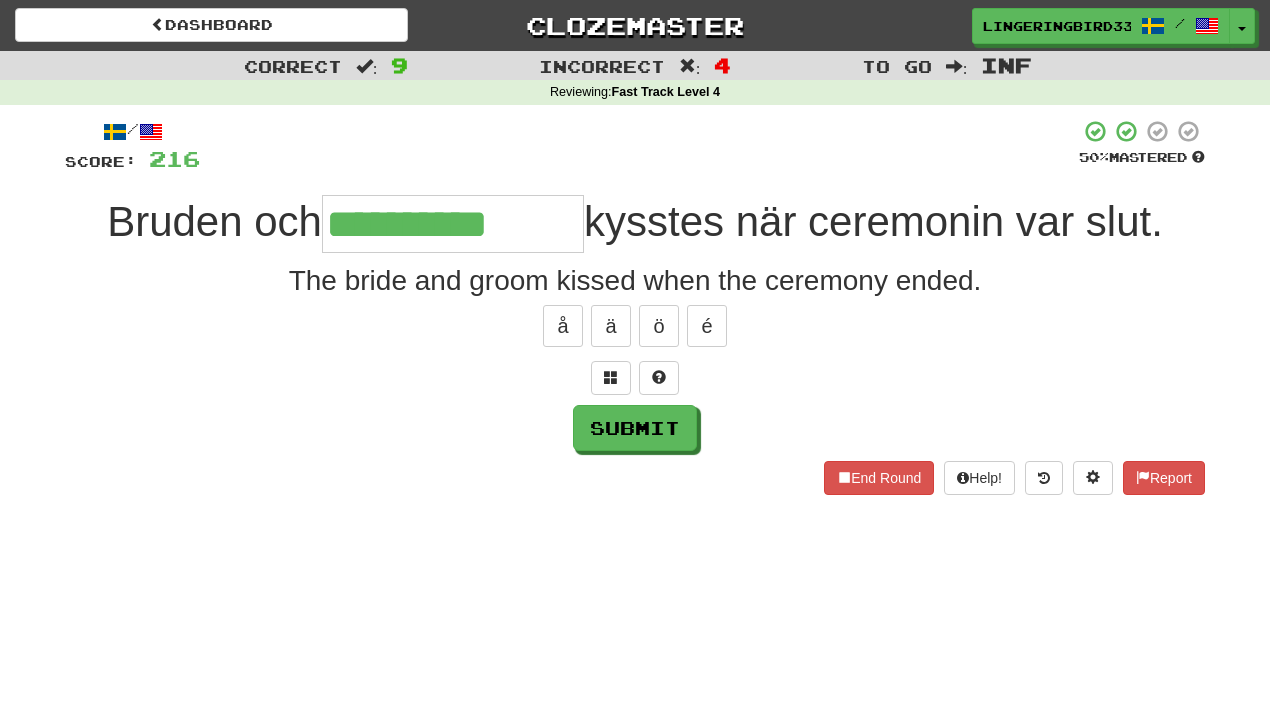 type on "**********" 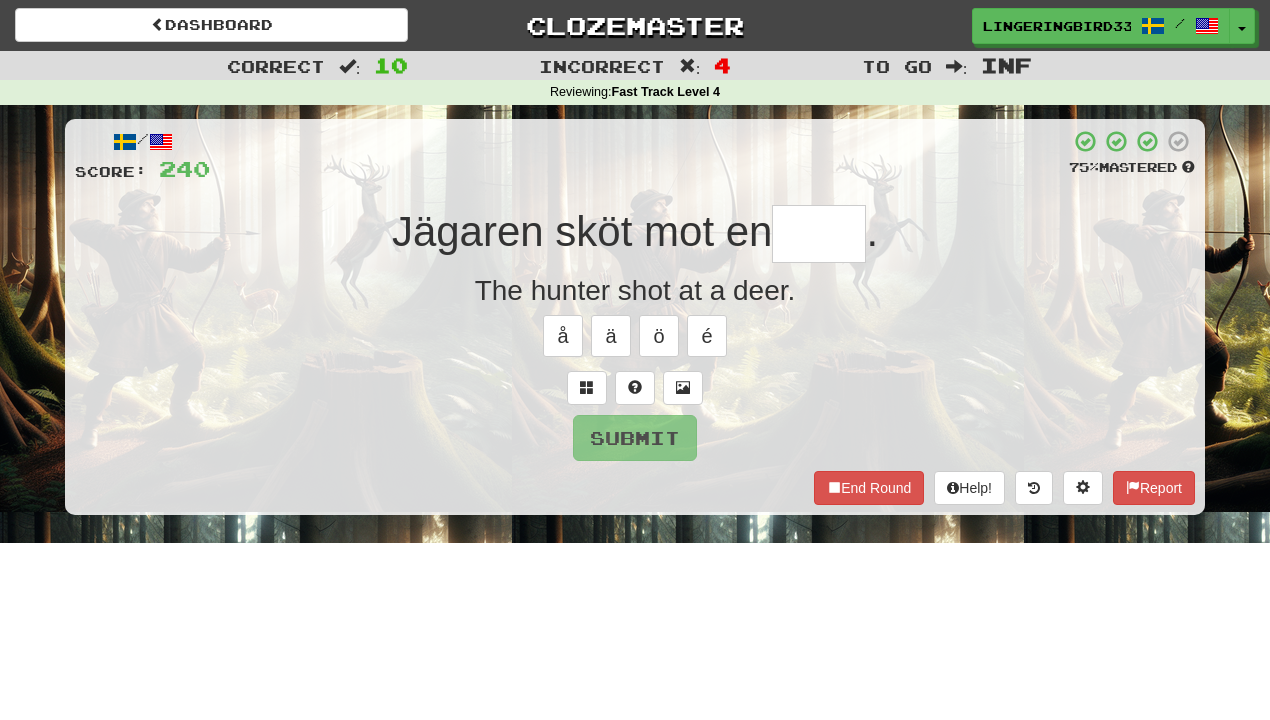 click at bounding box center (819, 234) 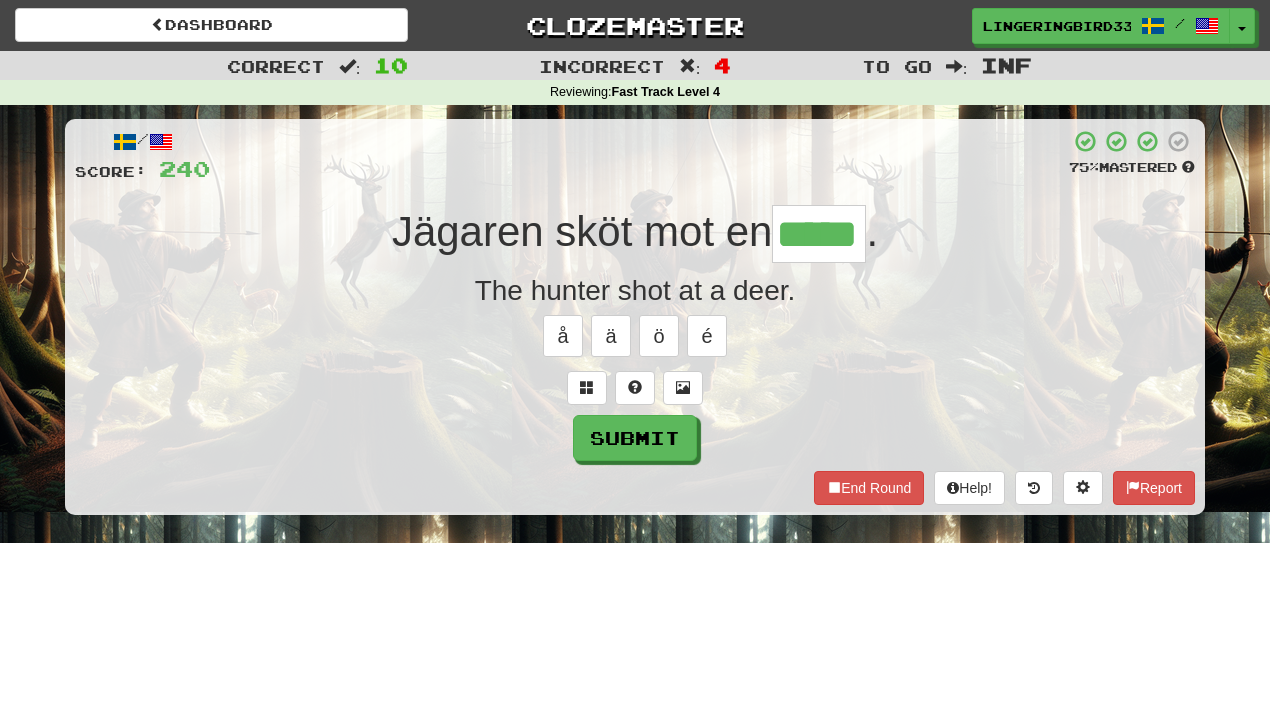 type on "*****" 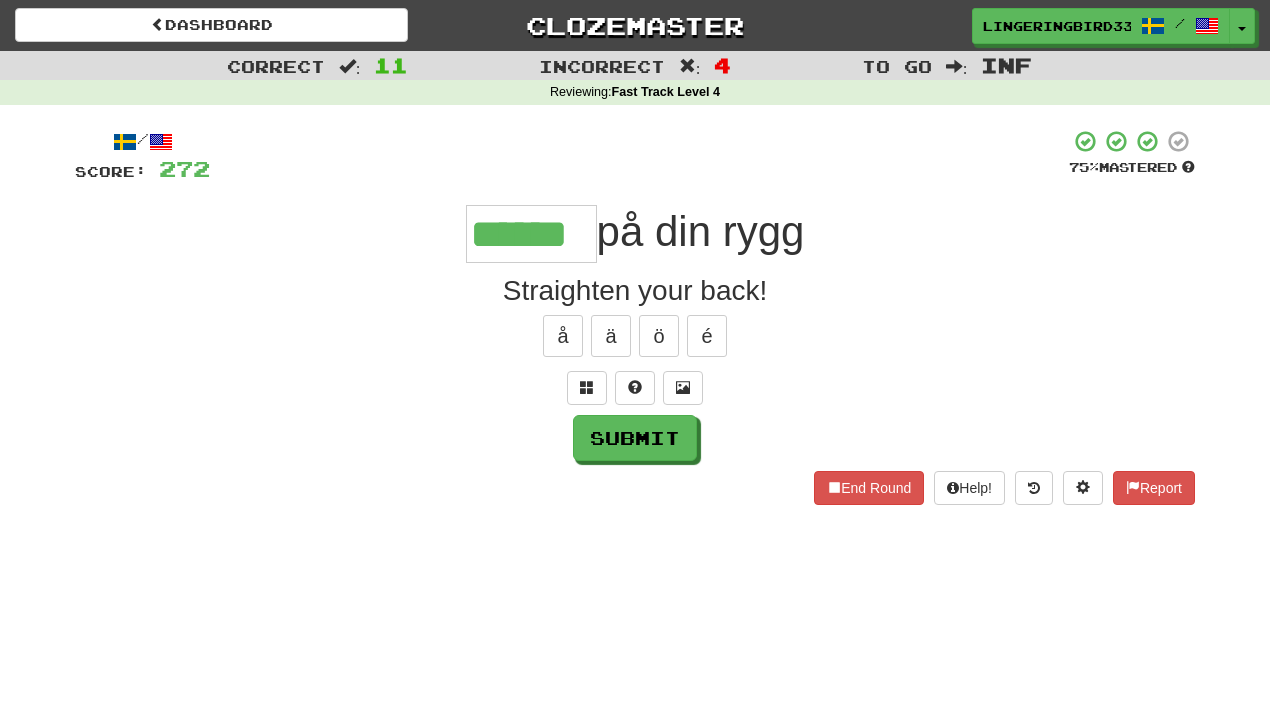 type on "******" 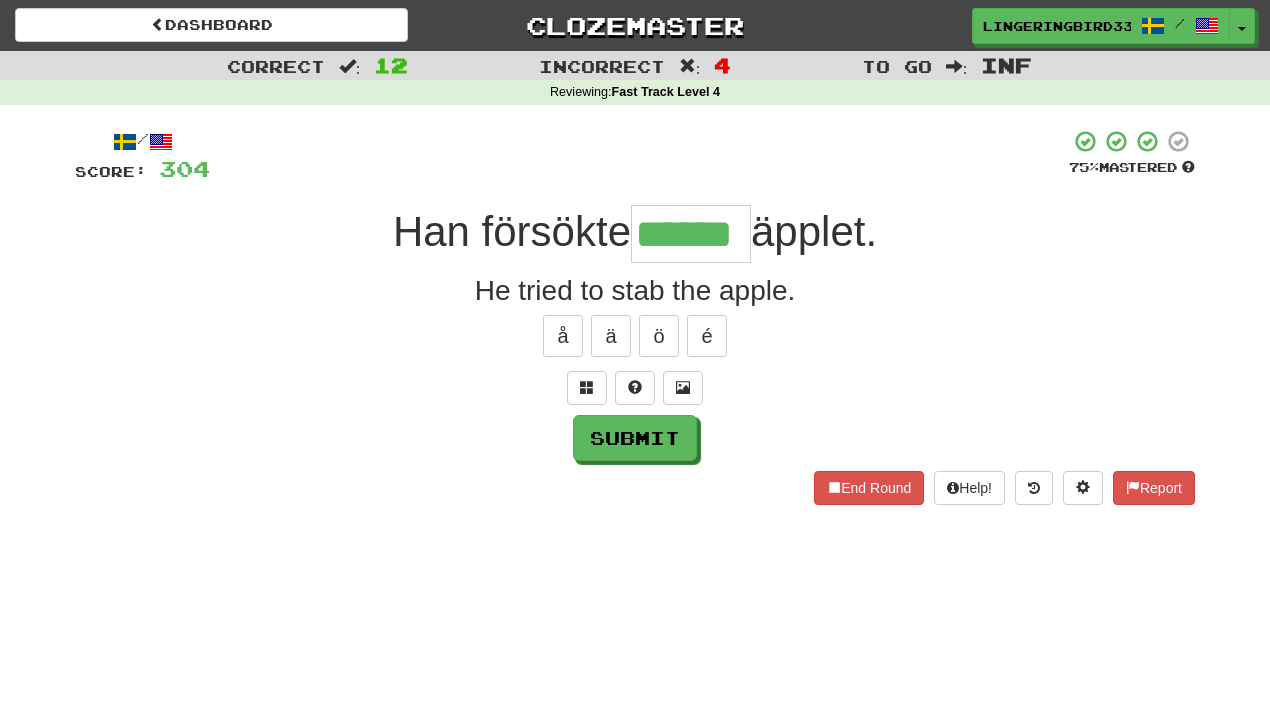 type on "******" 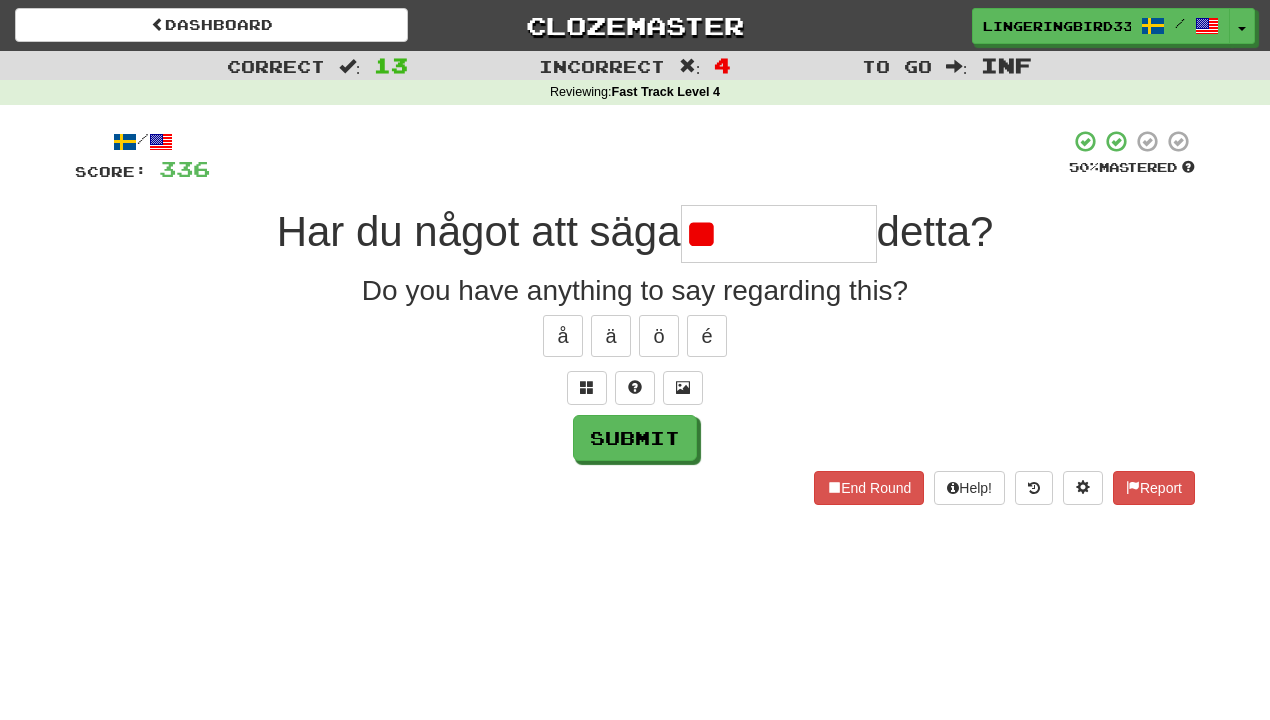 type on "*" 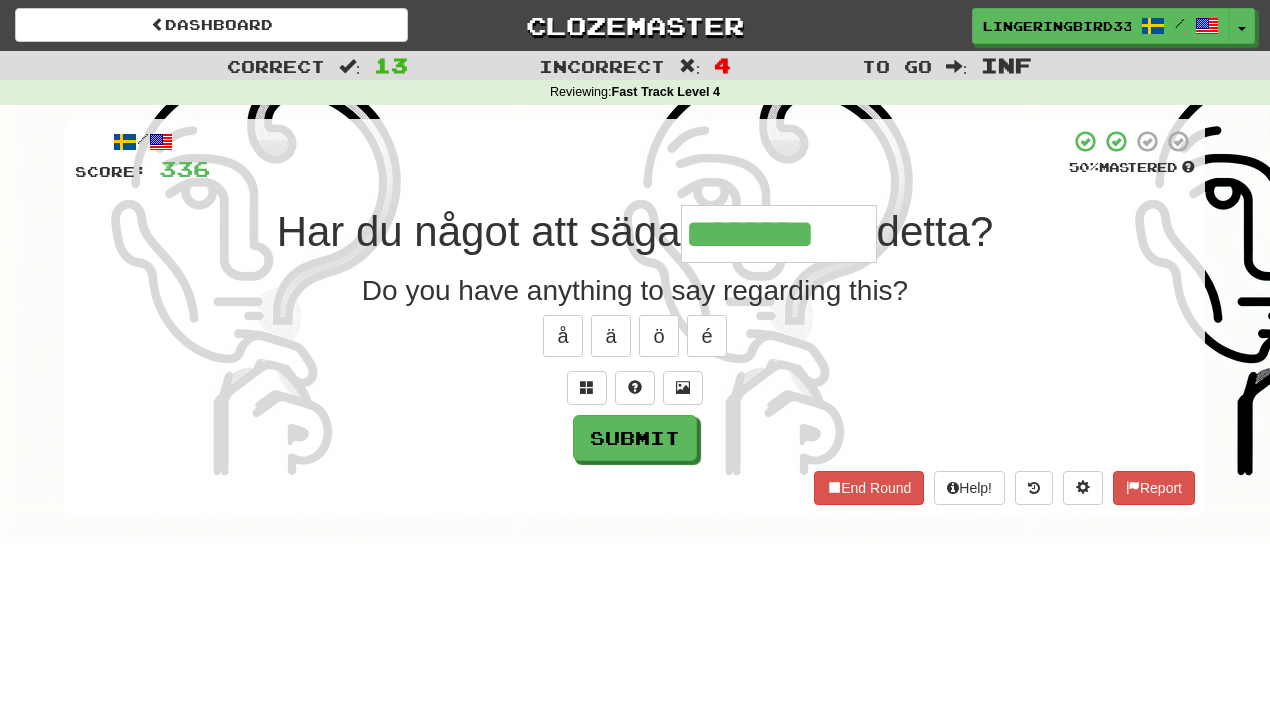 type on "********" 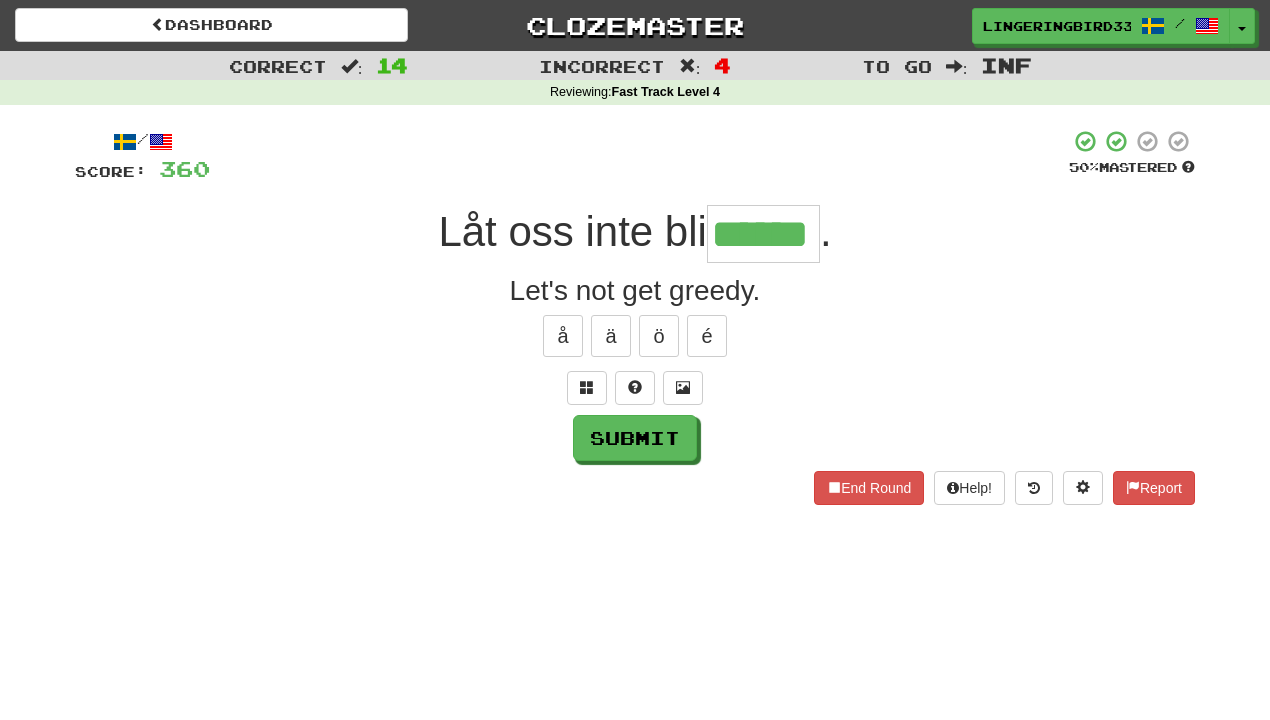 type on "******" 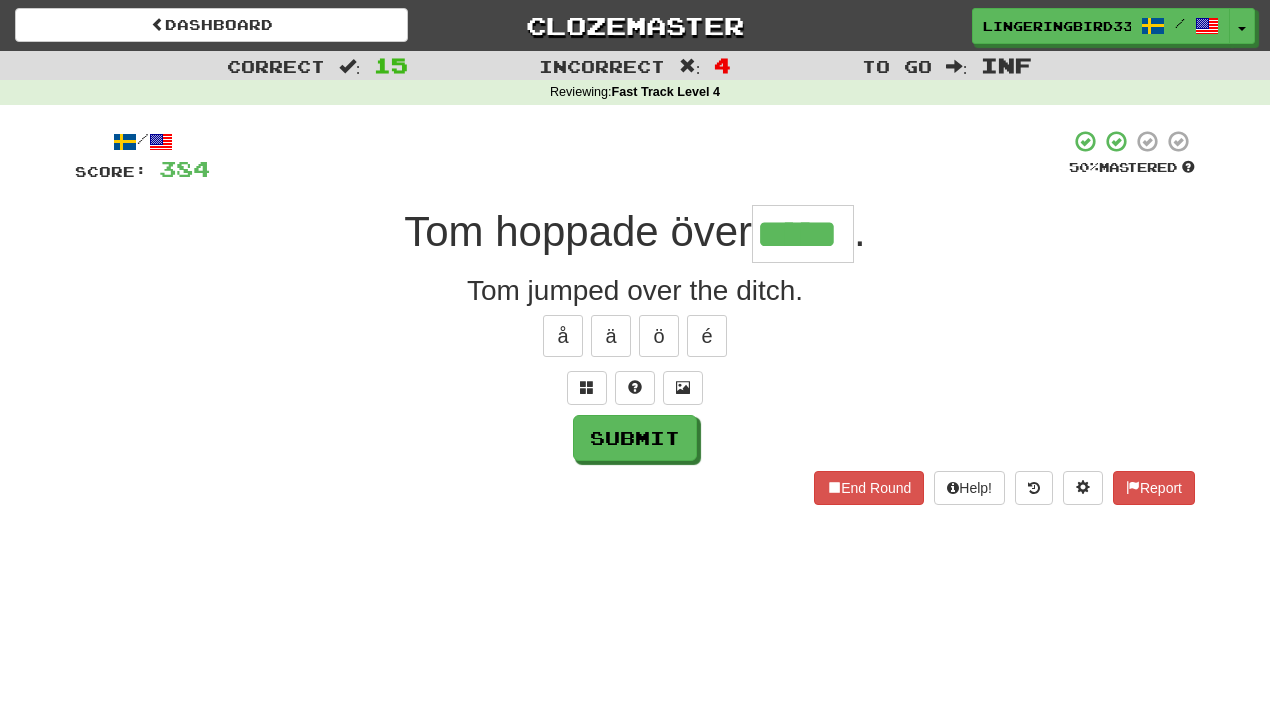 scroll, scrollTop: 0, scrollLeft: 0, axis: both 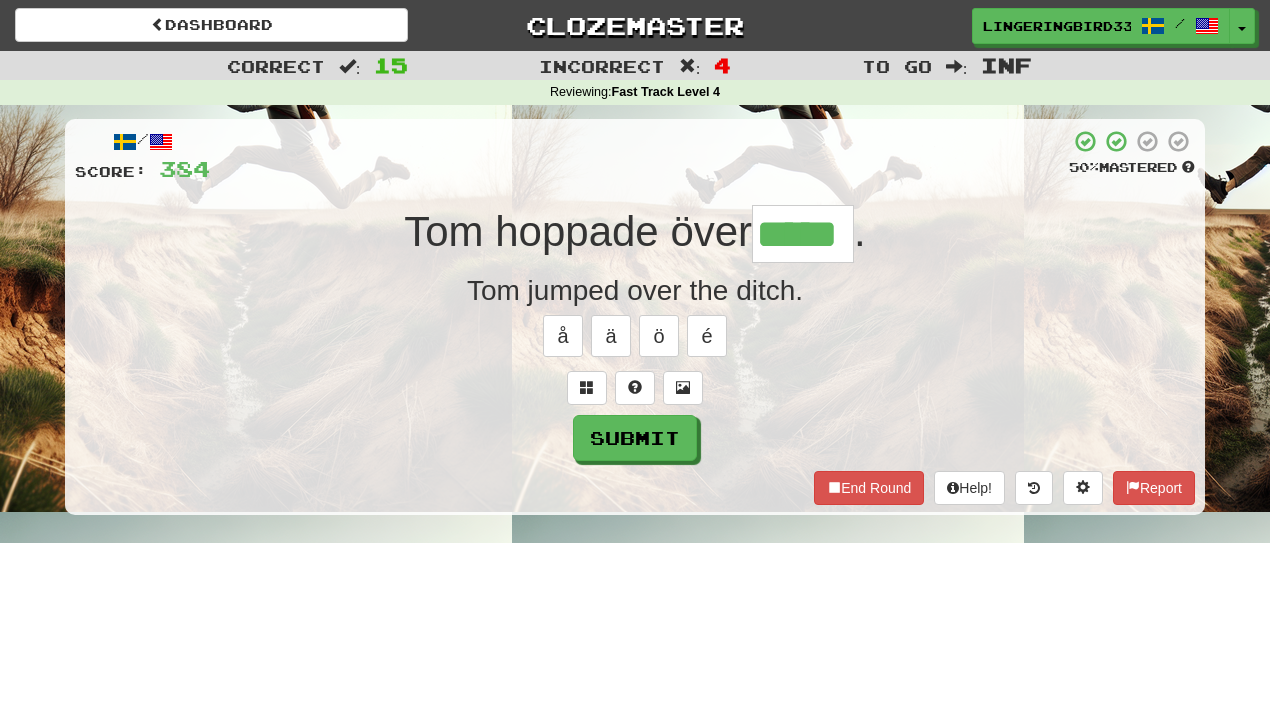 type on "*****" 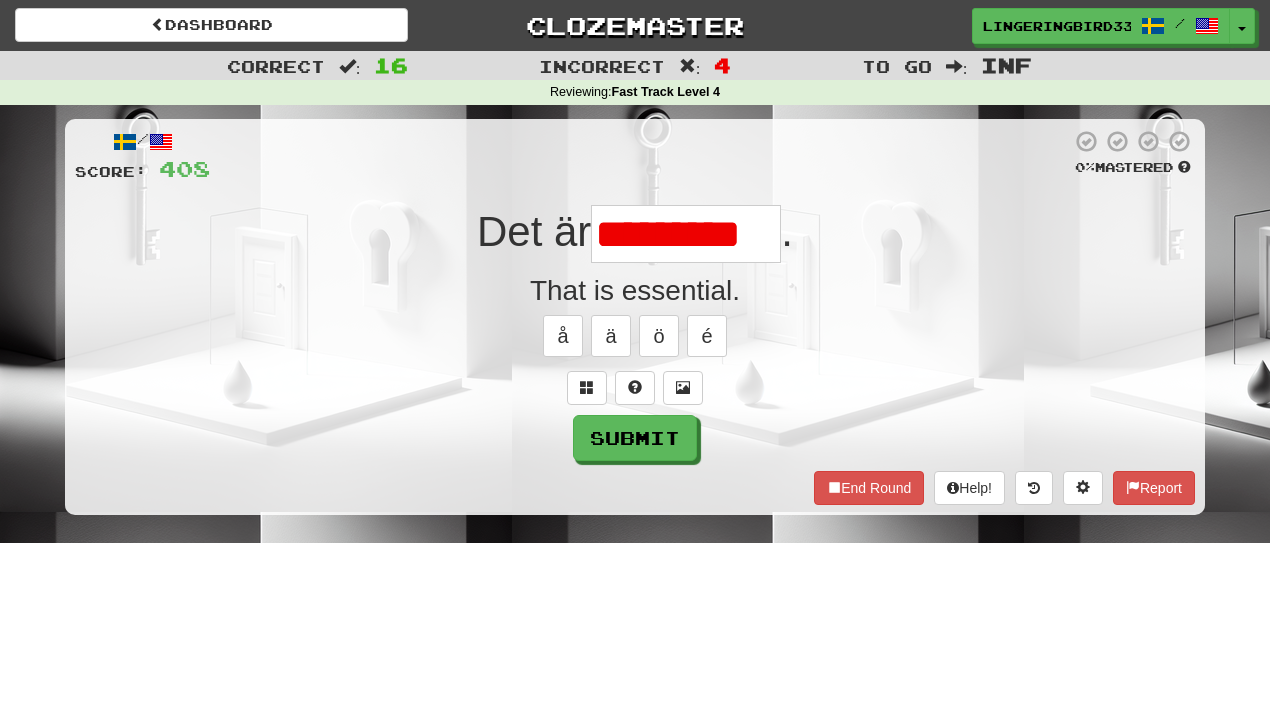 scroll, scrollTop: 0, scrollLeft: 0, axis: both 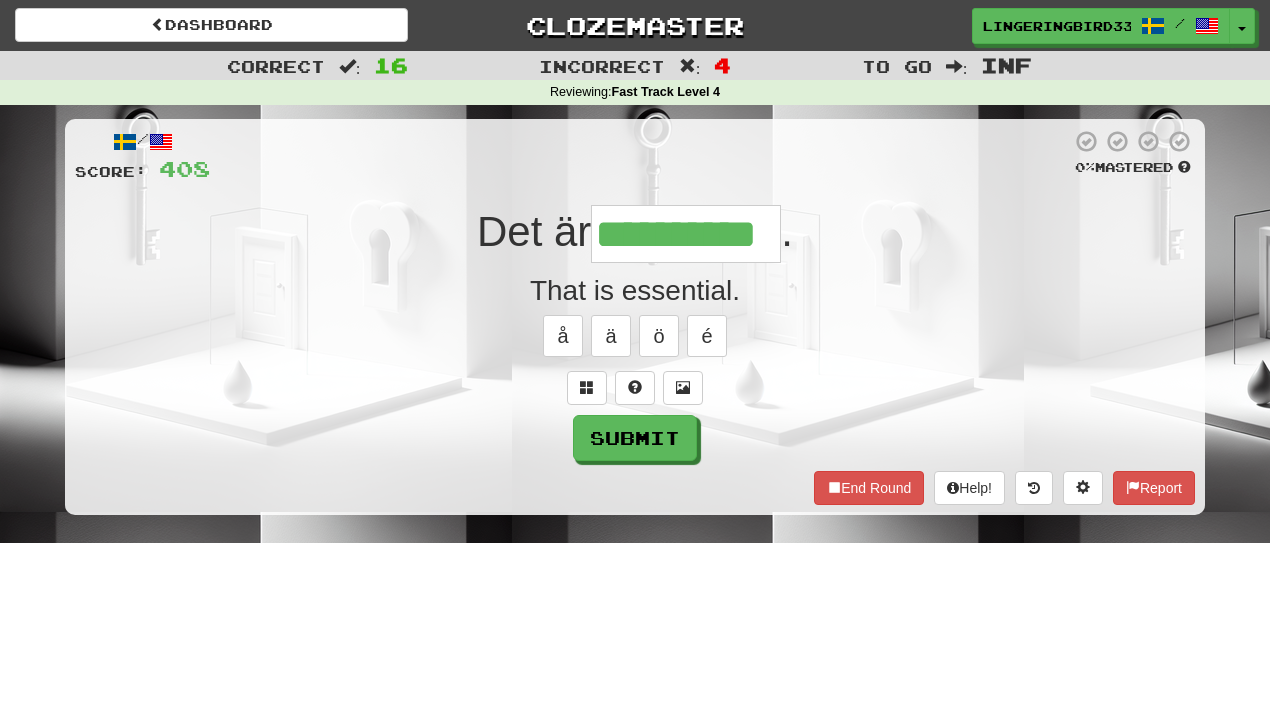 type on "**********" 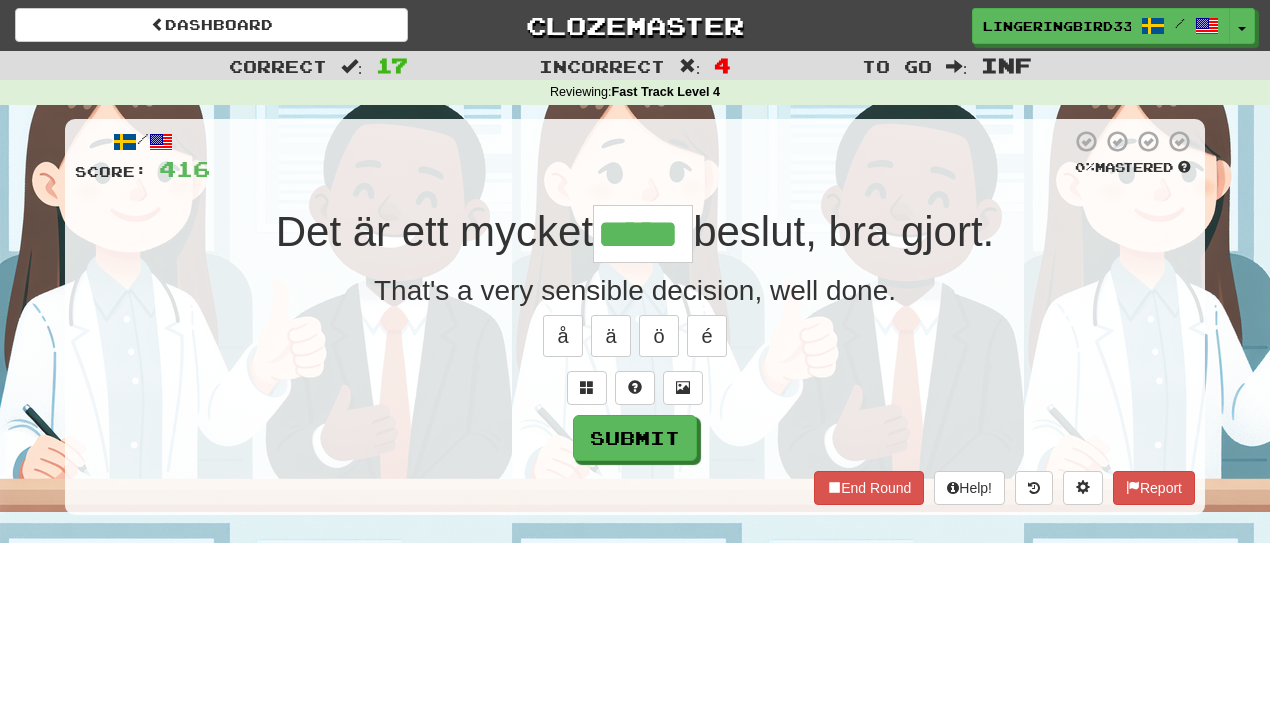type on "*****" 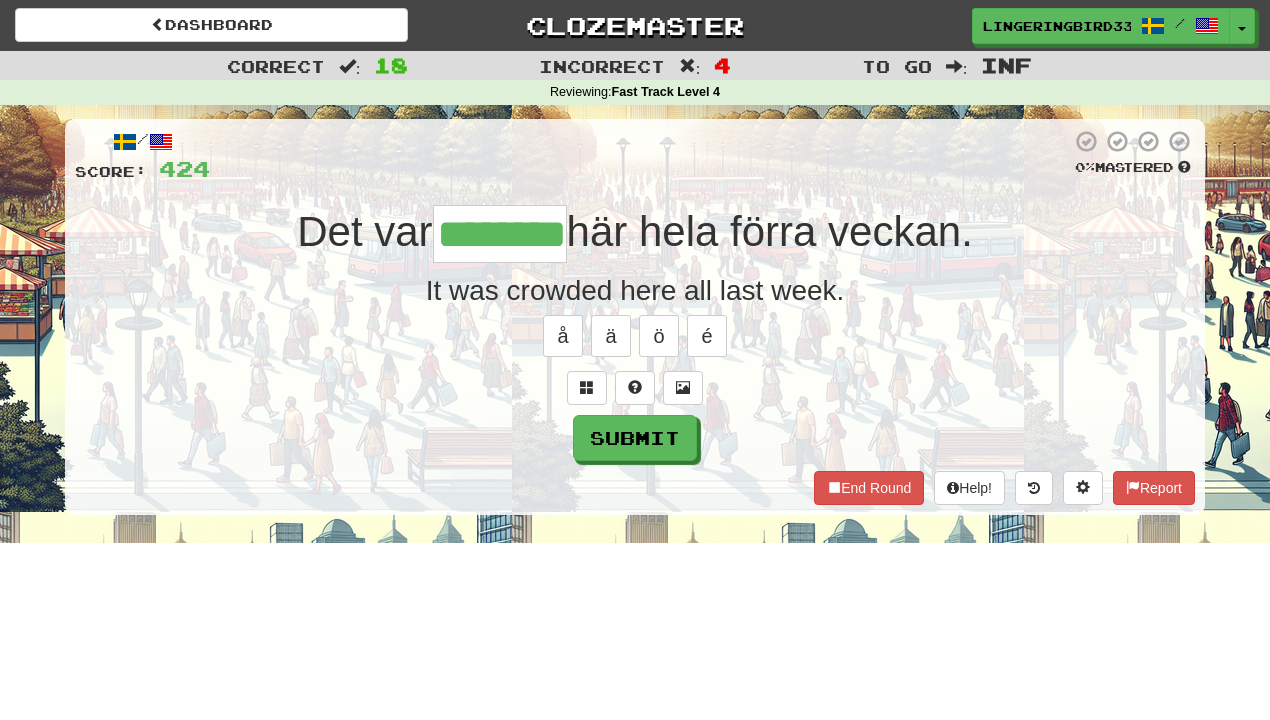 type on "********" 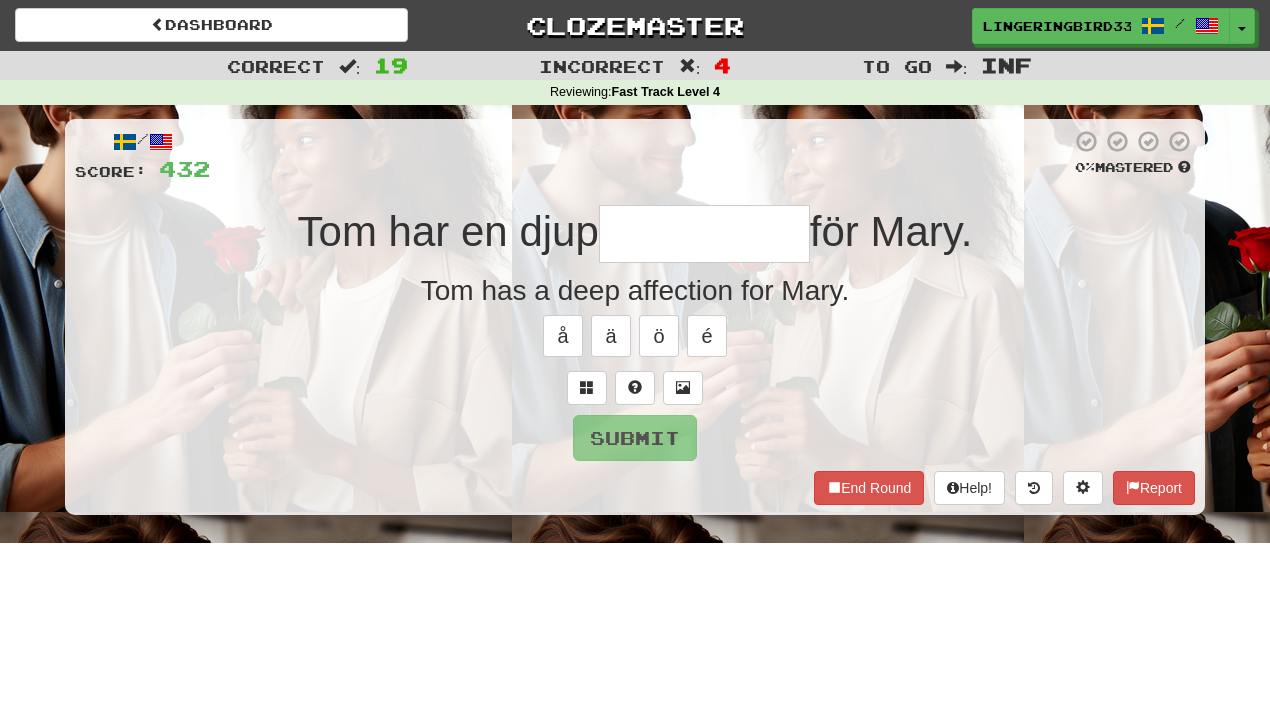 type on "*" 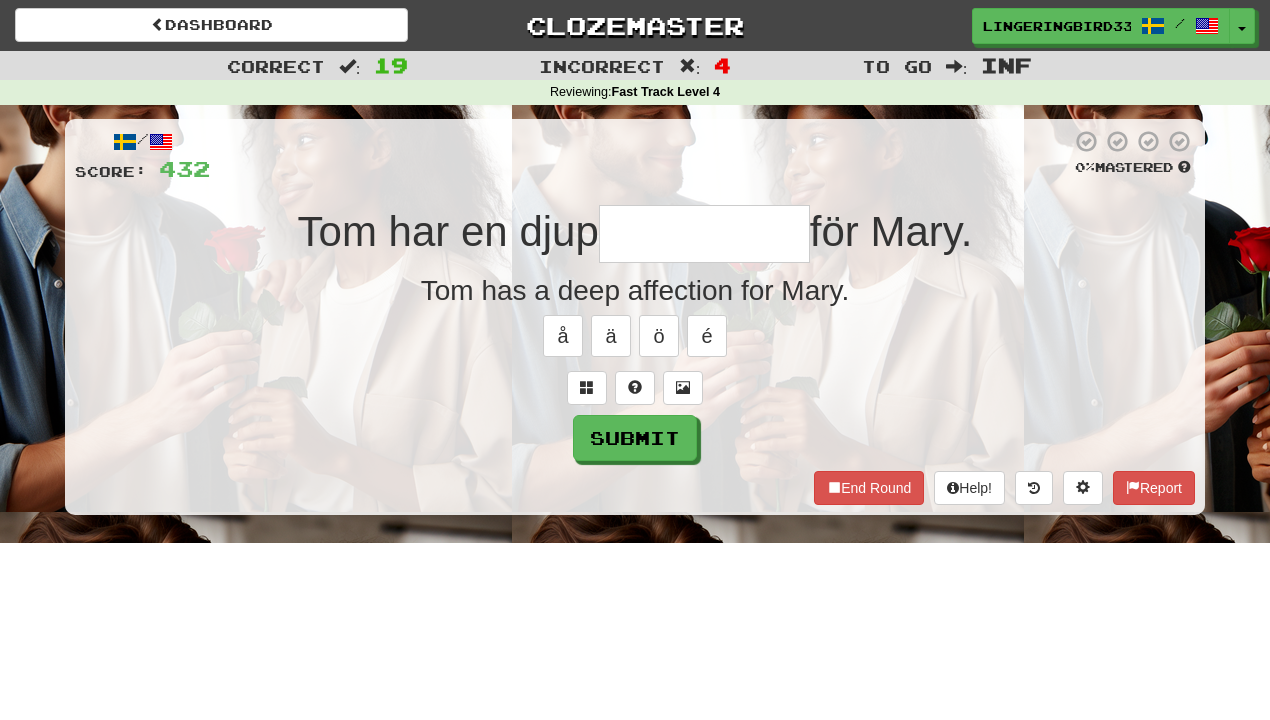 type on "*" 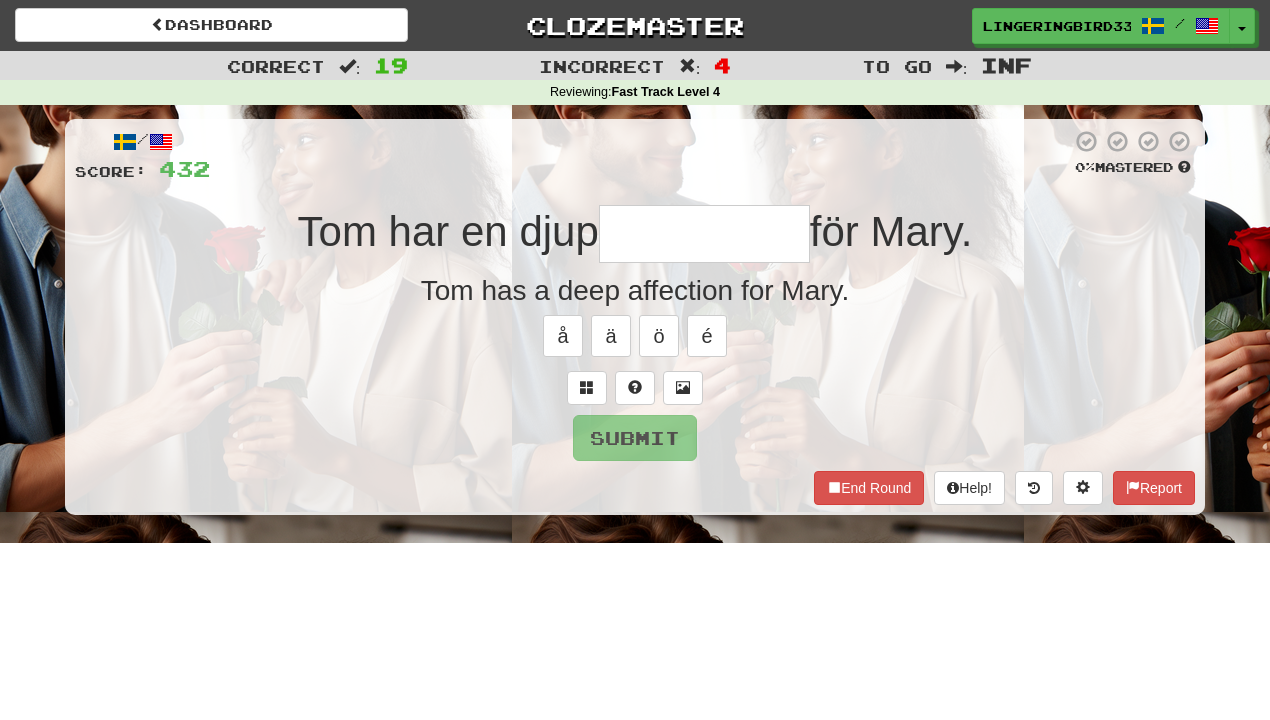 type on "*" 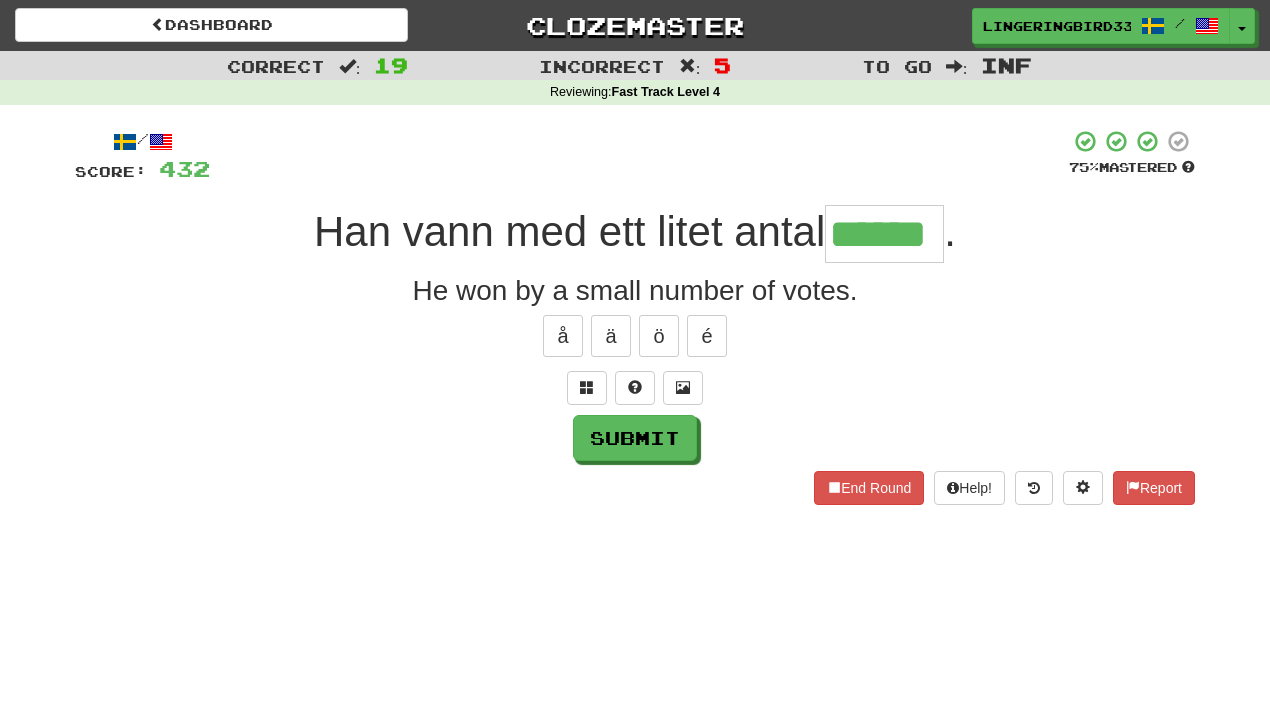 type on "******" 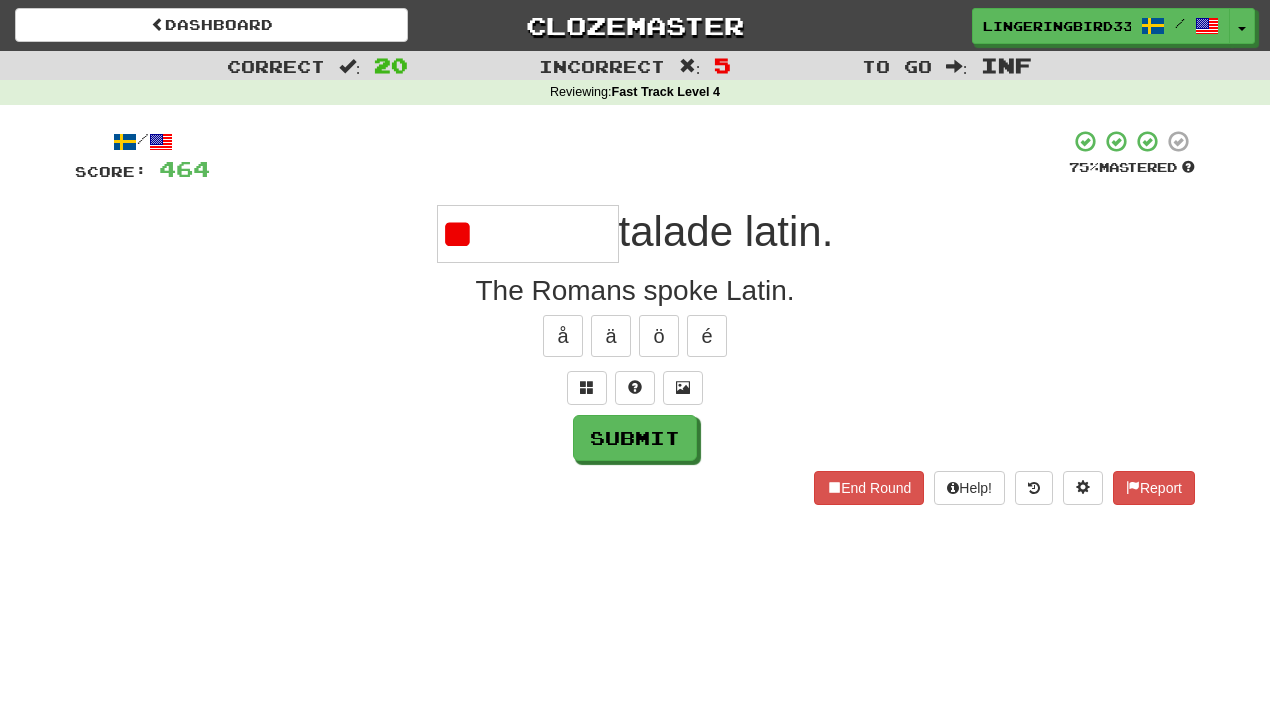 type on "*" 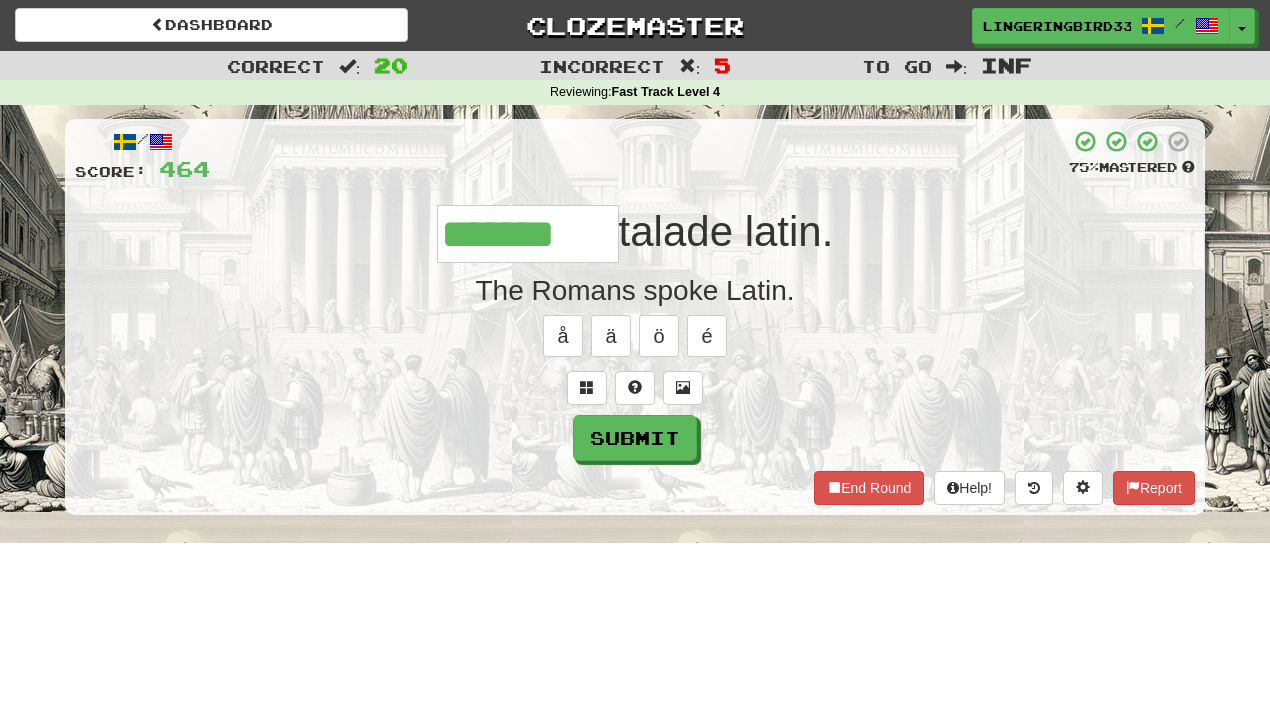 type on "*******" 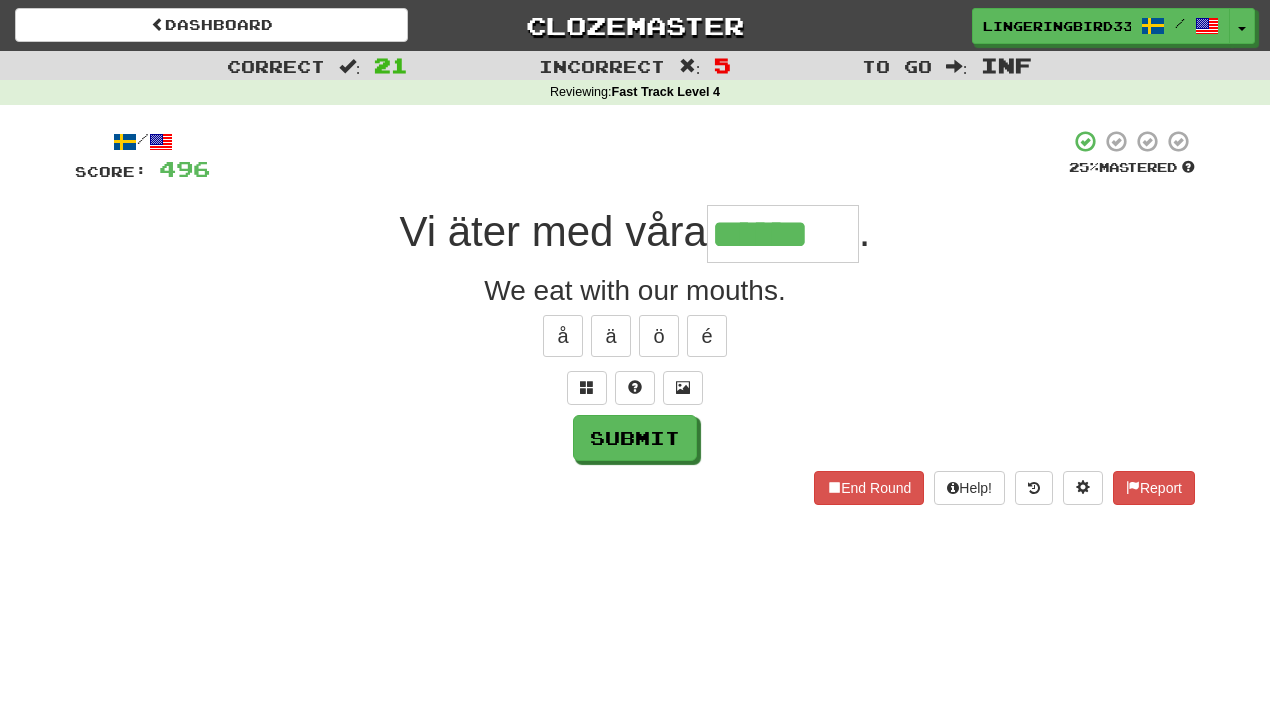 type on "******" 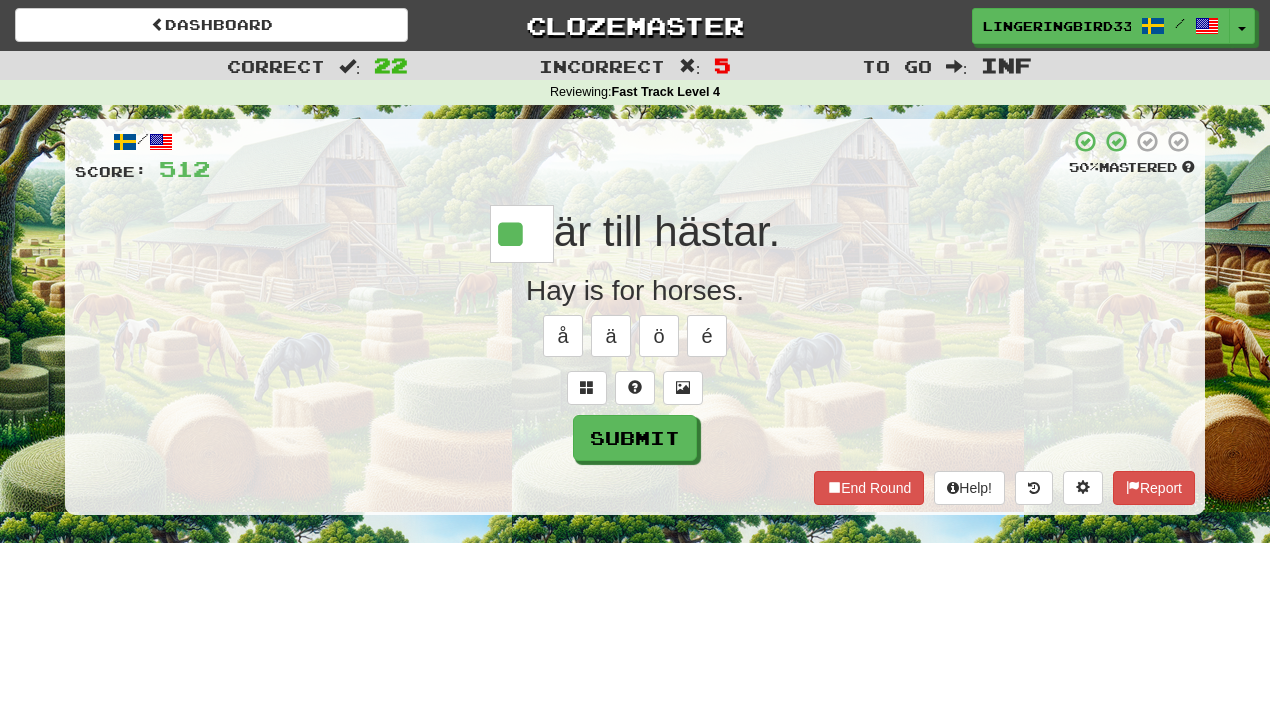 type on "**" 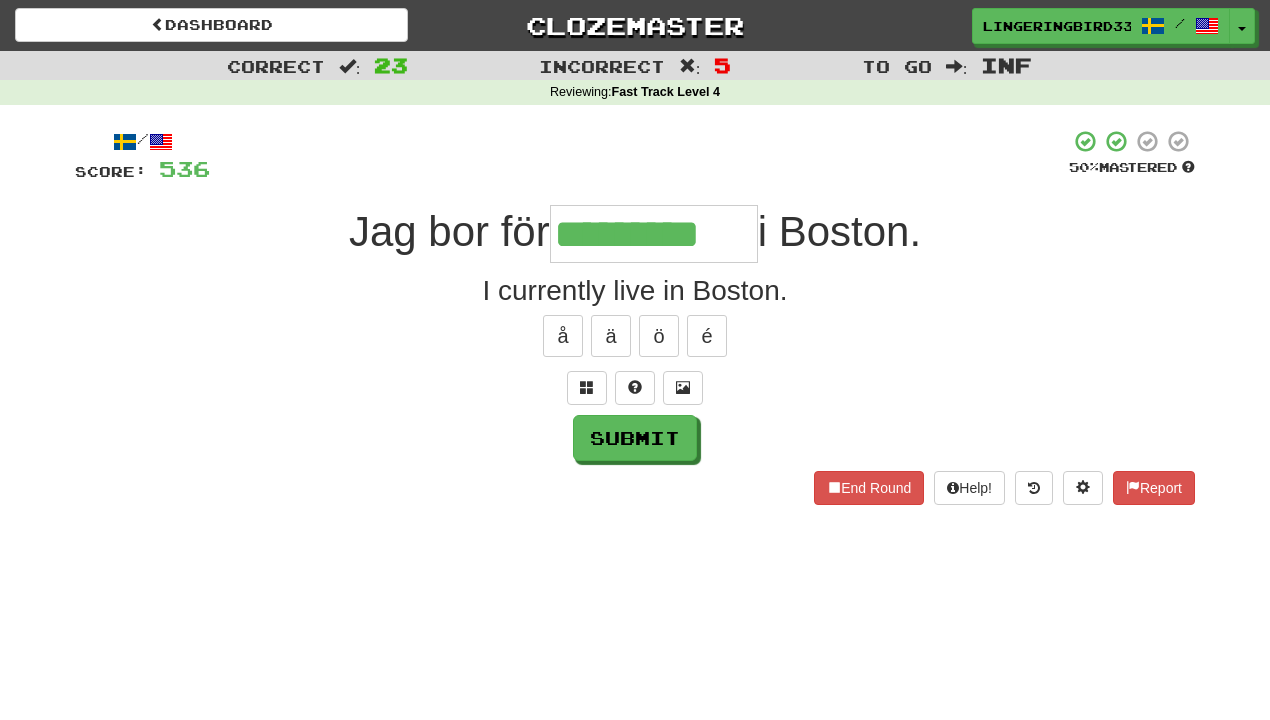 type on "*********" 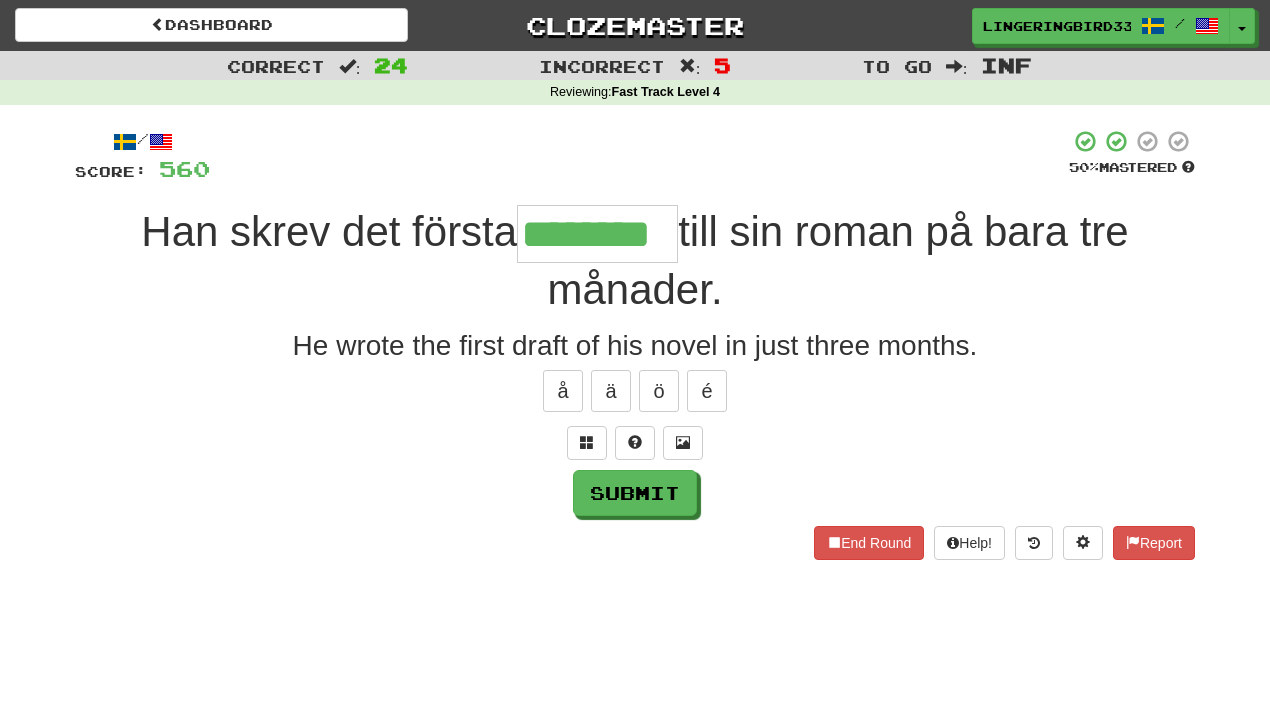 type on "********" 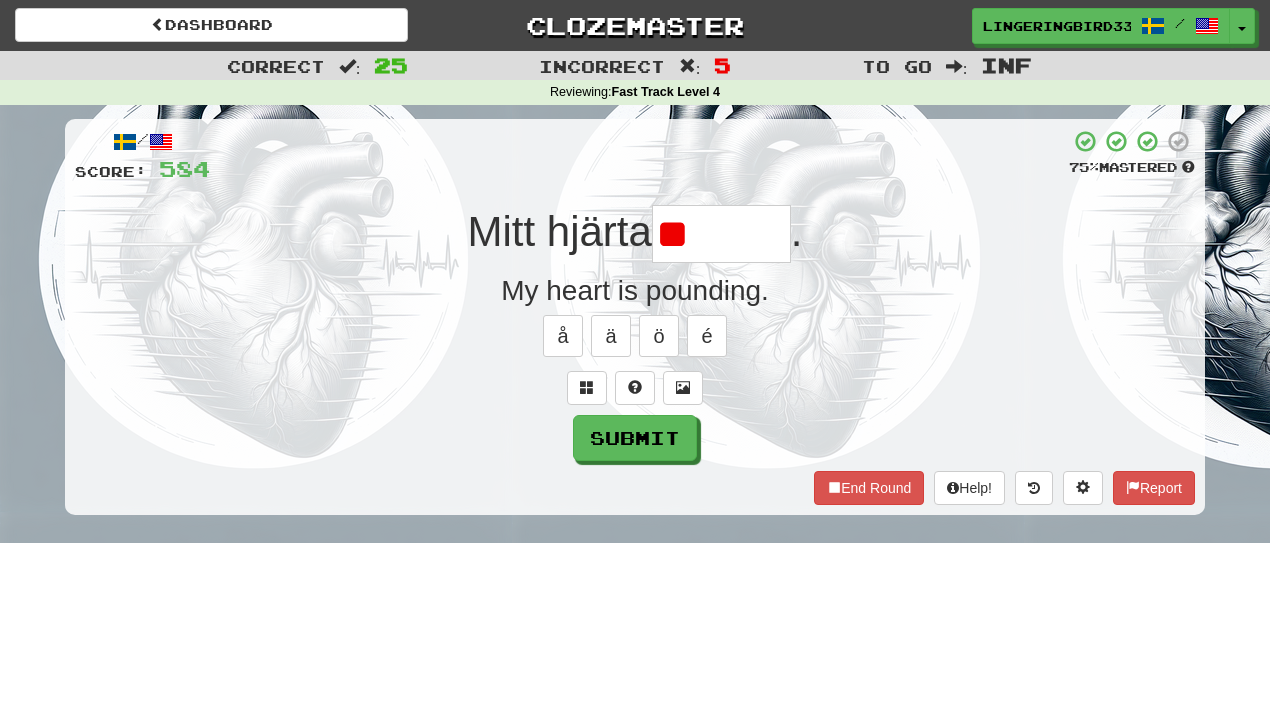 type on "*" 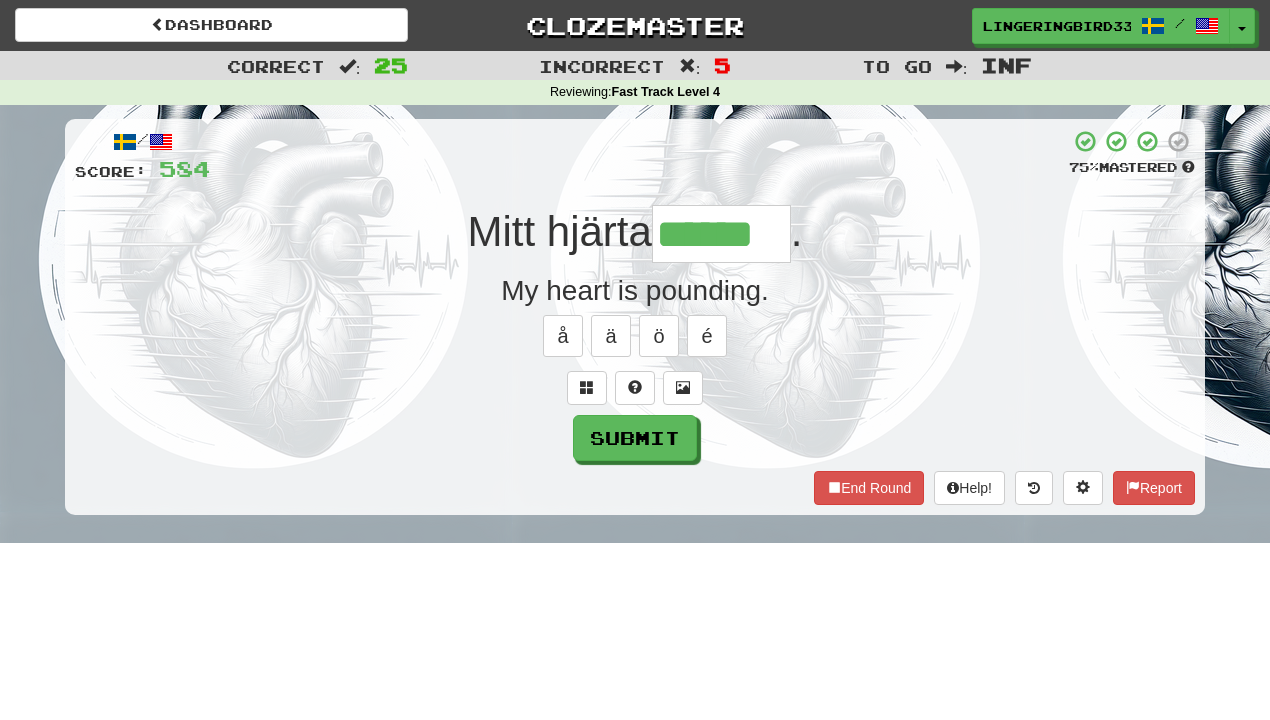 type on "******" 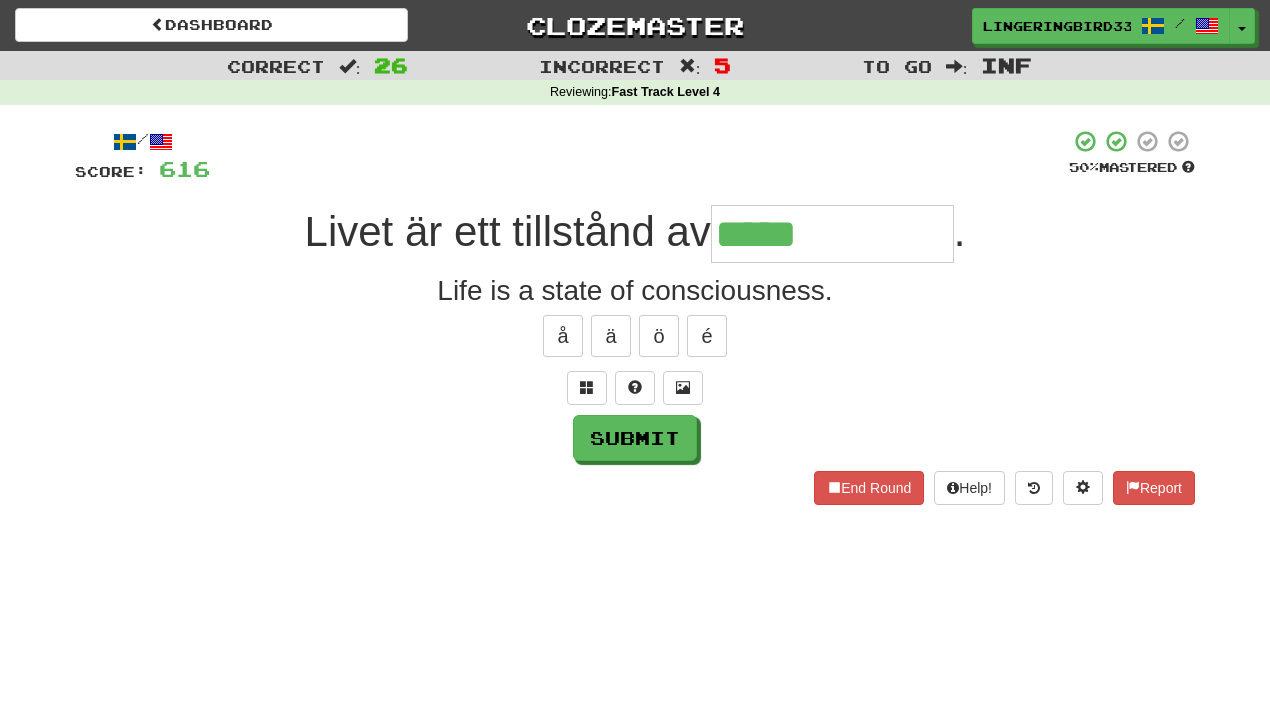 type on "**********" 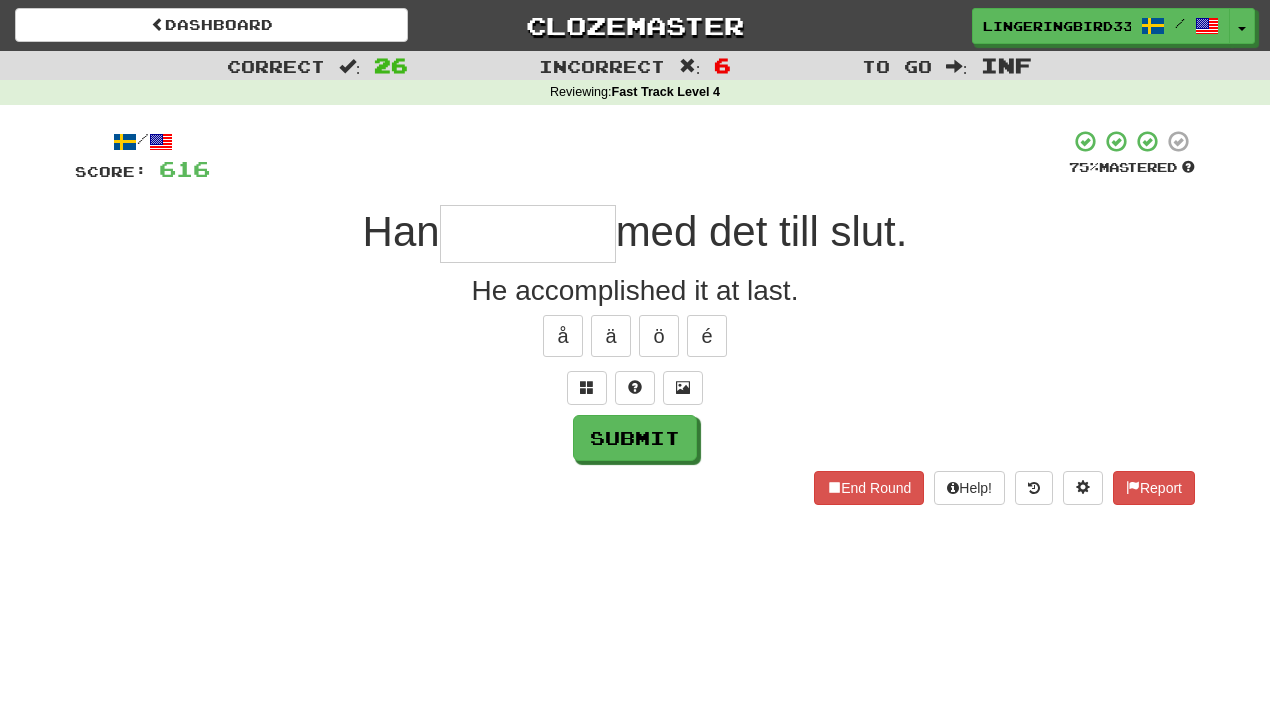 type on "*" 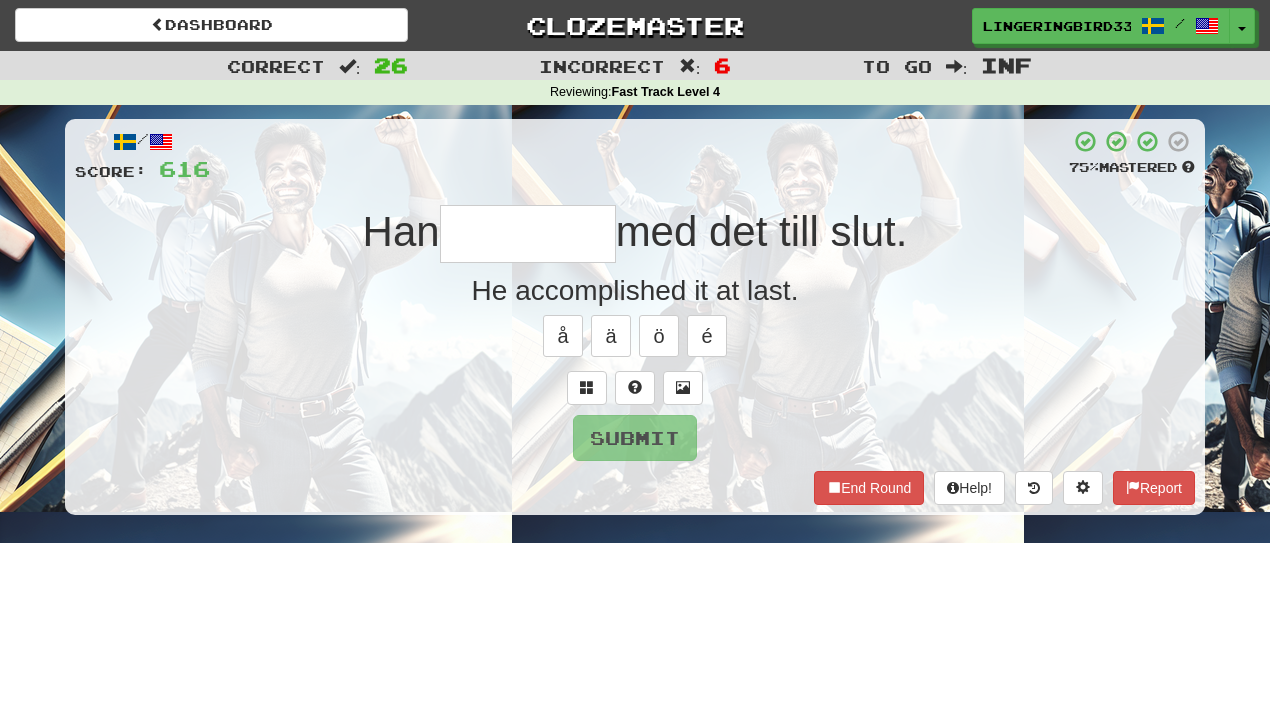 type on "*" 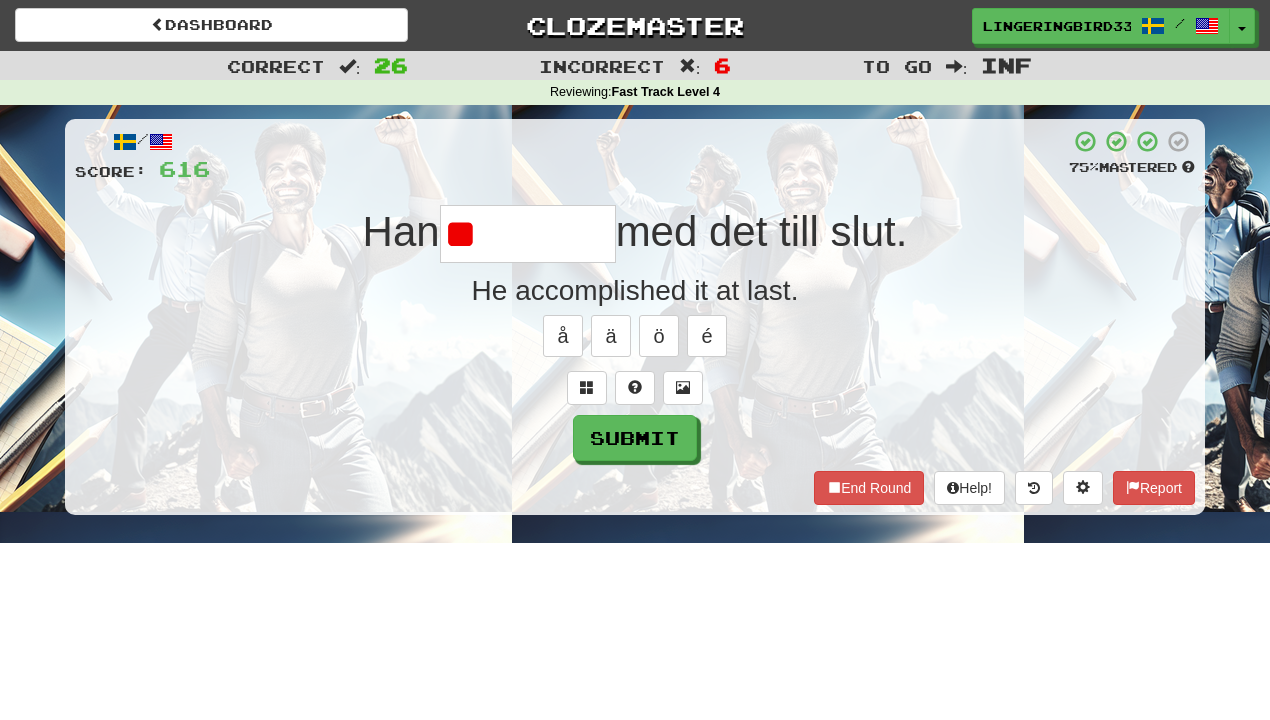 type on "*" 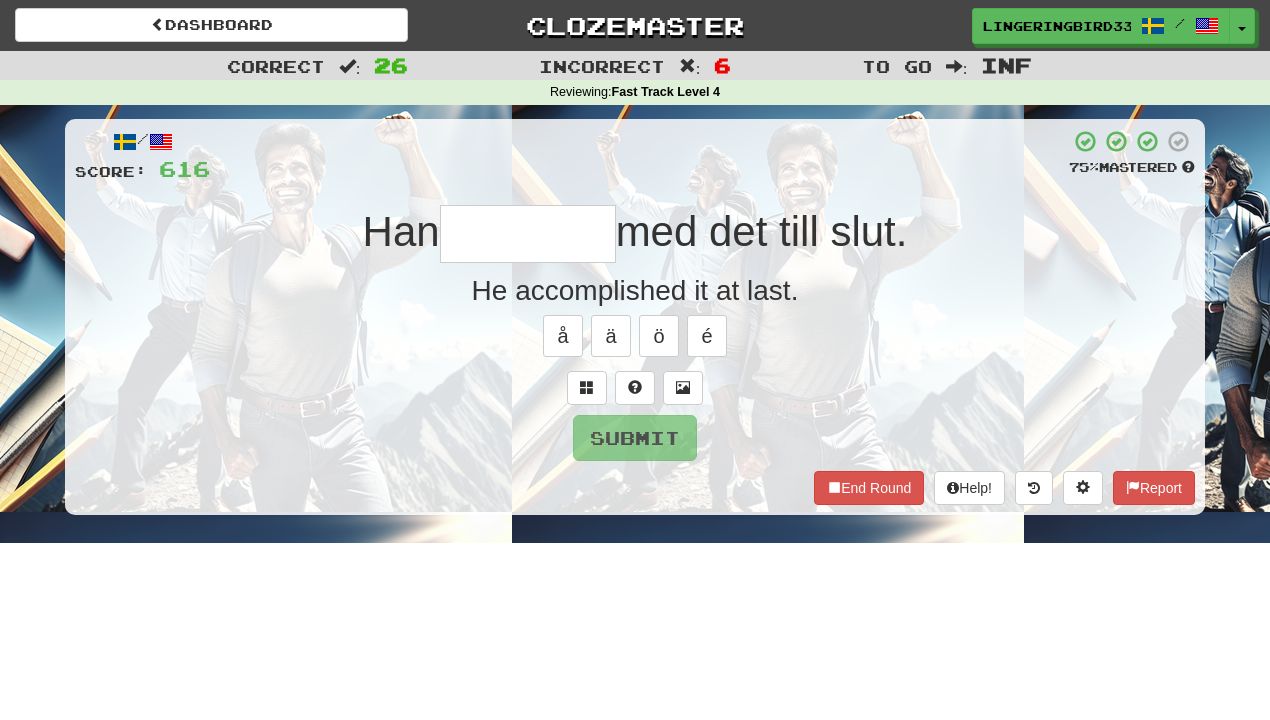 type on "*" 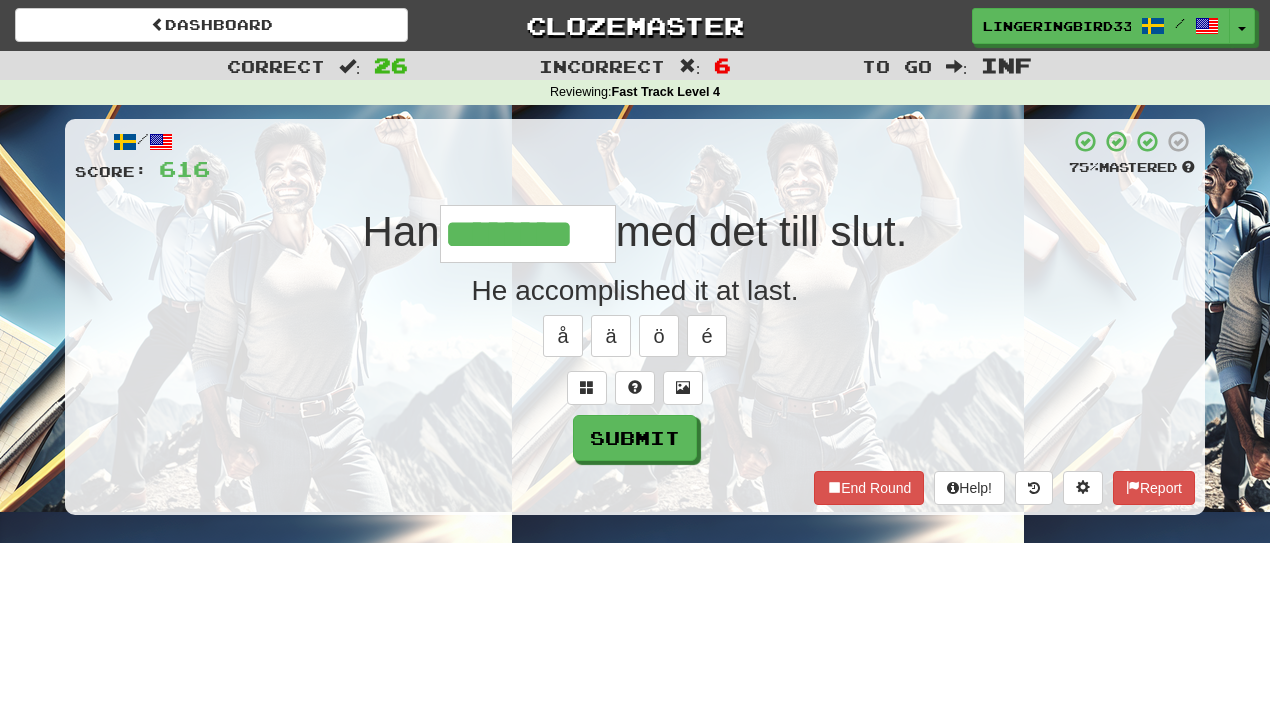 type on "********" 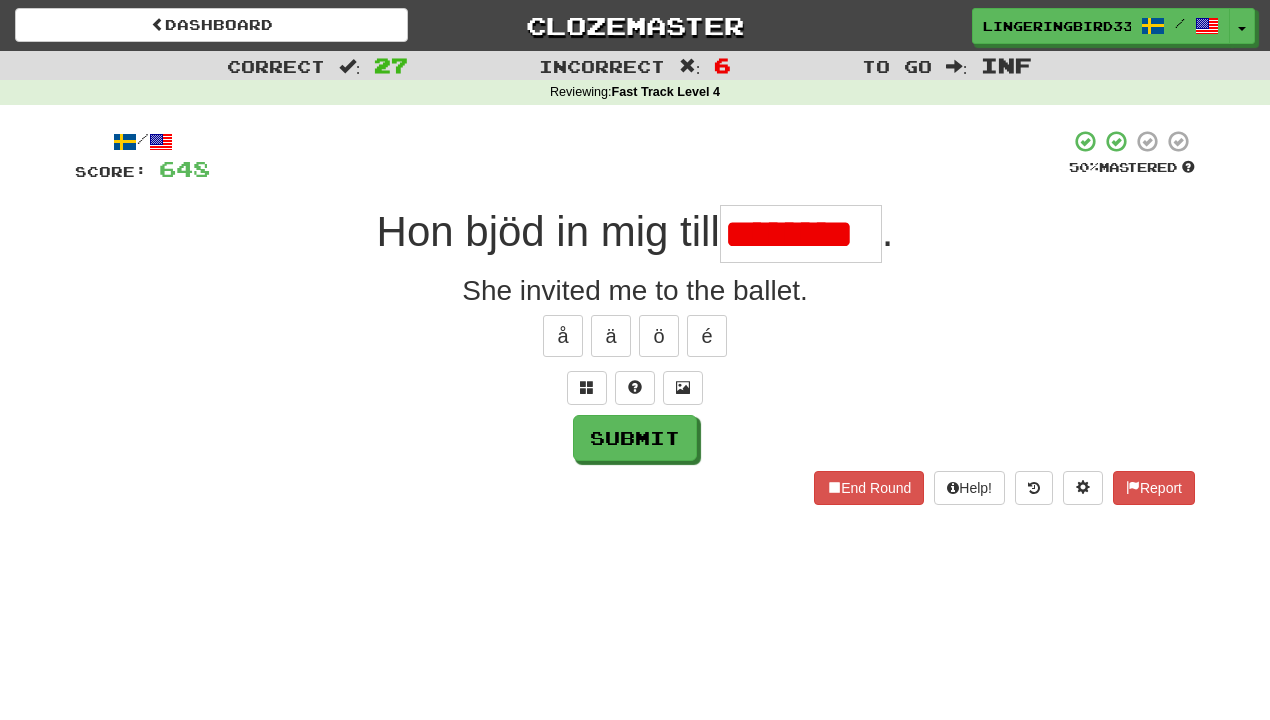 scroll, scrollTop: 0, scrollLeft: 0, axis: both 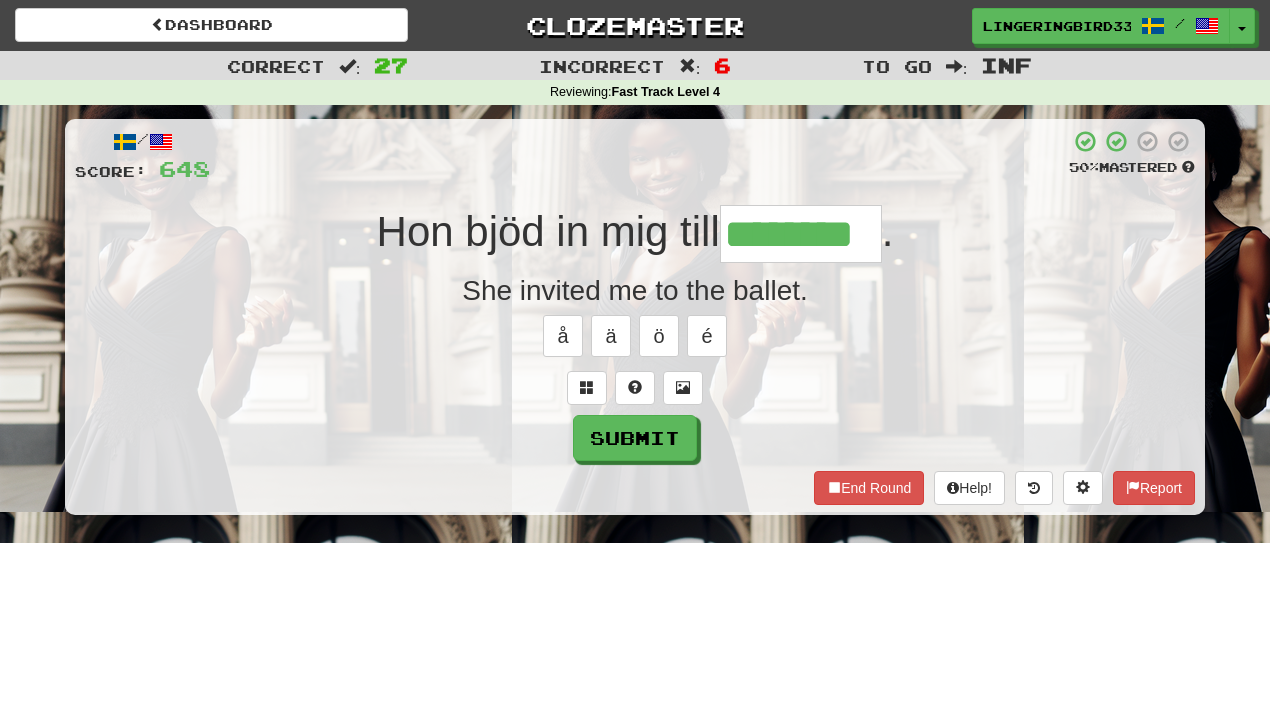 type on "********" 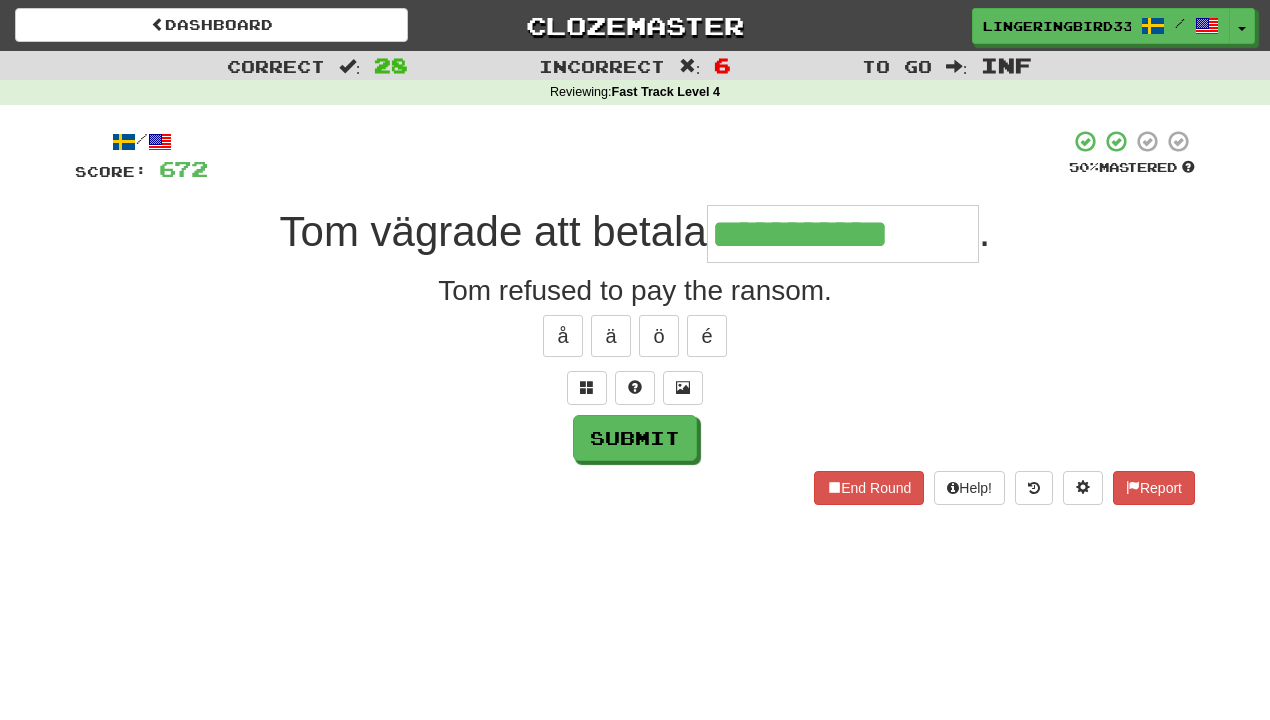 type on "**********" 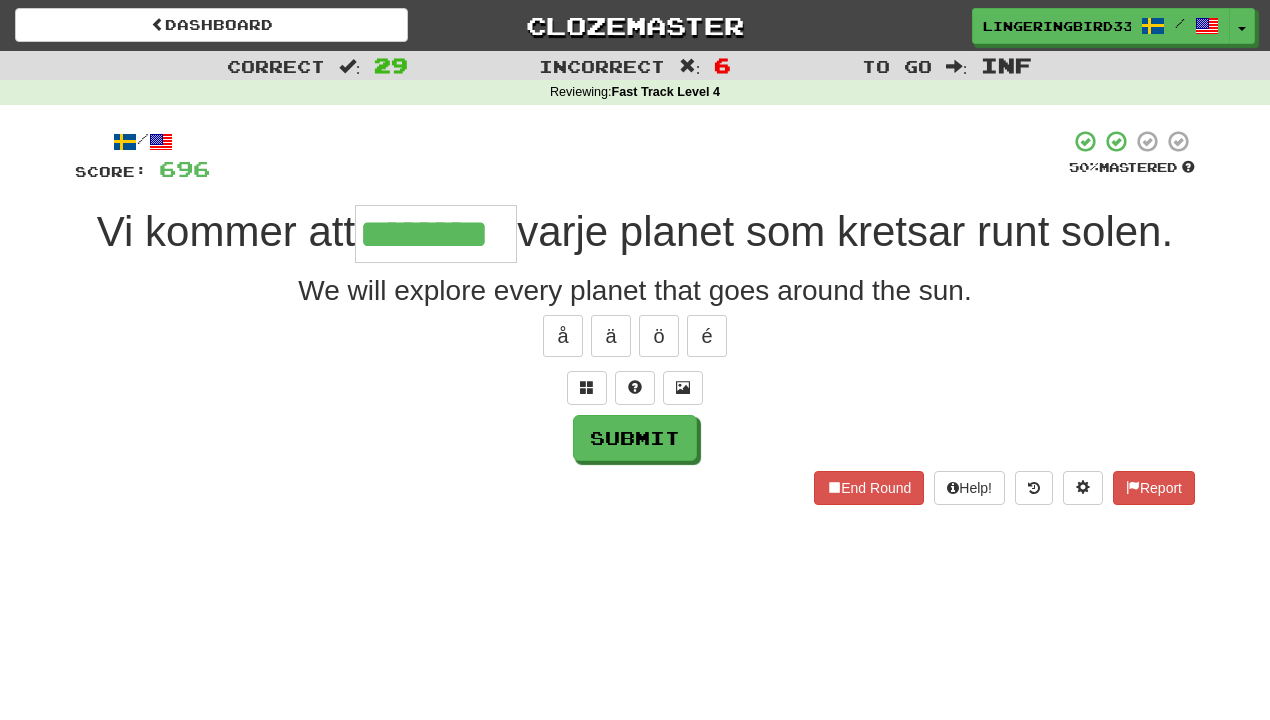 type on "********" 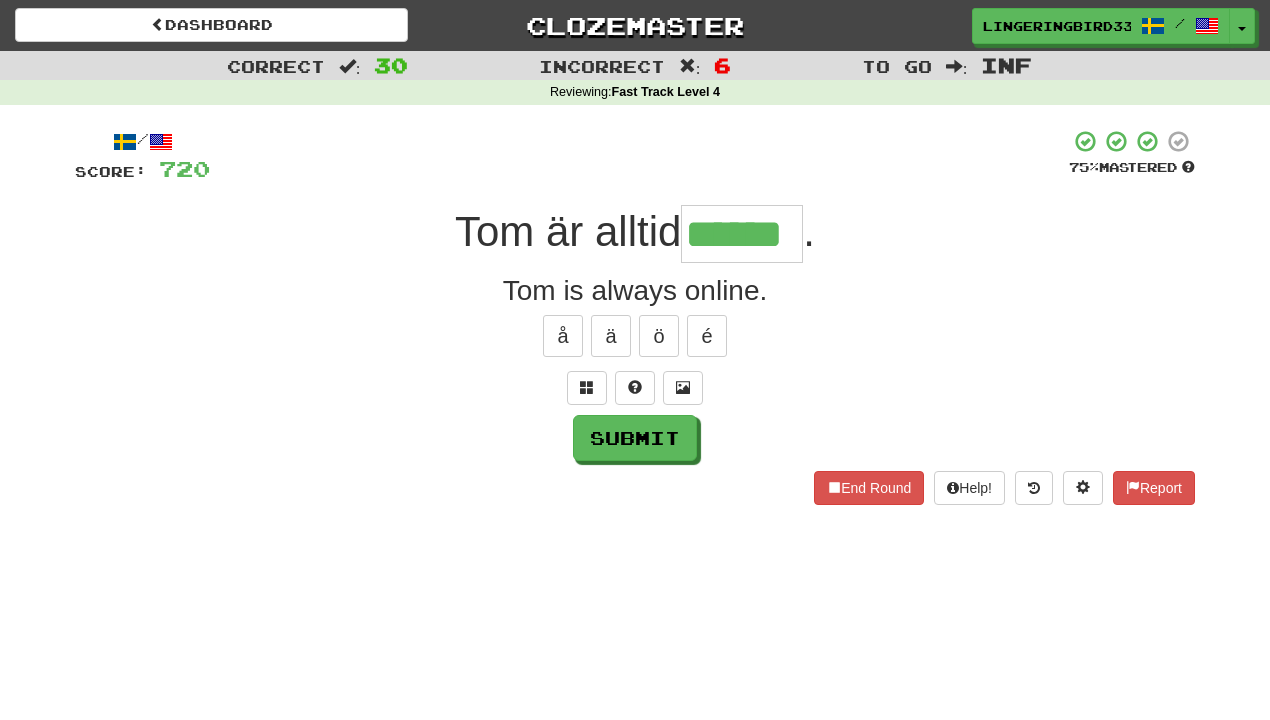 type on "******" 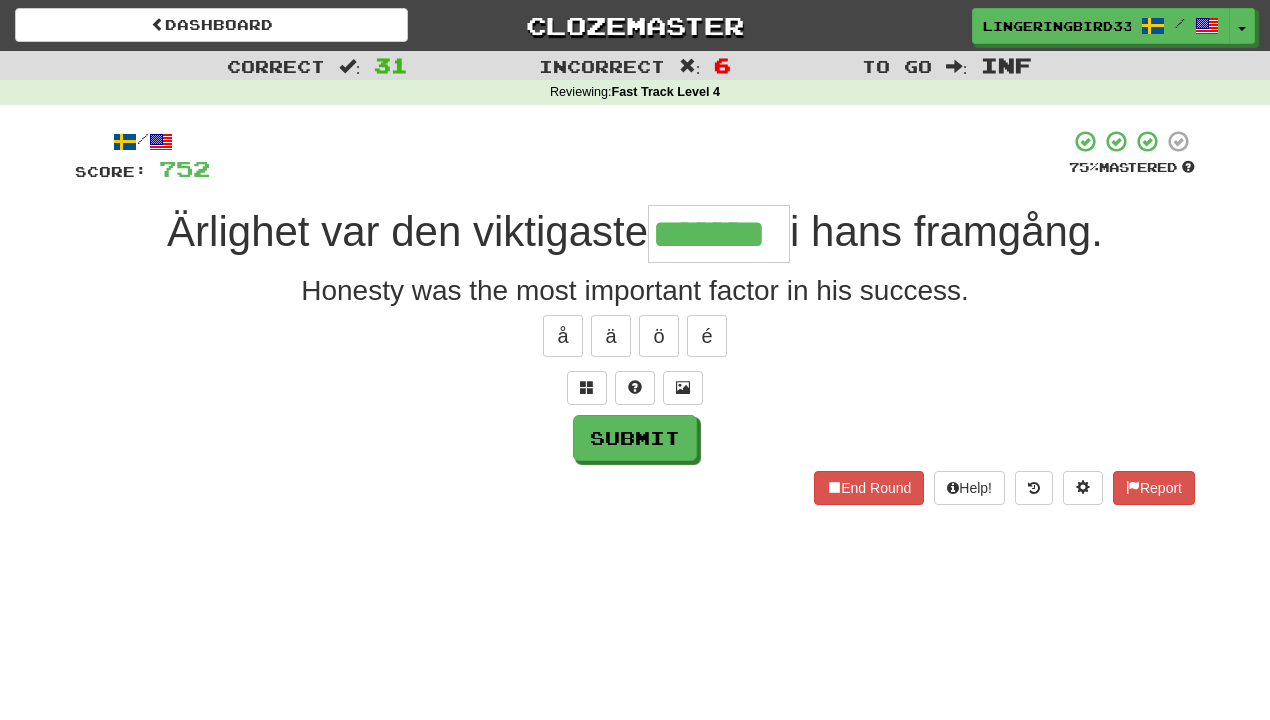 type on "*******" 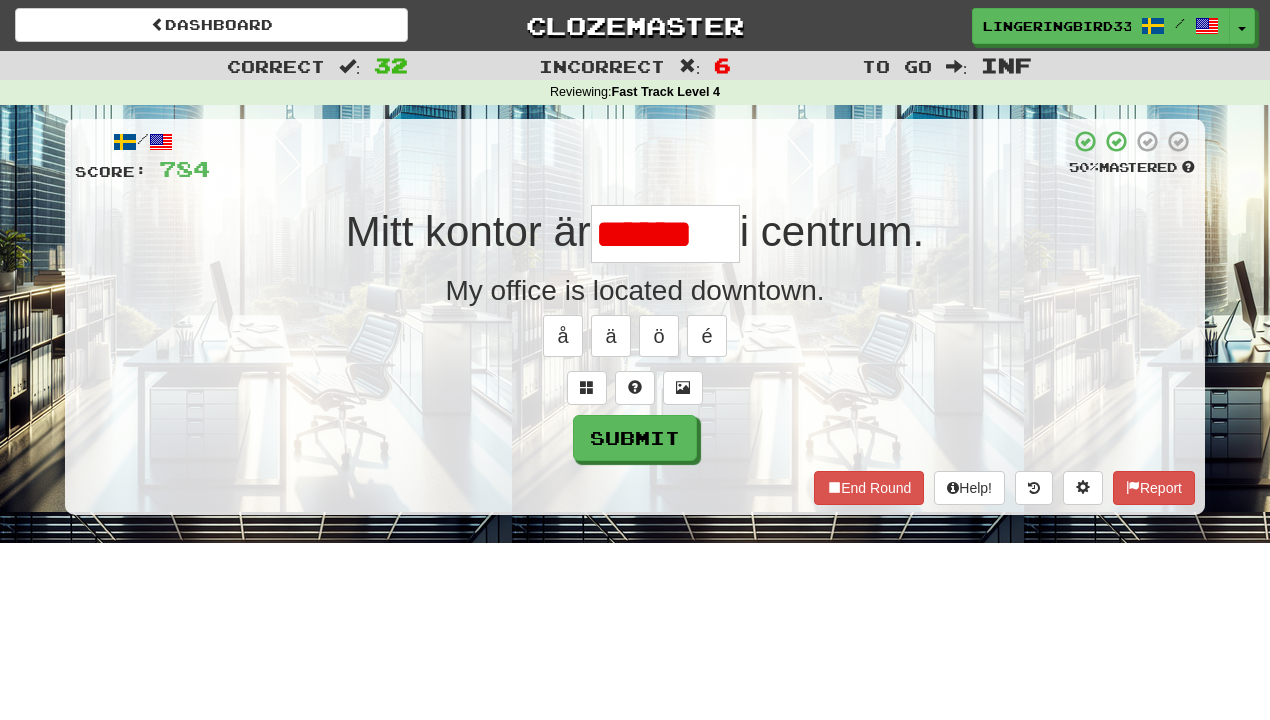 scroll, scrollTop: 0, scrollLeft: 0, axis: both 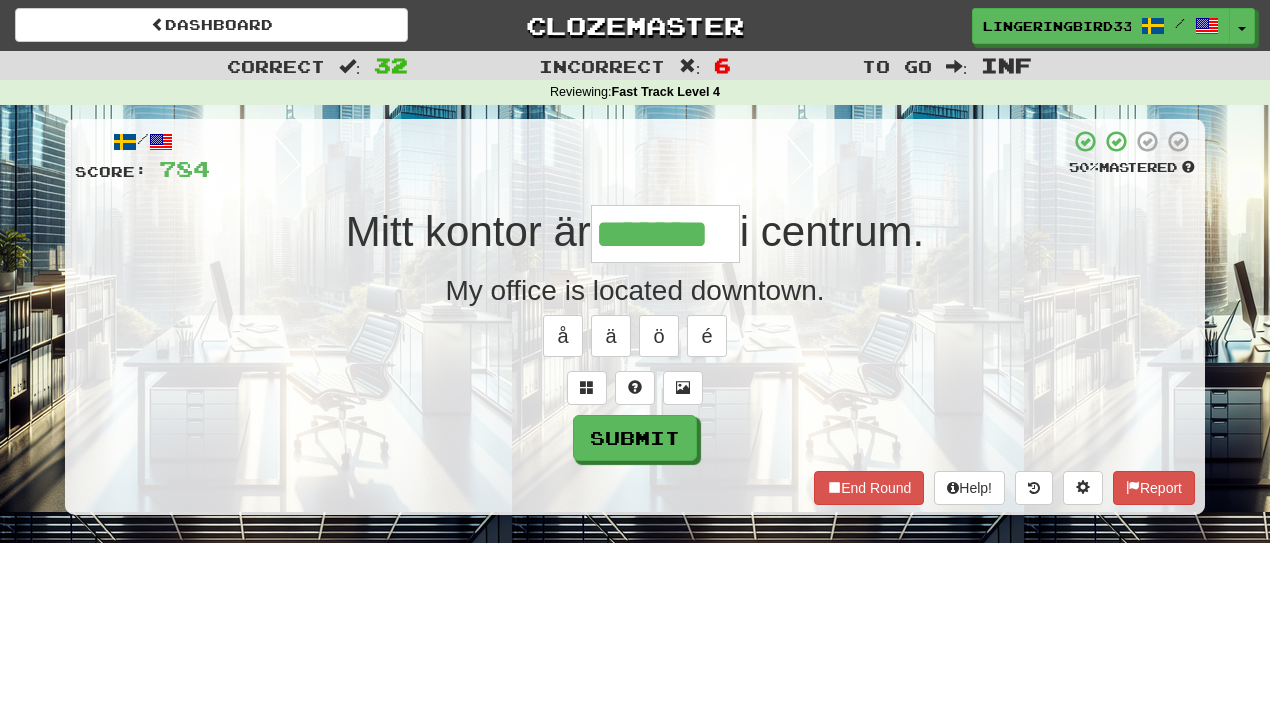 type on "*******" 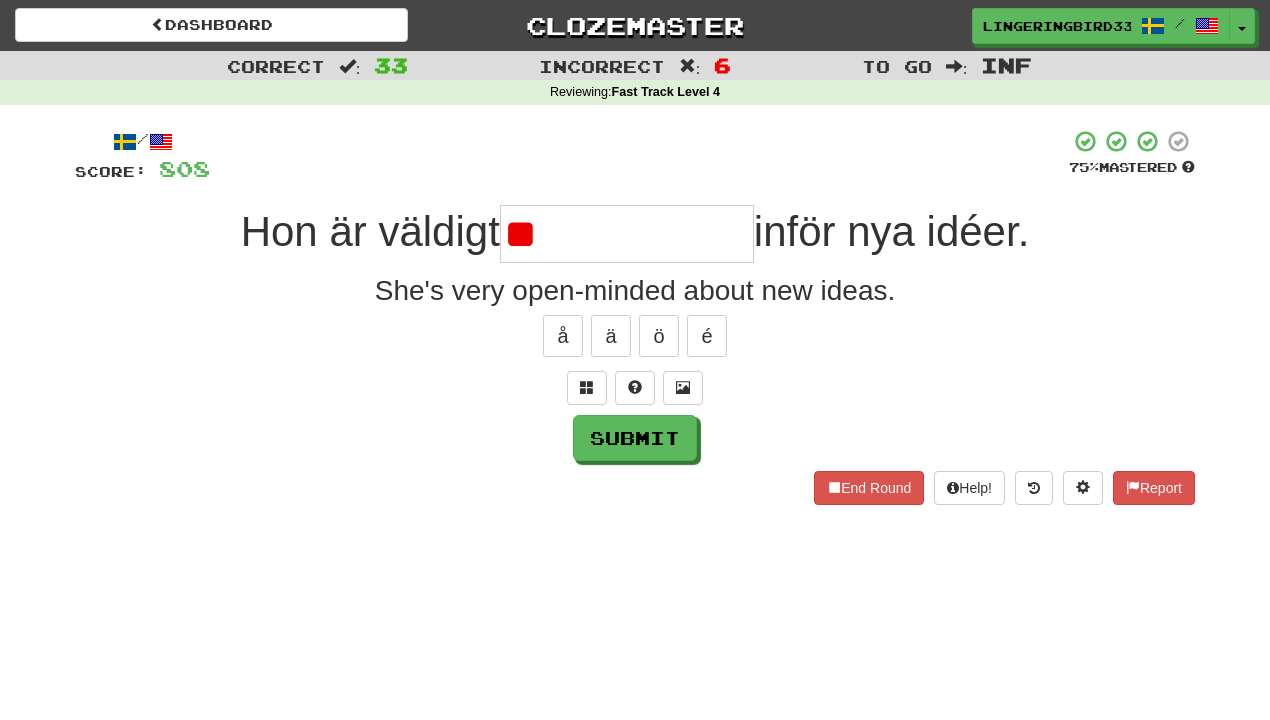 type on "*" 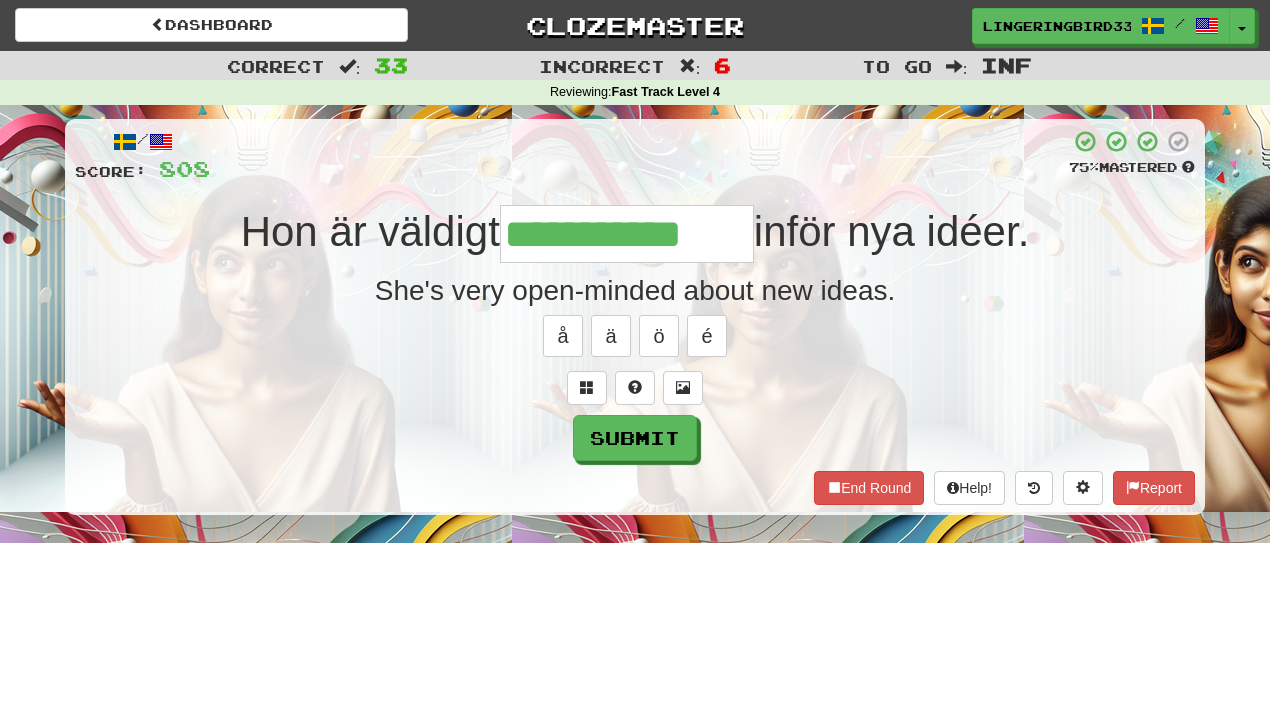 type on "**********" 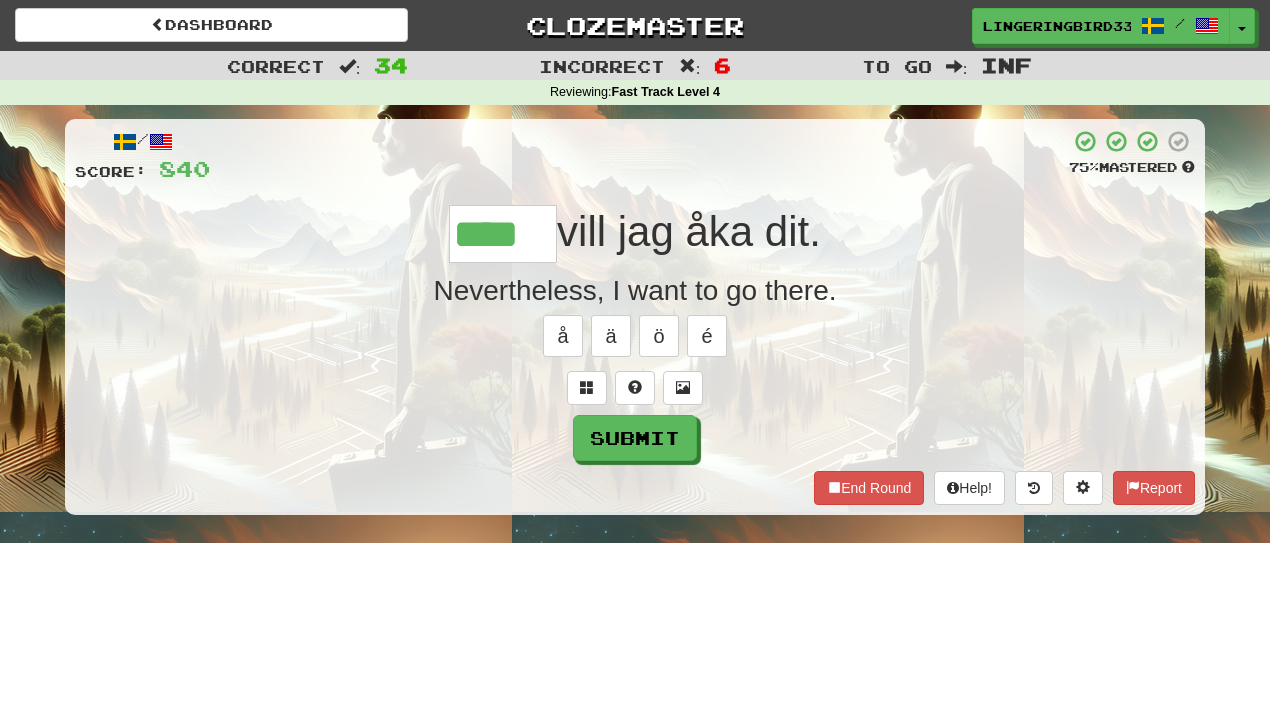 type on "****" 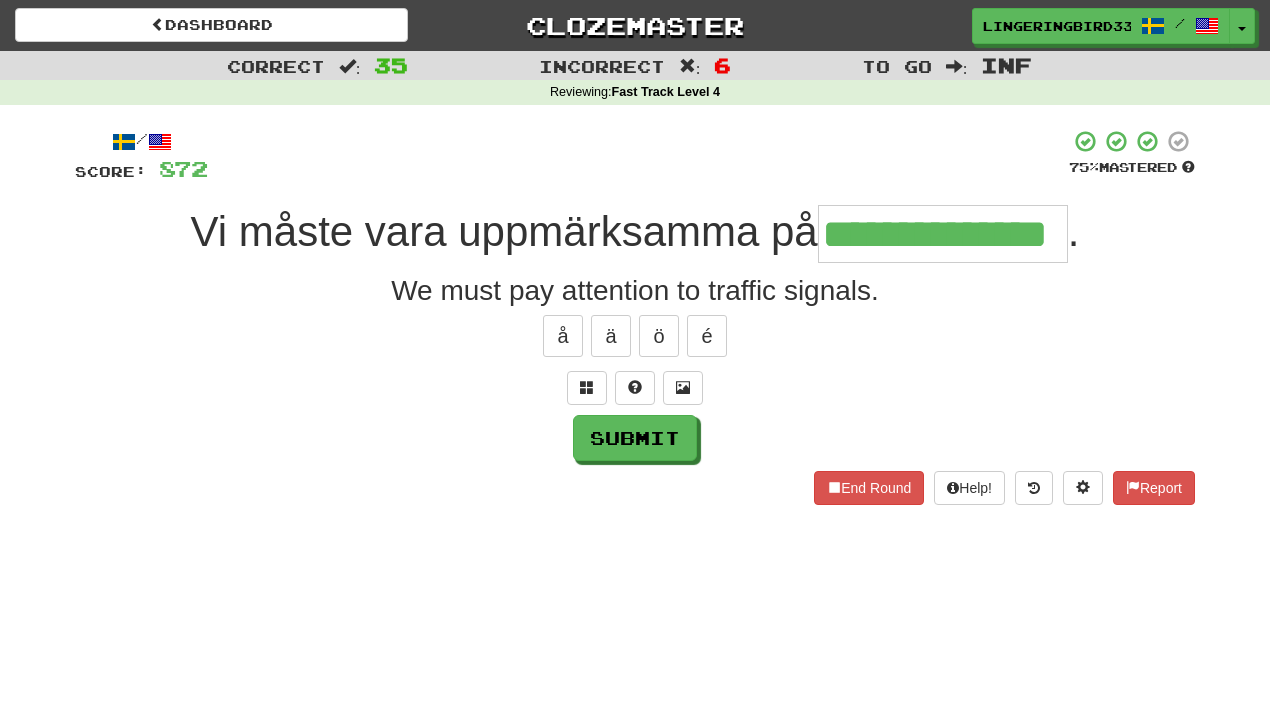 type on "**********" 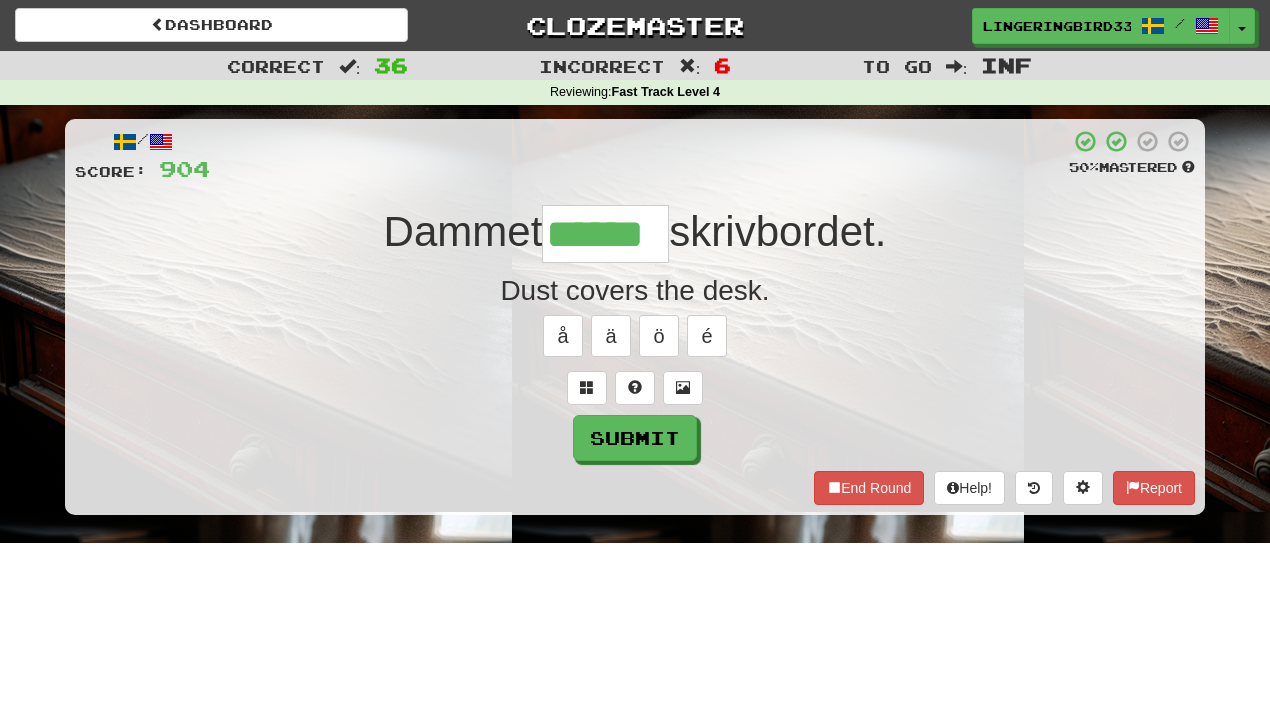 type on "******" 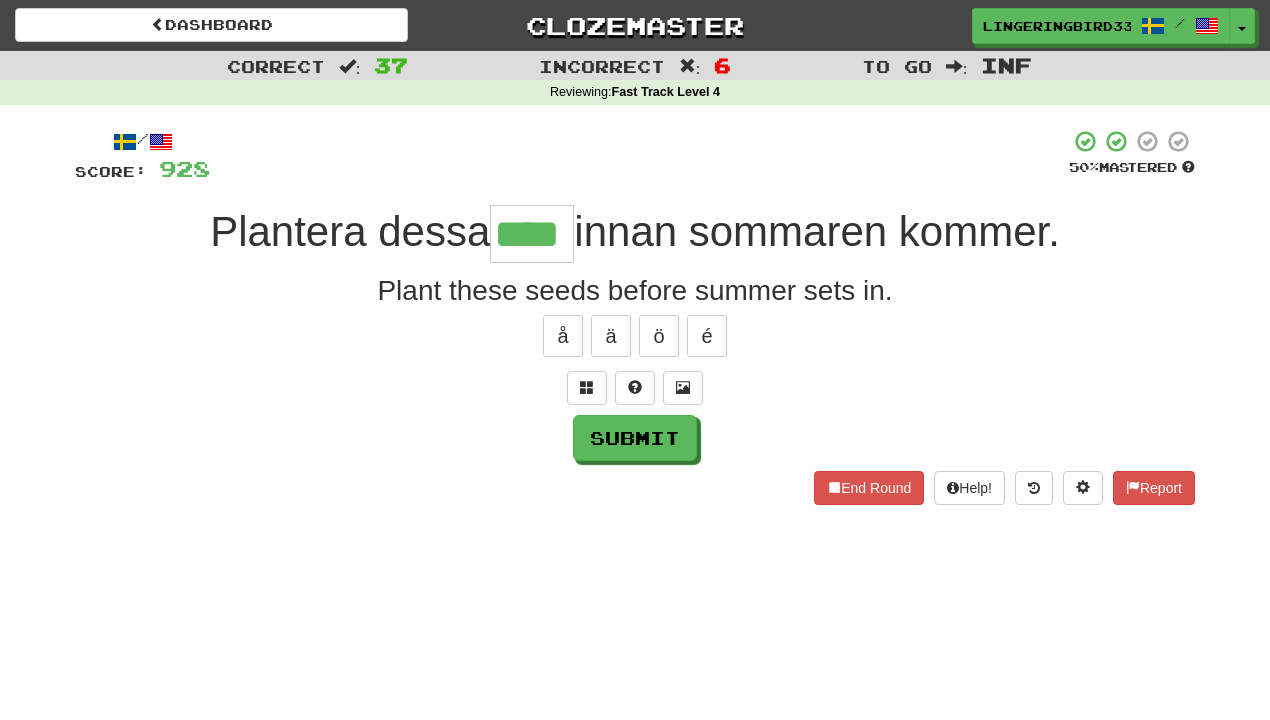 type on "****" 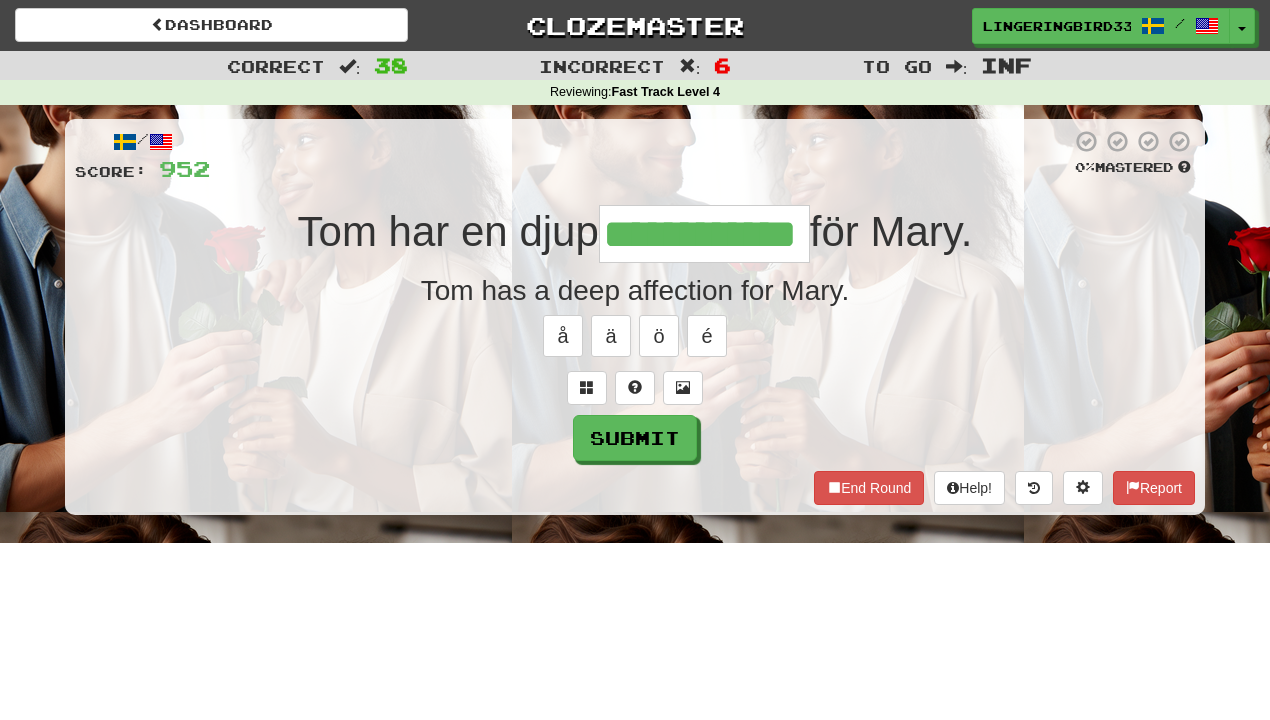 type on "**********" 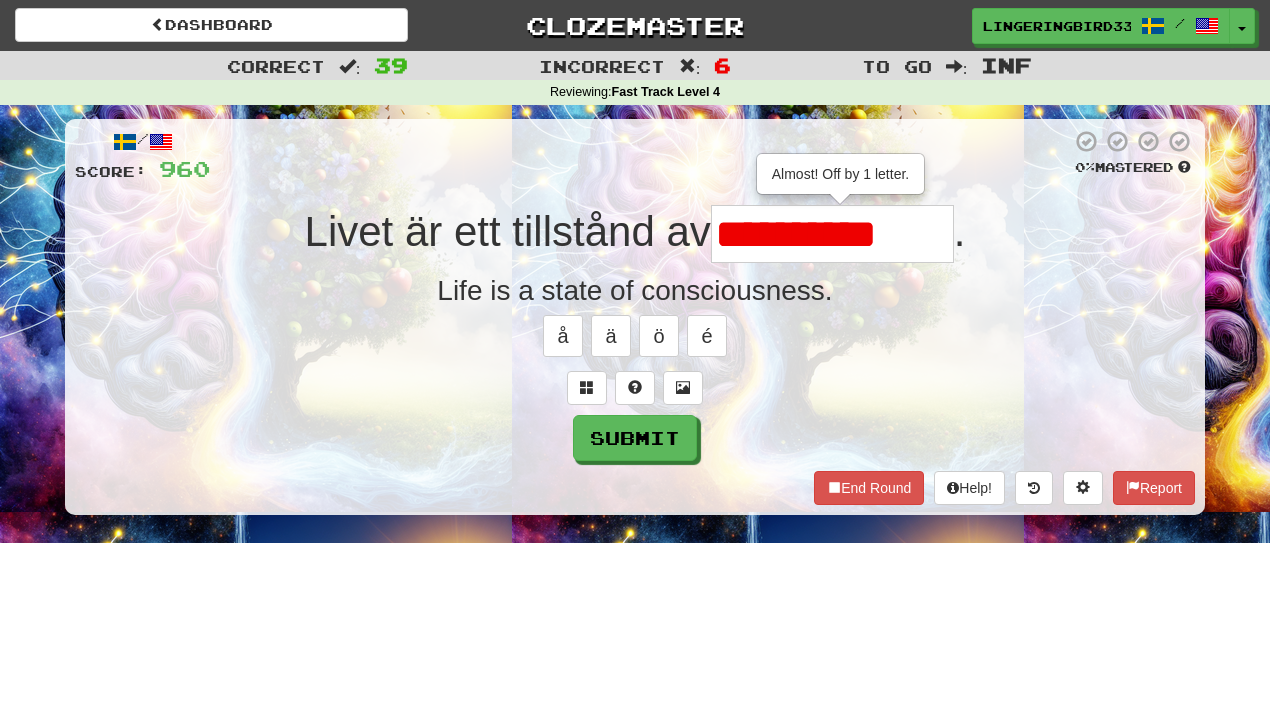 type on "**********" 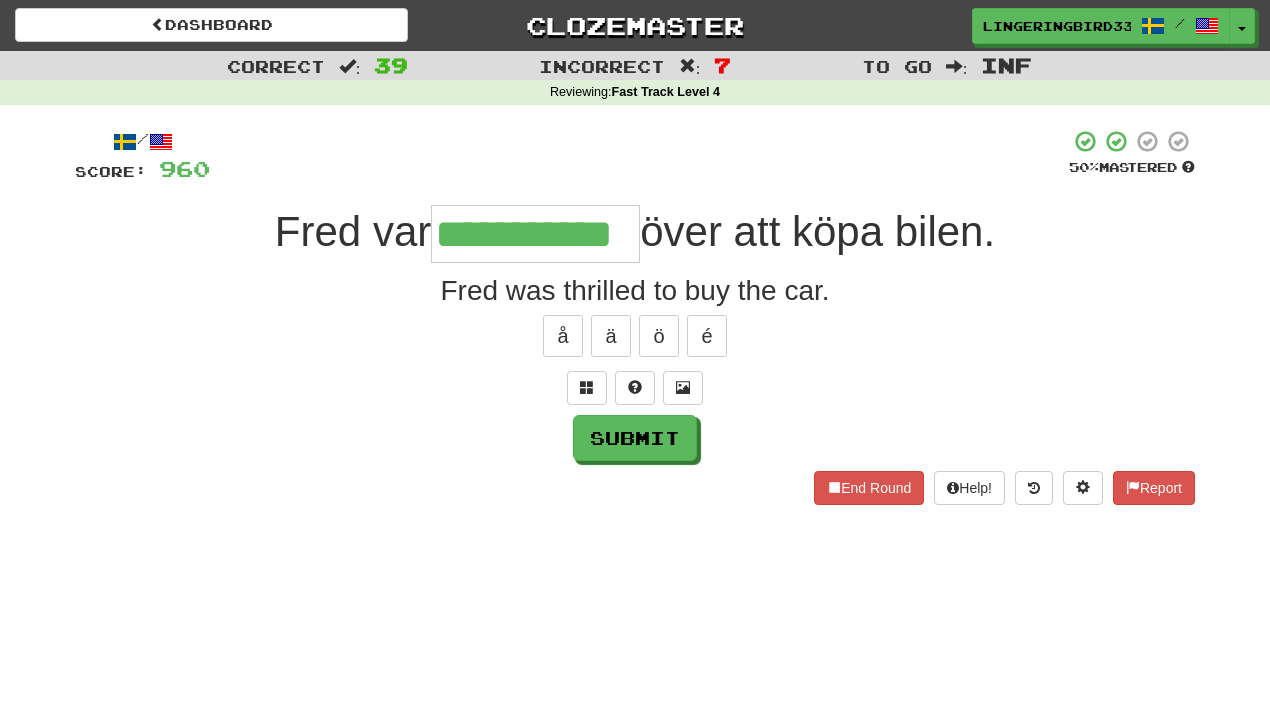 type on "**********" 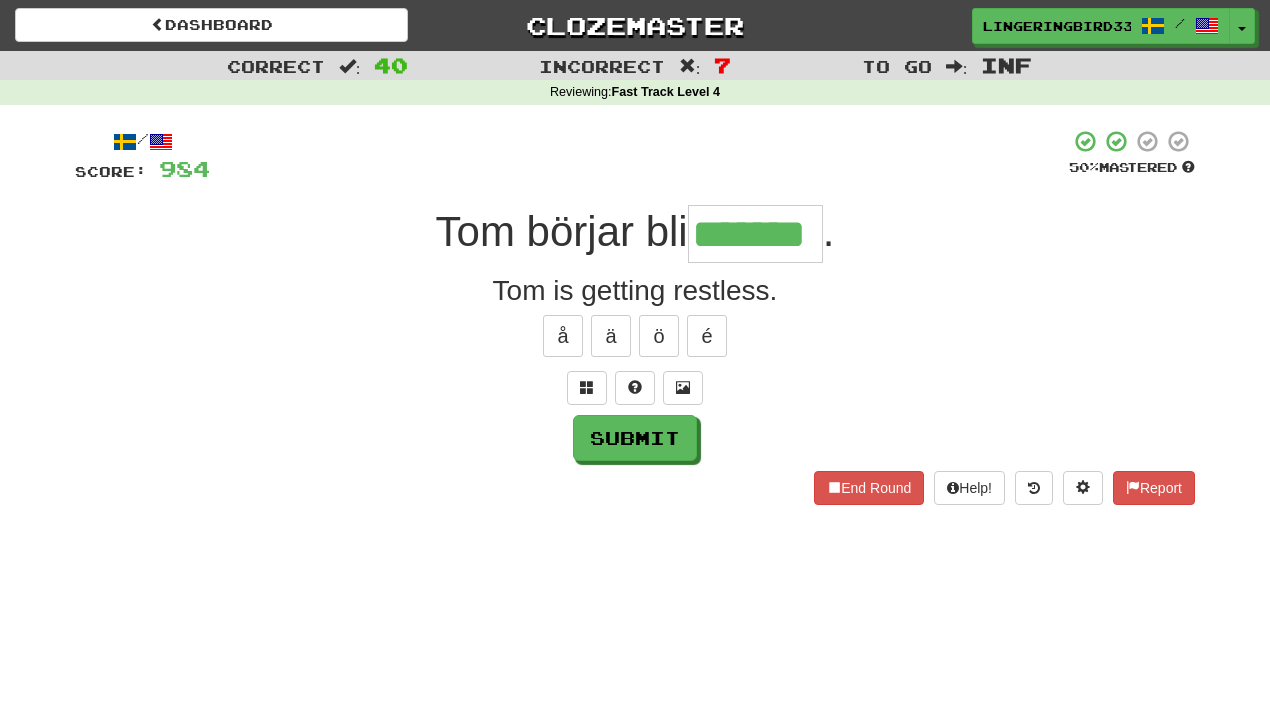 type on "*******" 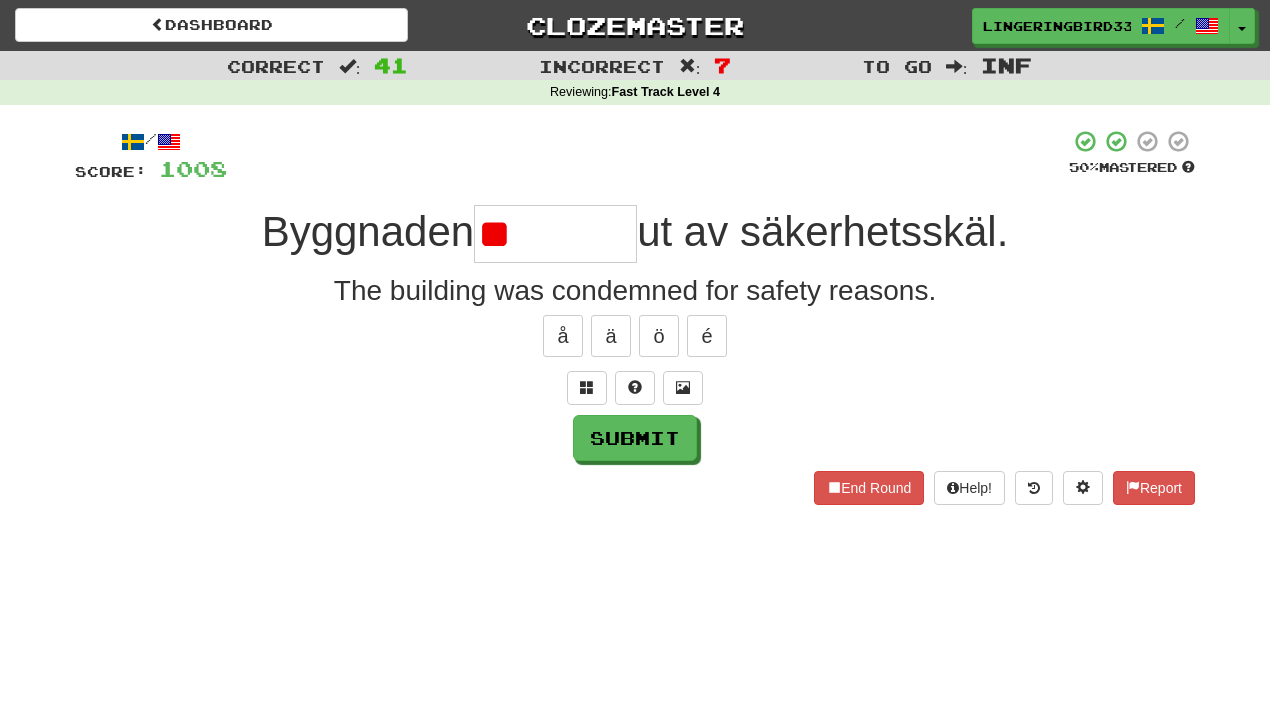 type on "*" 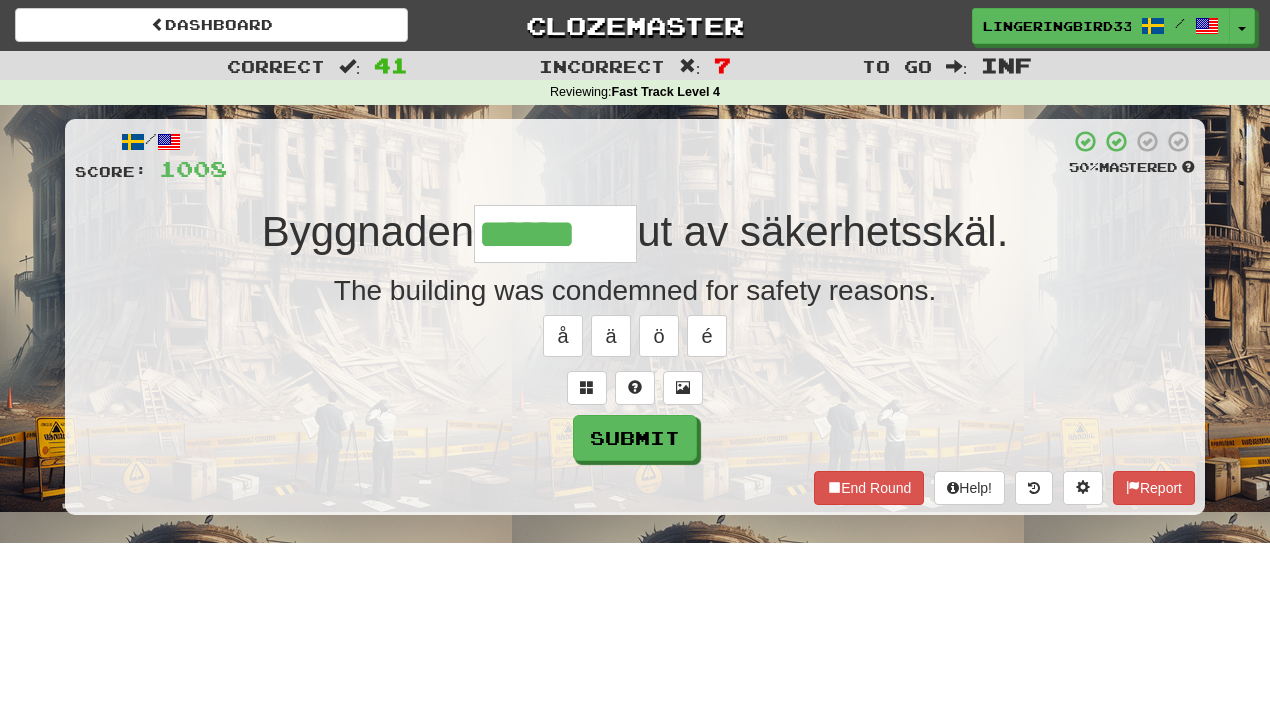 type on "******" 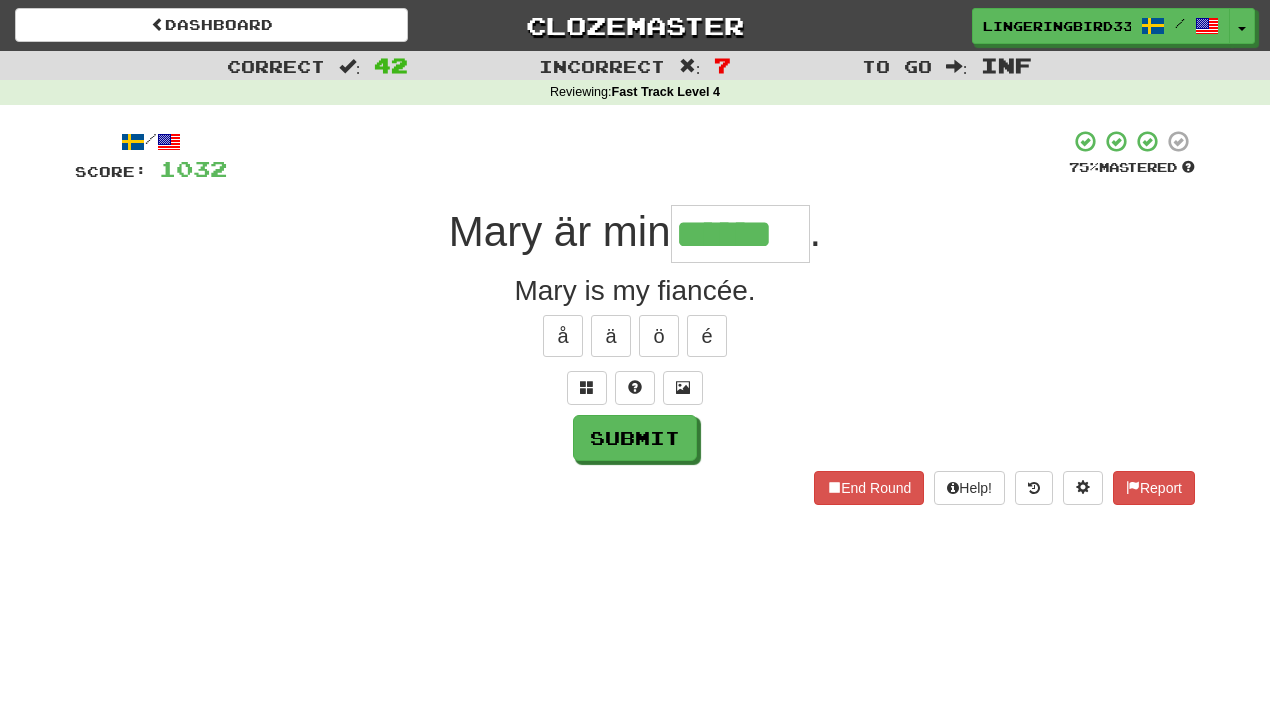 type on "******" 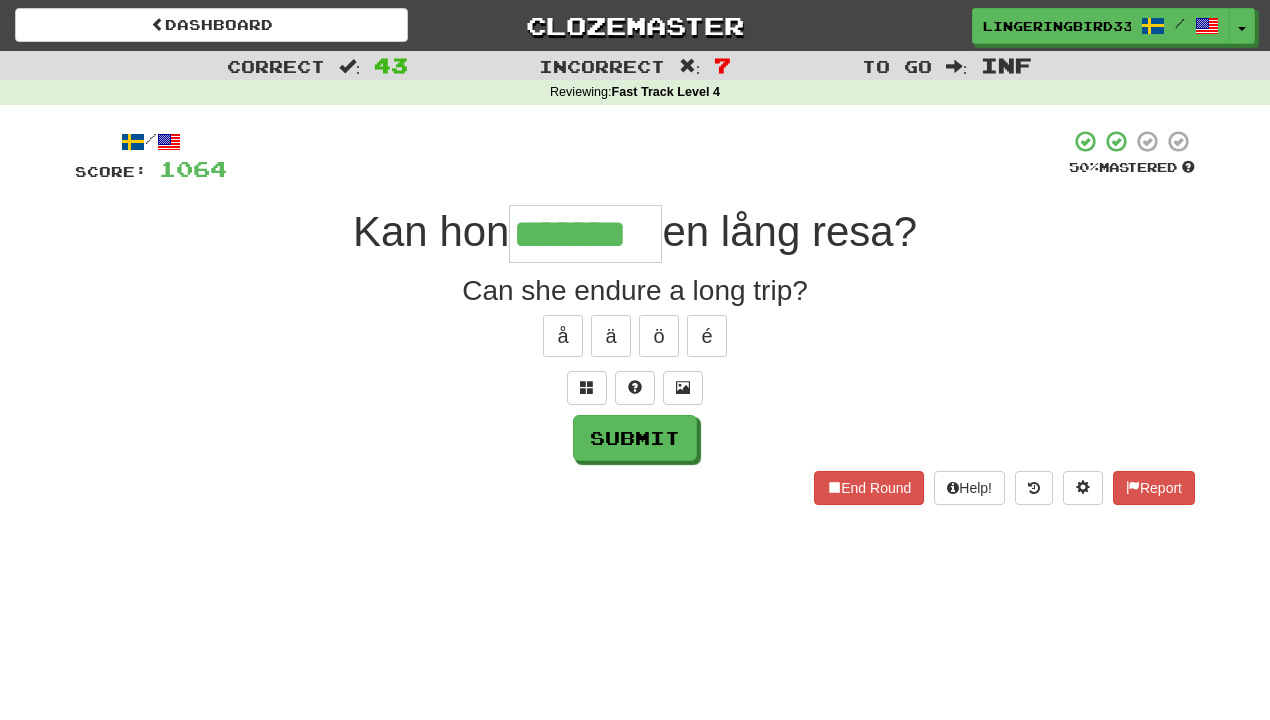 type on "*******" 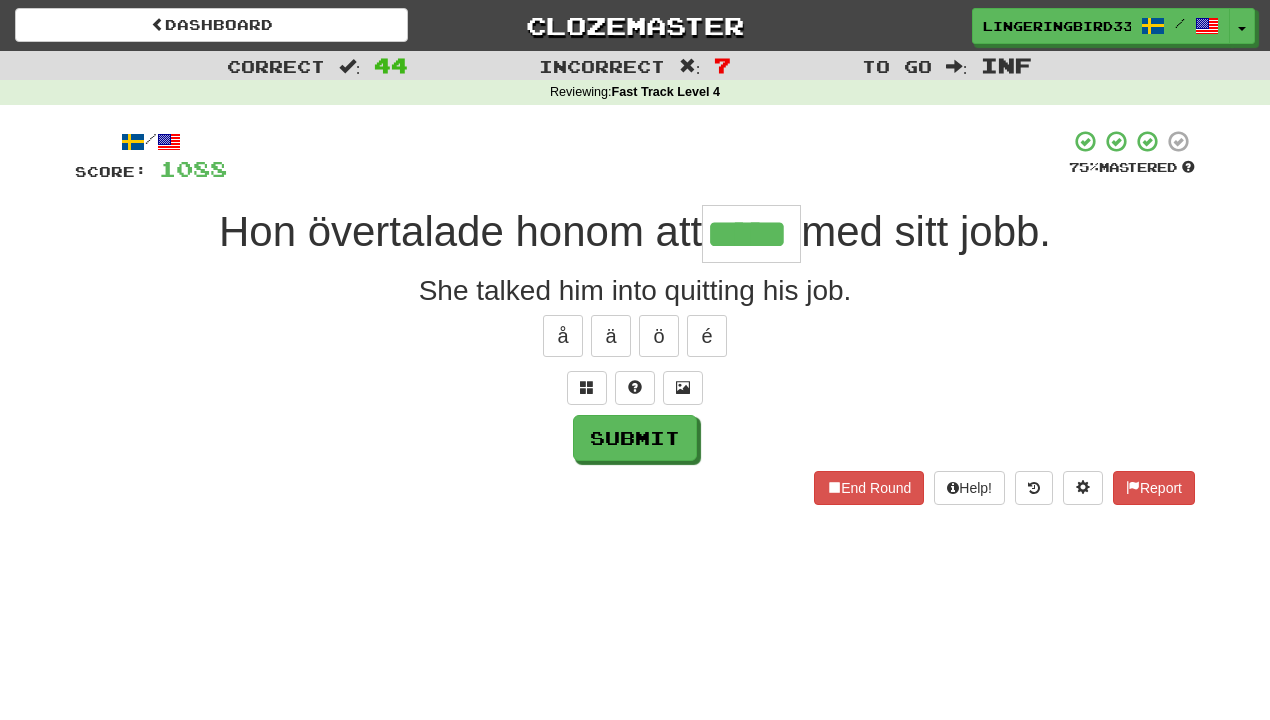 type on "*****" 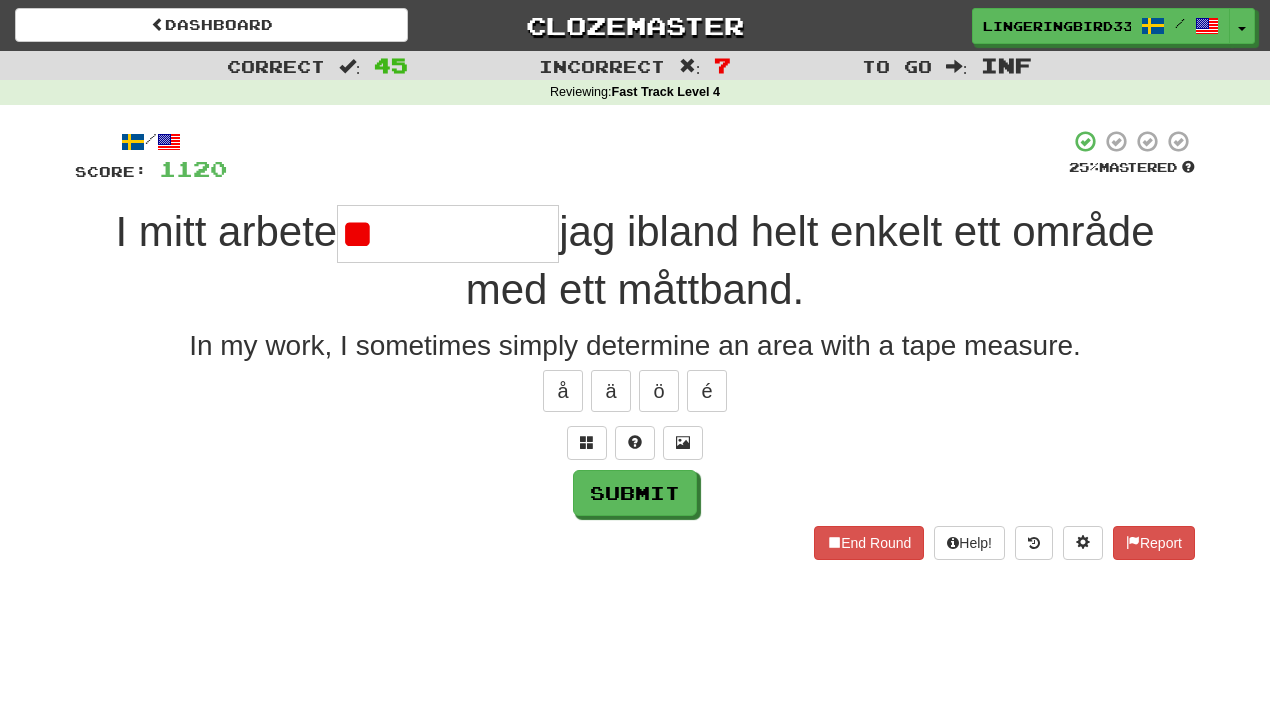 type on "*" 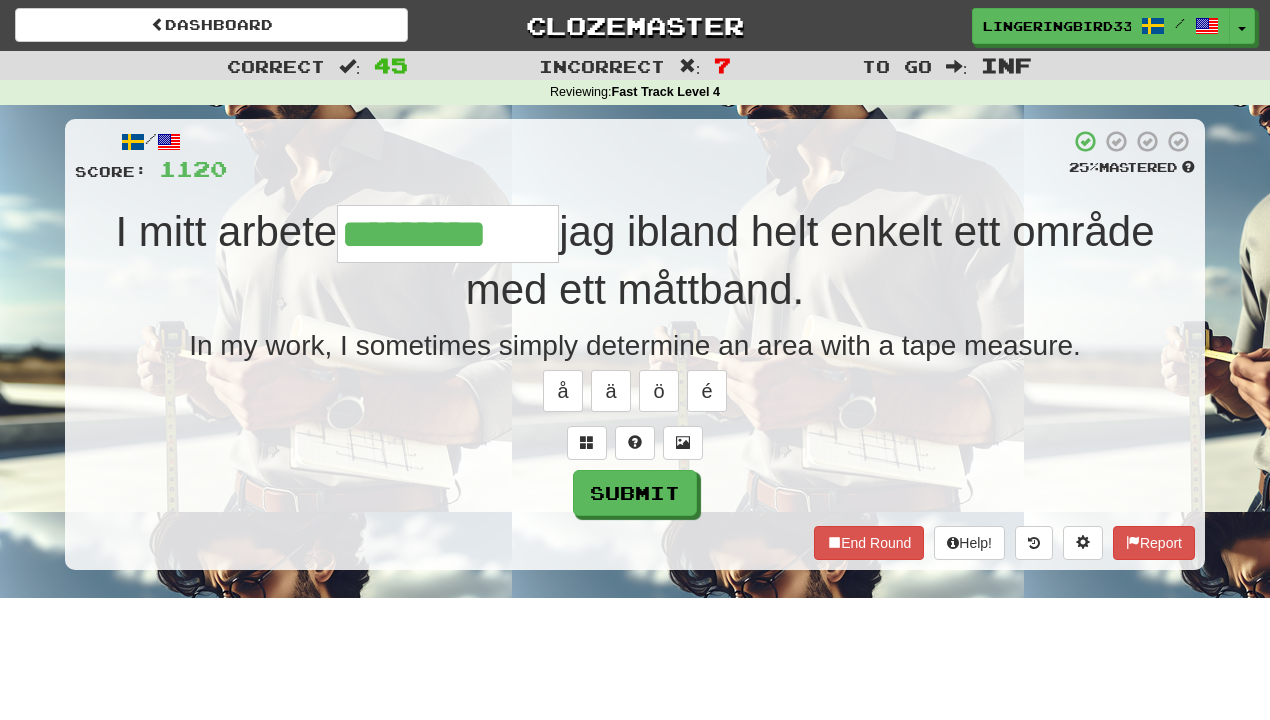 type on "*********" 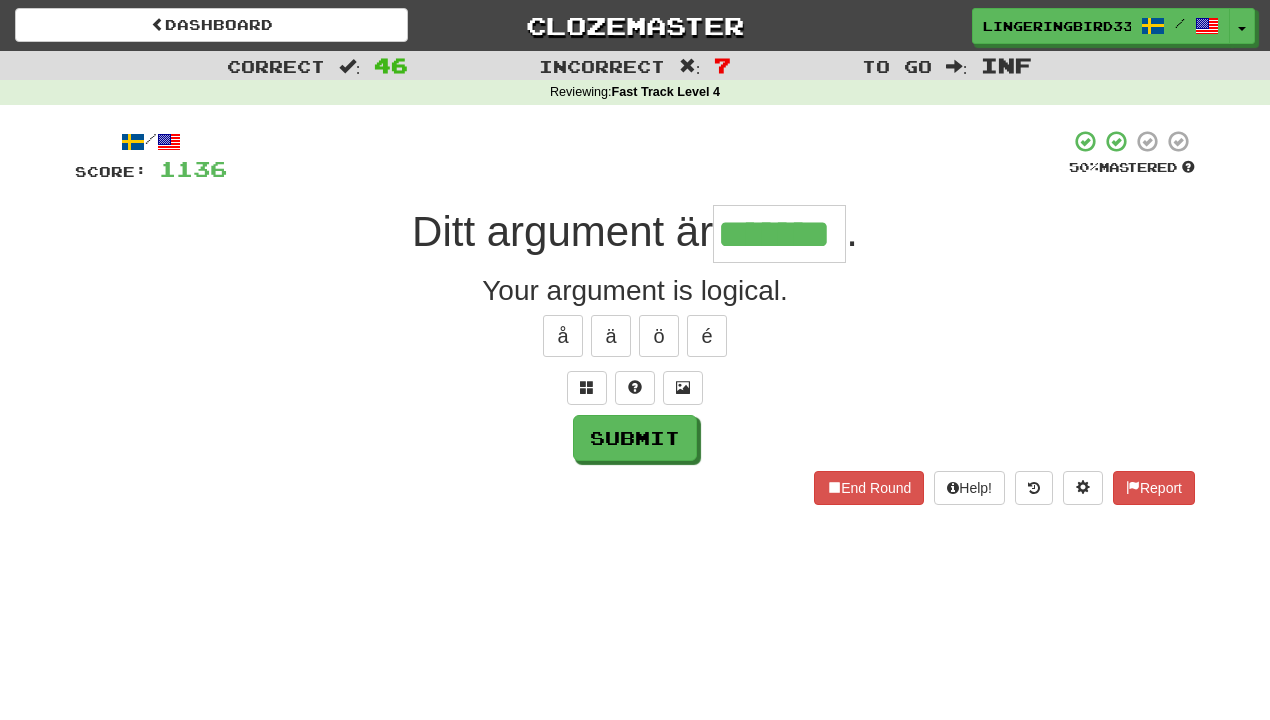 type on "*******" 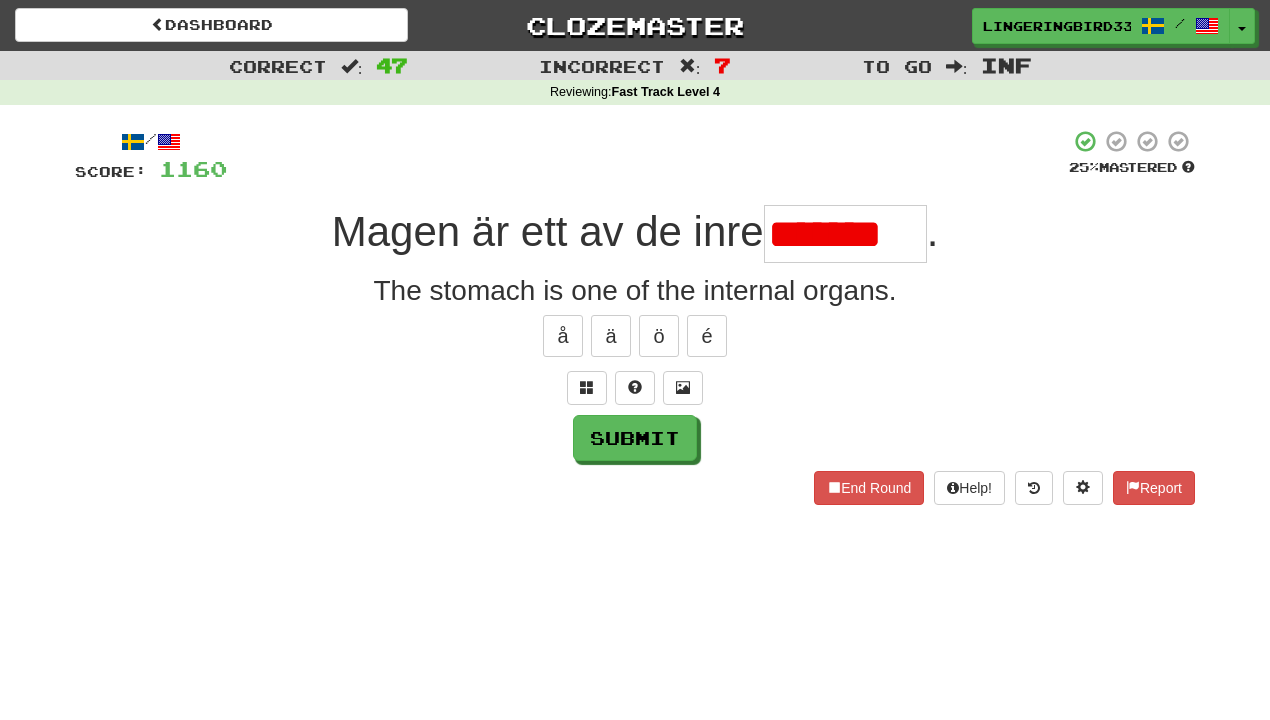 type on "*******" 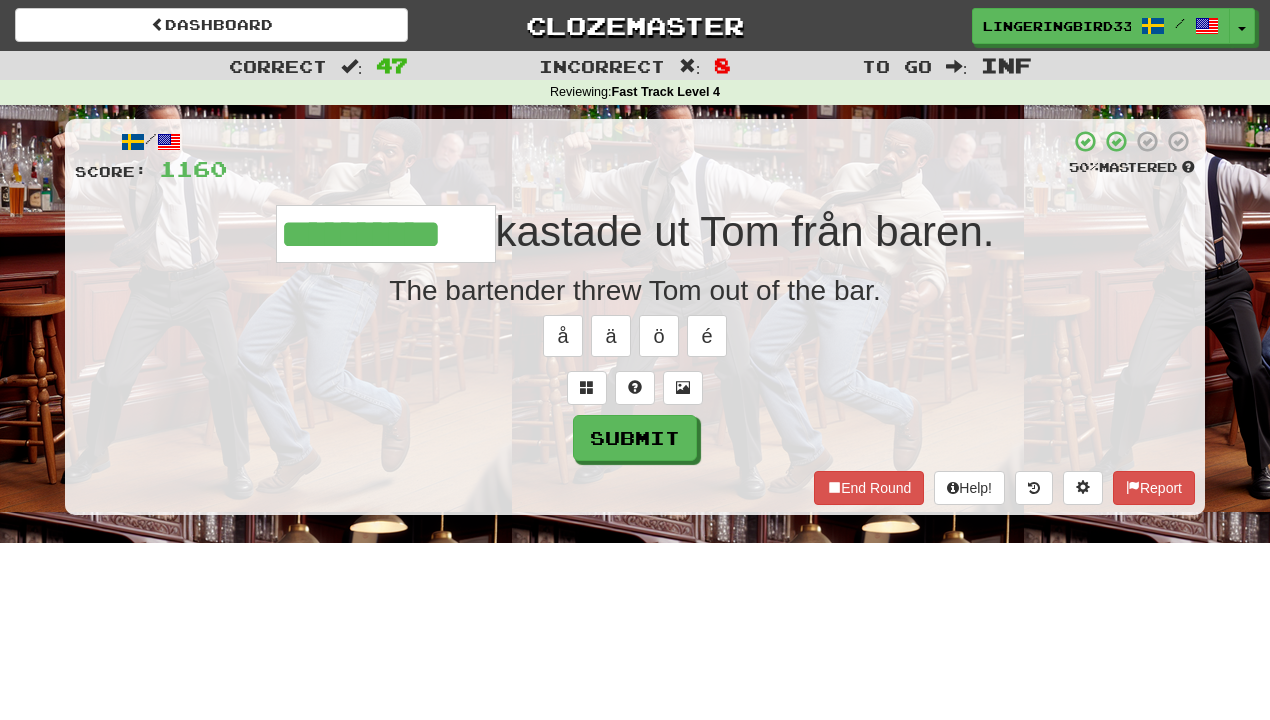 type on "**********" 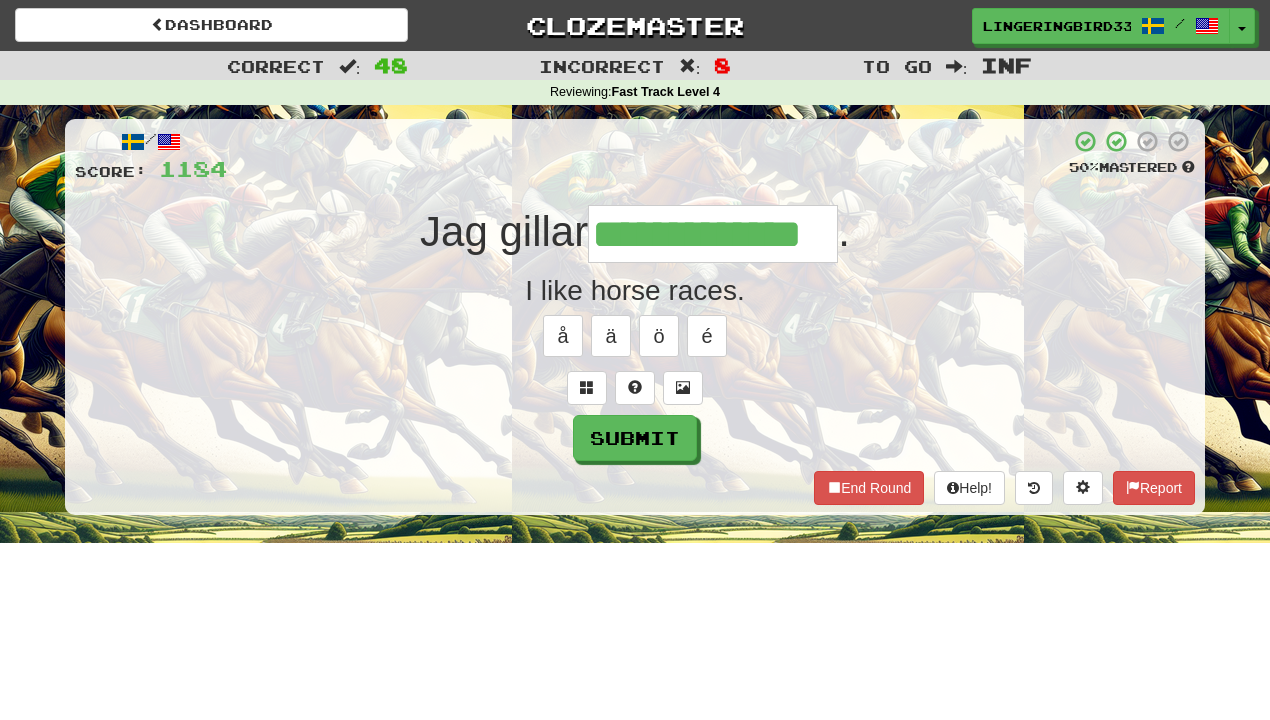 type on "**********" 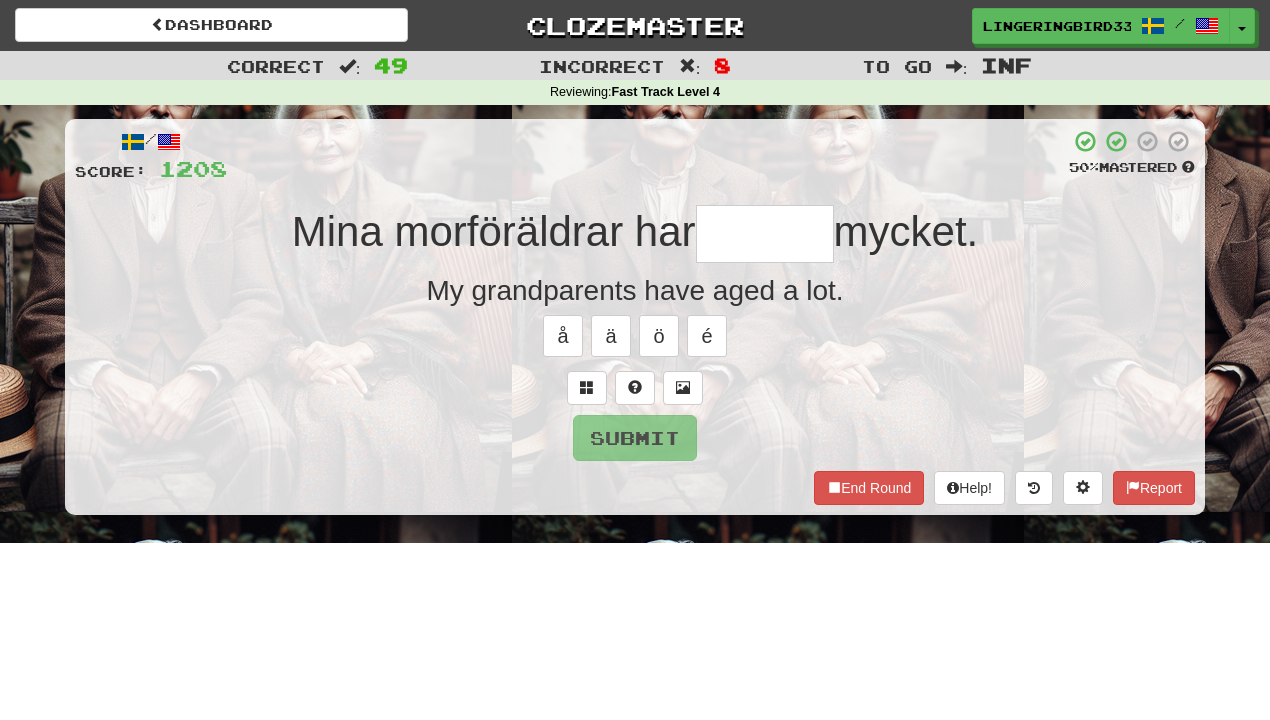 type on "*" 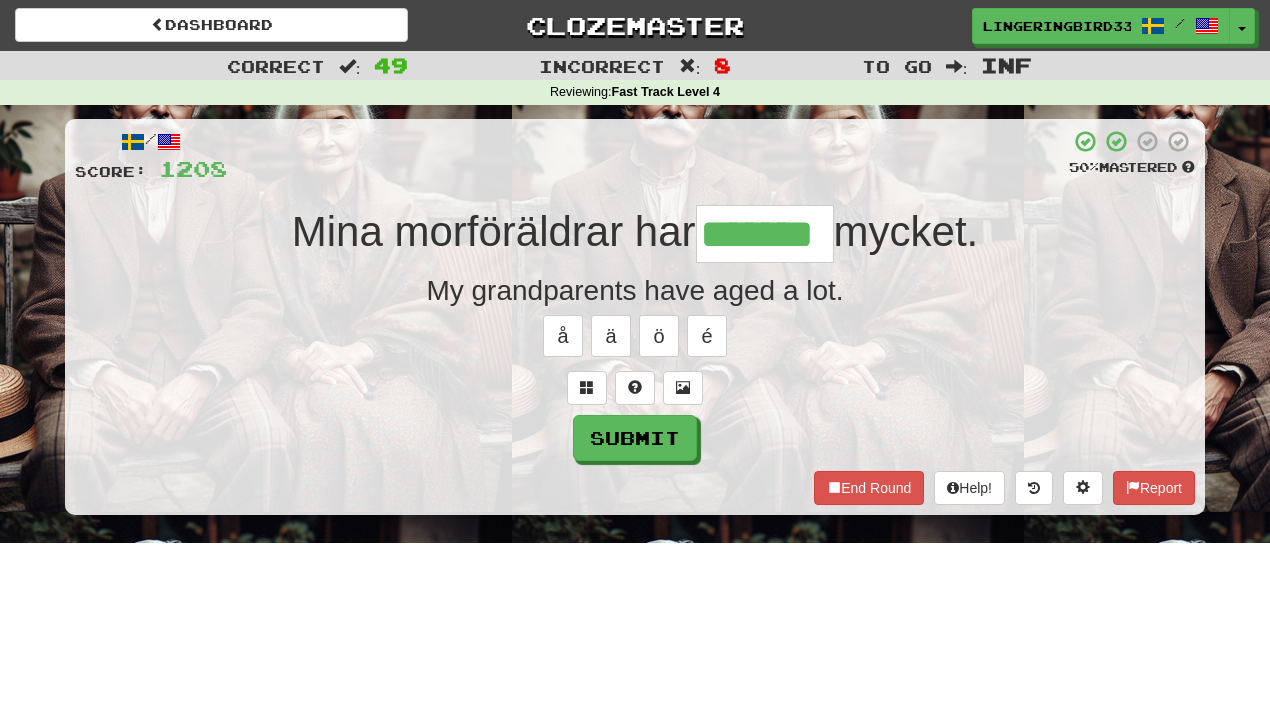 type on "*******" 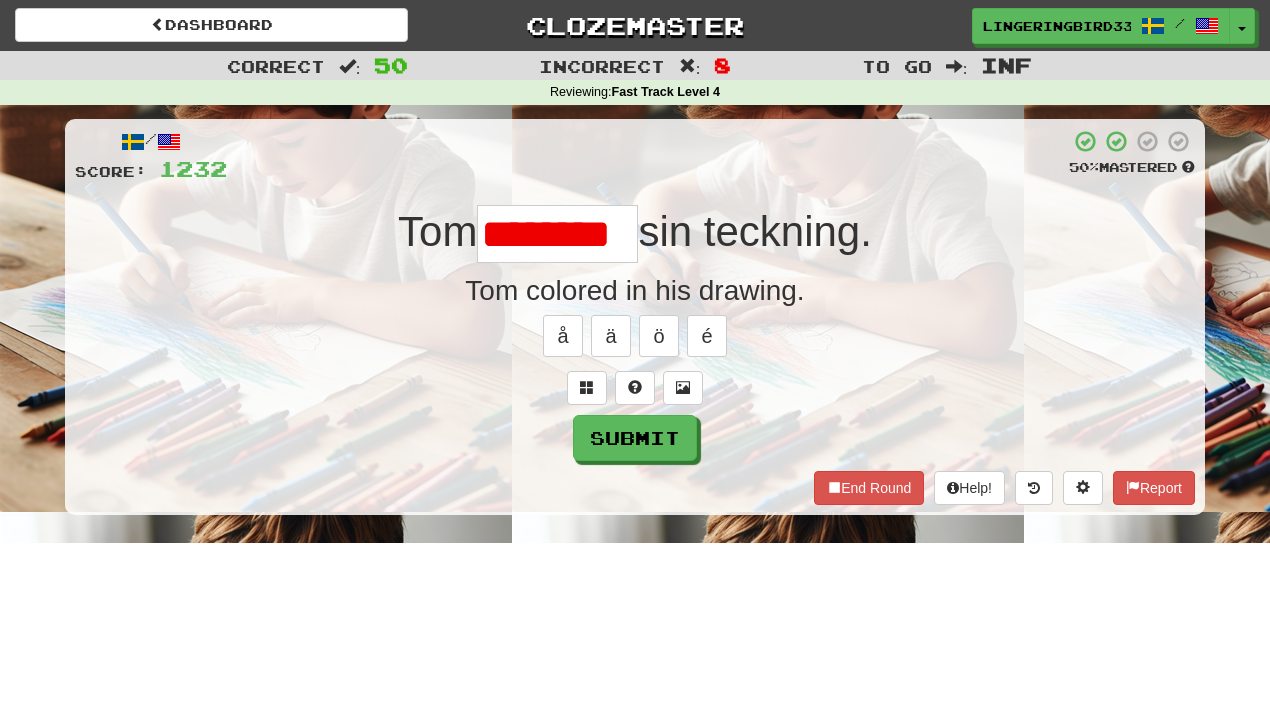 scroll, scrollTop: 0, scrollLeft: 0, axis: both 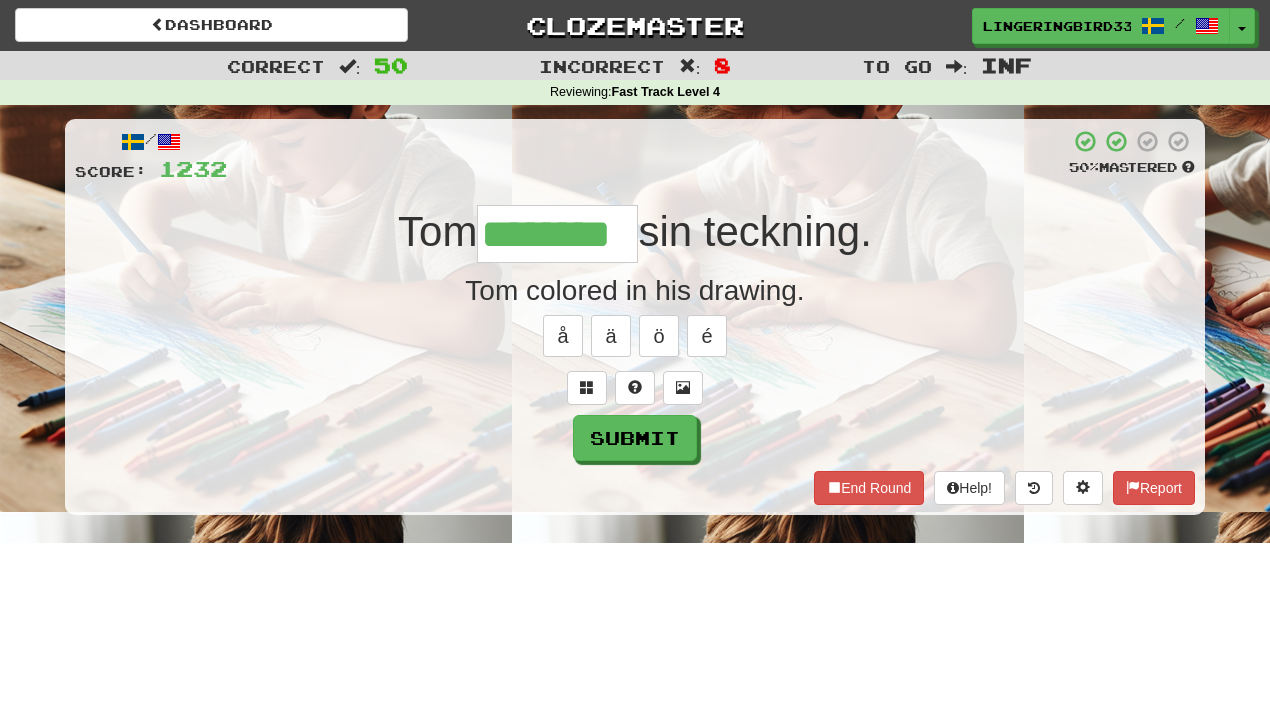 type on "********" 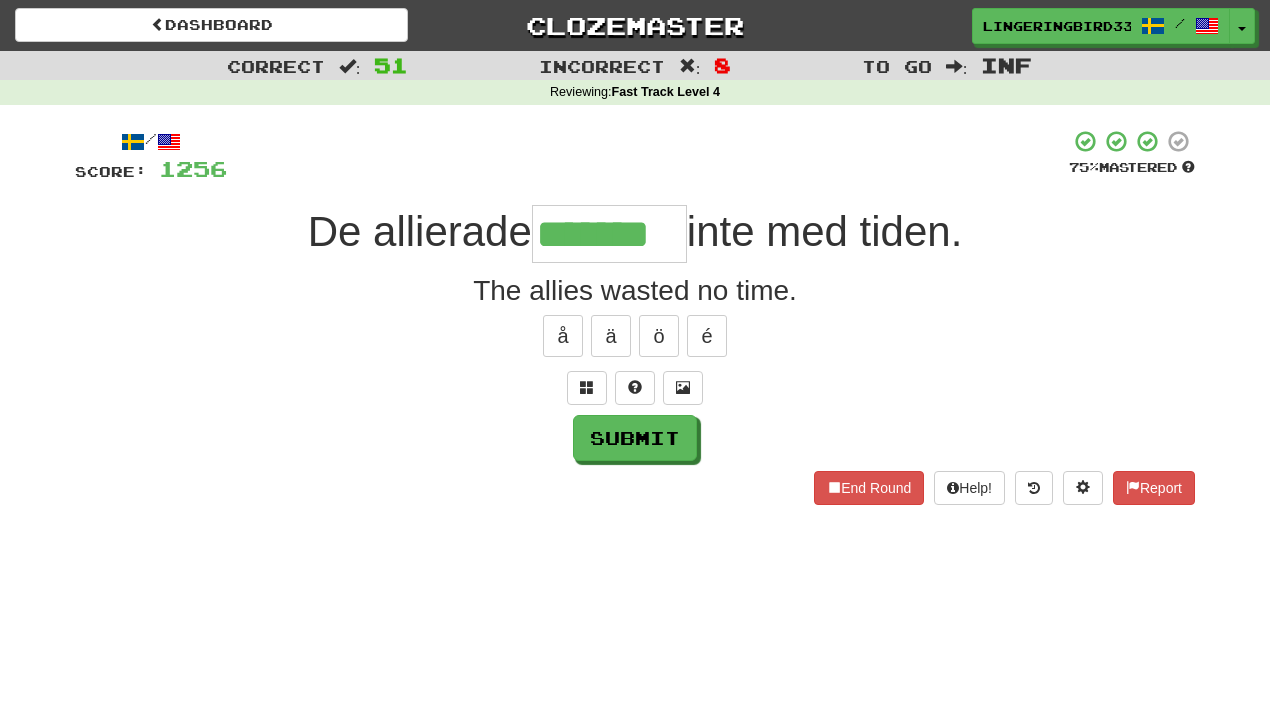 type on "*******" 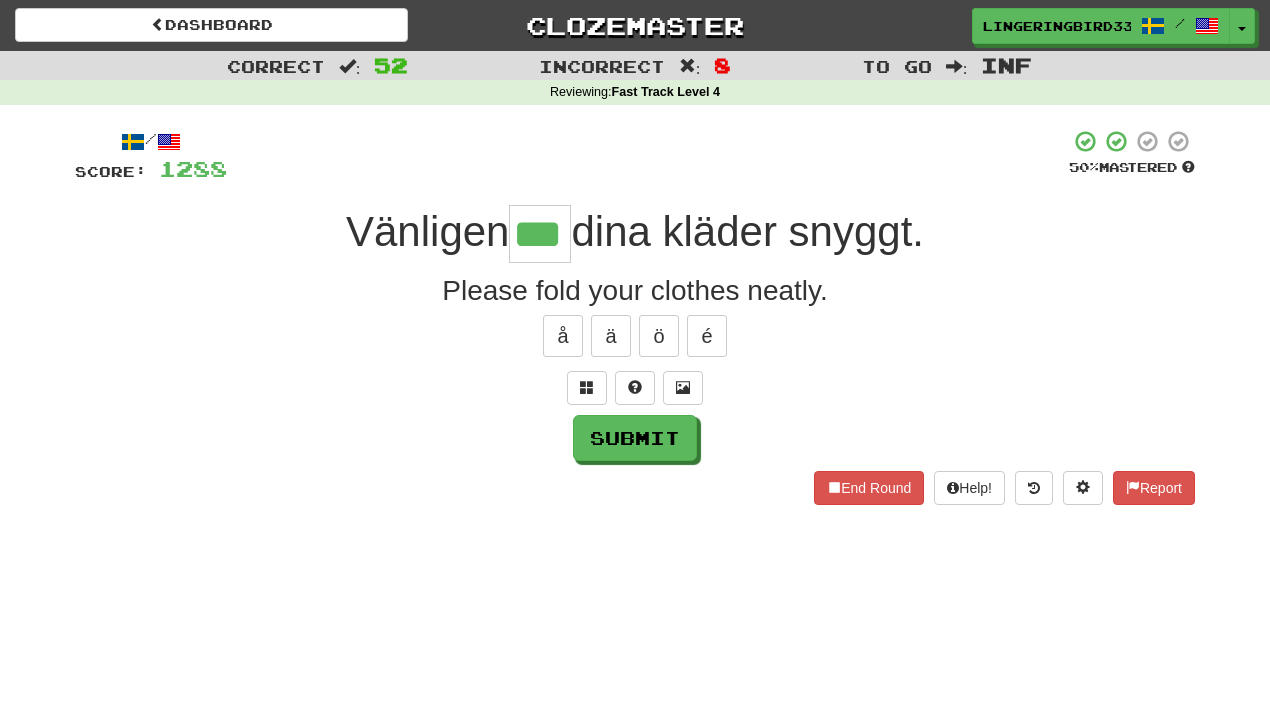 type on "***" 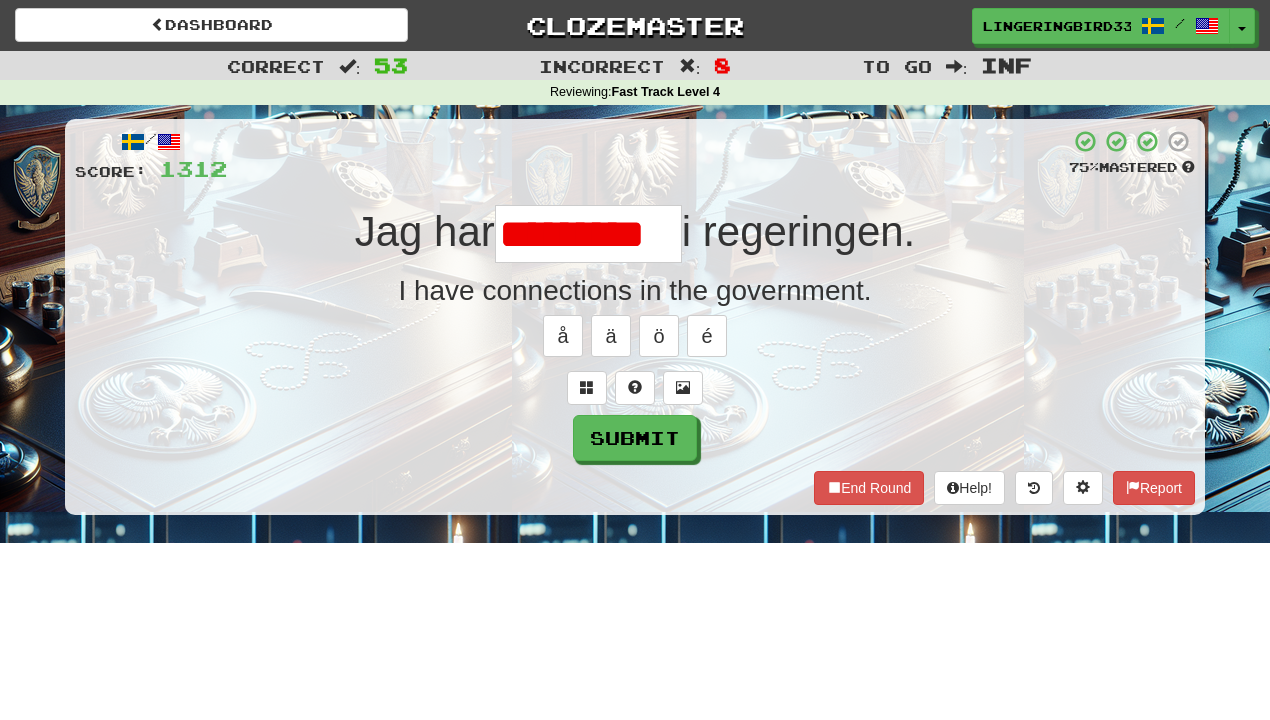 scroll, scrollTop: 0, scrollLeft: 0, axis: both 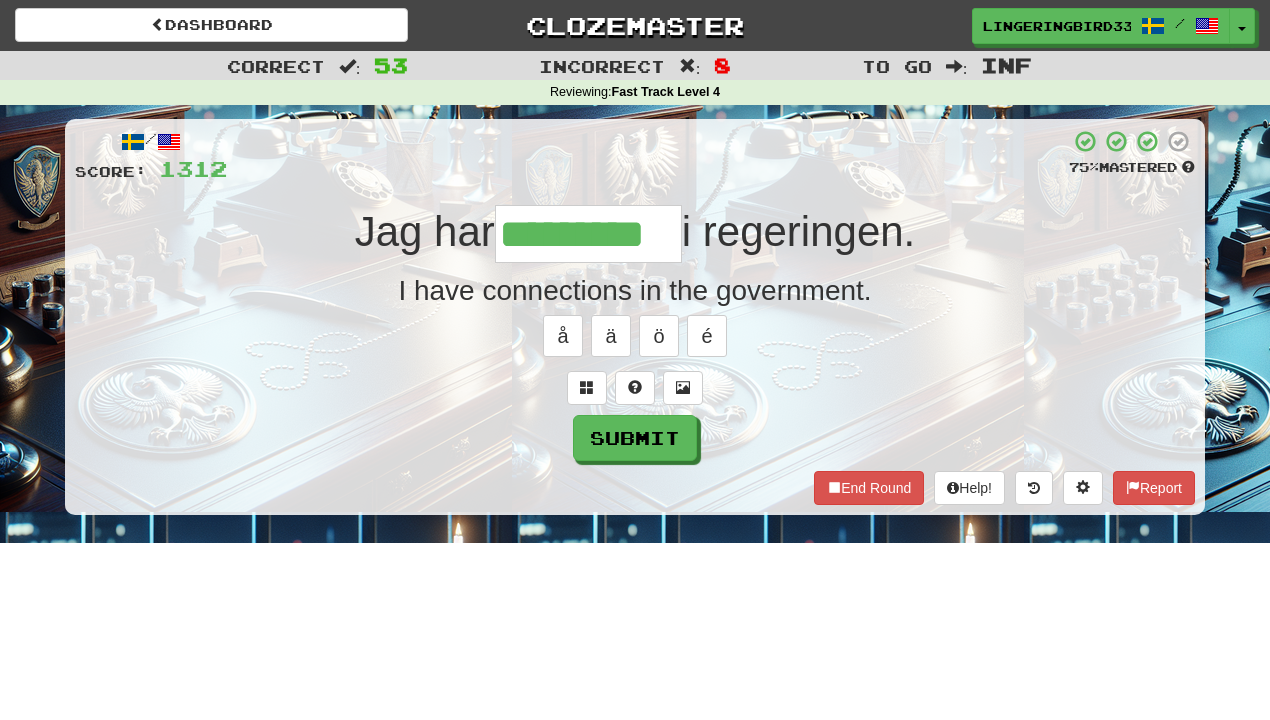 type on "*********" 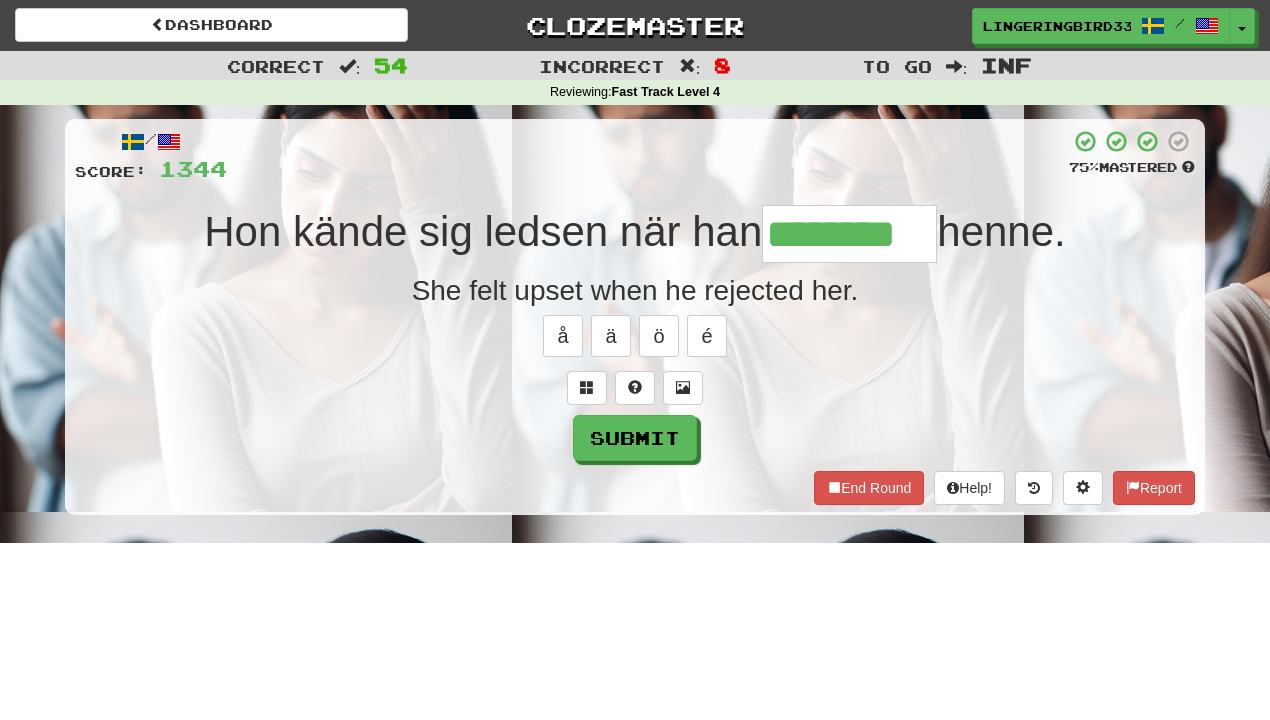 type on "********" 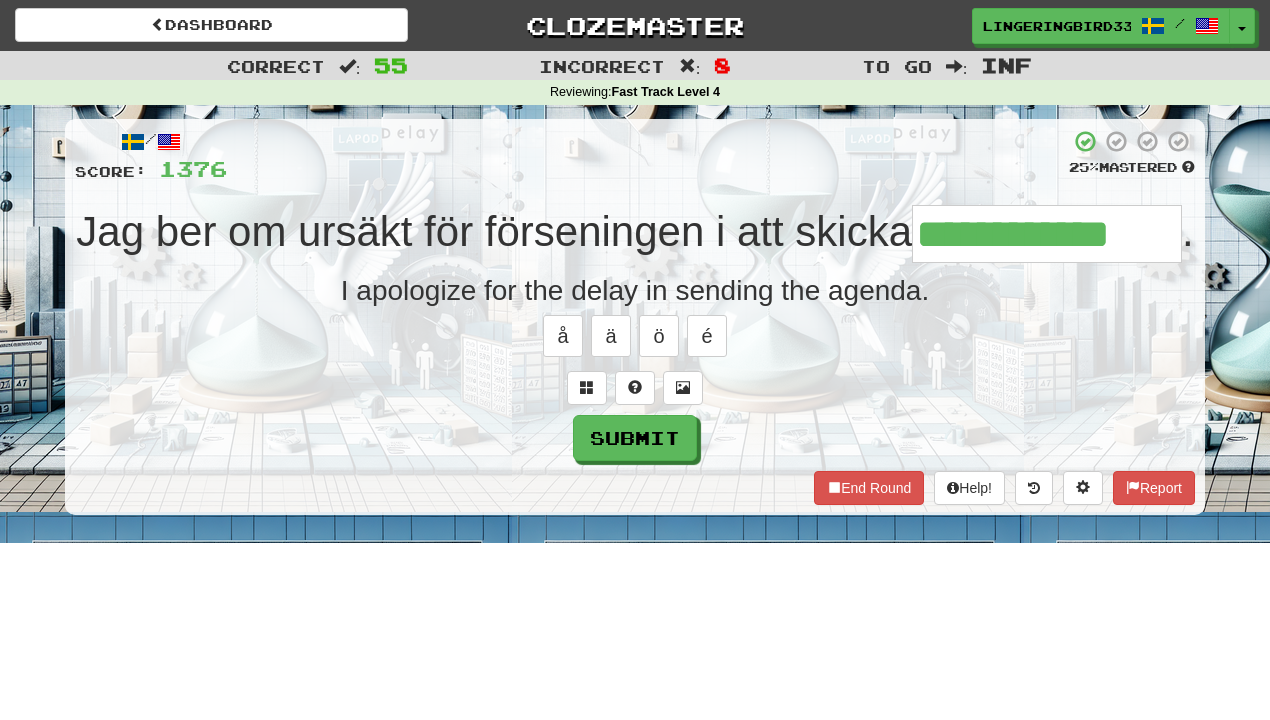 type on "**********" 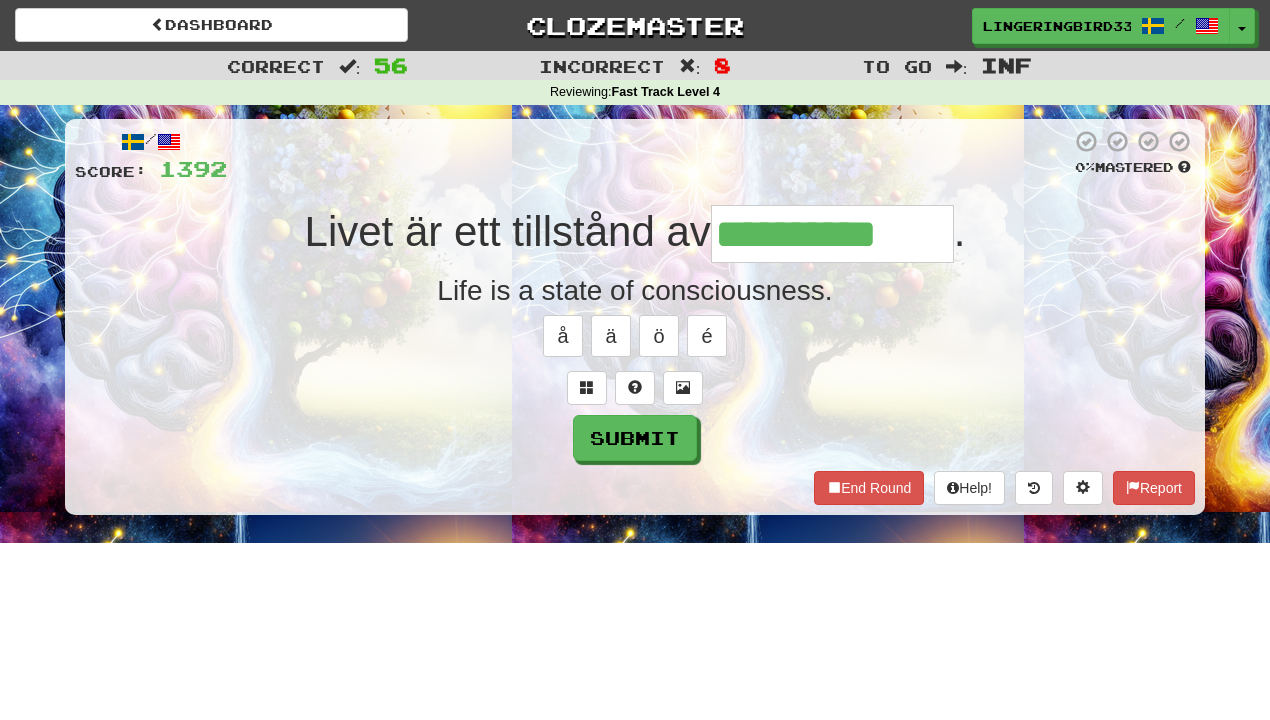type on "**********" 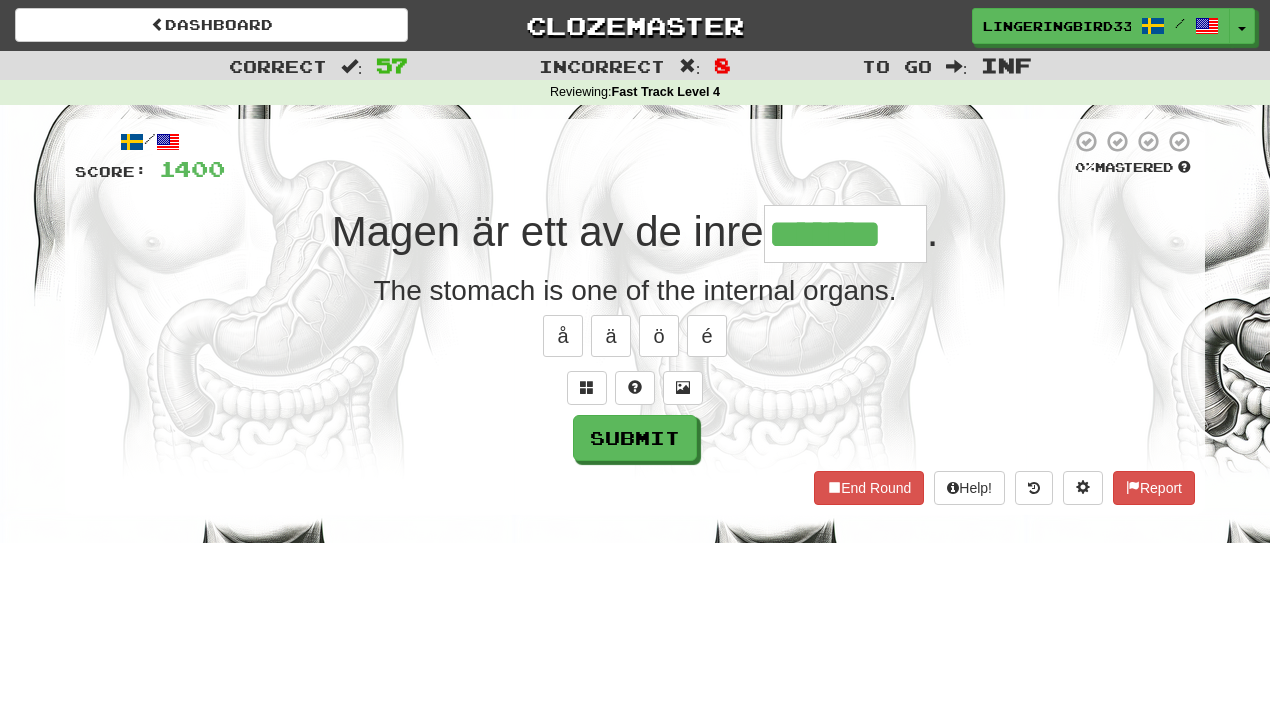 type on "*******" 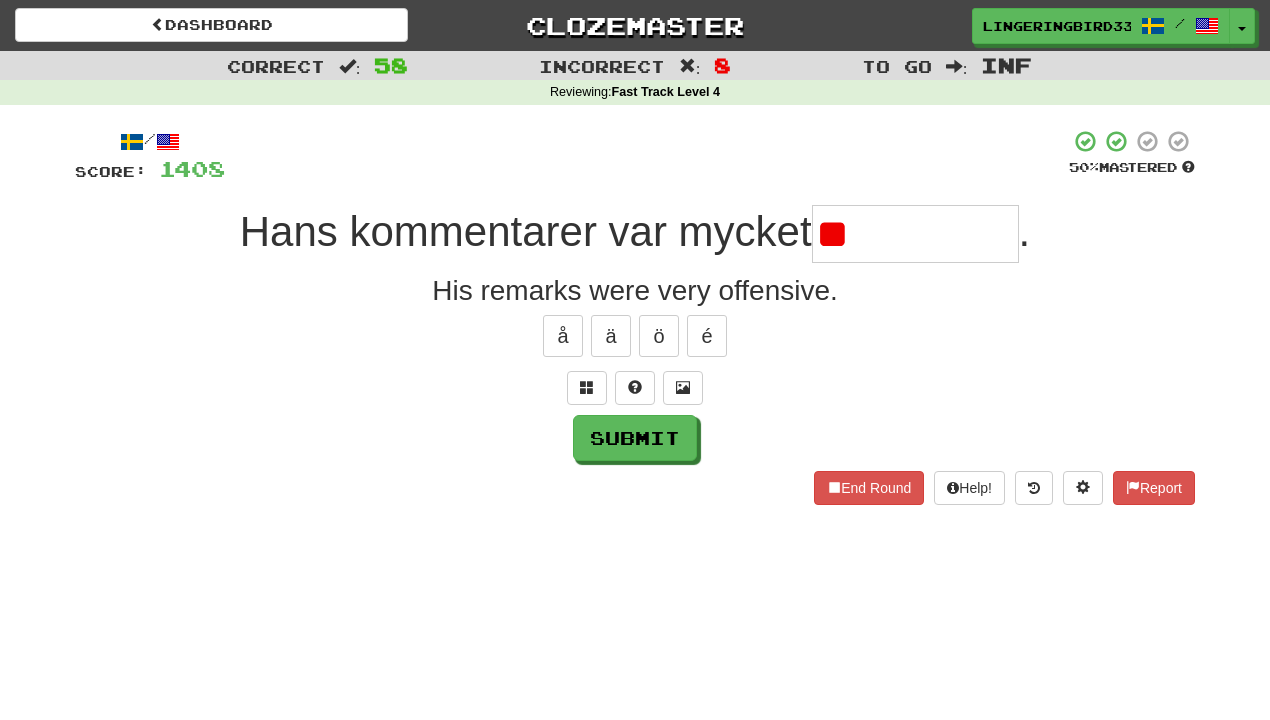 type on "*" 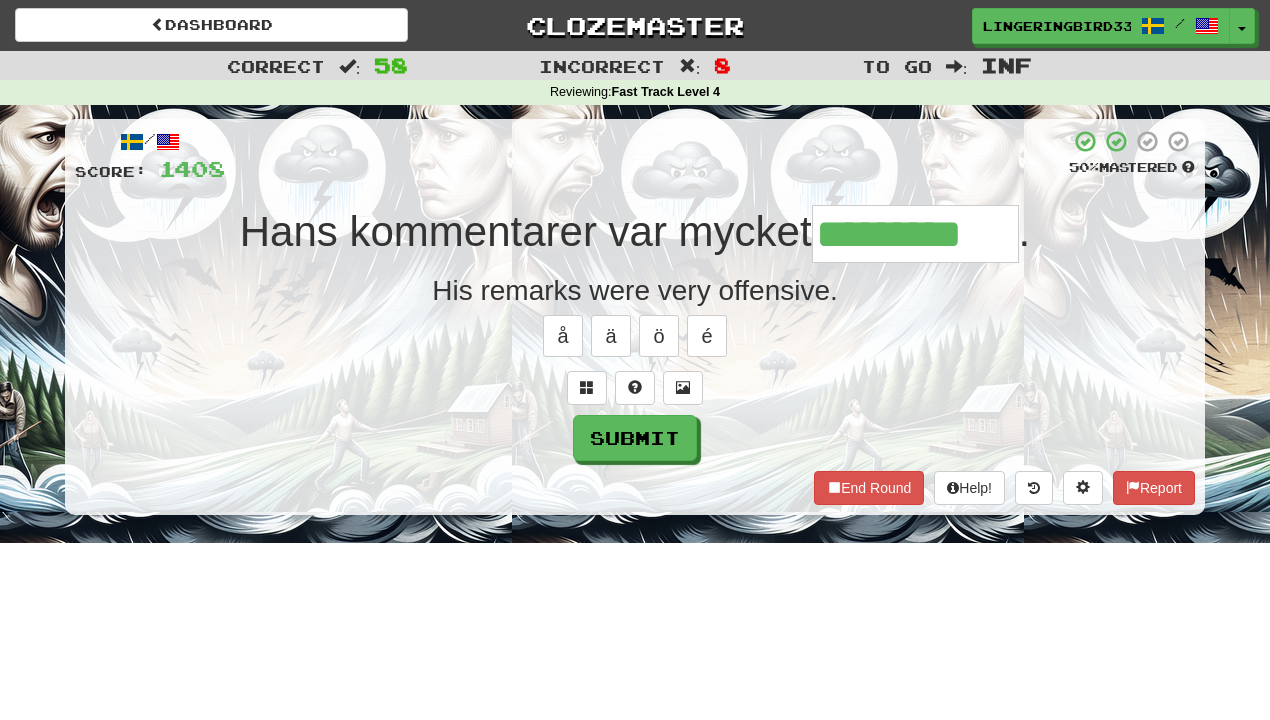 type on "*********" 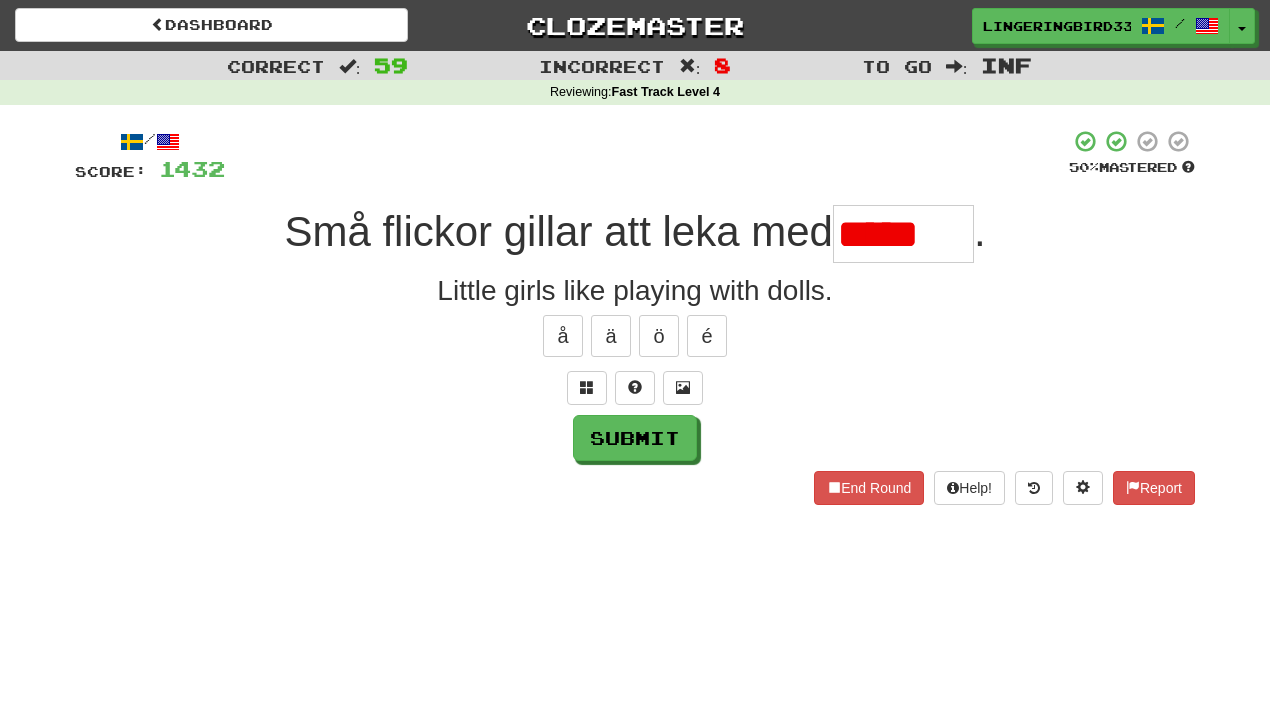 scroll, scrollTop: 0, scrollLeft: 0, axis: both 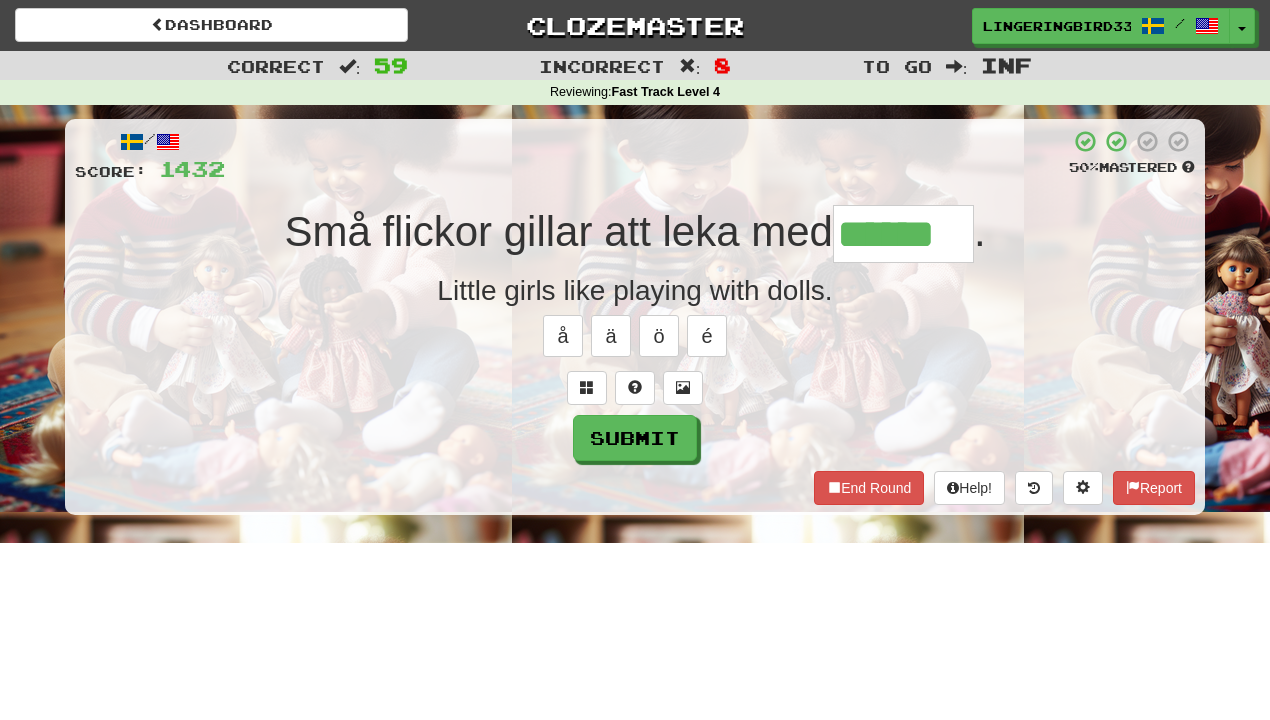 type on "******" 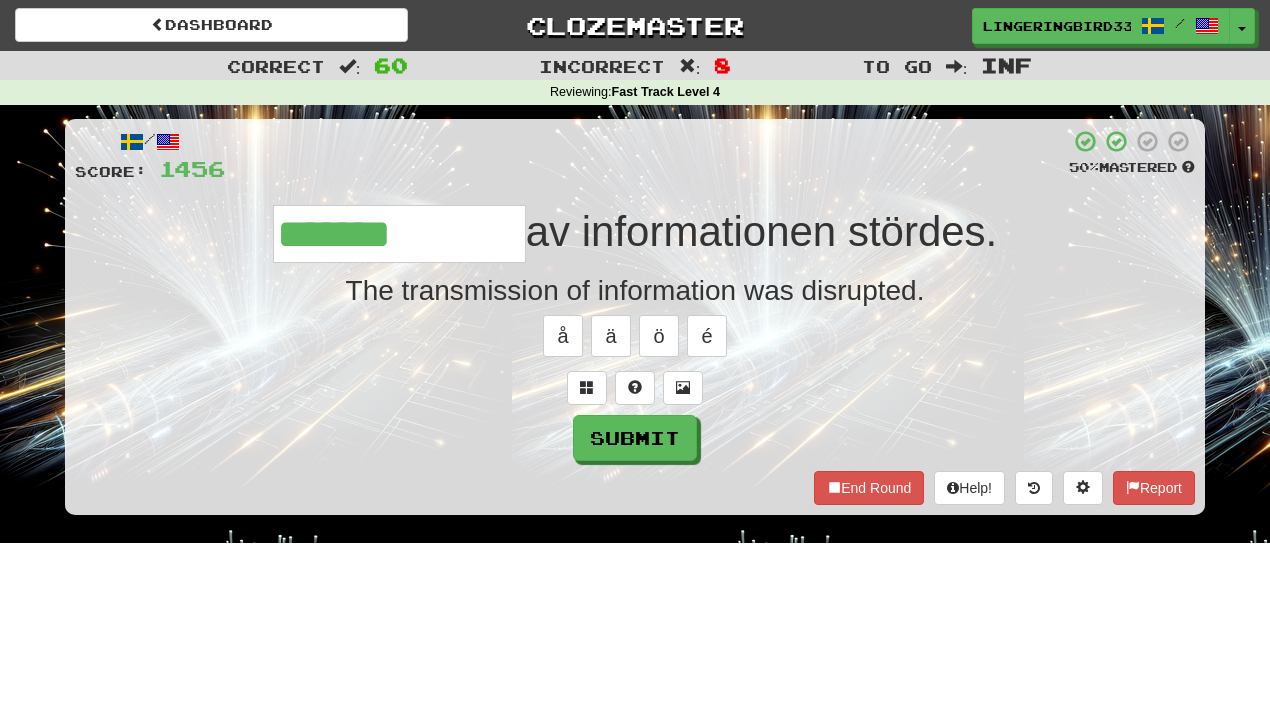 type on "**********" 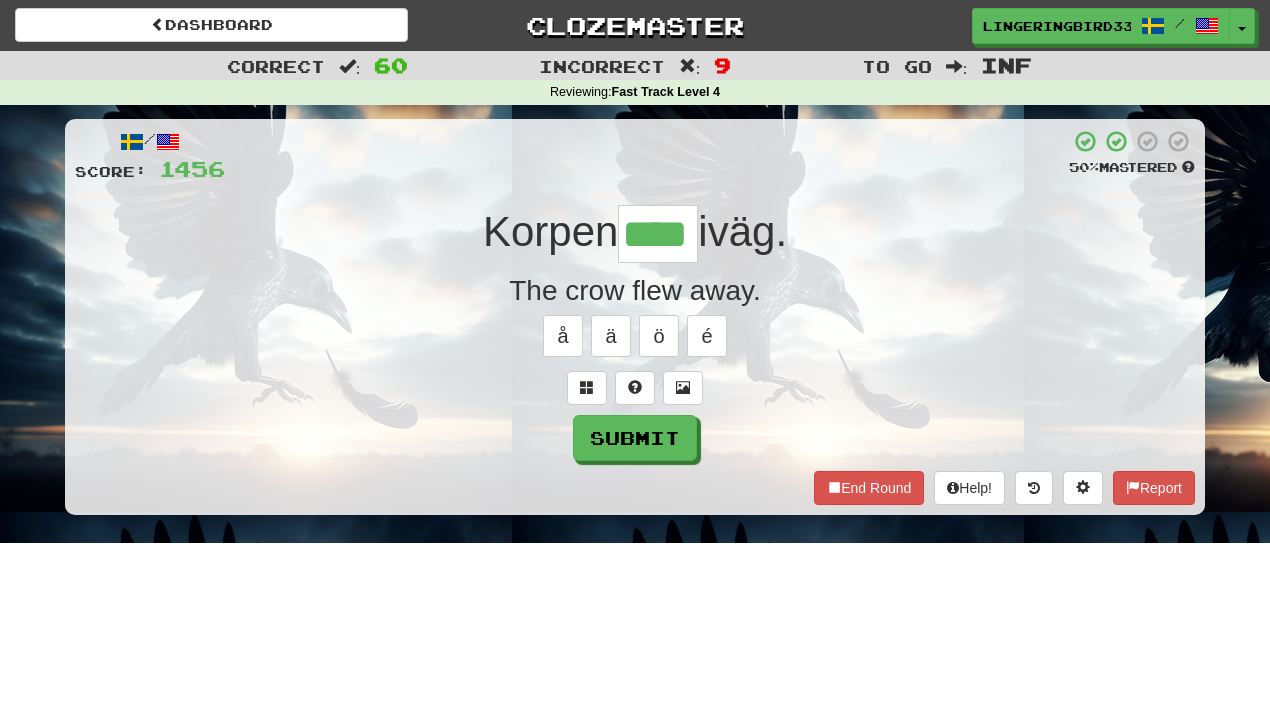 type on "****" 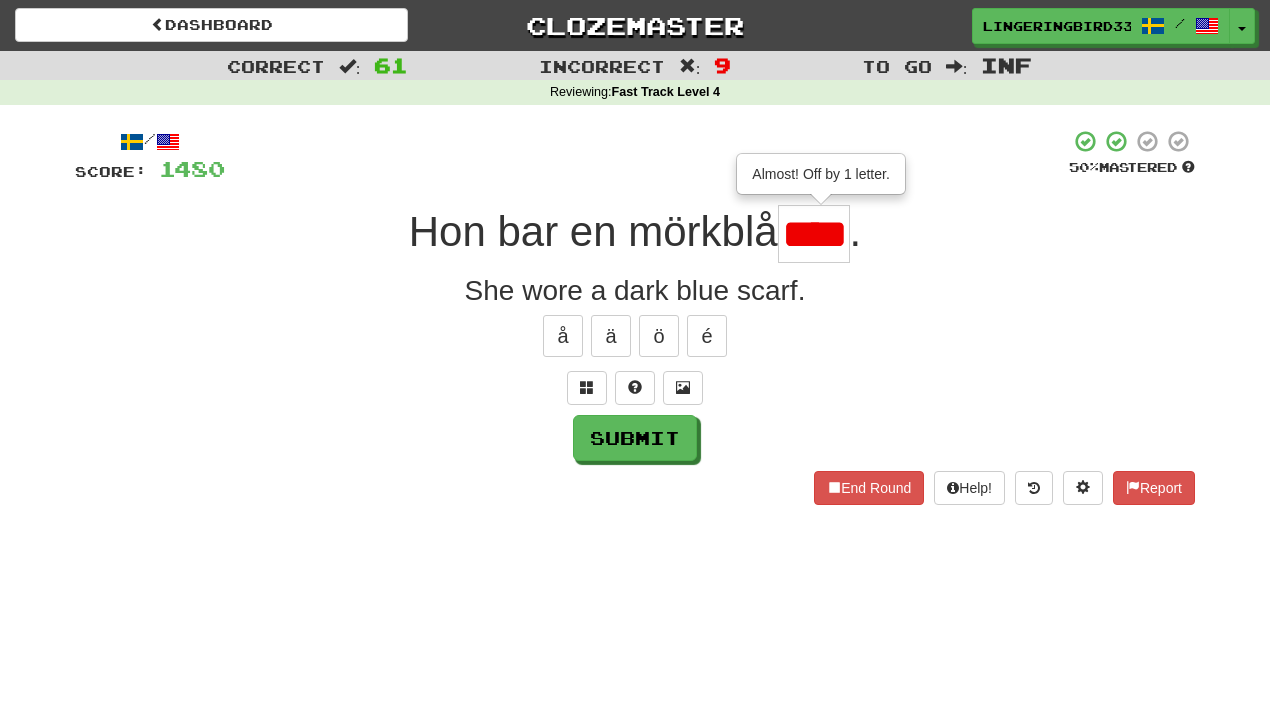 type on "****" 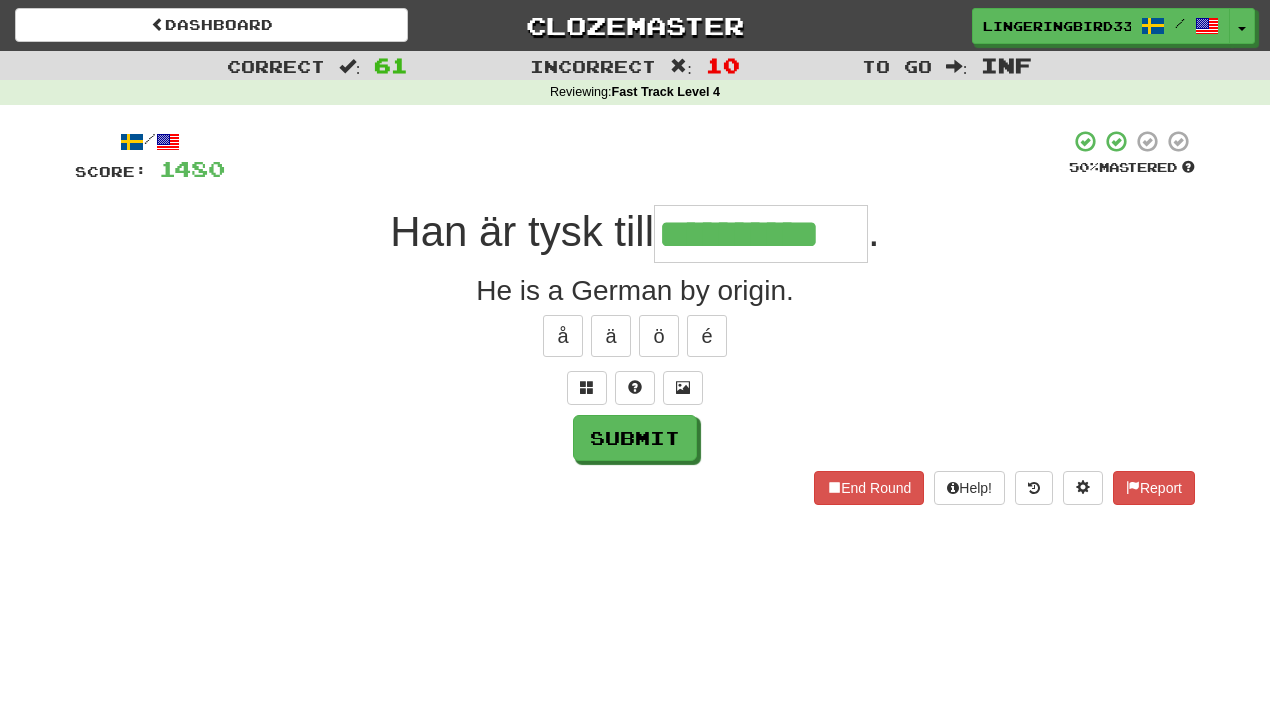 type on "**********" 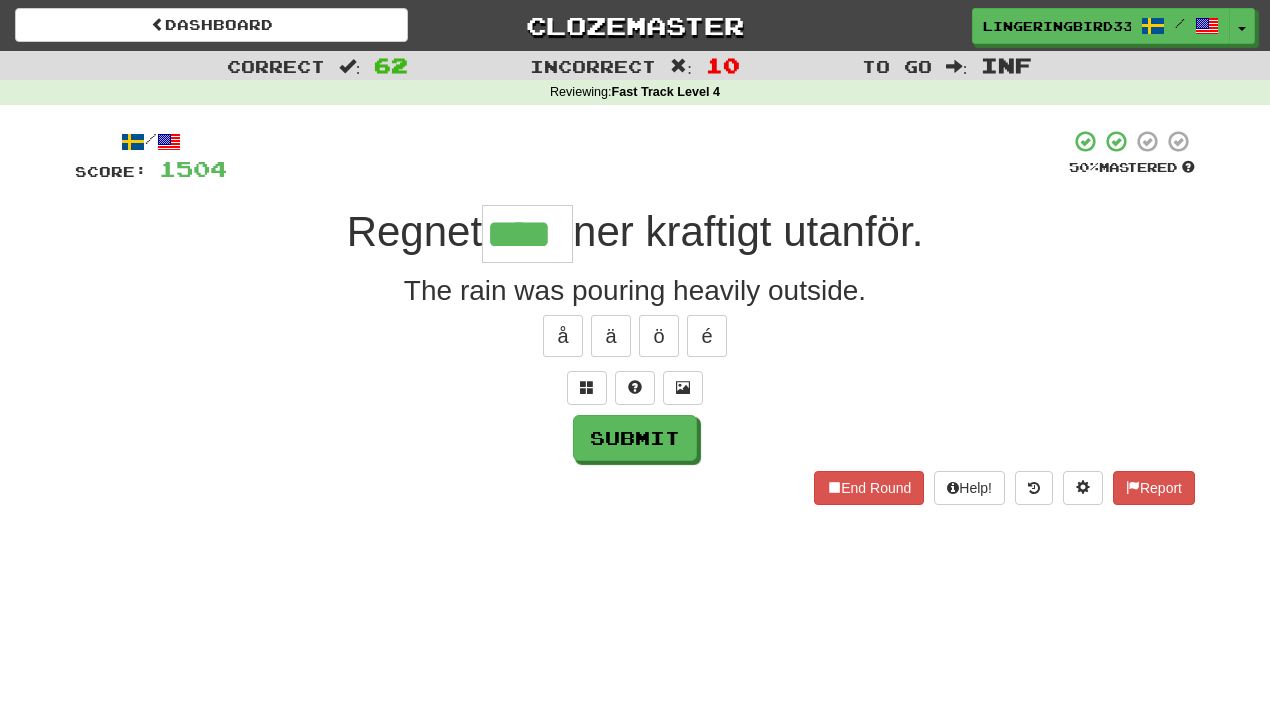 type on "****" 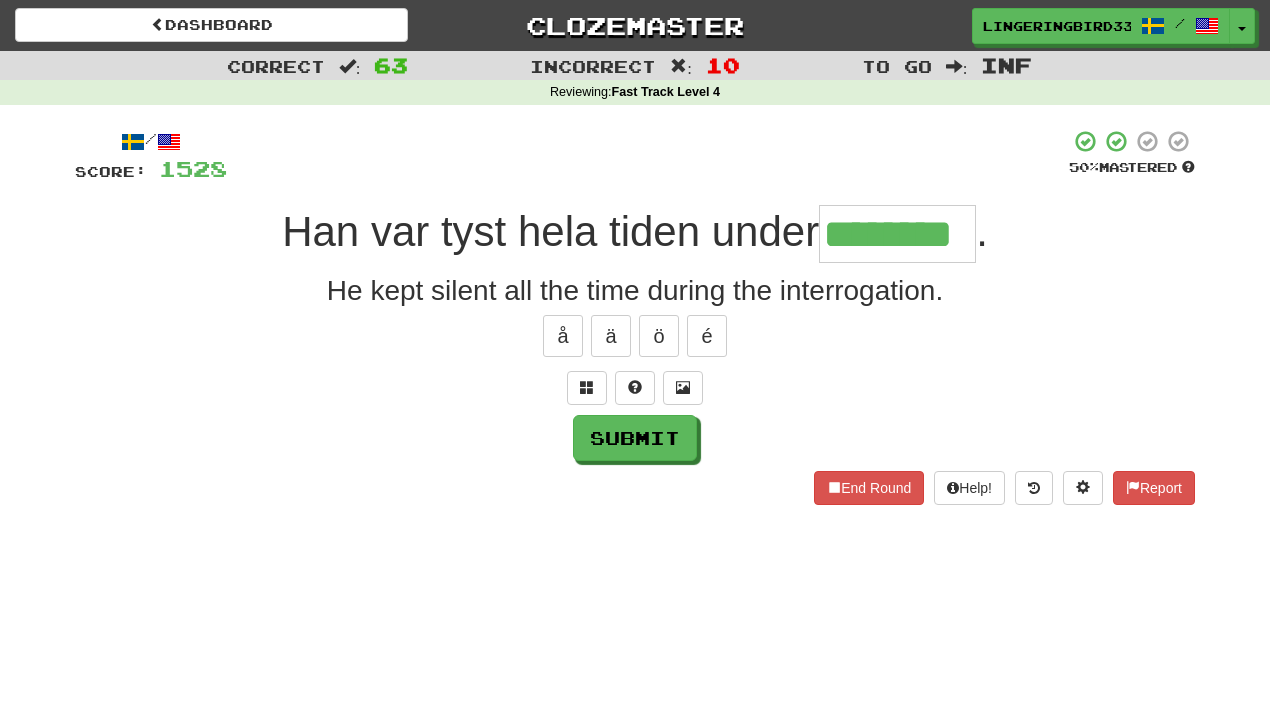 scroll, scrollTop: 0, scrollLeft: 7, axis: horizontal 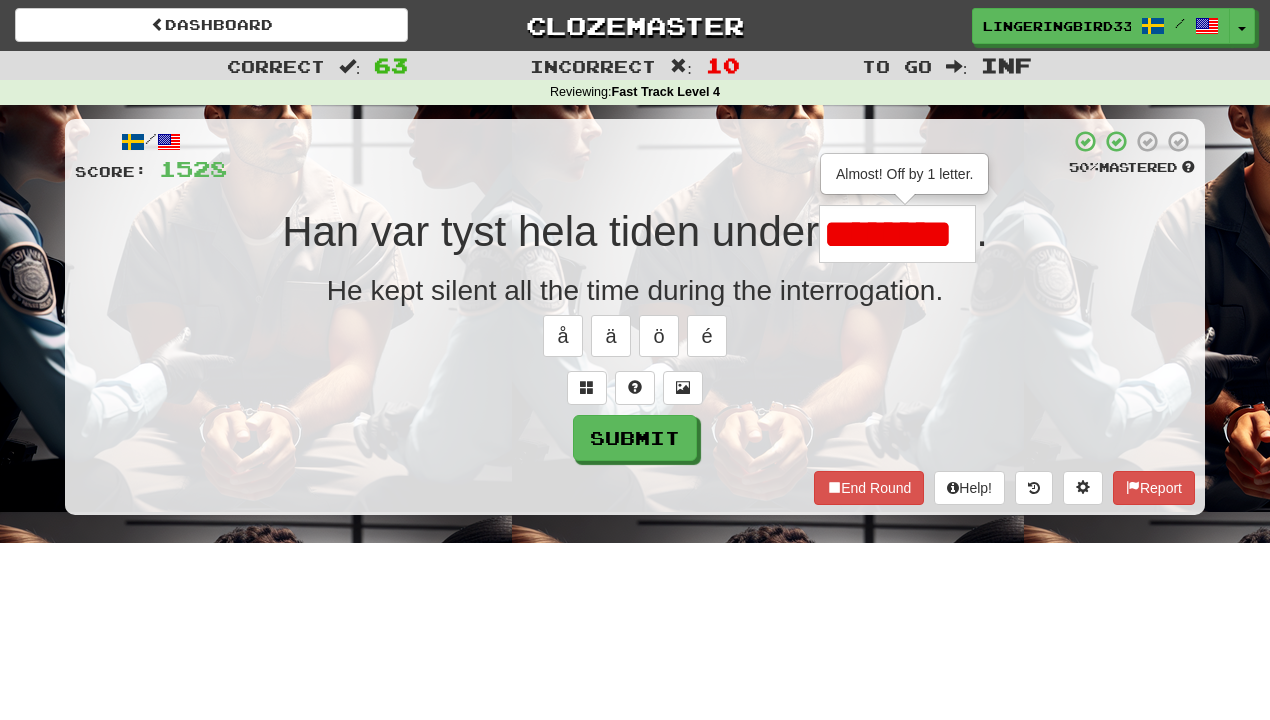type on "********" 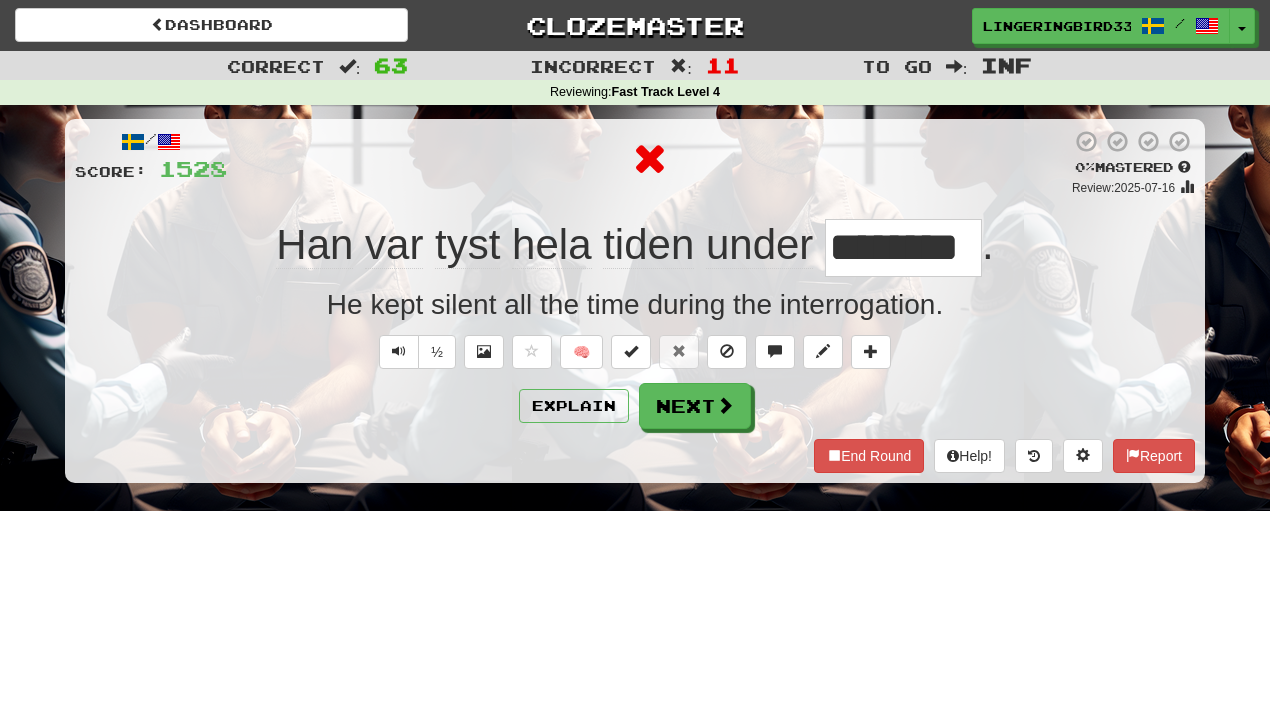 scroll, scrollTop: 0, scrollLeft: 0, axis: both 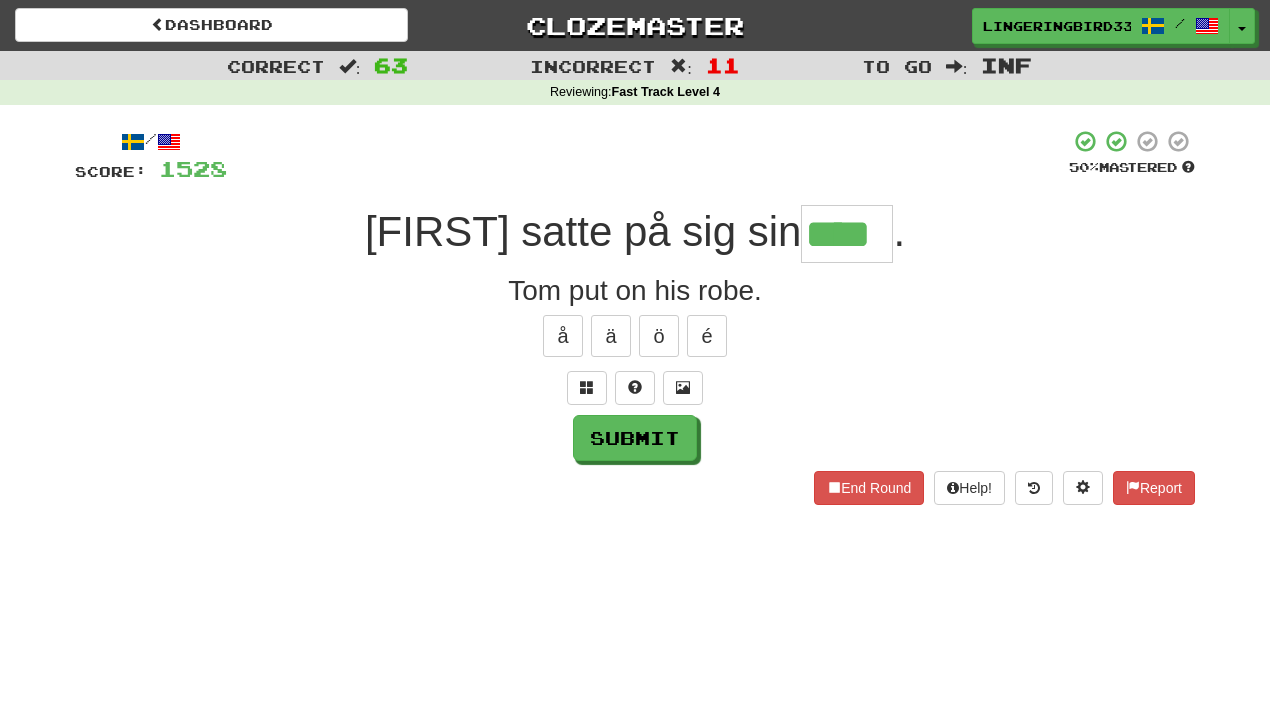 type on "****" 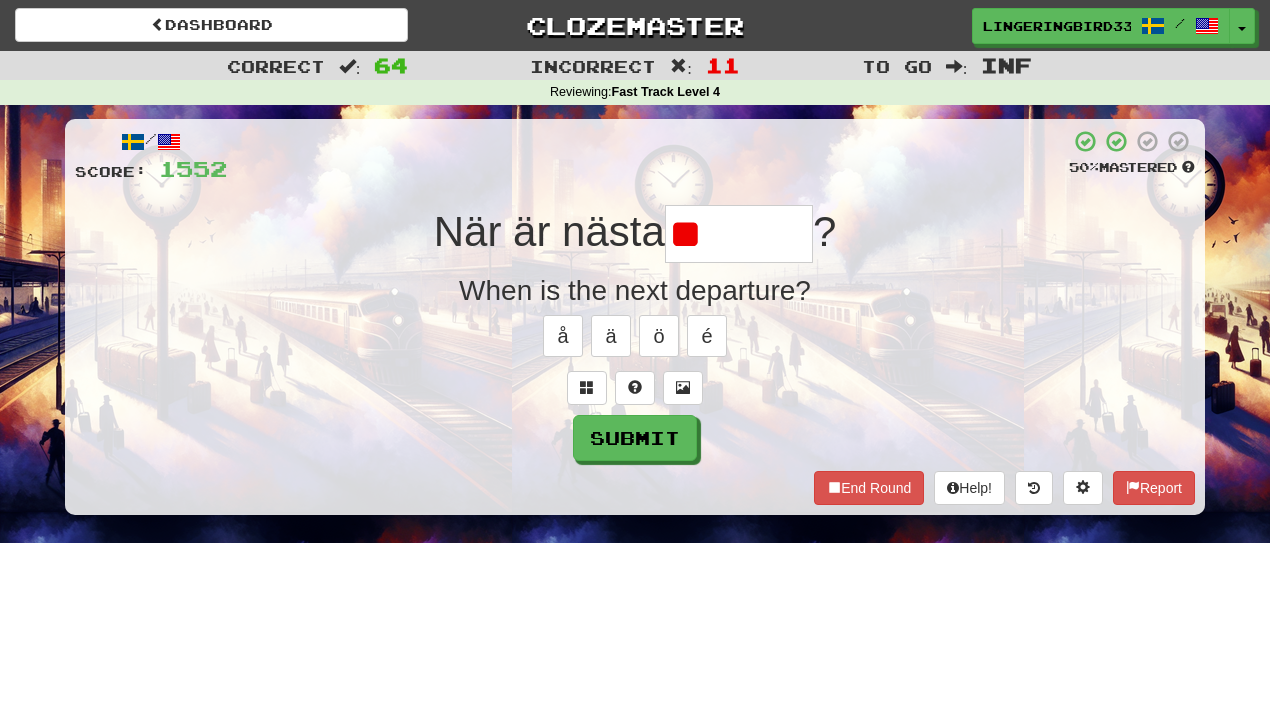 type on "*" 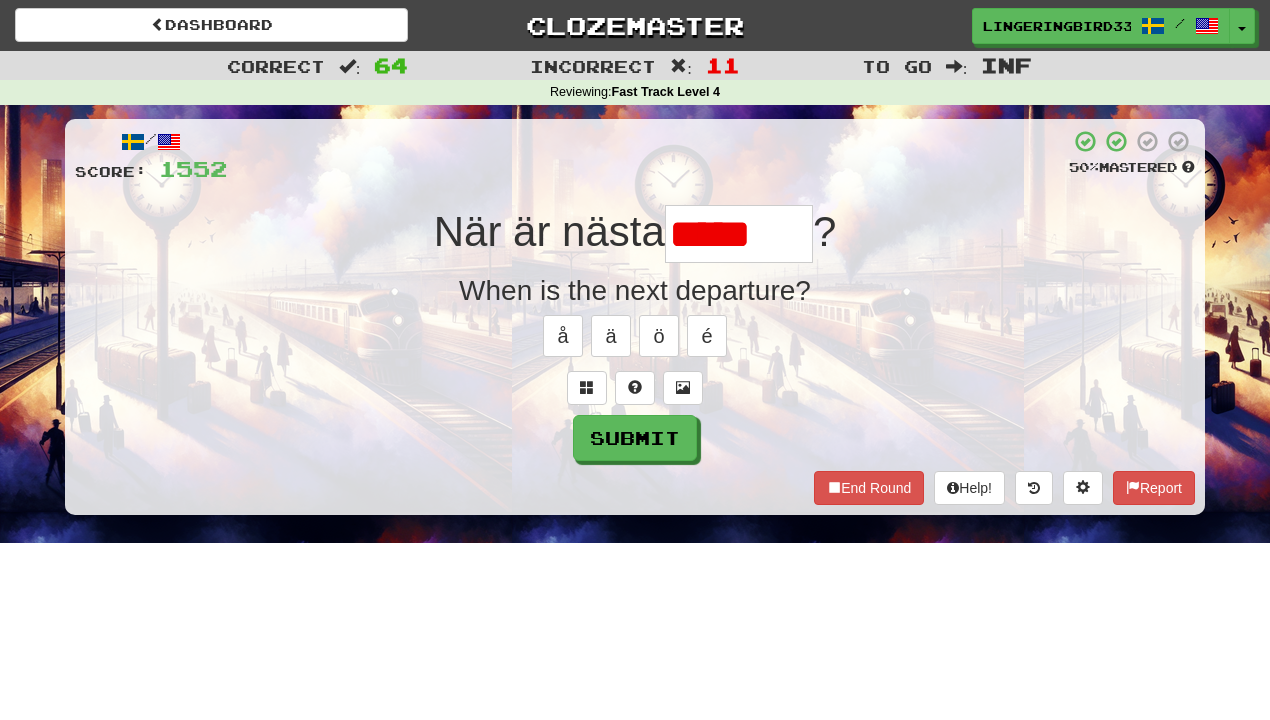 type on "******" 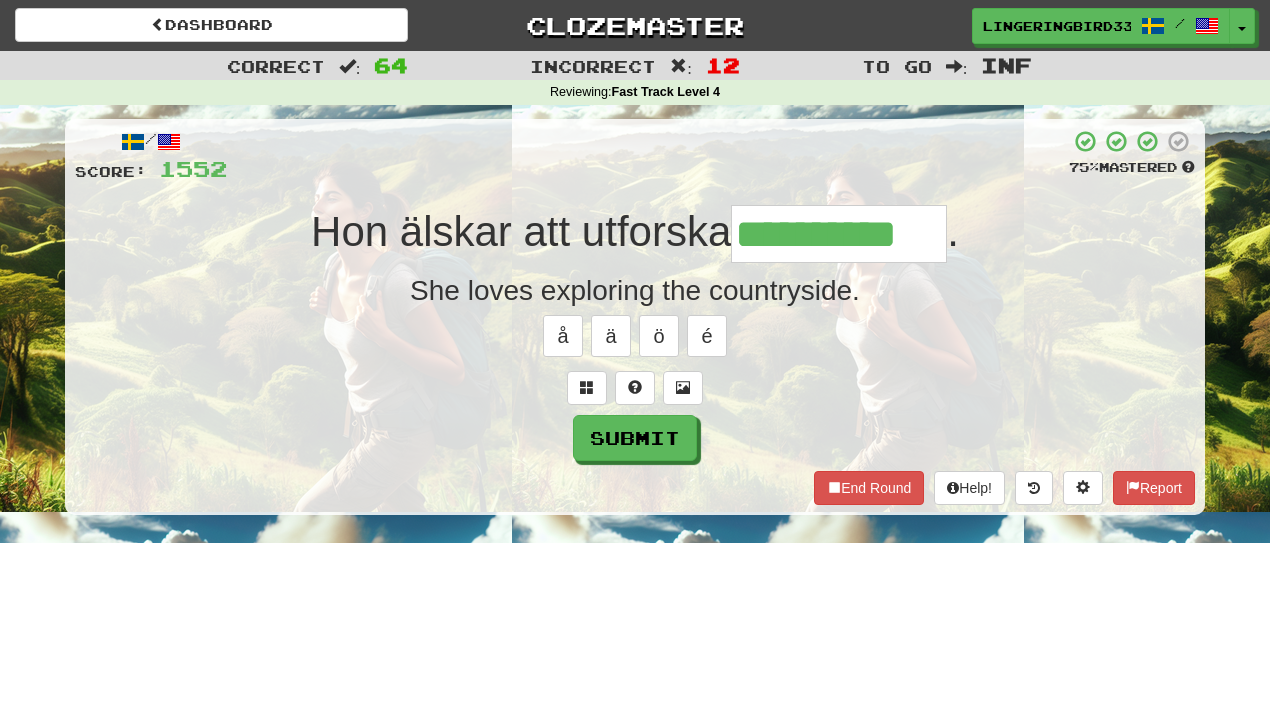 type on "**********" 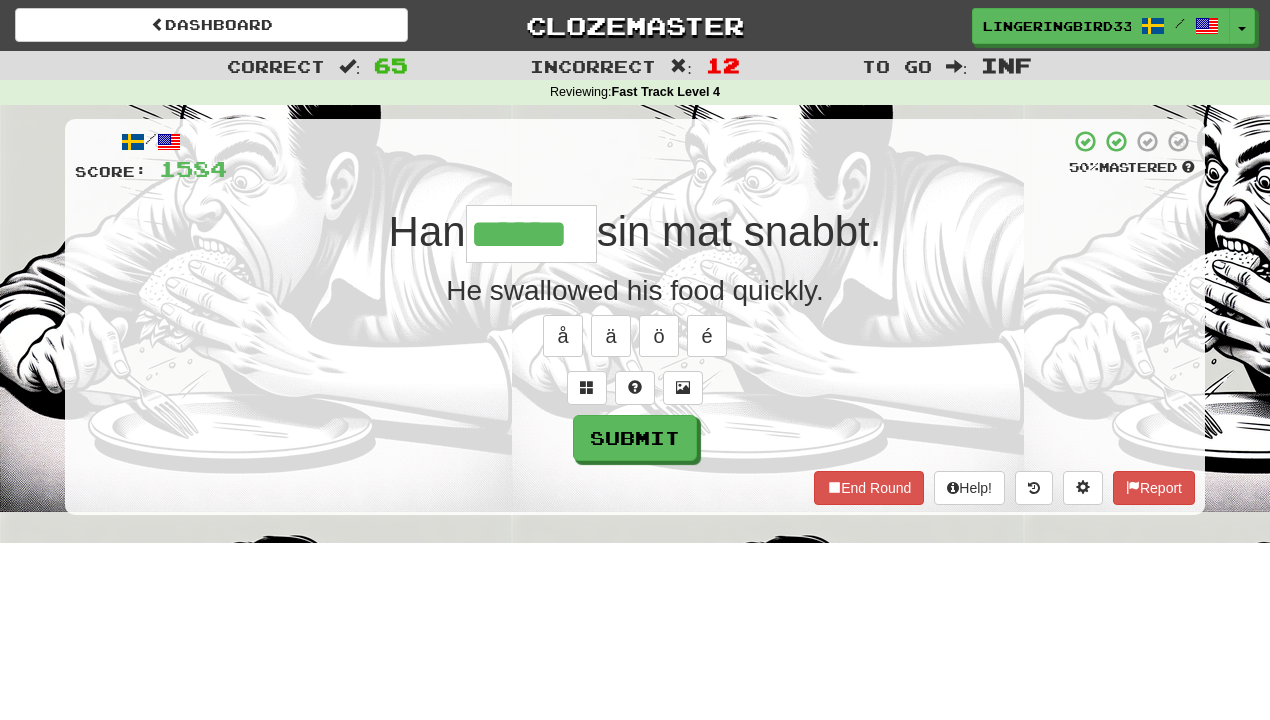 type on "******" 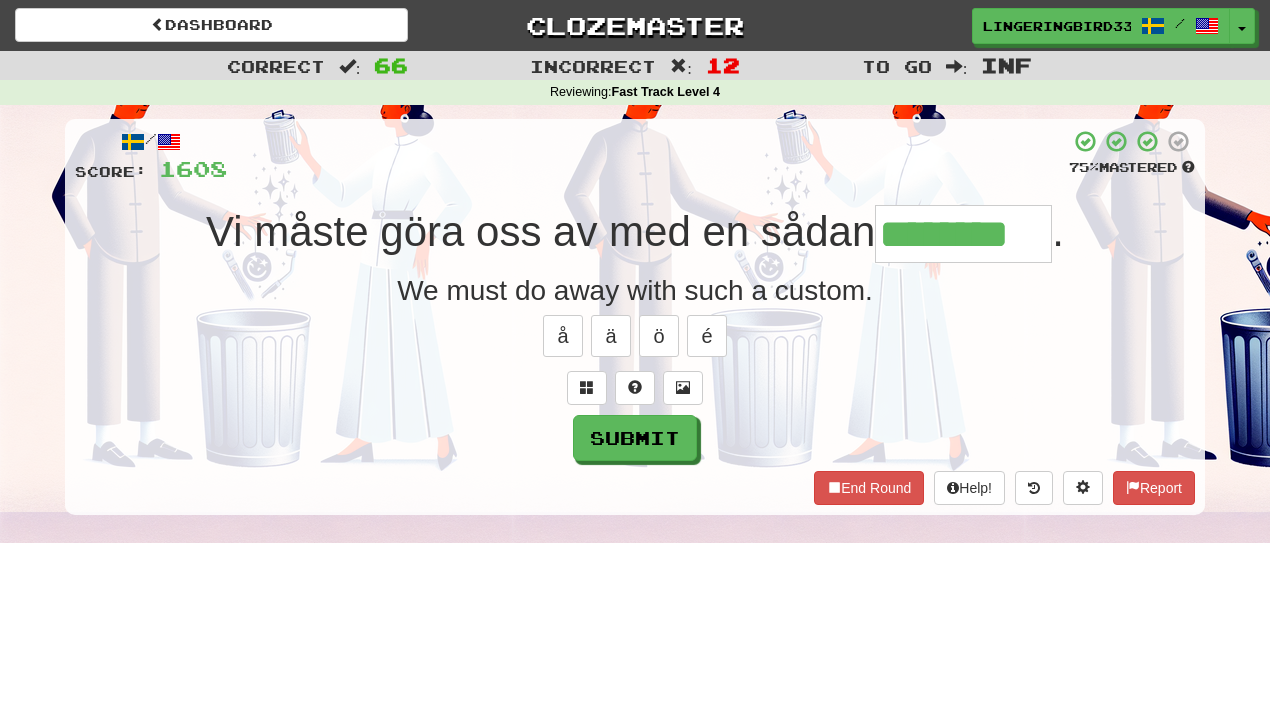 type on "********" 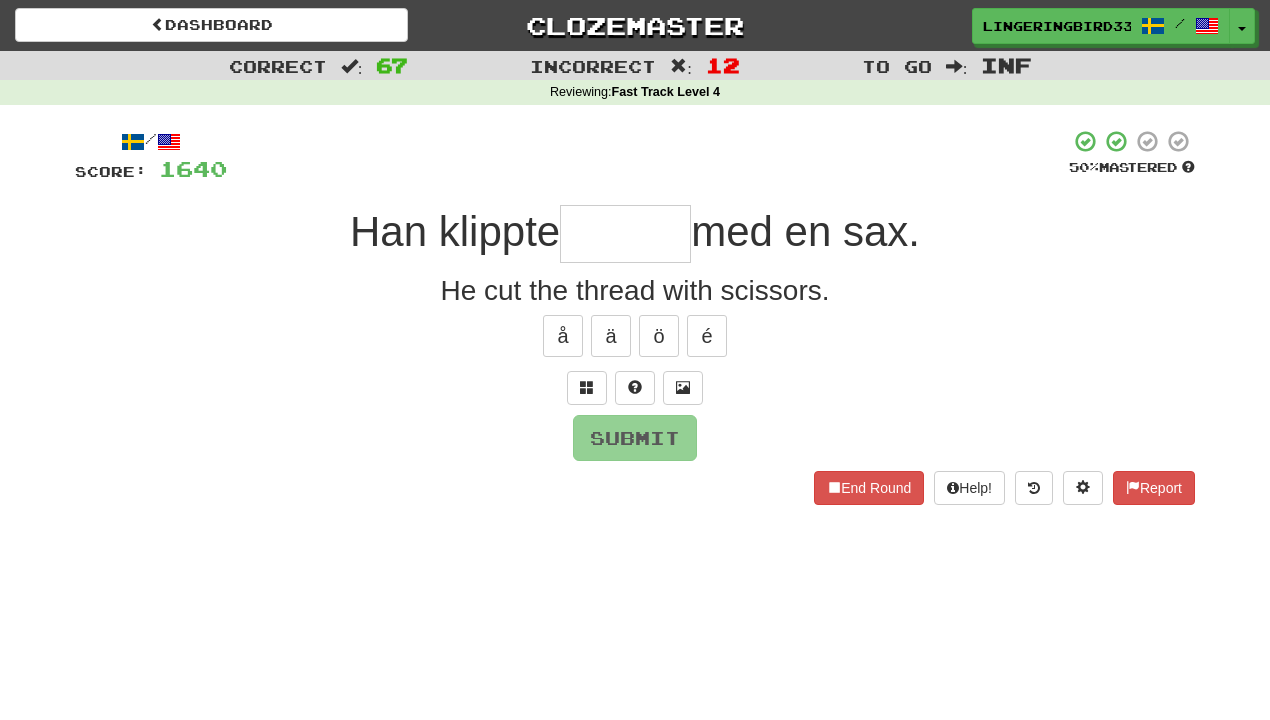 type on "*" 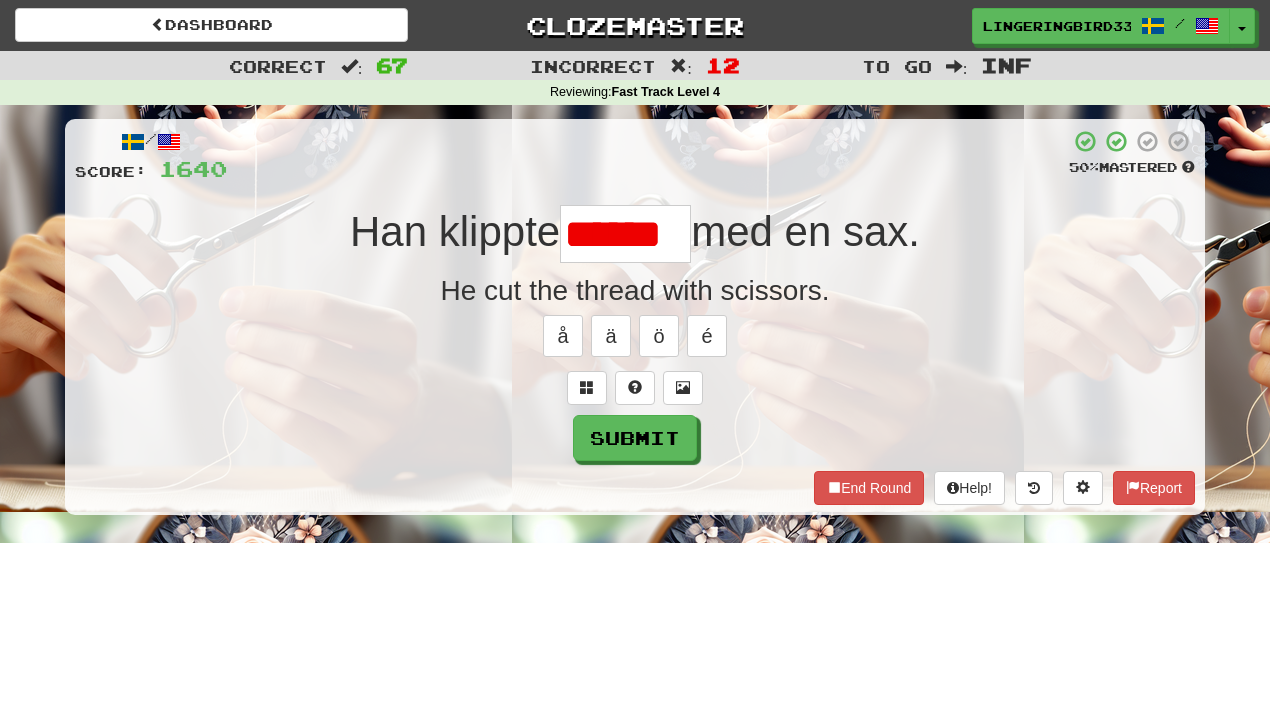 type on "******" 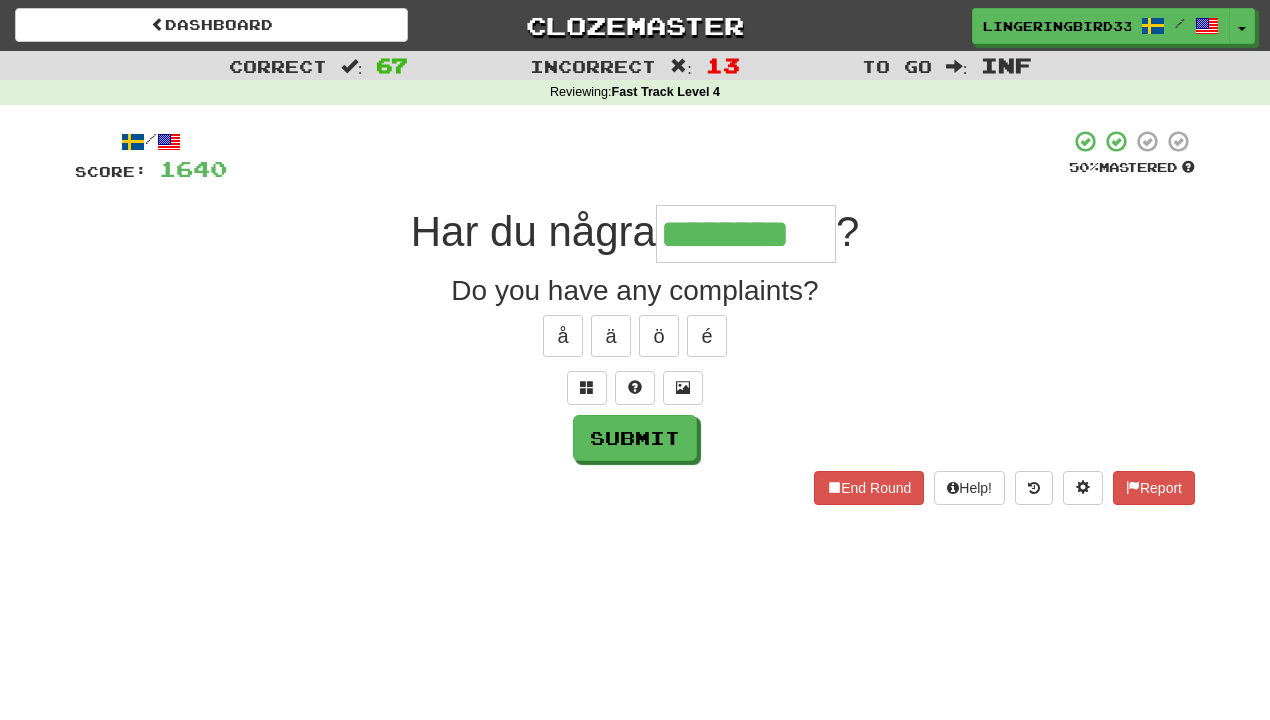 type on "********" 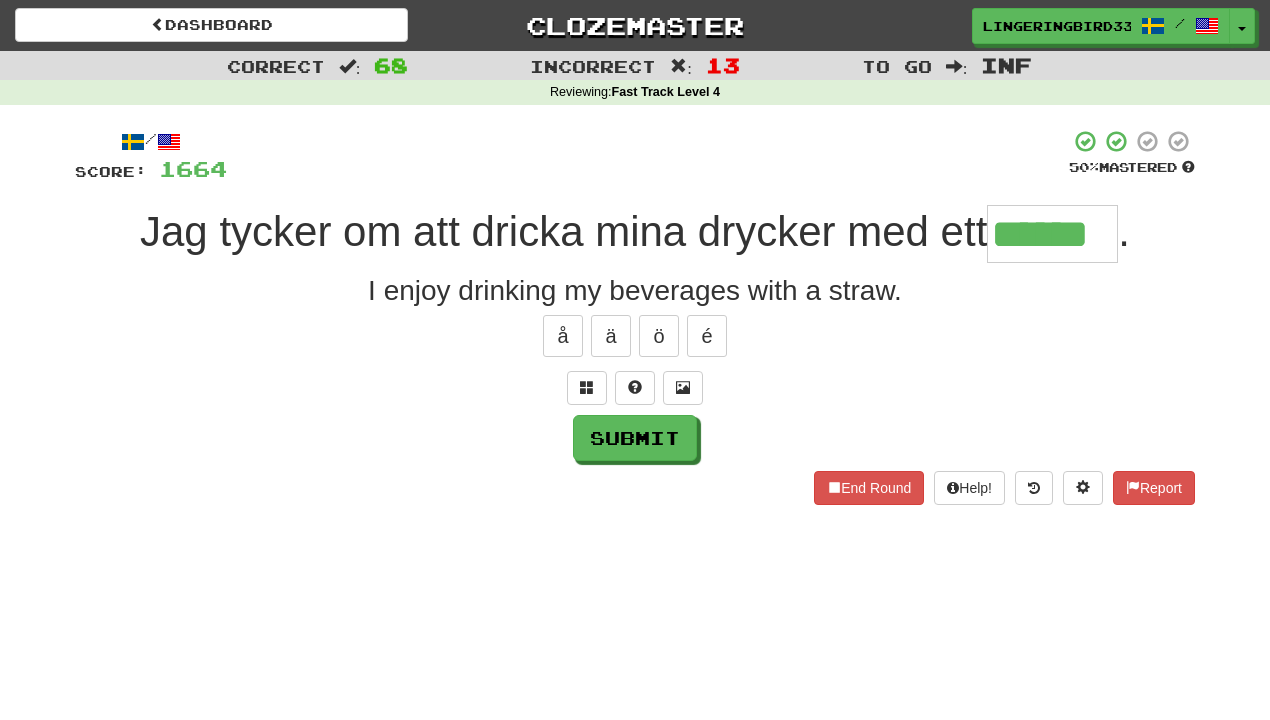 type on "******" 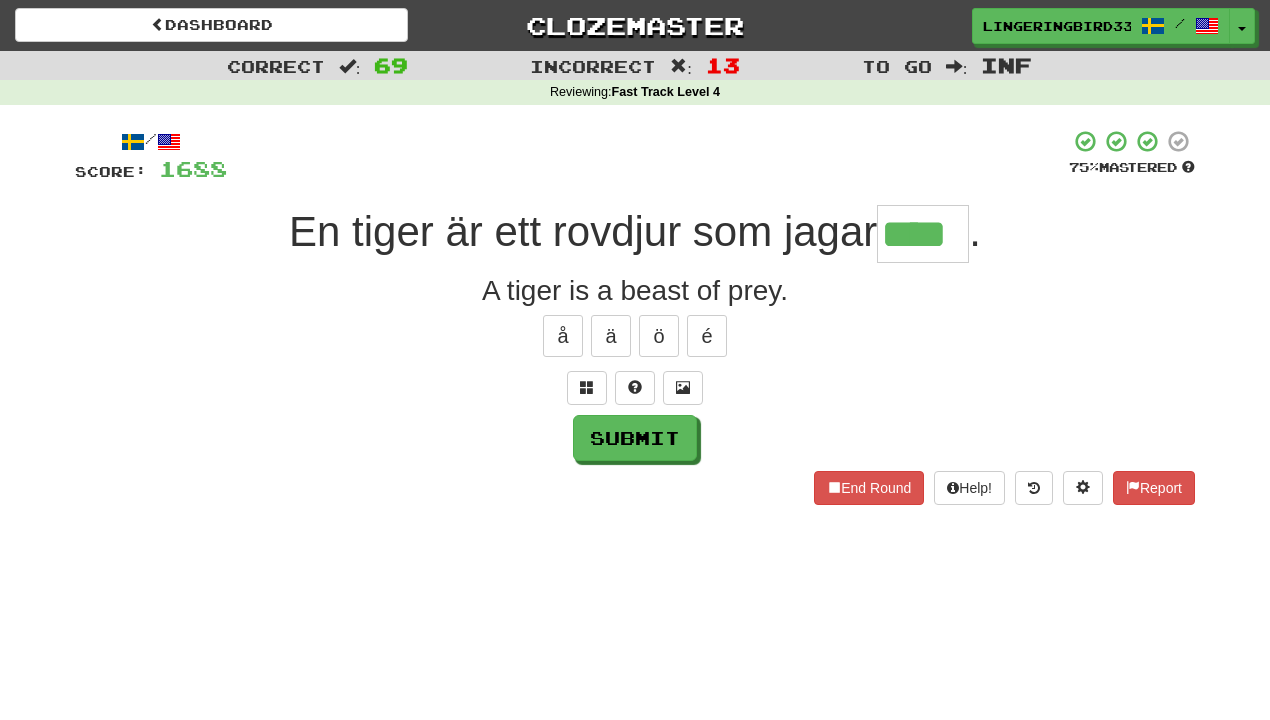 type on "****" 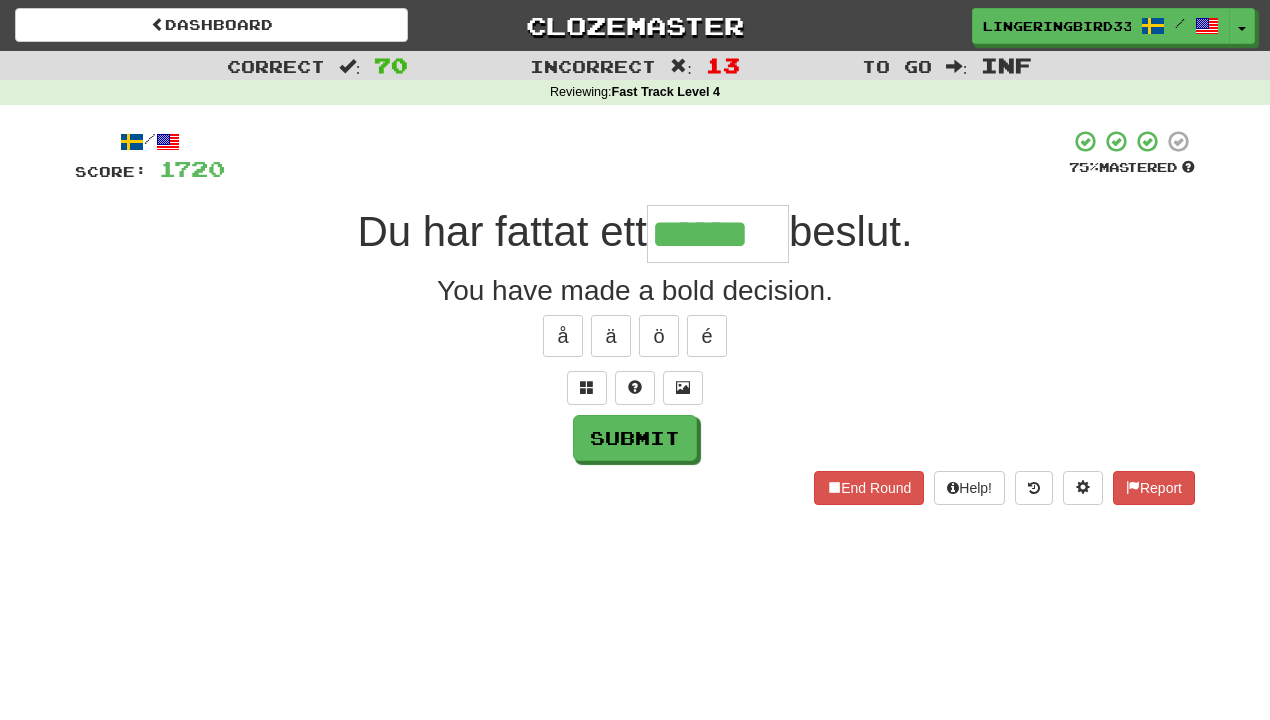 type on "******" 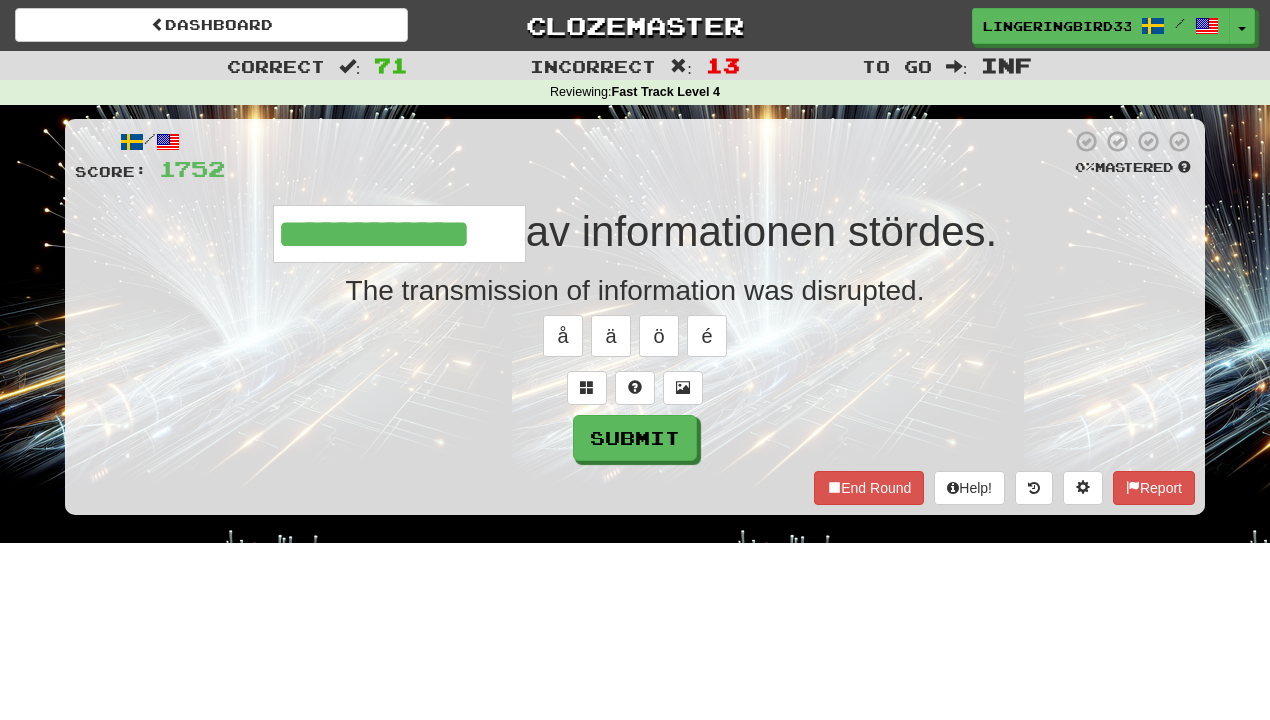 type on "**********" 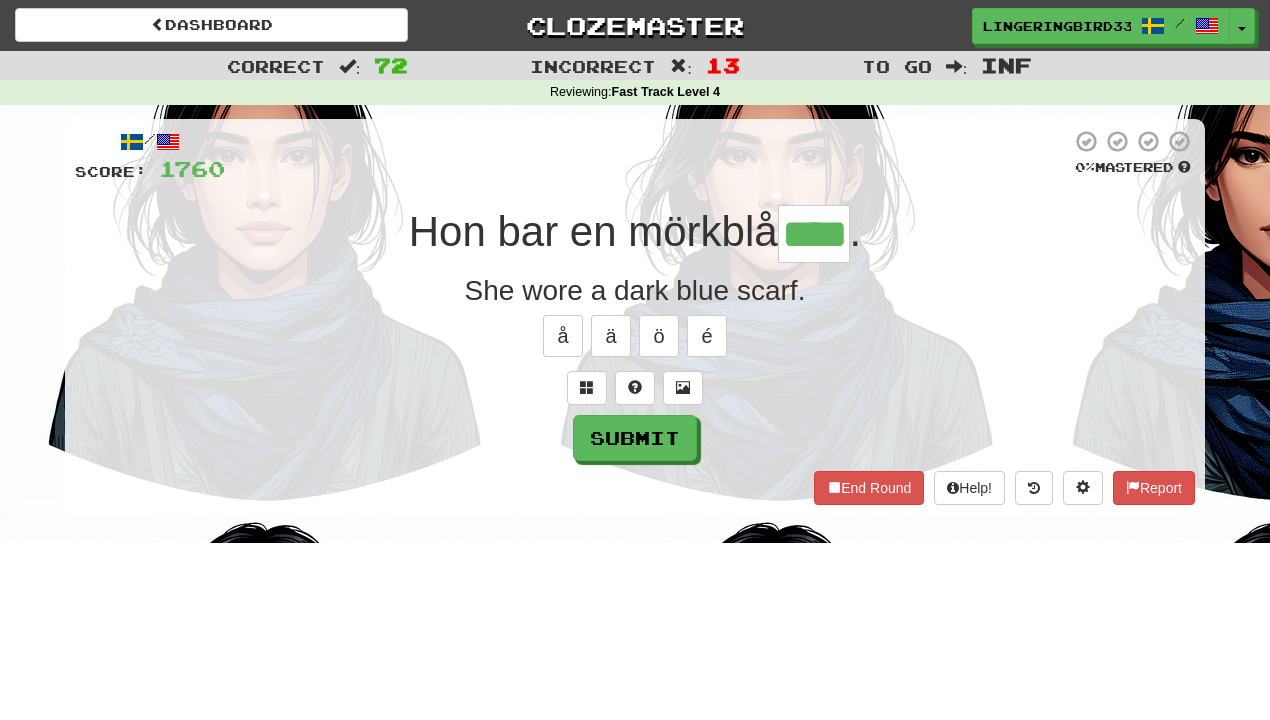 type on "****" 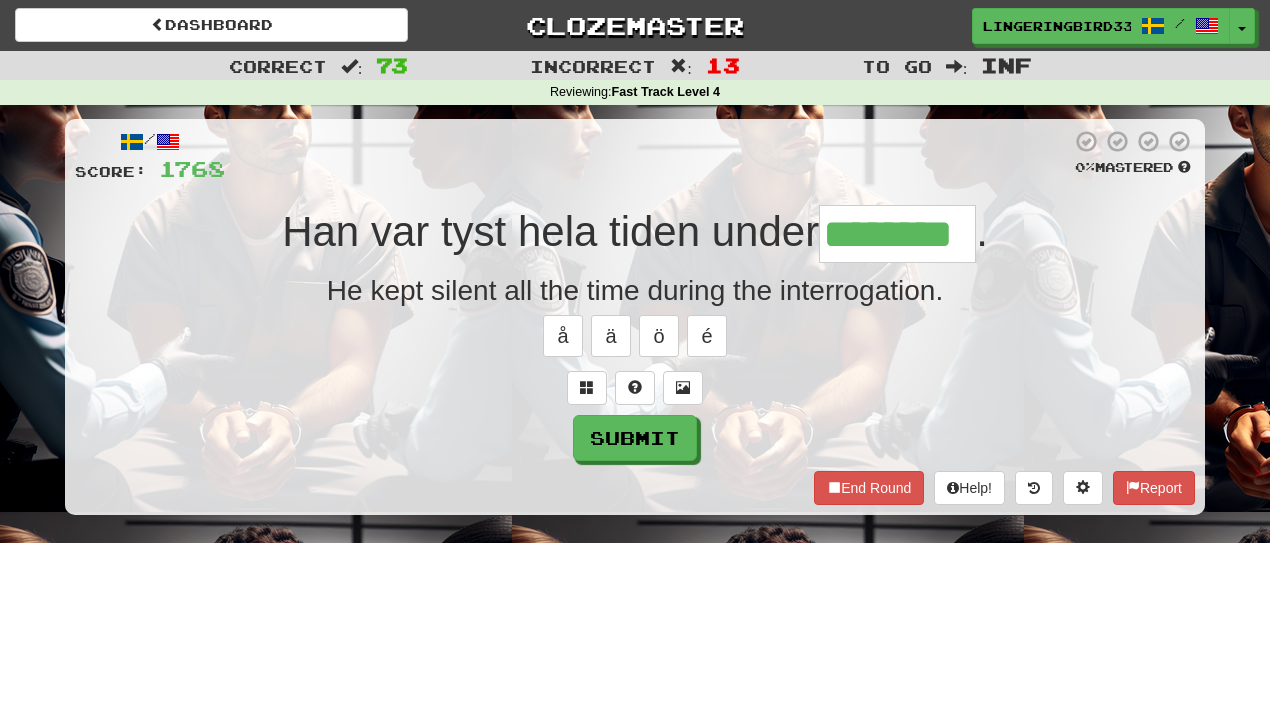 type on "********" 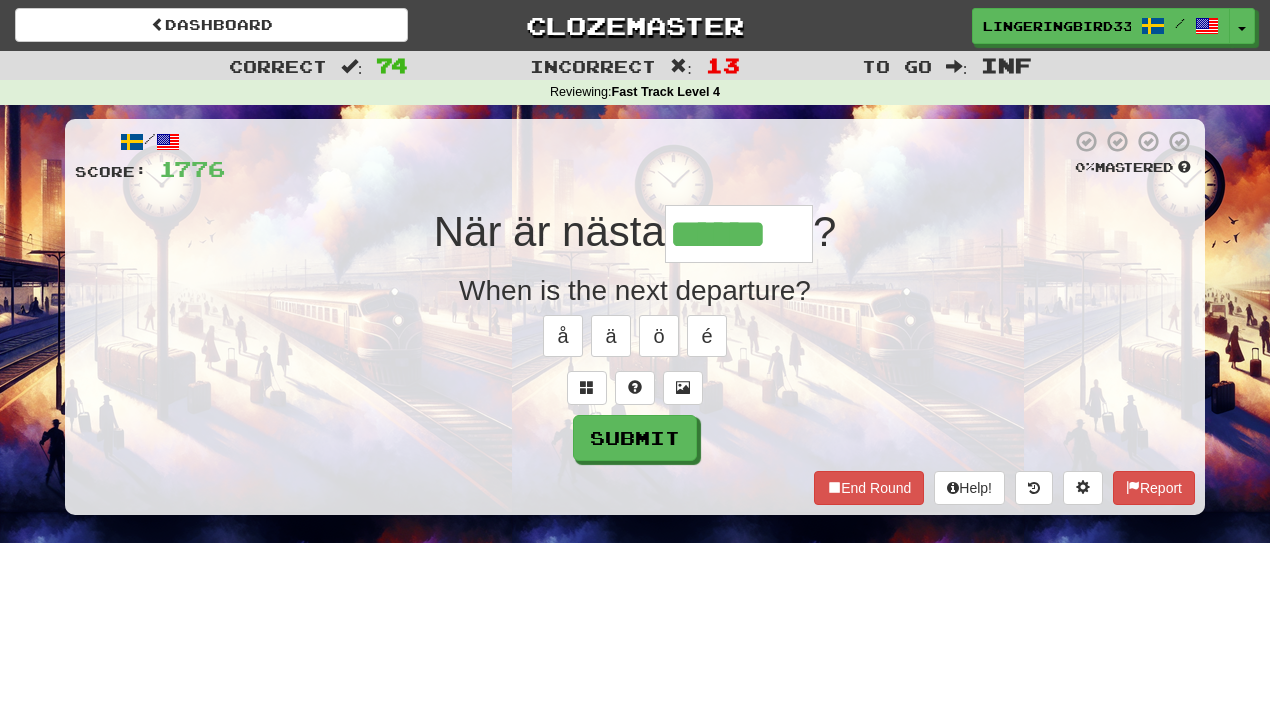 scroll, scrollTop: 0, scrollLeft: 0, axis: both 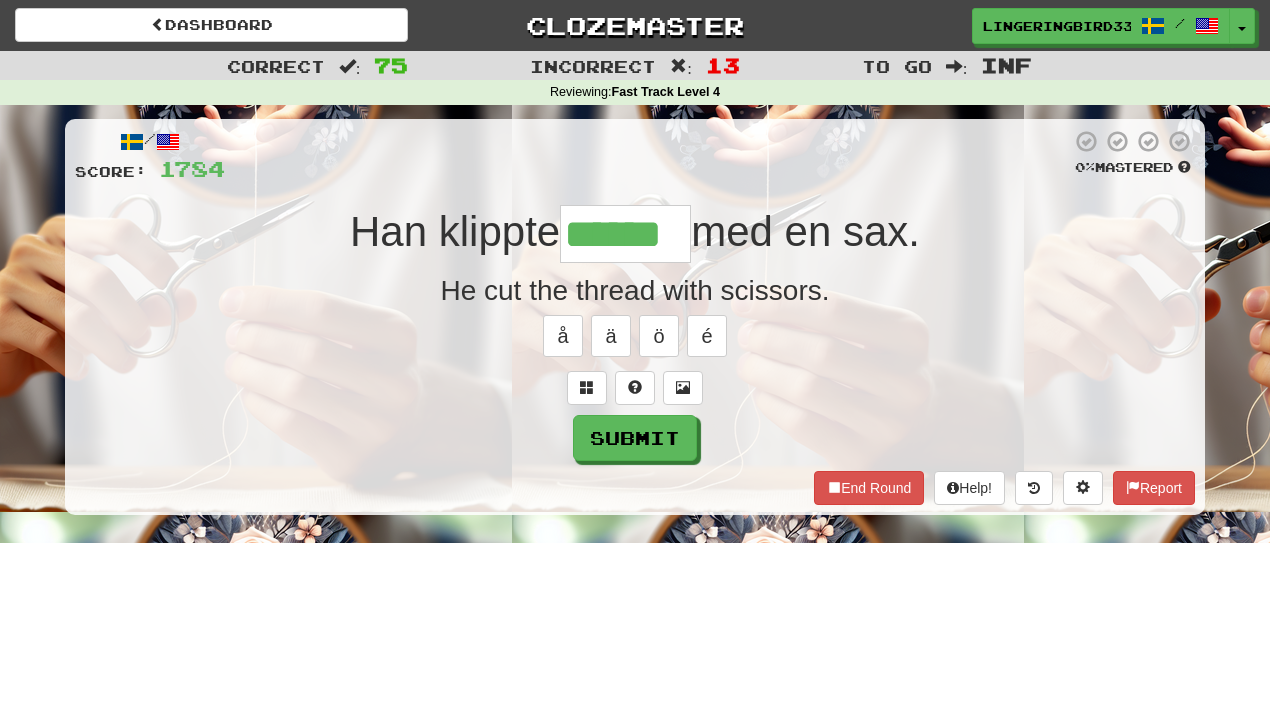 type on "******" 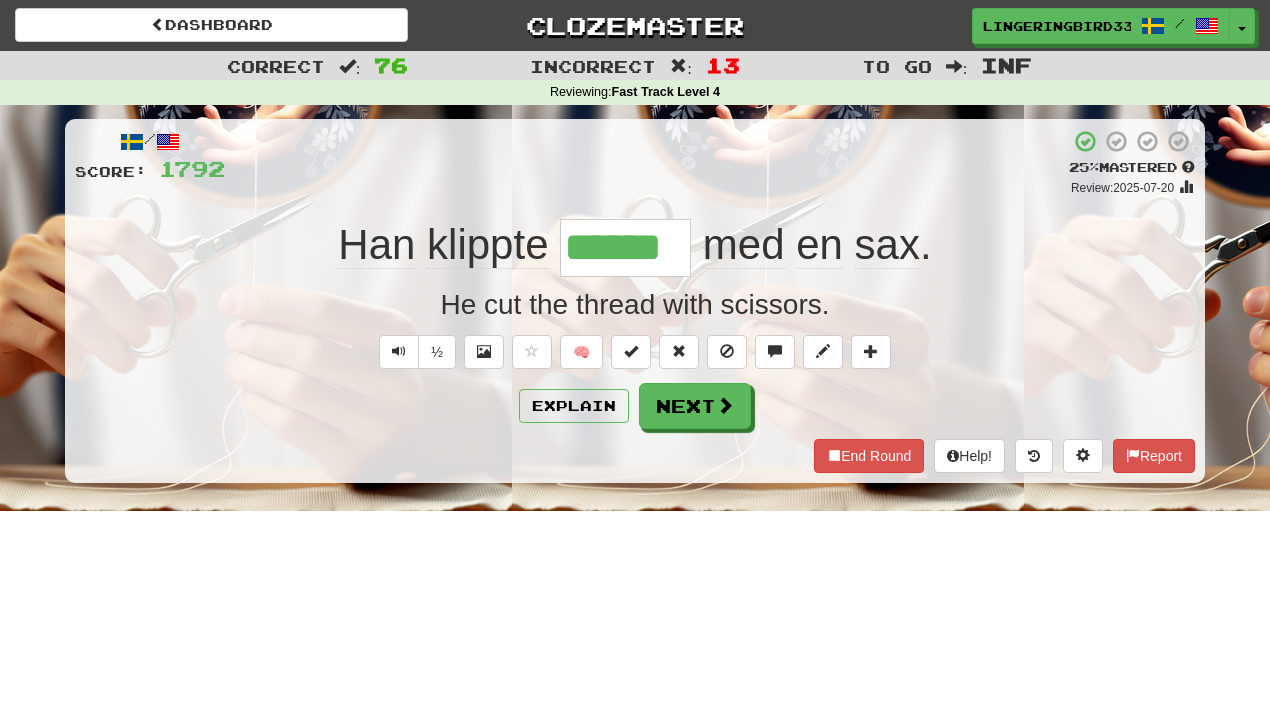 click on "******" at bounding box center (625, 248) 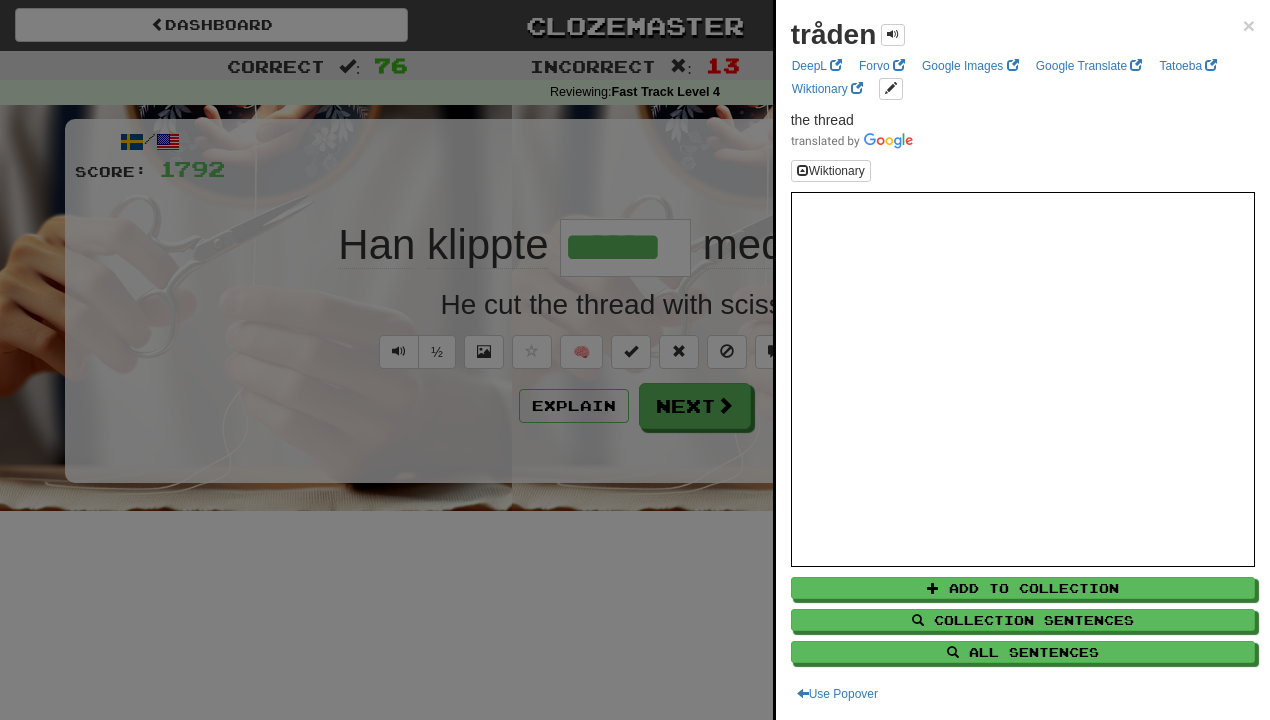click at bounding box center (635, 360) 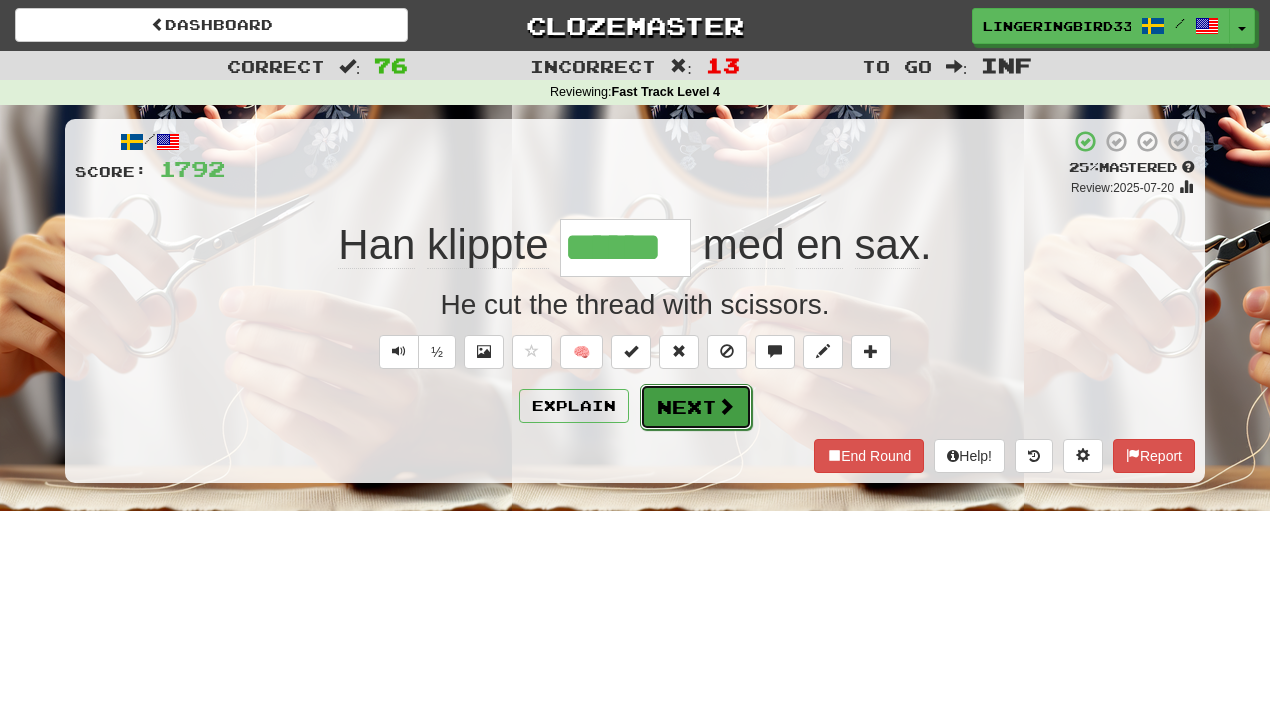 click on "Next" at bounding box center [696, 407] 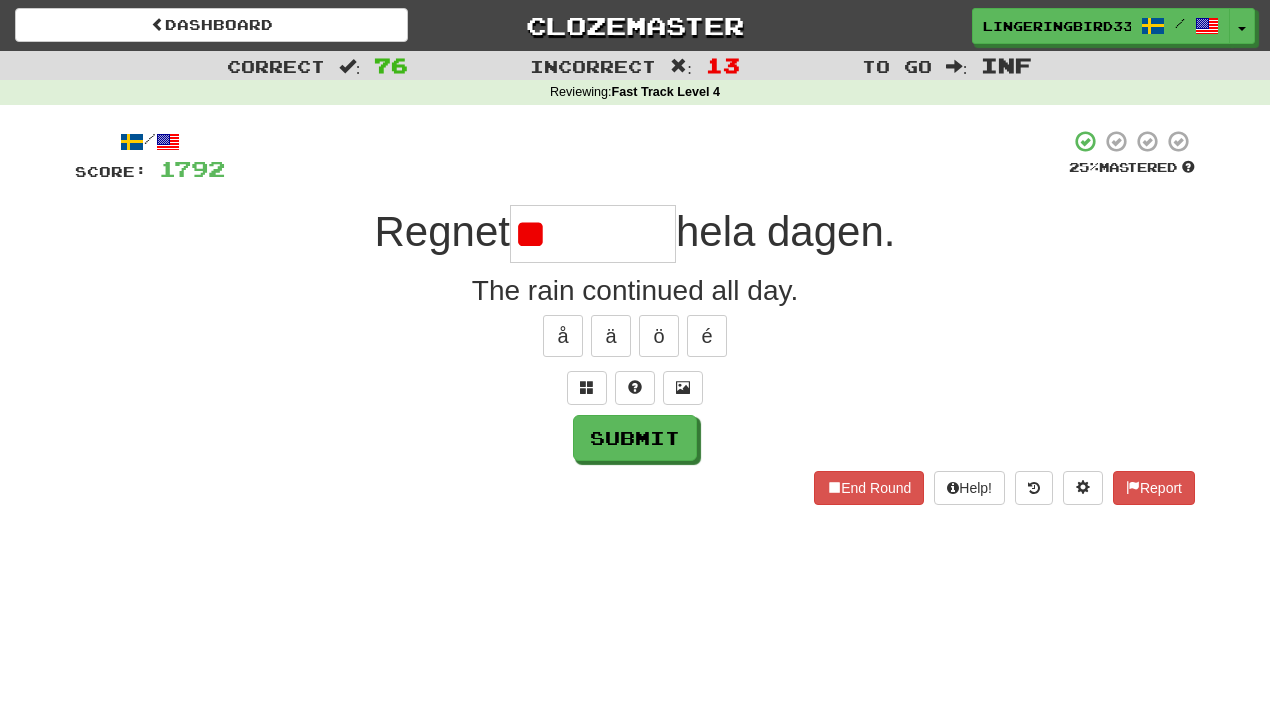 type on "*" 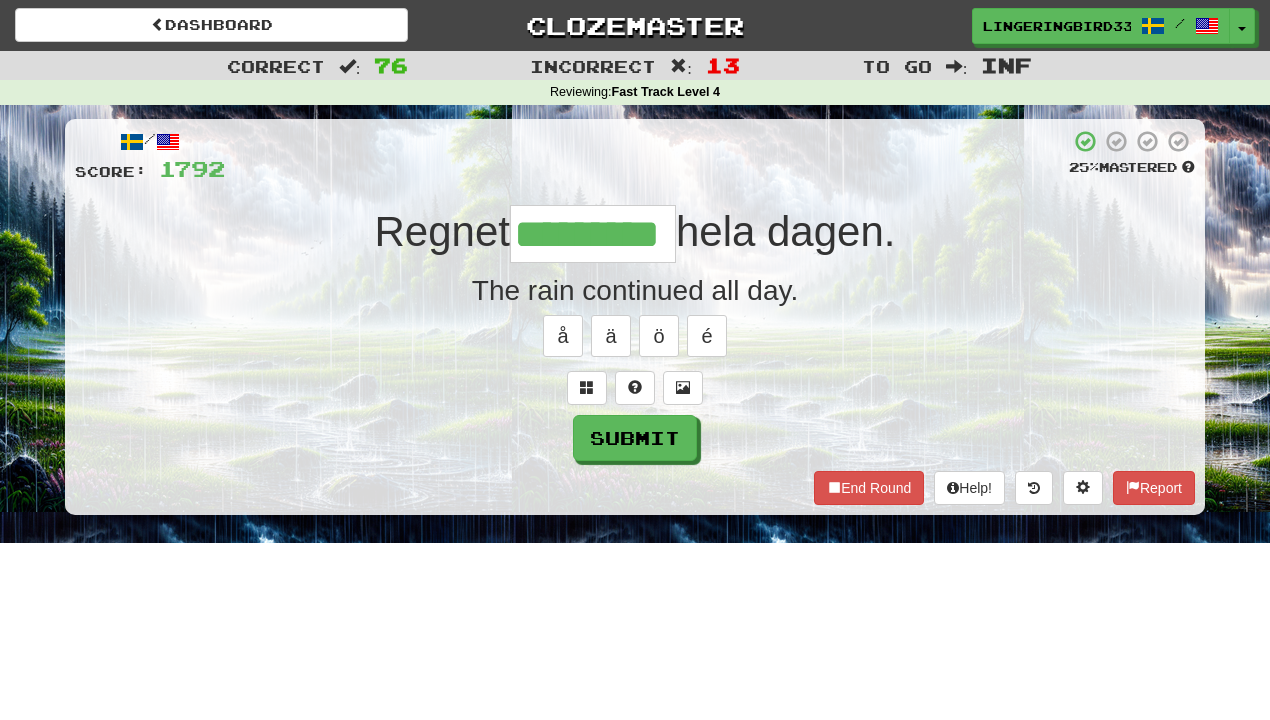 type on "*********" 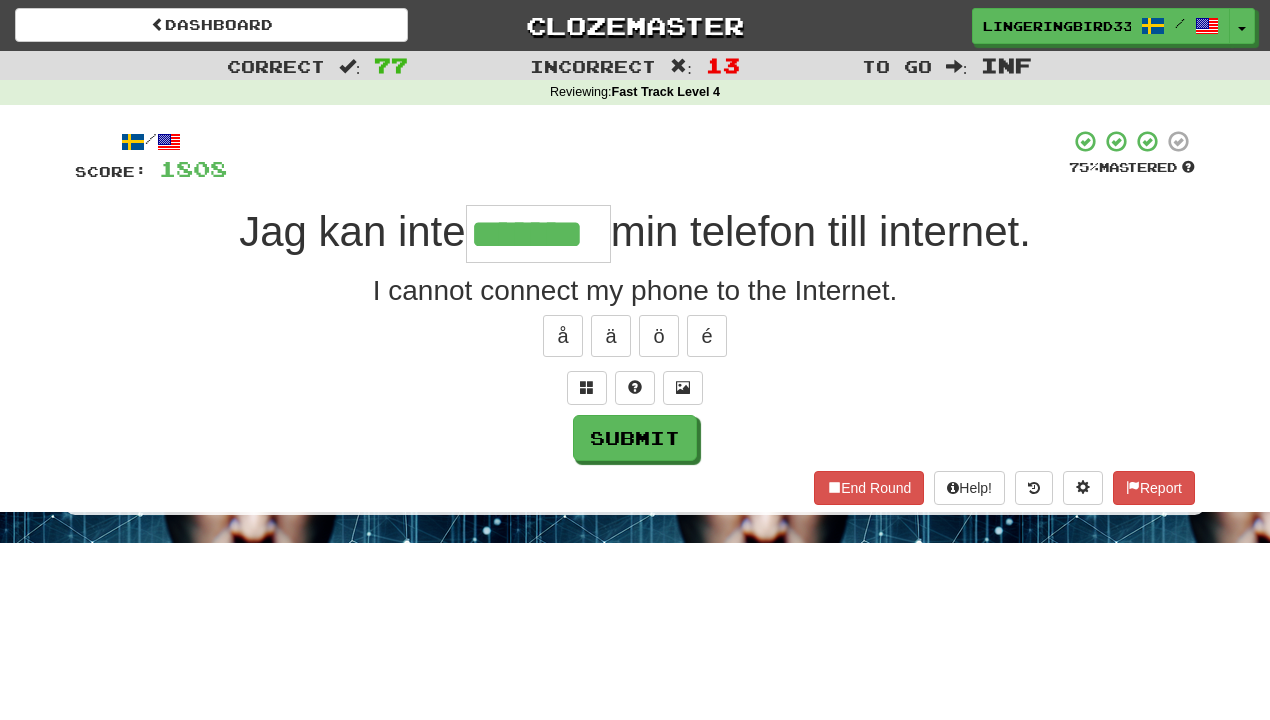 type on "*******" 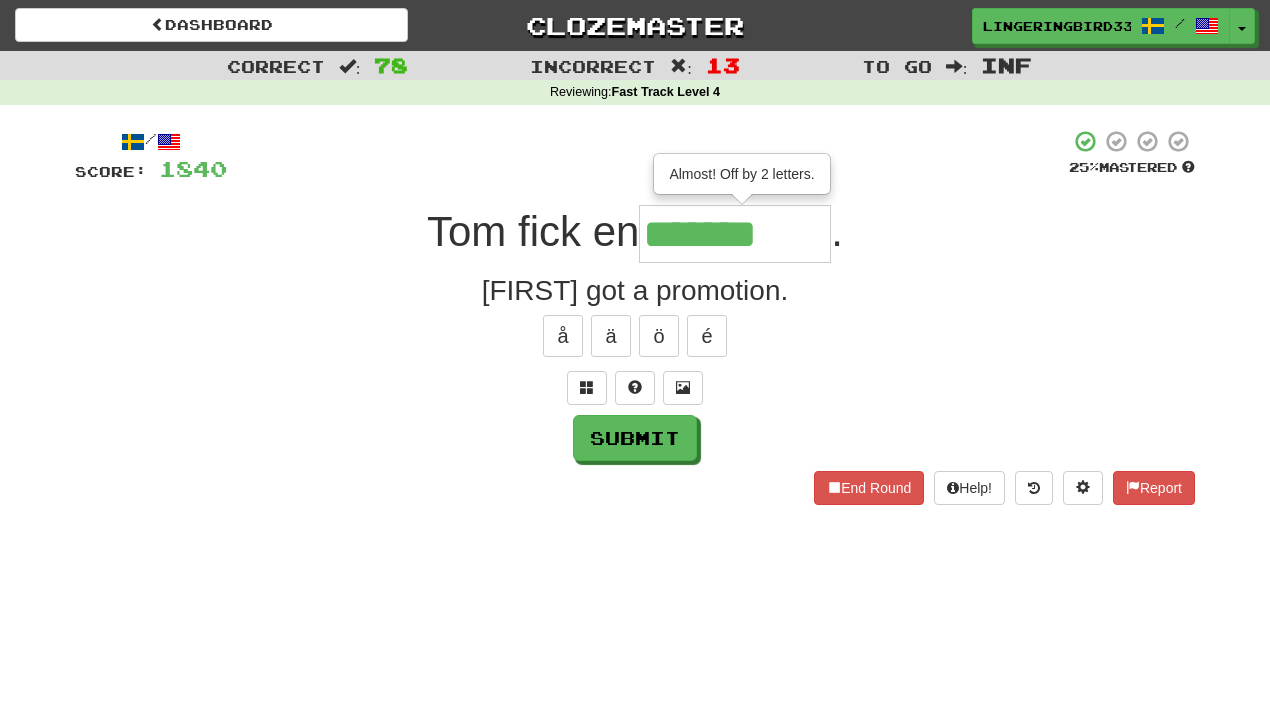 type on "*********" 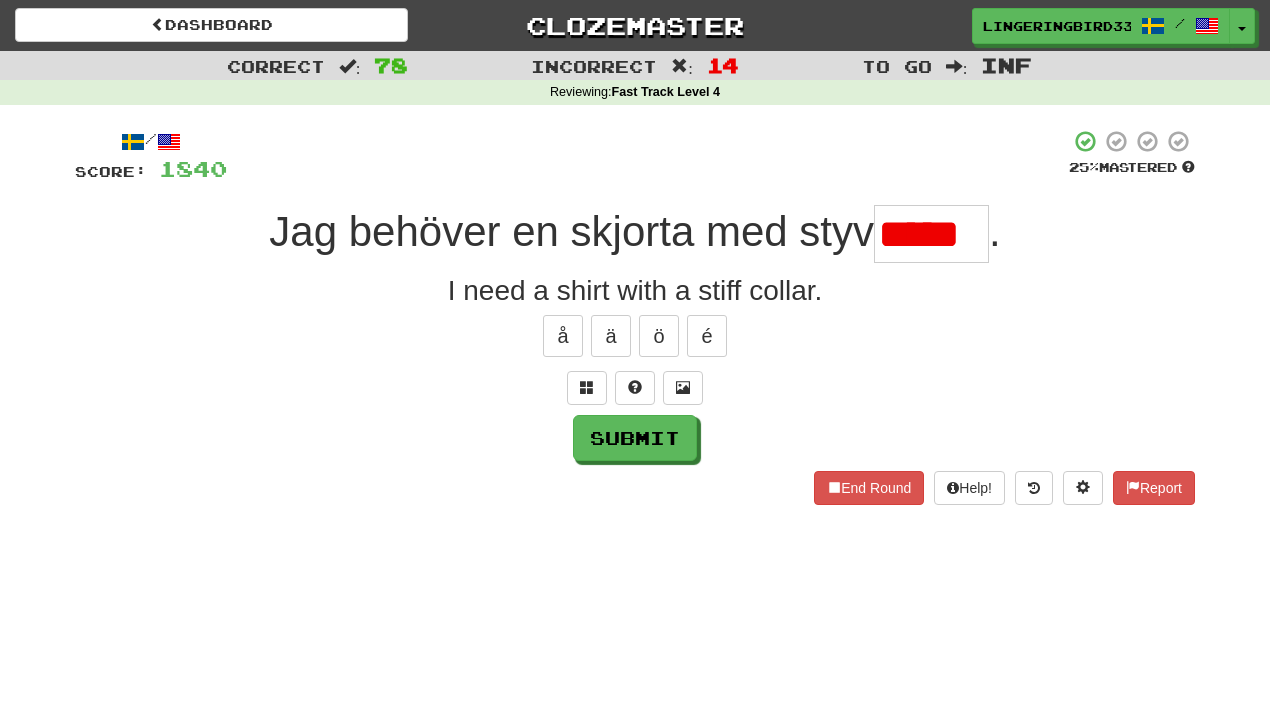 scroll, scrollTop: 0, scrollLeft: 0, axis: both 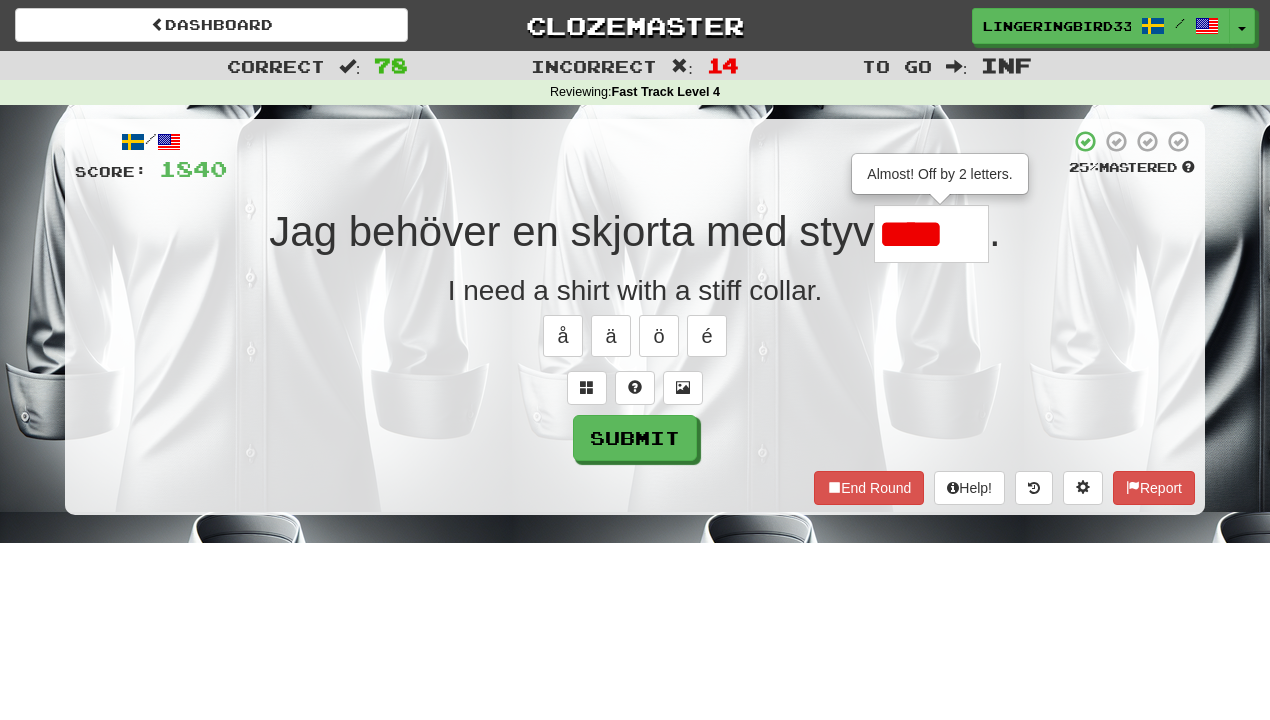 type on "*****" 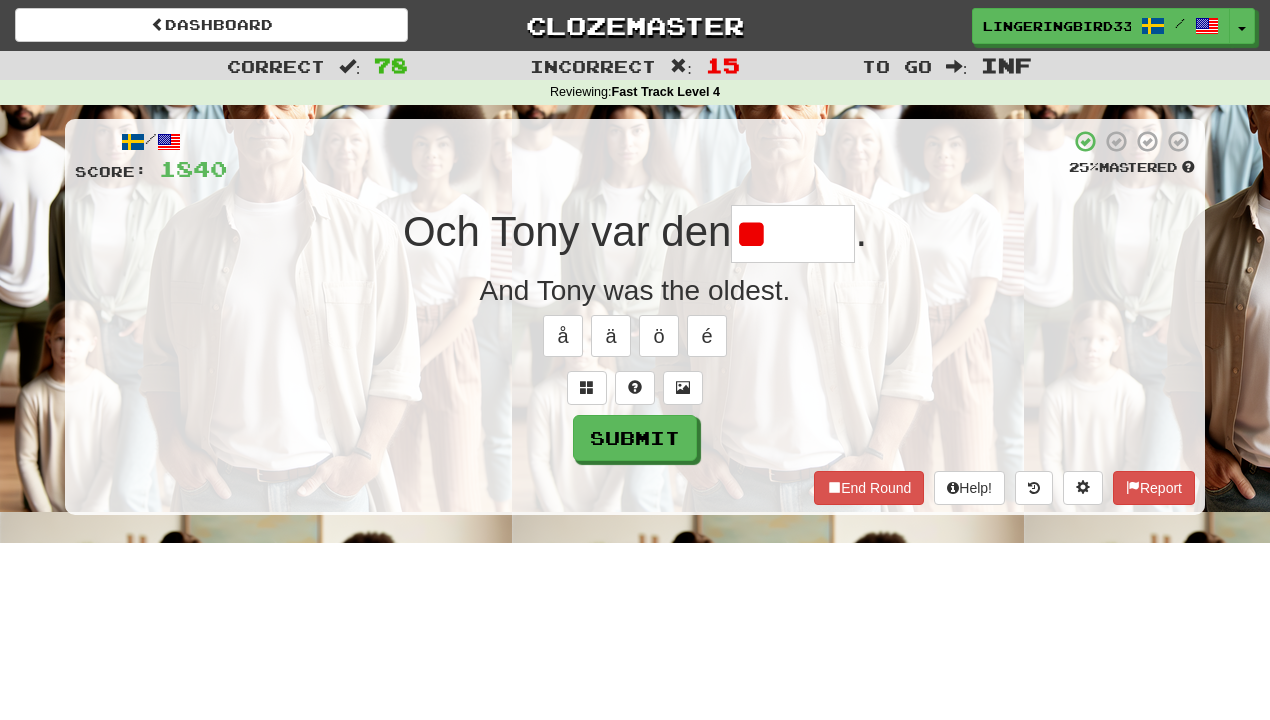 type on "*" 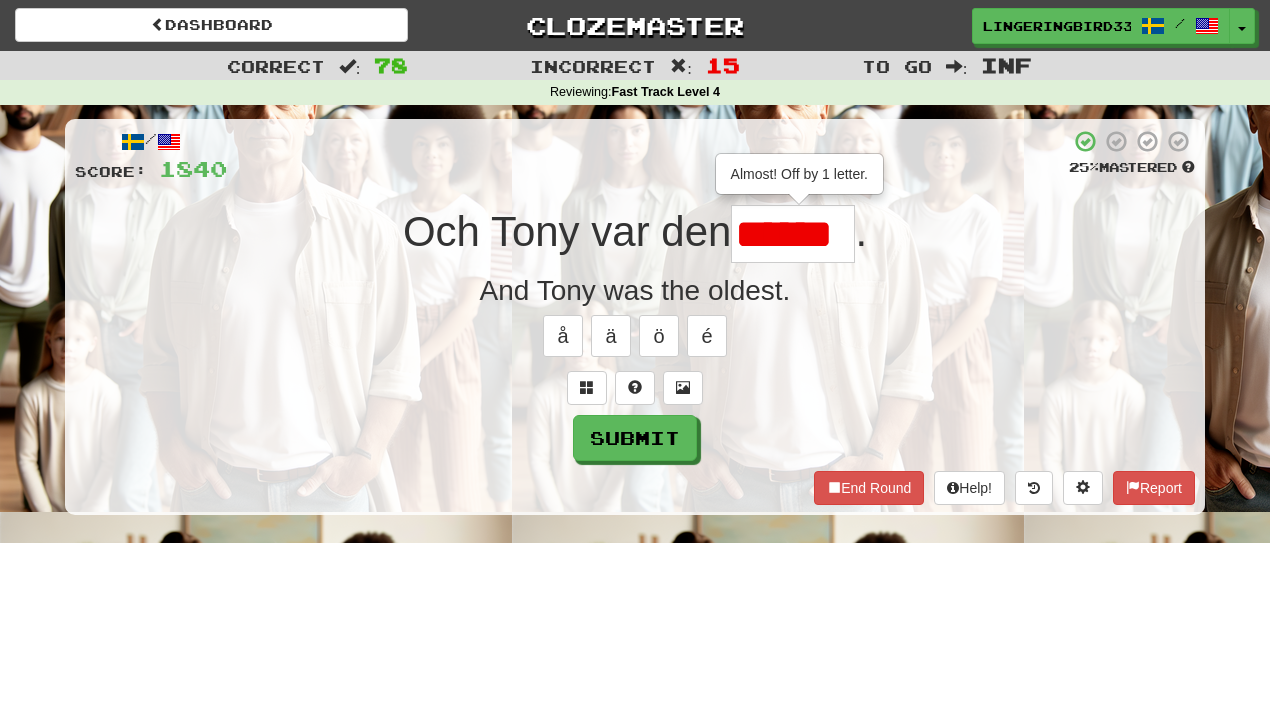 type on "******" 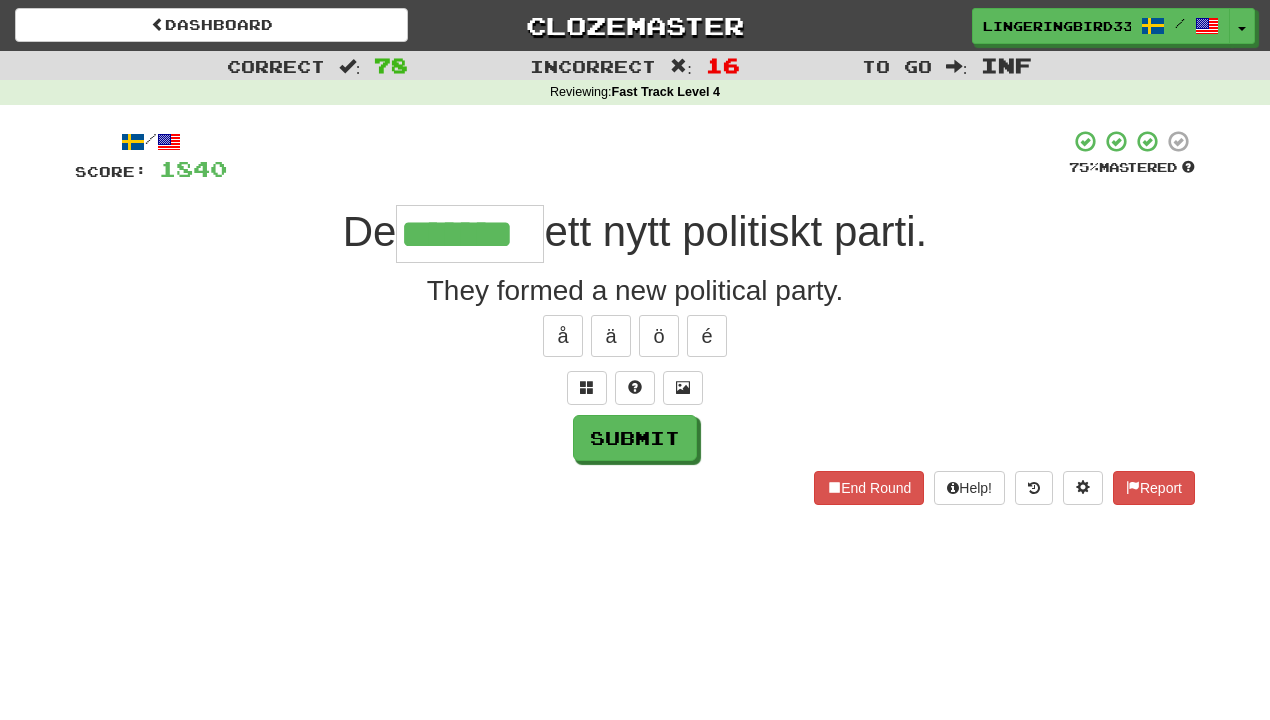 type on "*******" 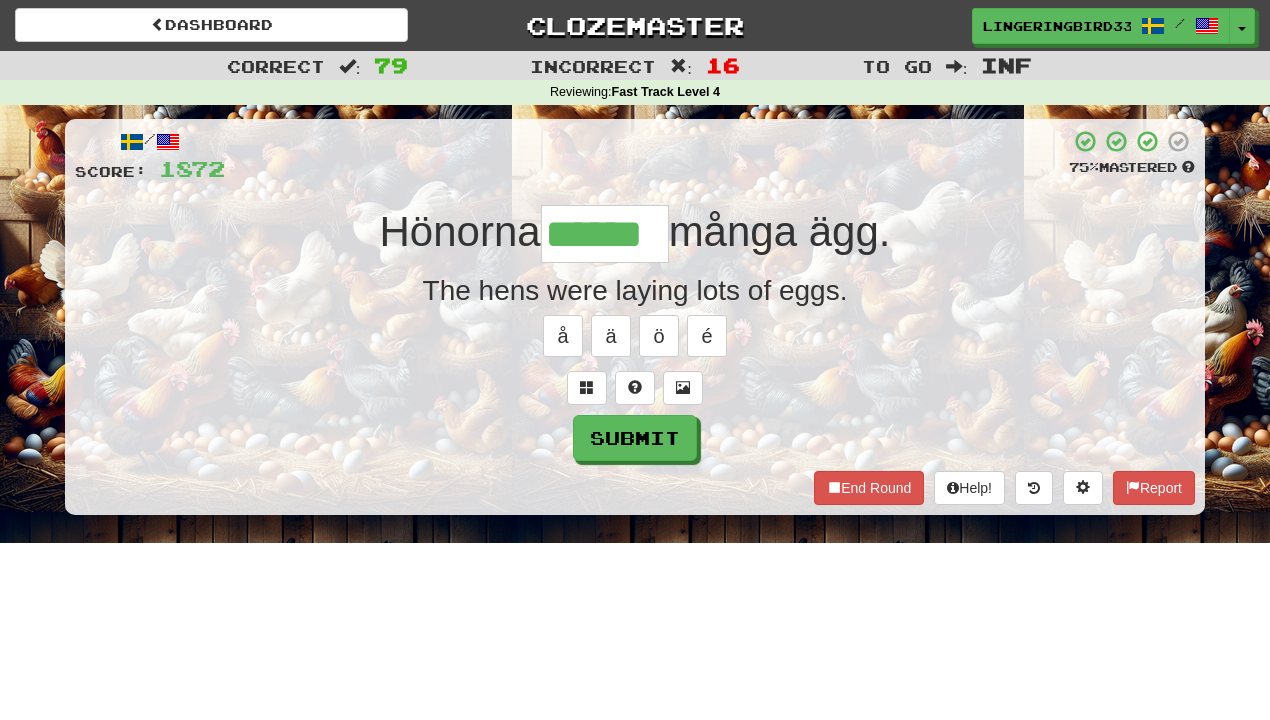 type on "******" 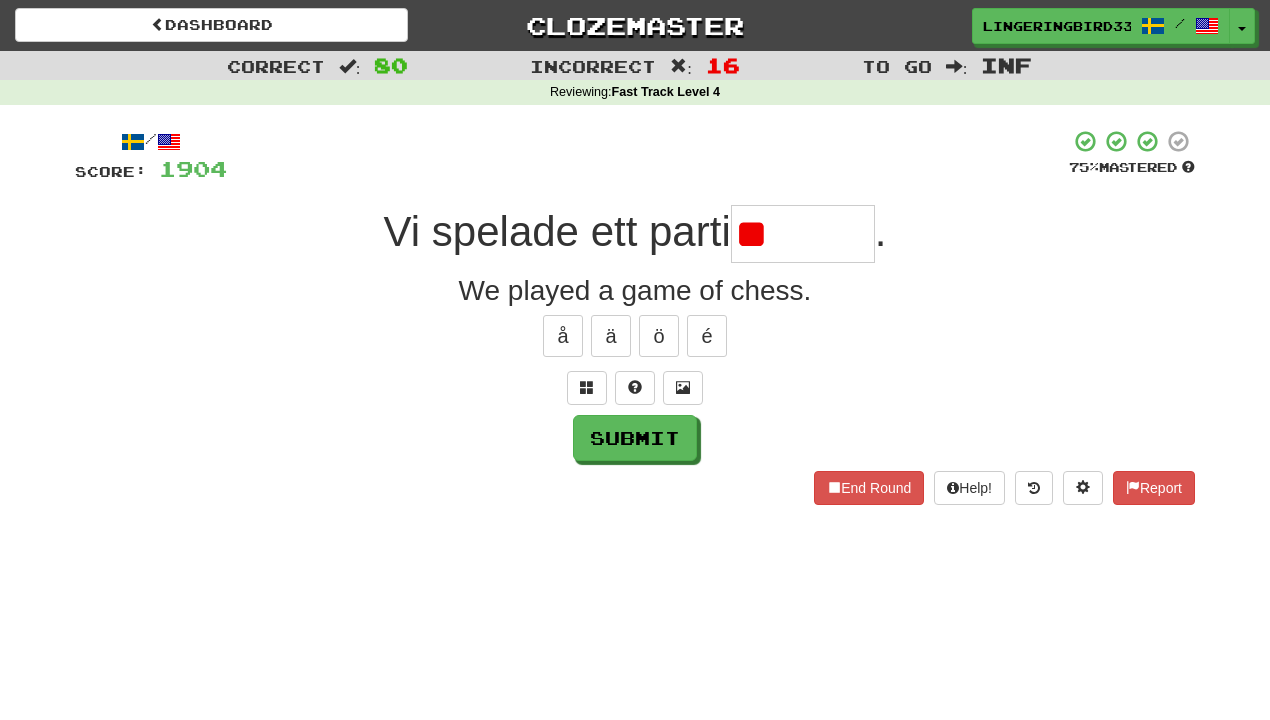 type on "*" 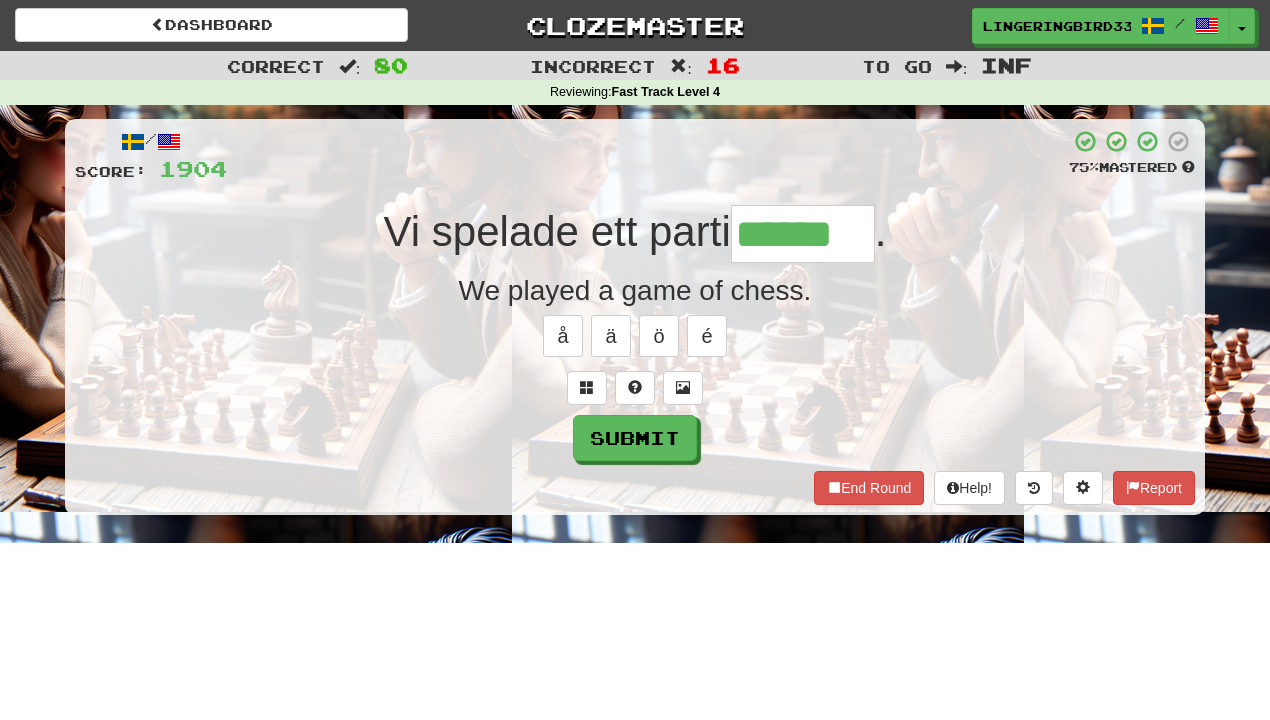 type on "******" 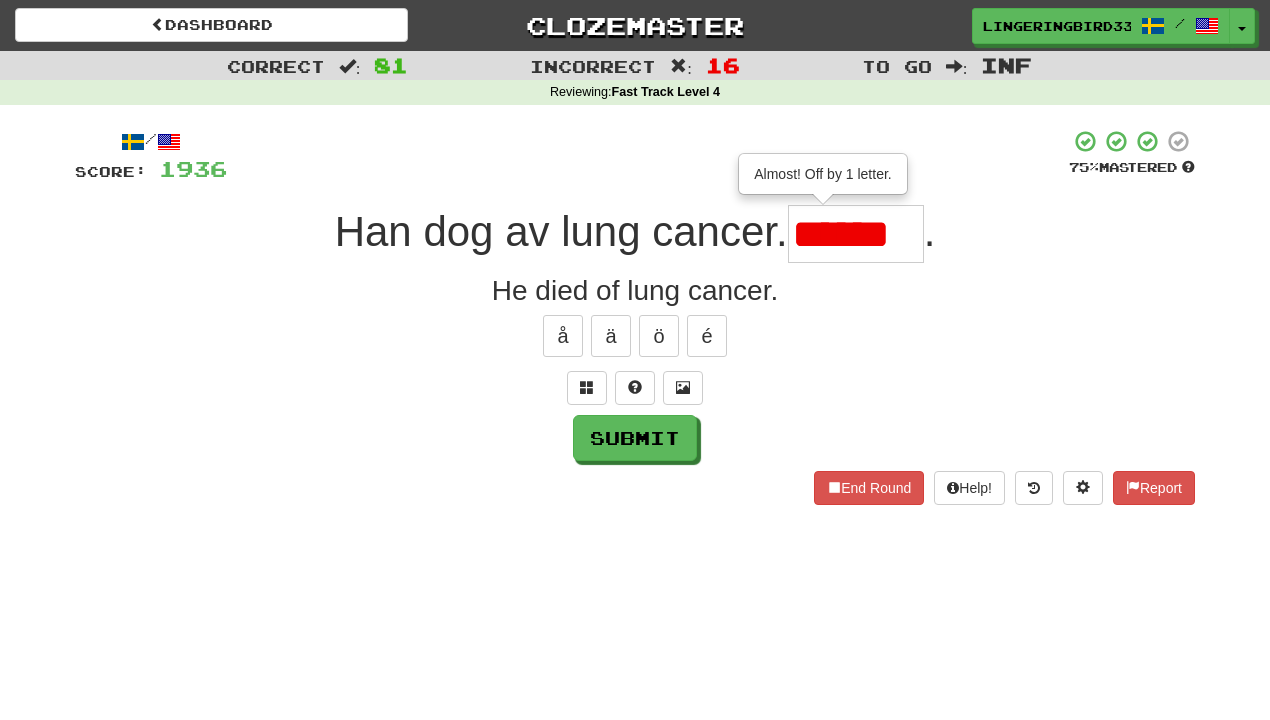 type on "******" 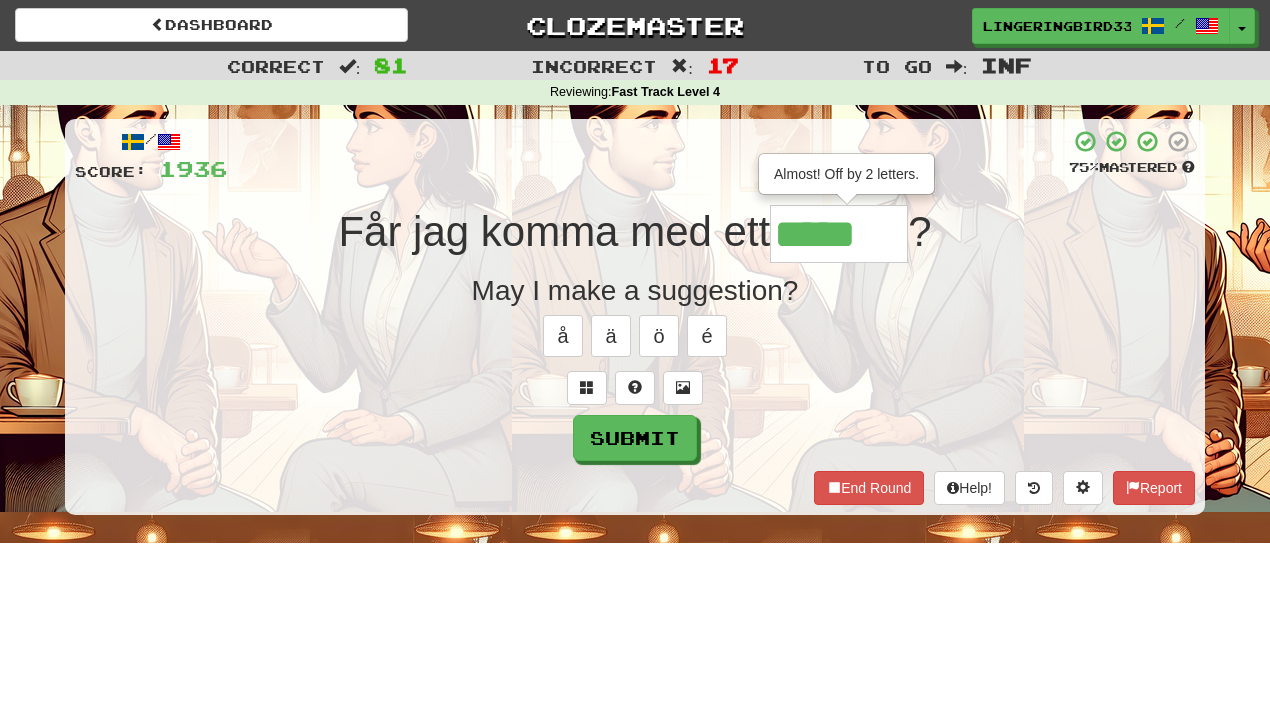type on "*******" 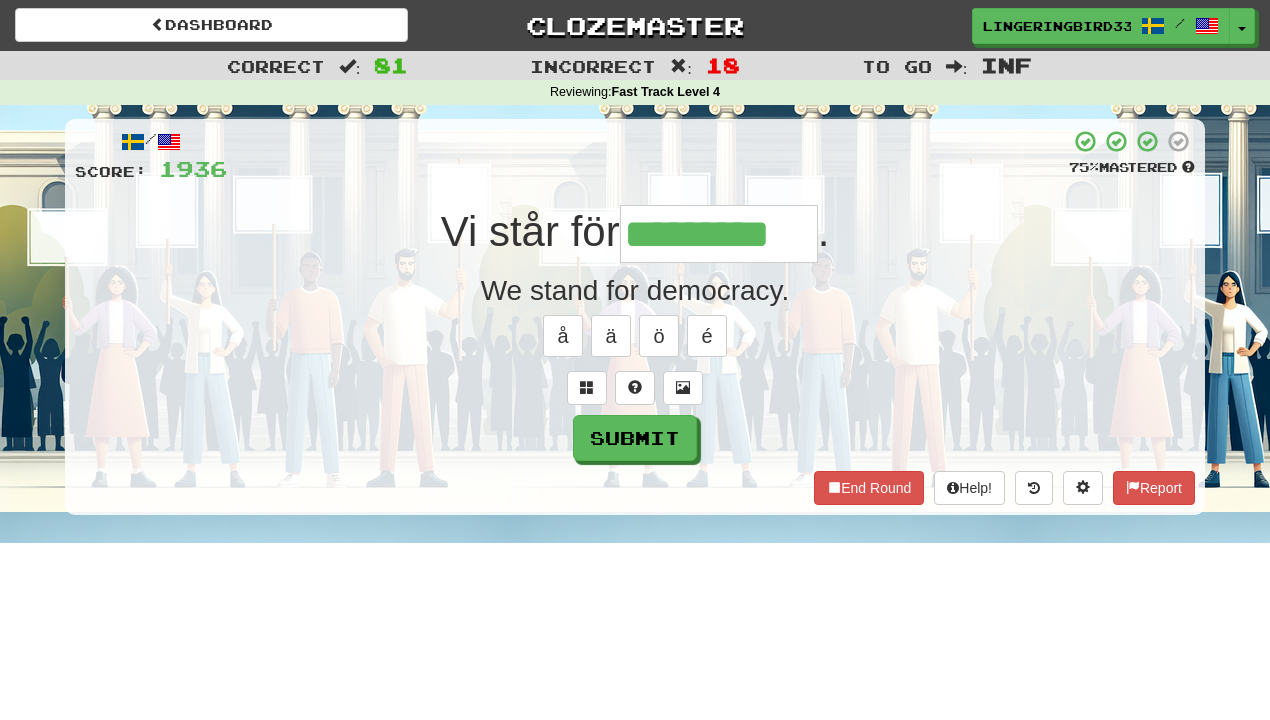 type on "*********" 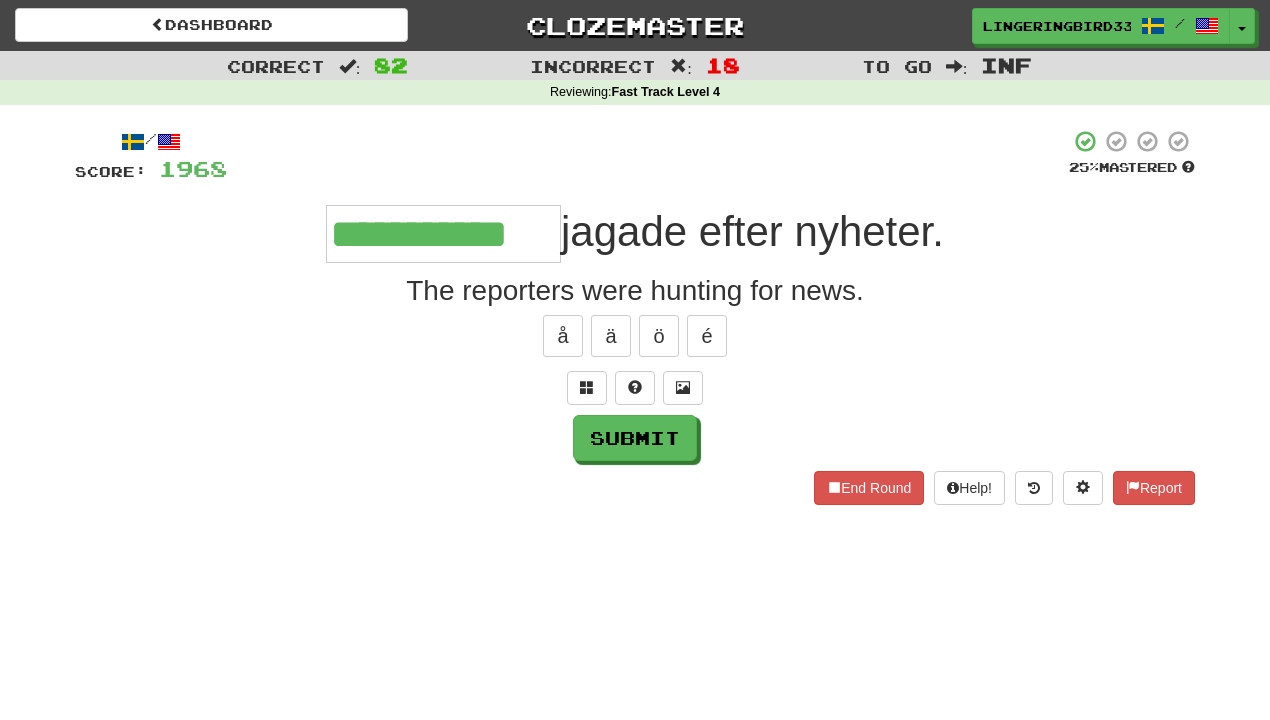 type on "**********" 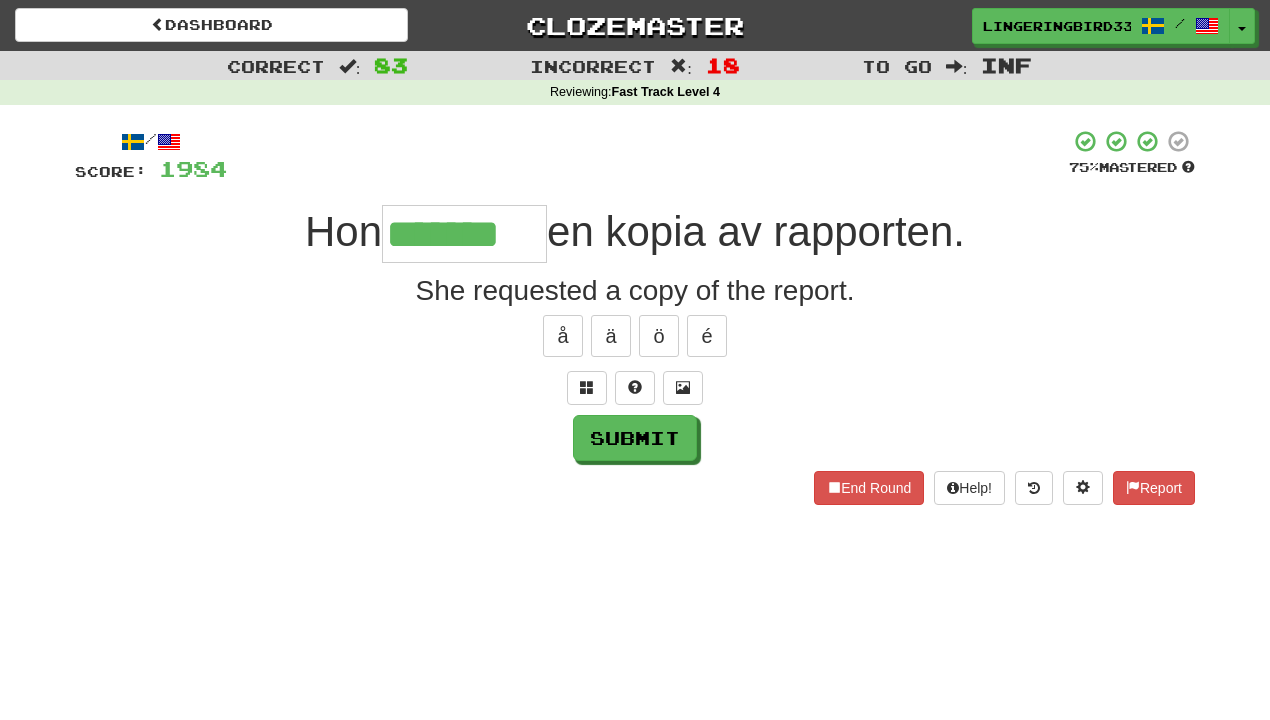 type on "*******" 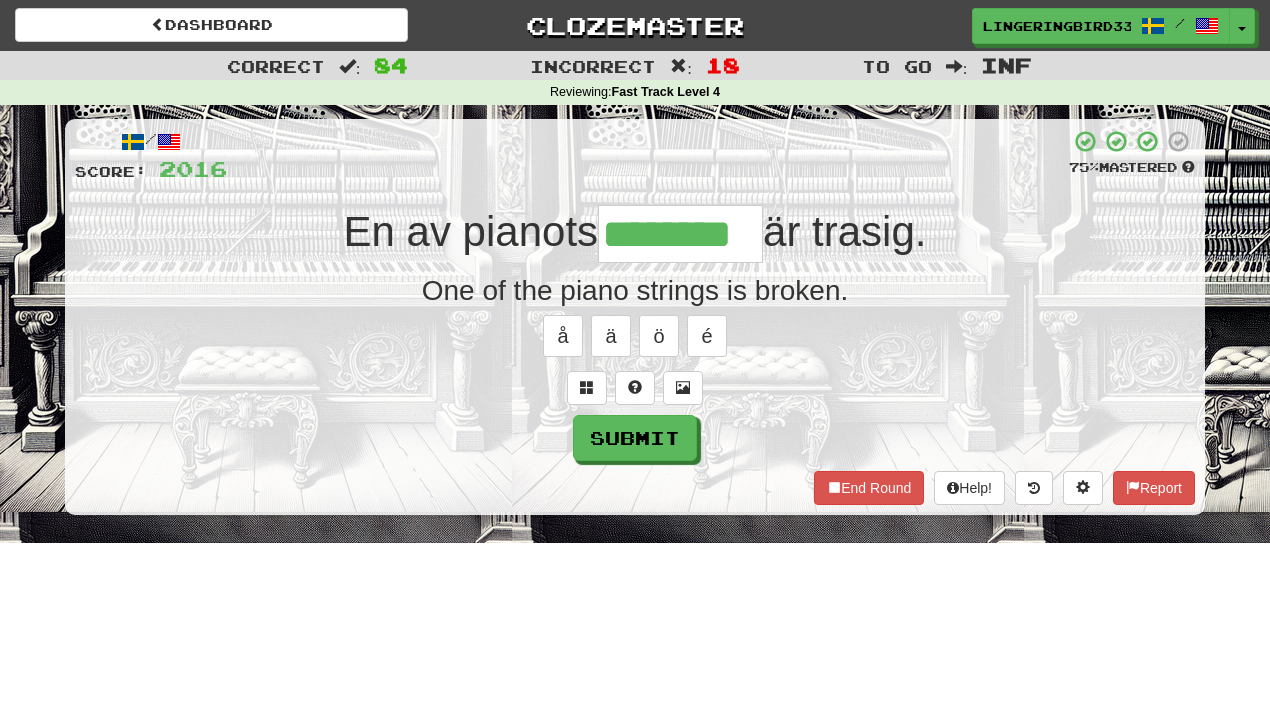 type on "********" 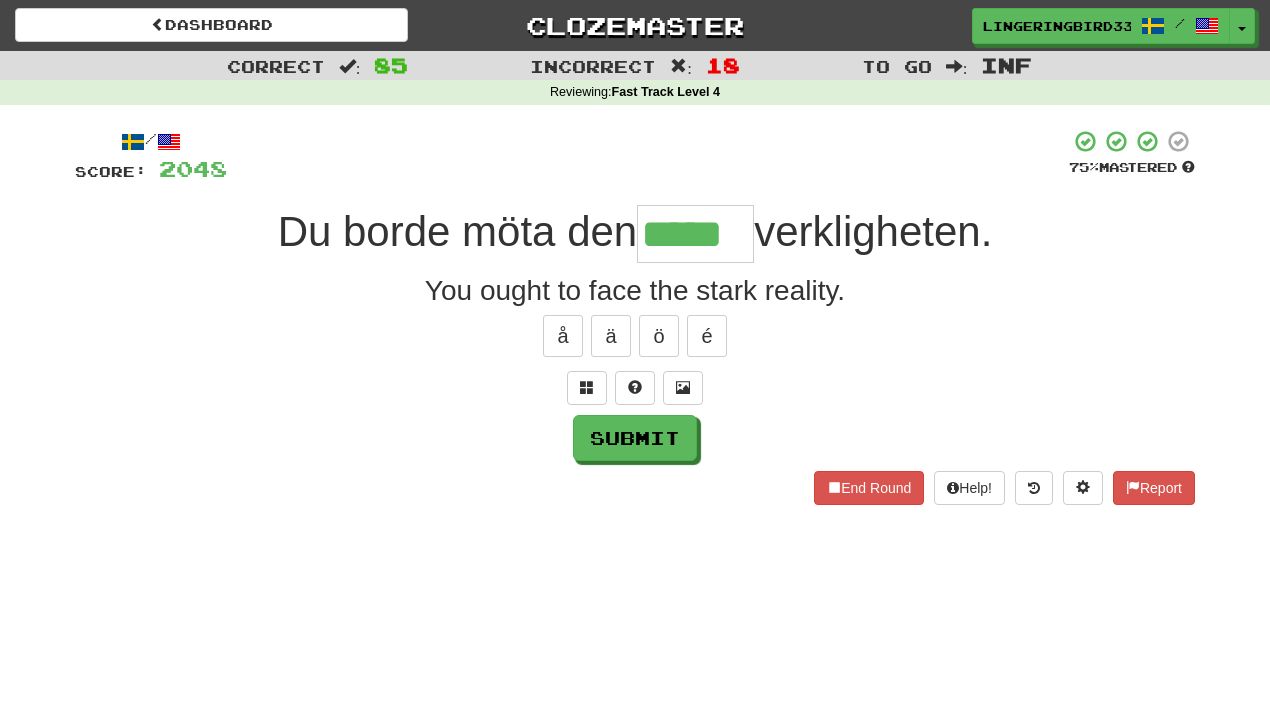 type on "*****" 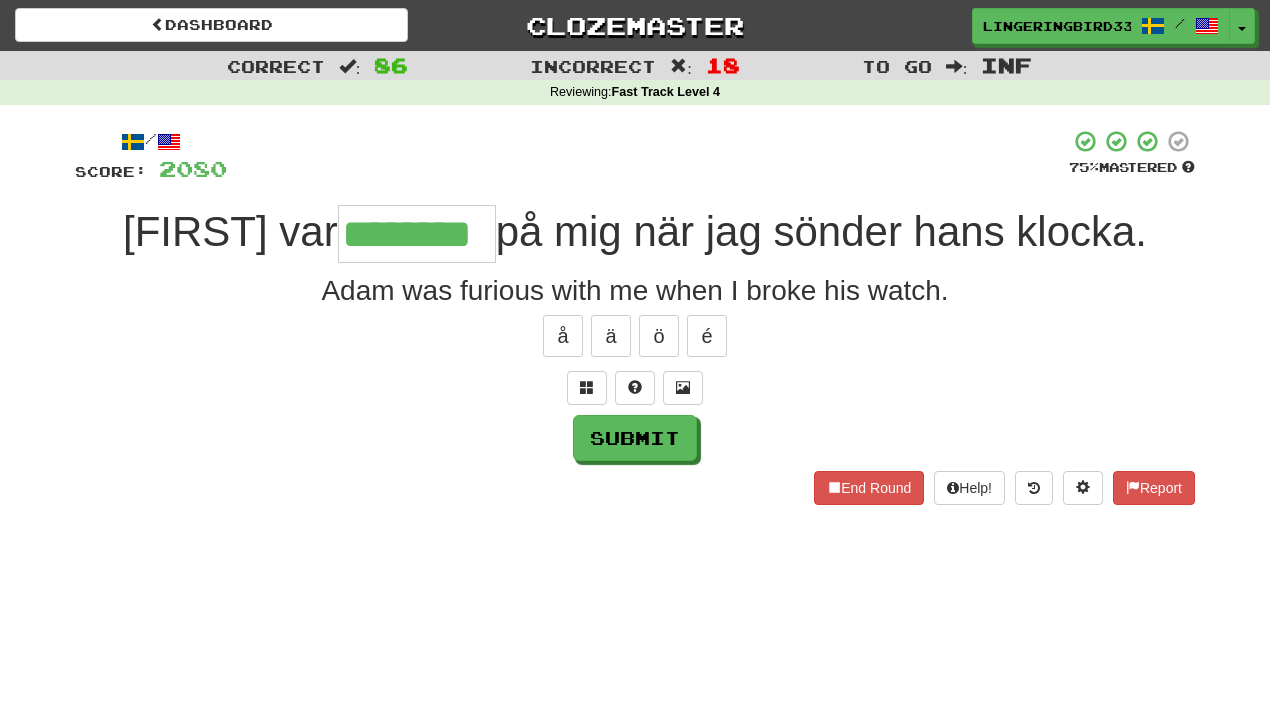 type on "********" 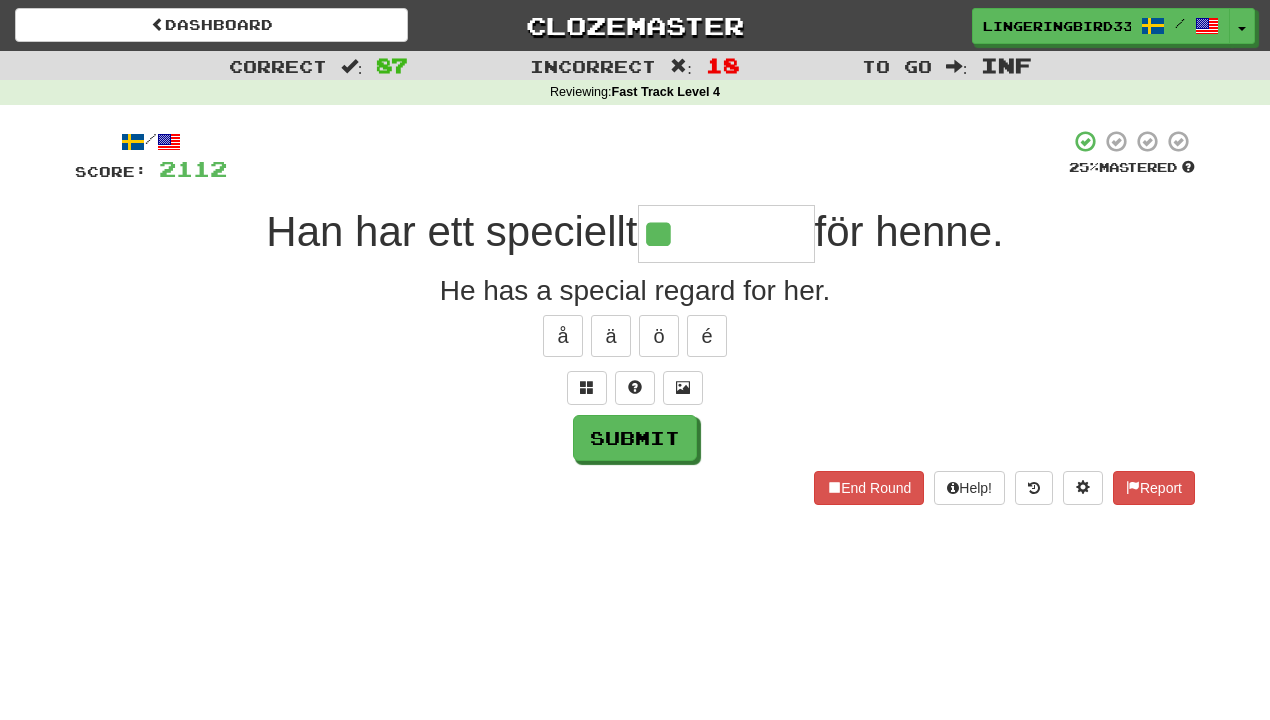type on "******" 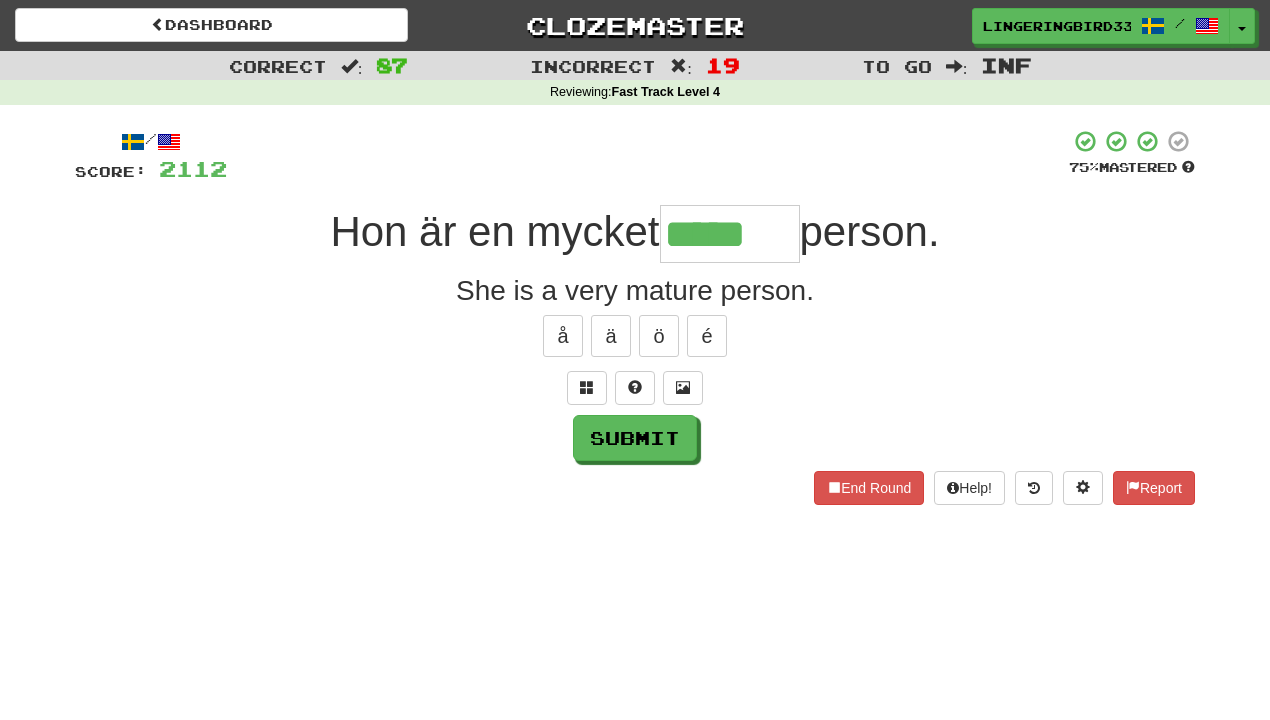 type on "*****" 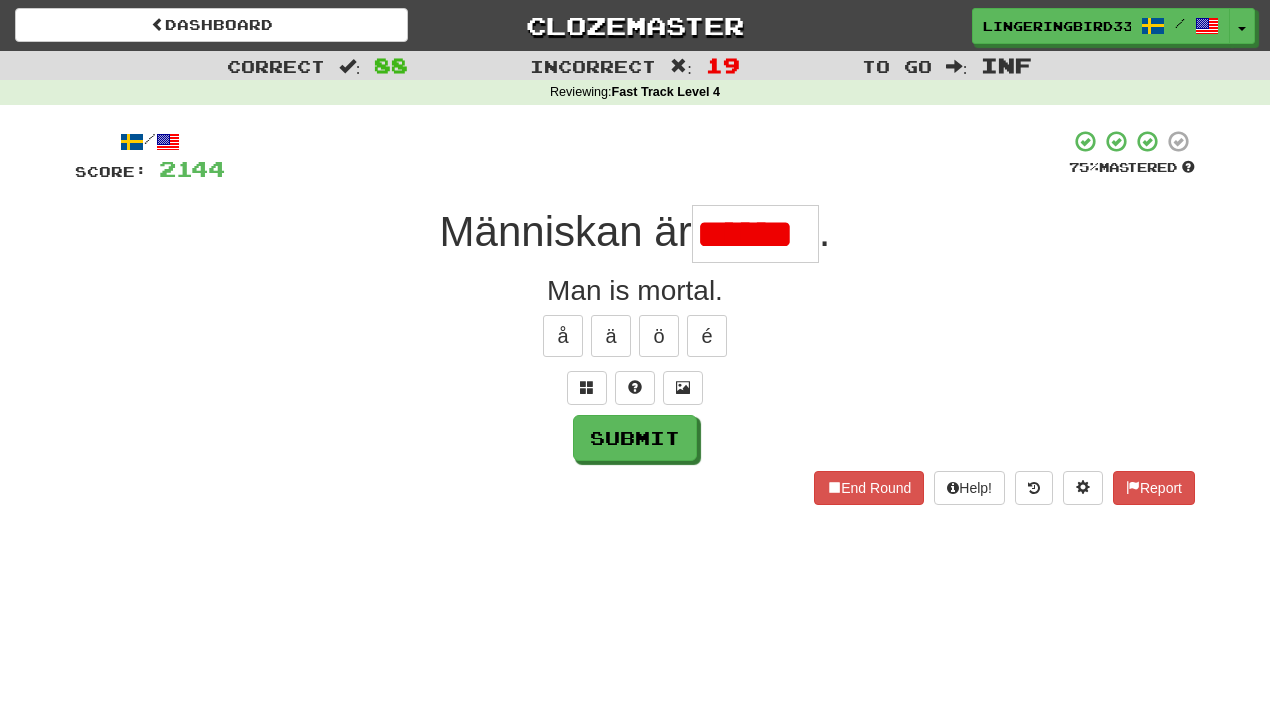 scroll, scrollTop: 0, scrollLeft: 0, axis: both 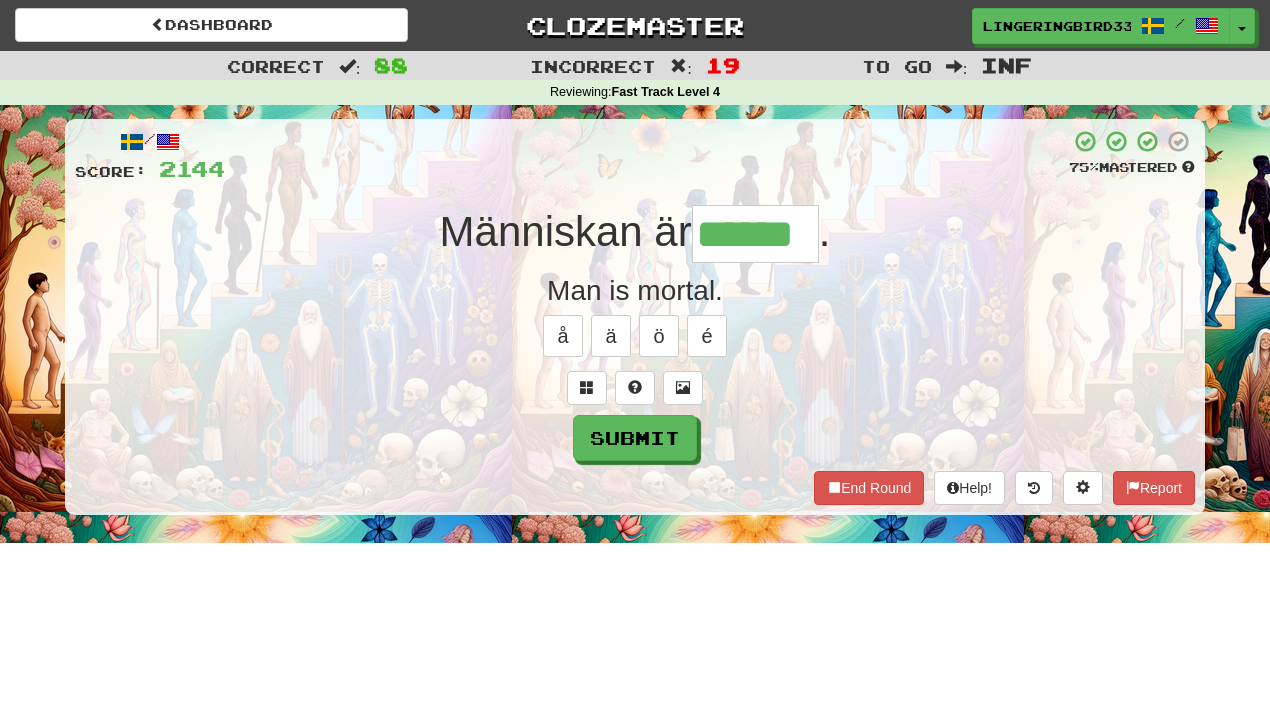 type on "******" 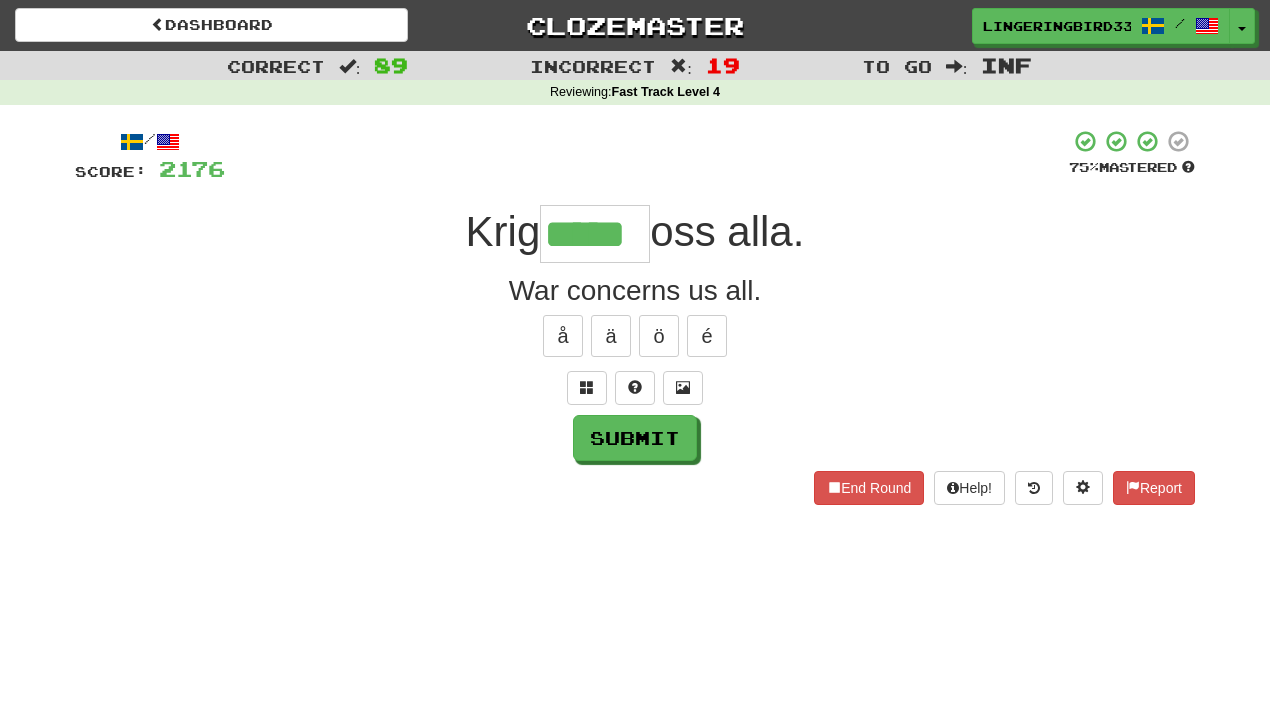 type on "*****" 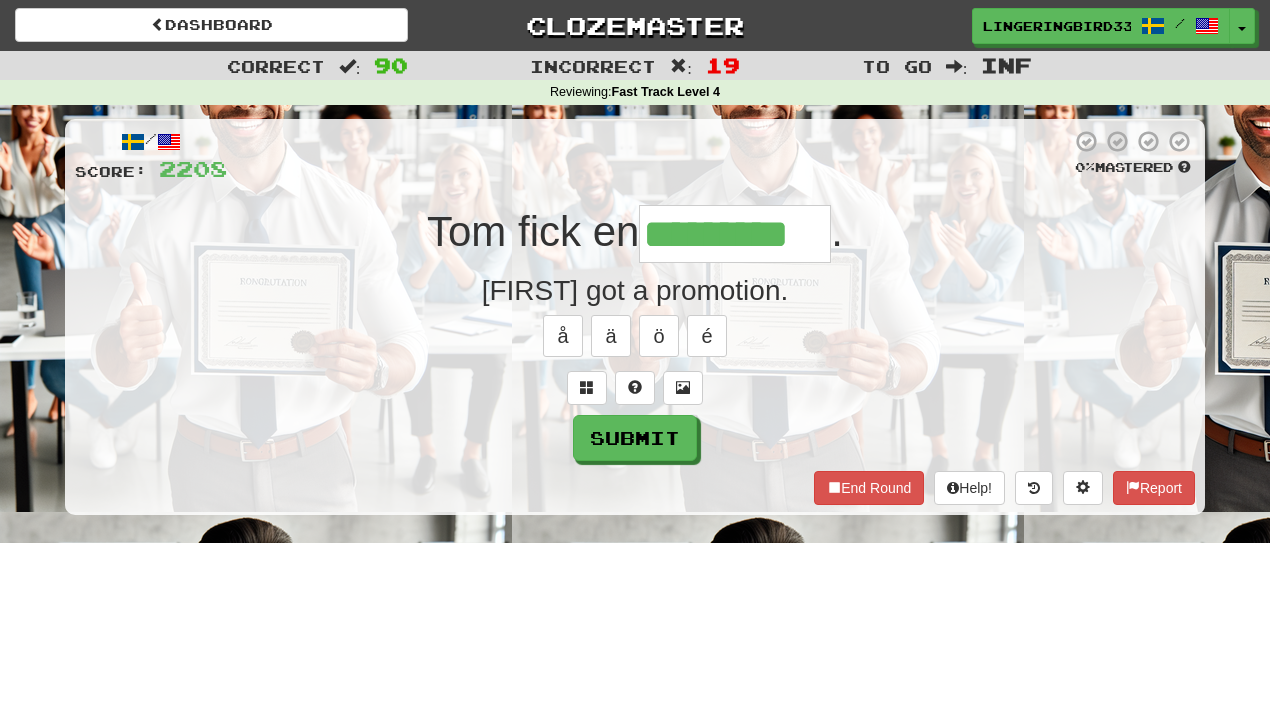 type on "*********" 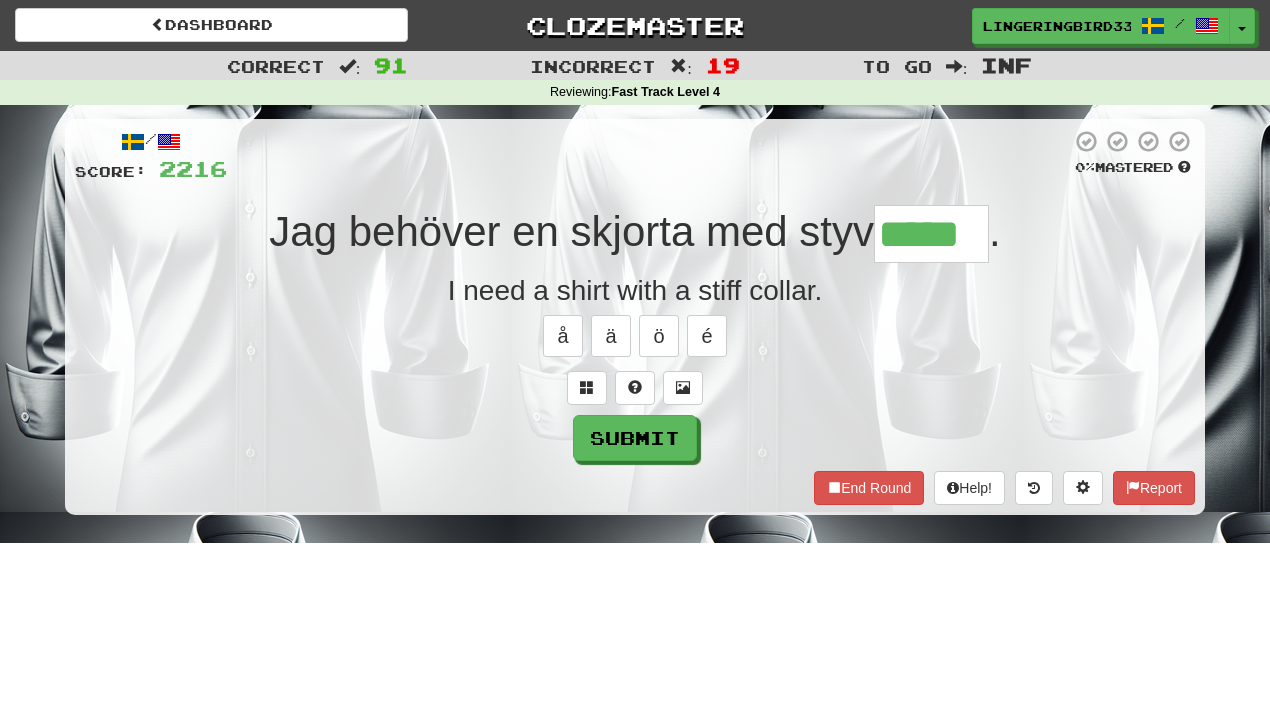 type on "*****" 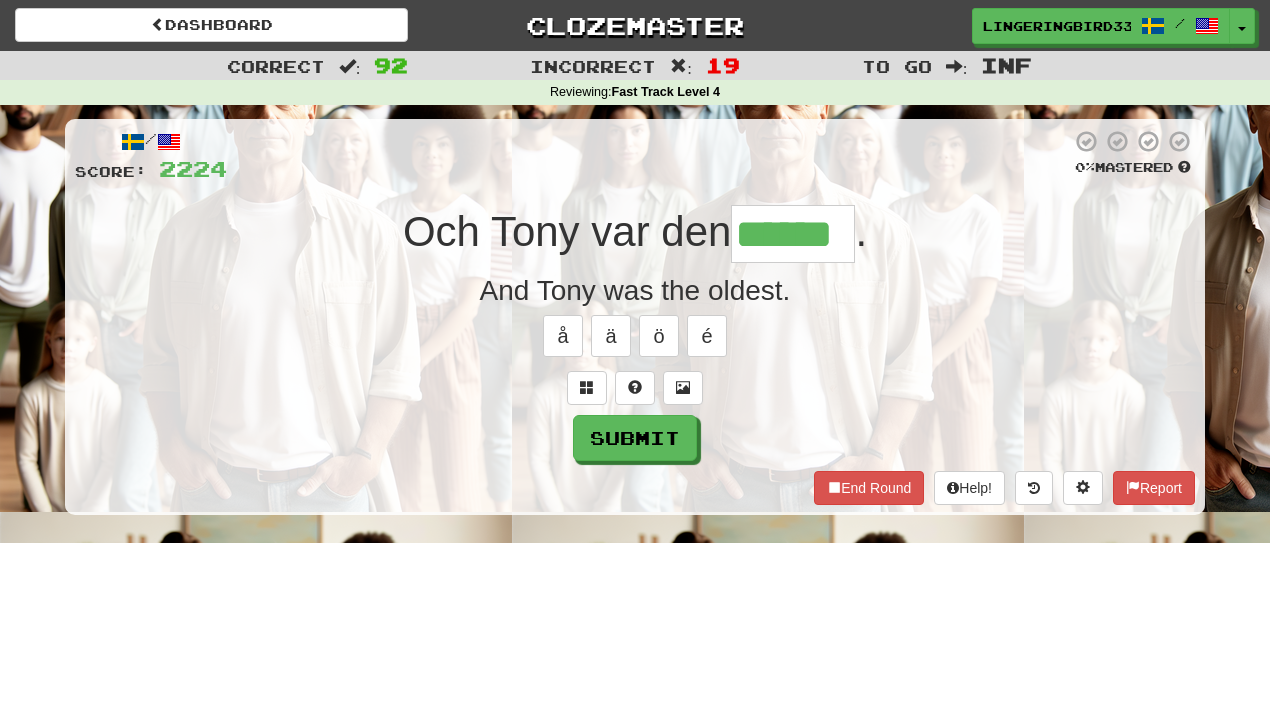type on "******" 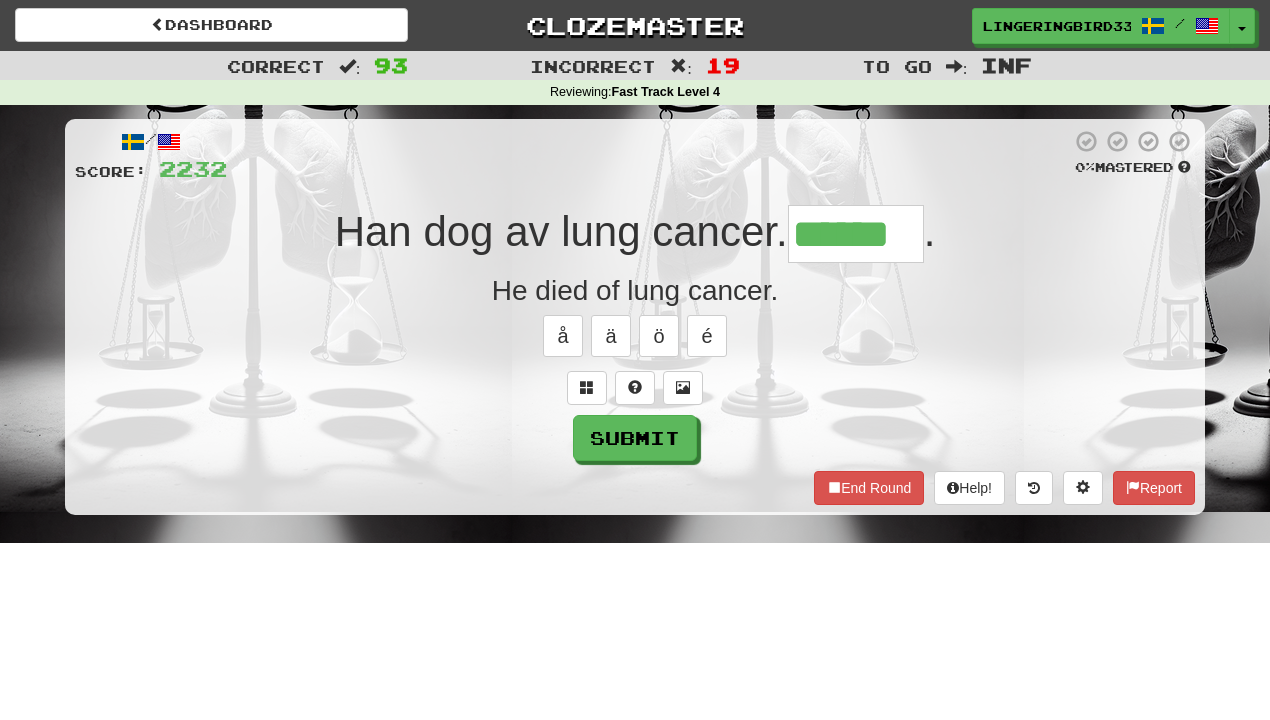 type on "******" 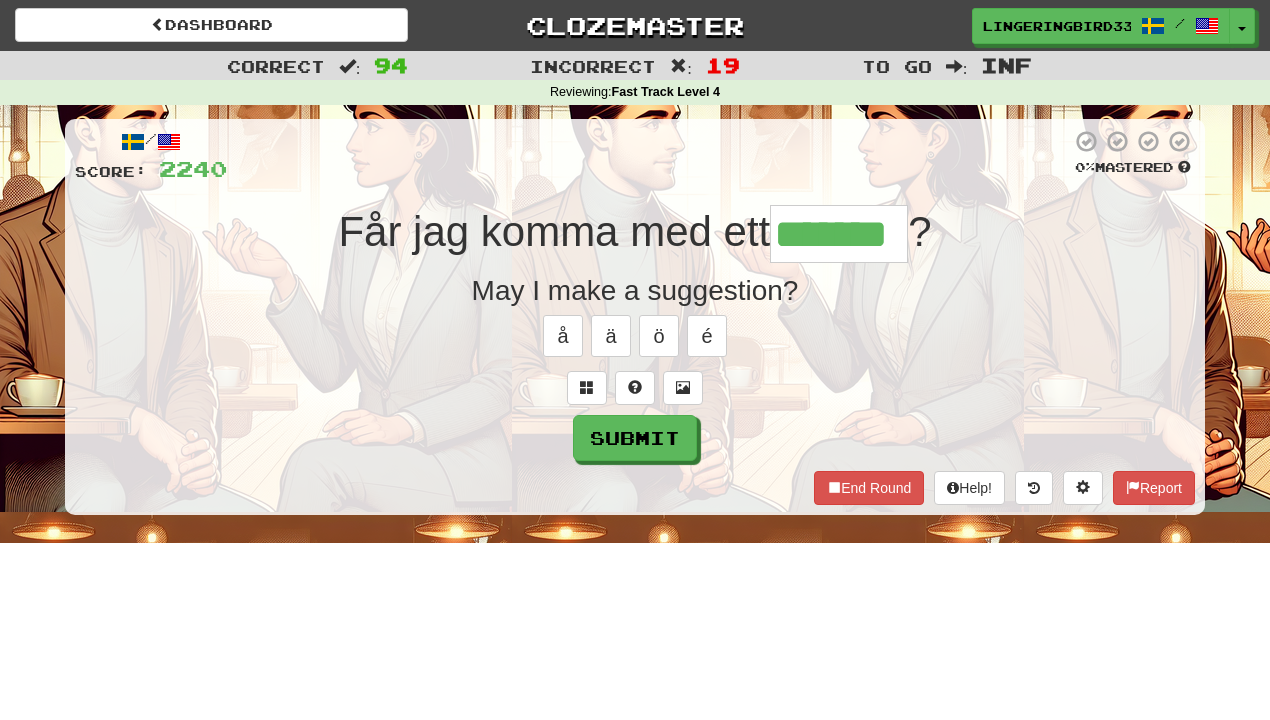 type on "*******" 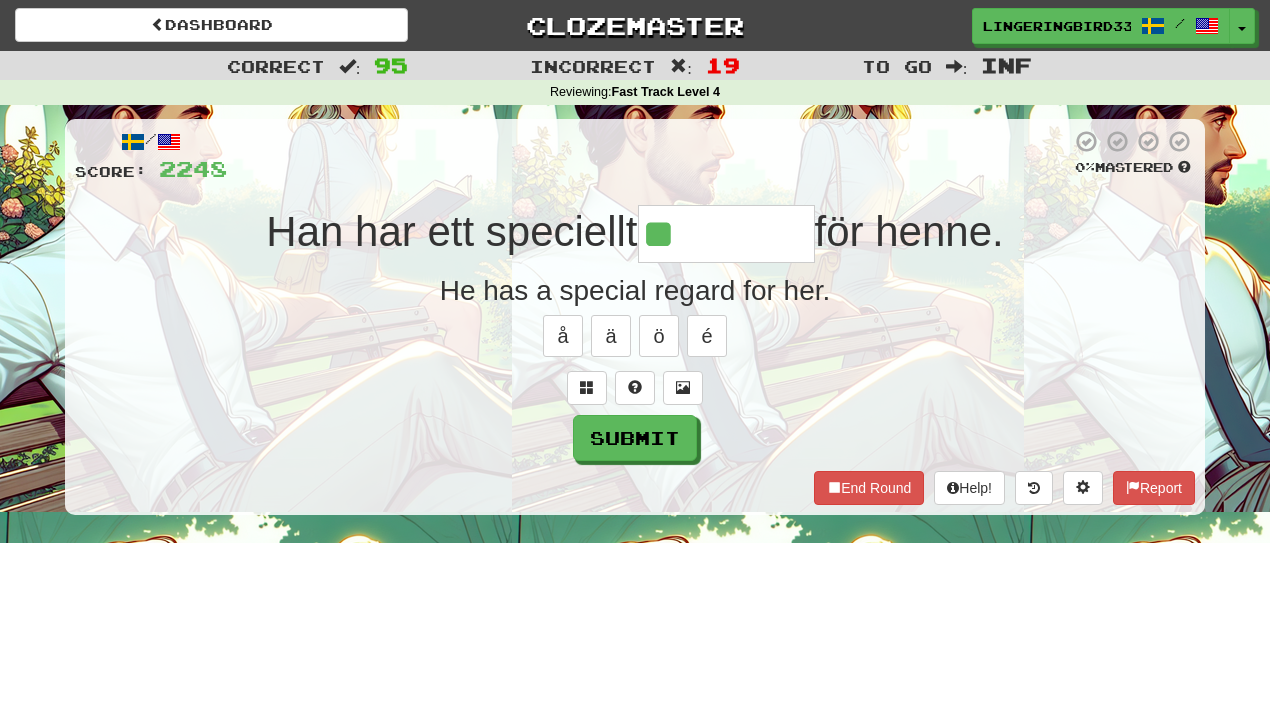 type on "******" 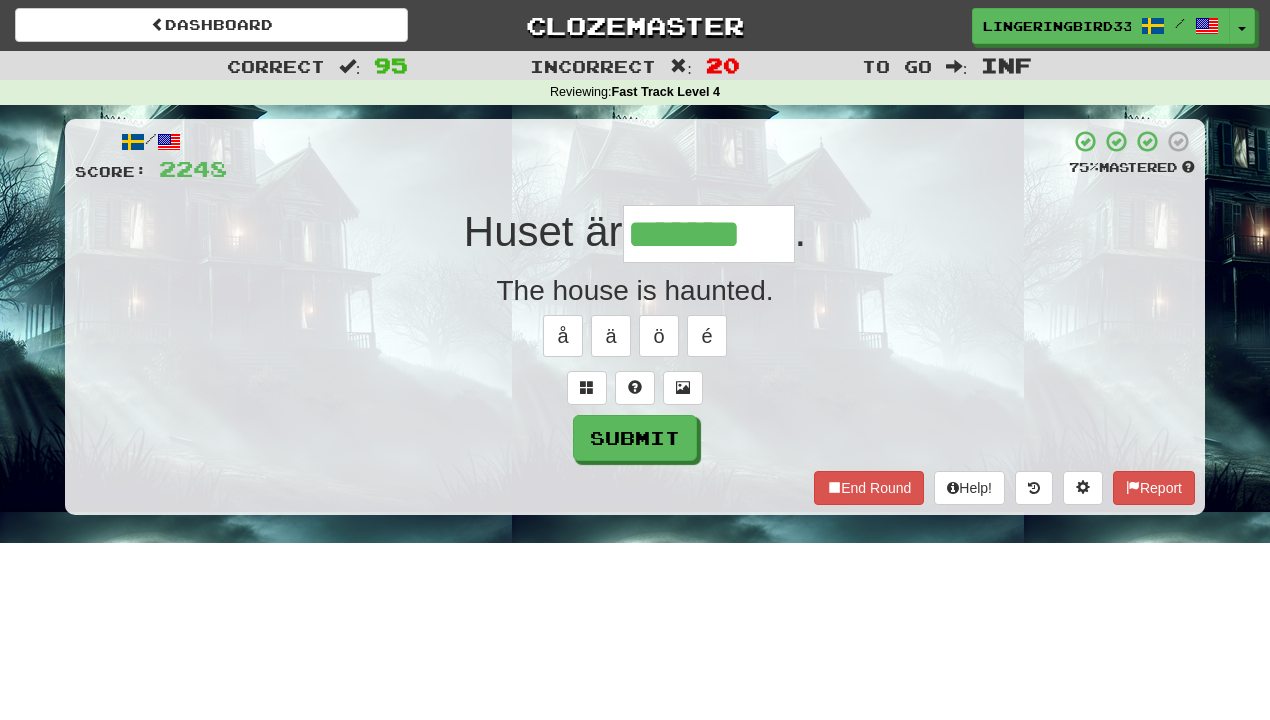 type on "*******" 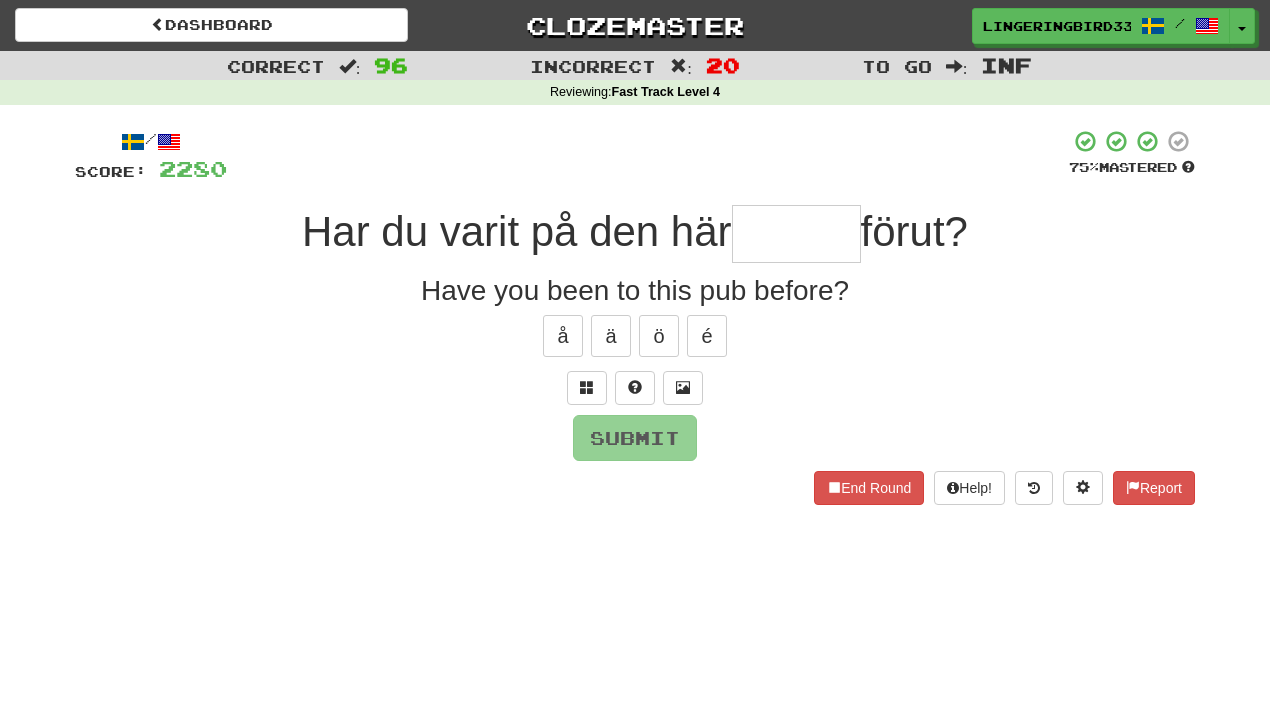 type on "*" 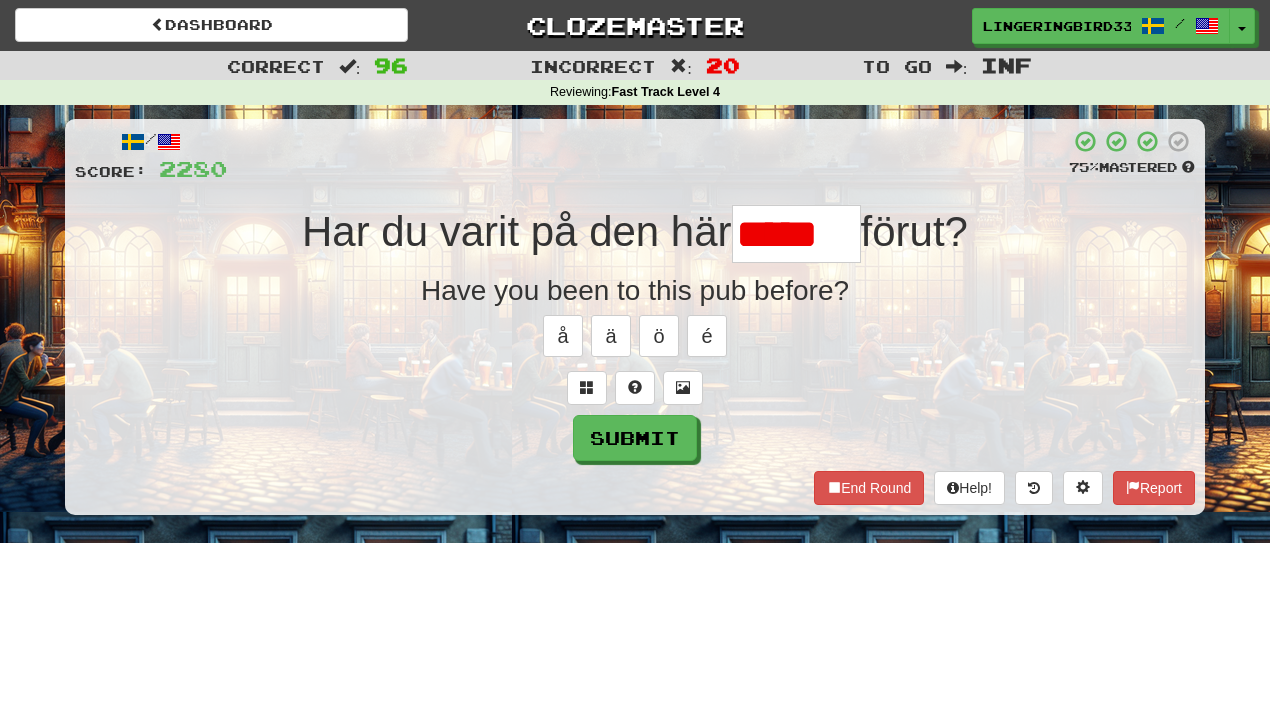 scroll, scrollTop: 0, scrollLeft: 0, axis: both 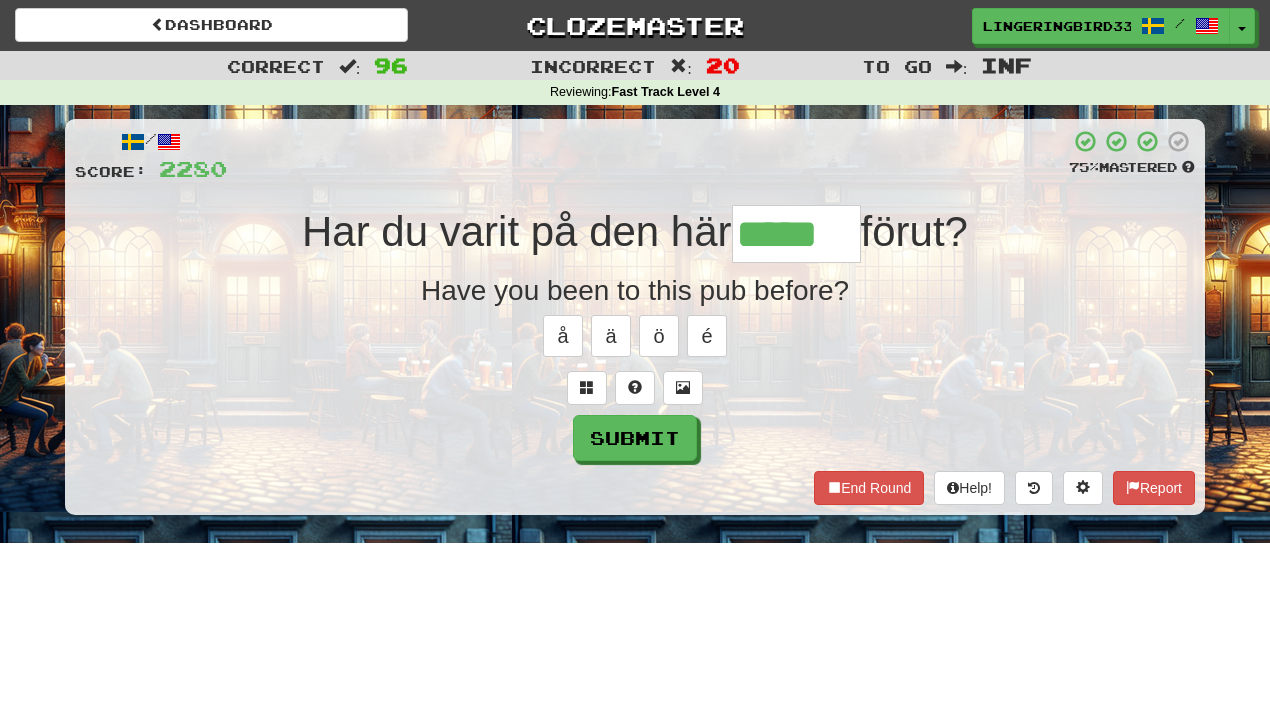 type on "*****" 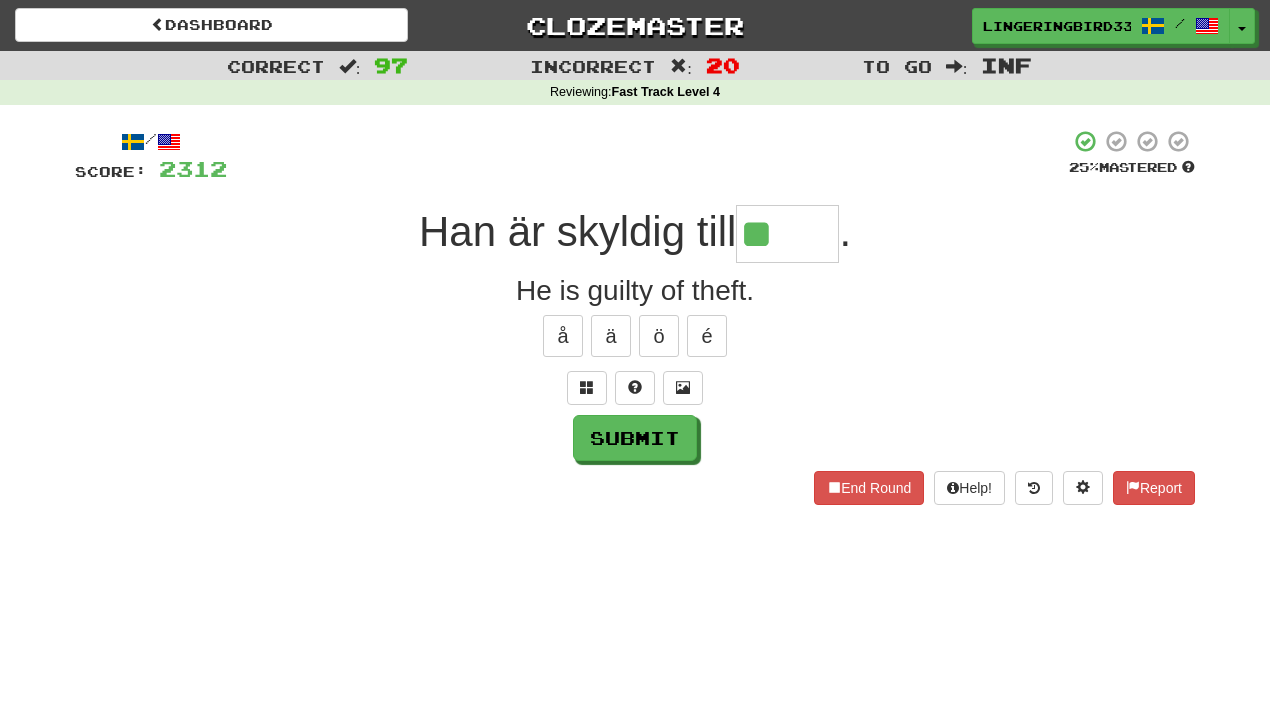 type on "*****" 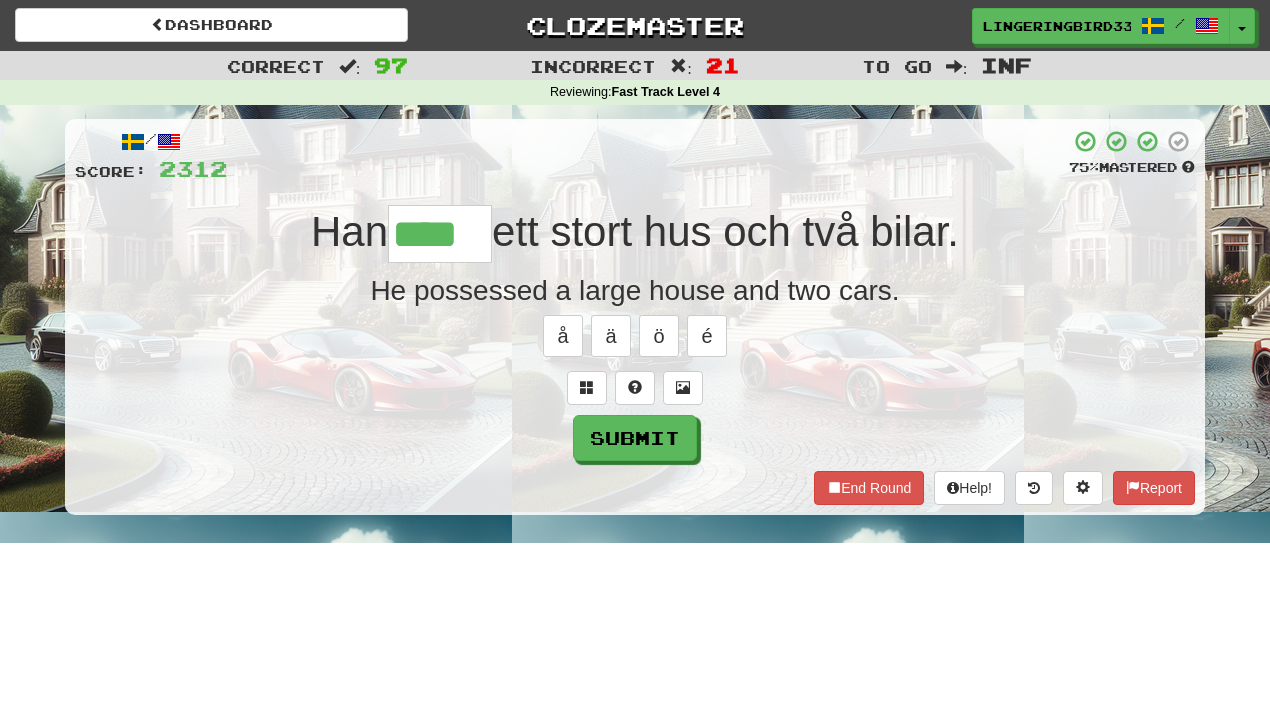 type on "****" 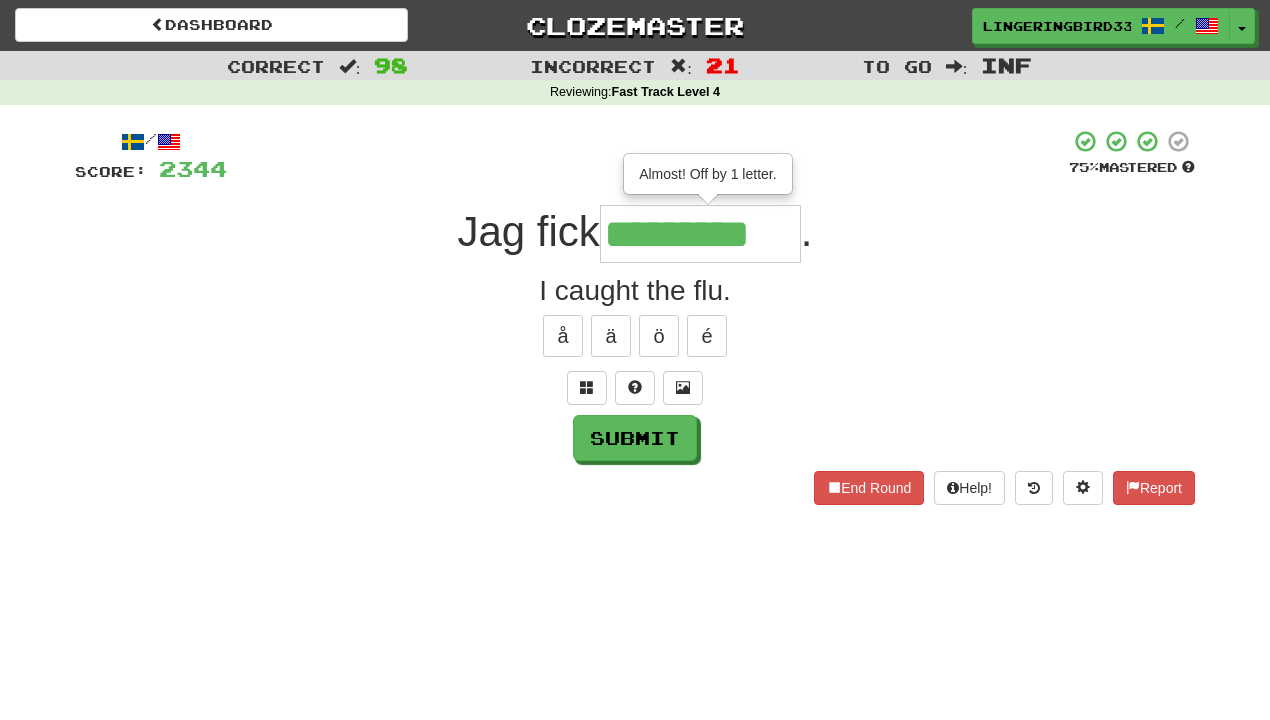 type on "**********" 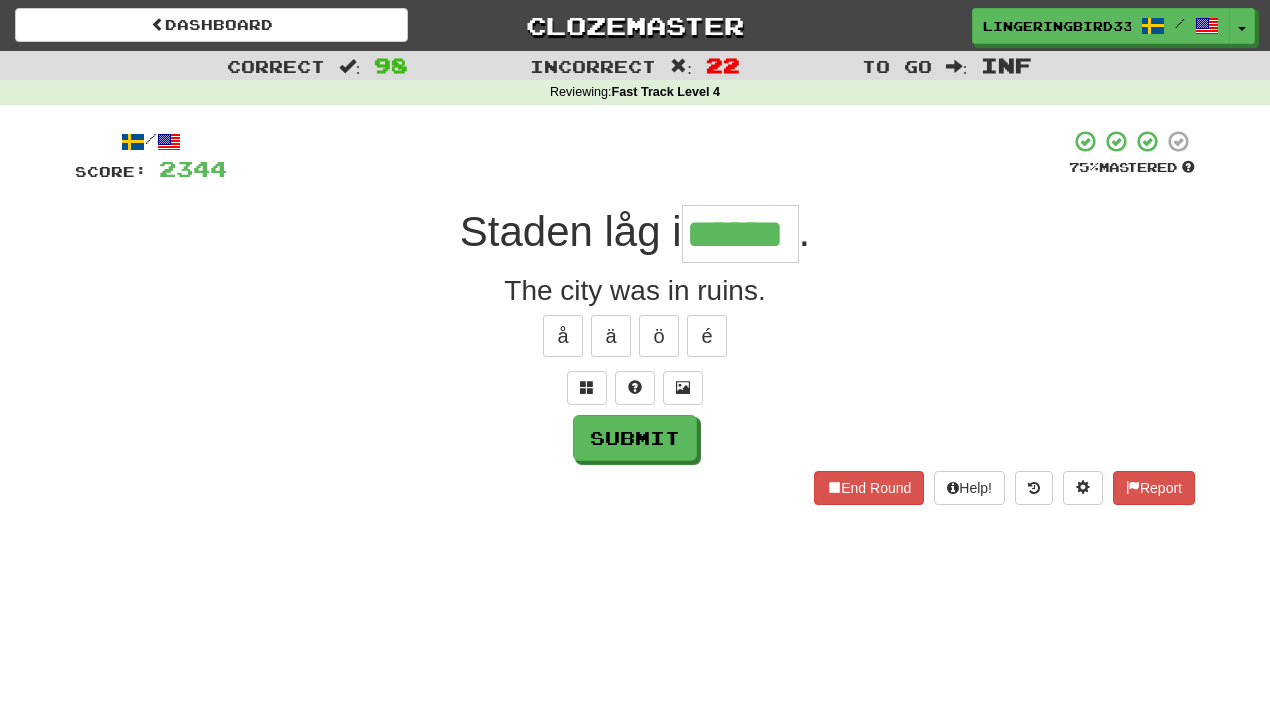 type on "******" 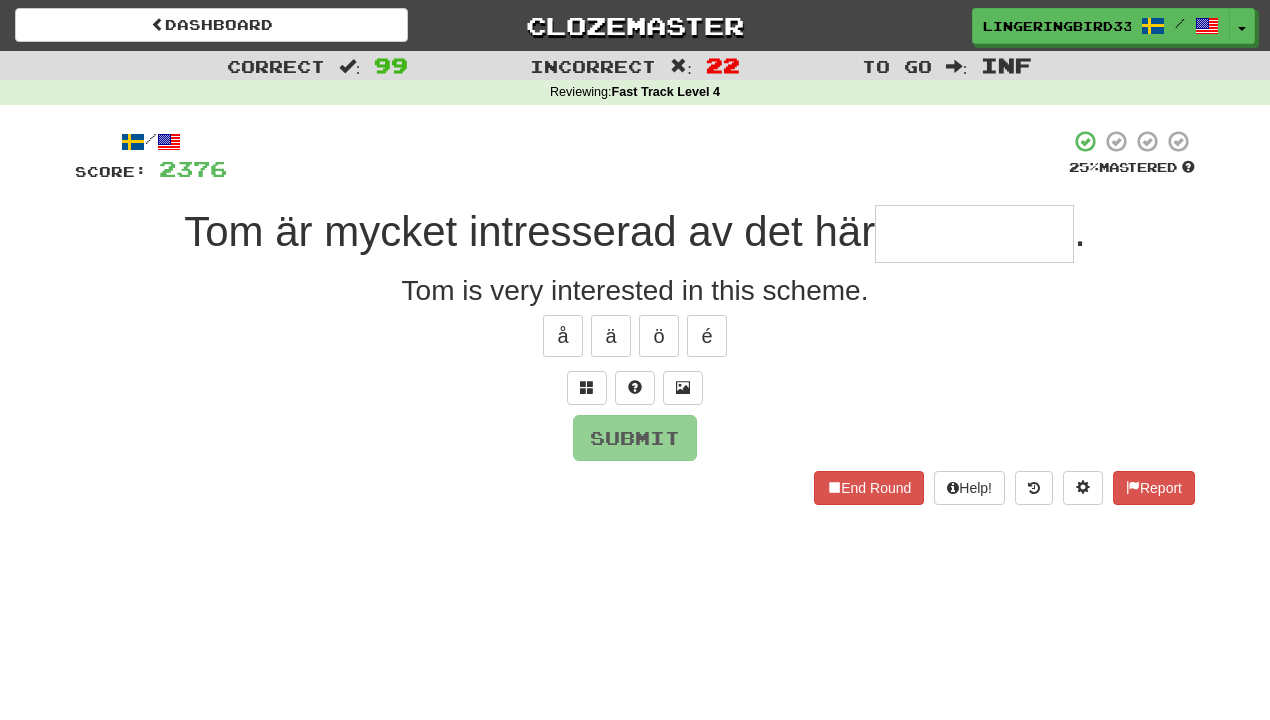 type on "*********" 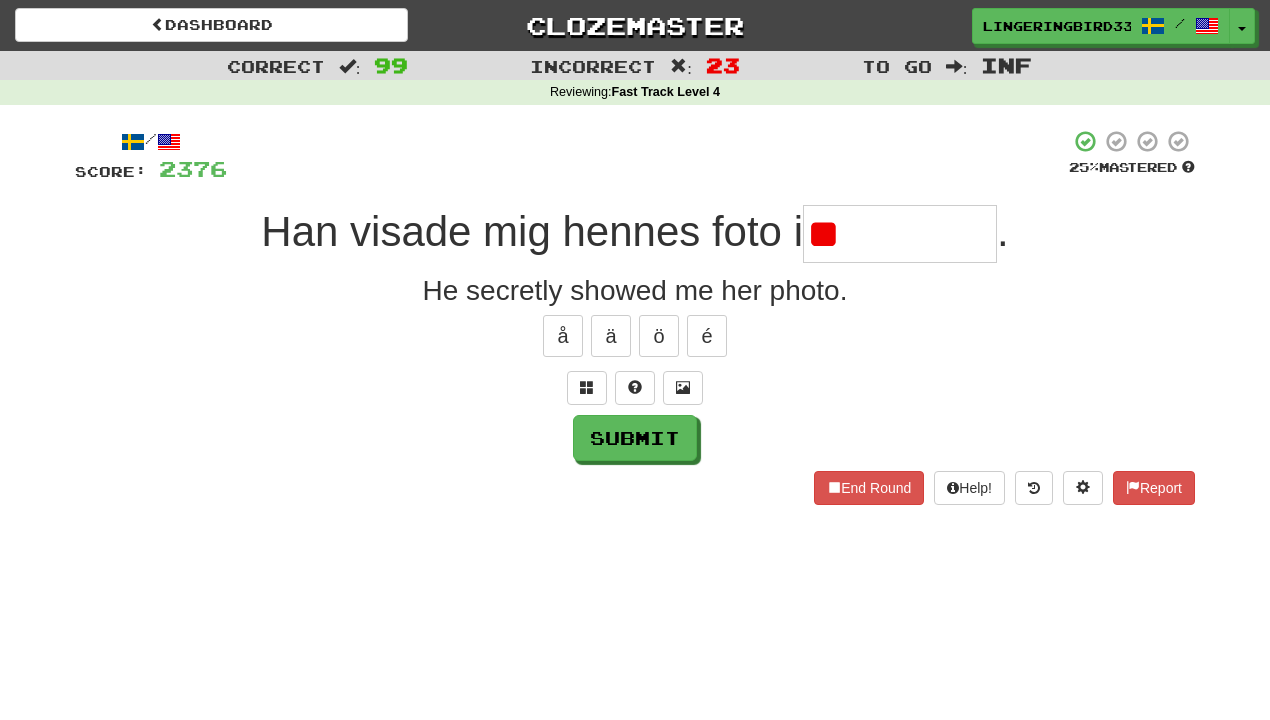 type on "*" 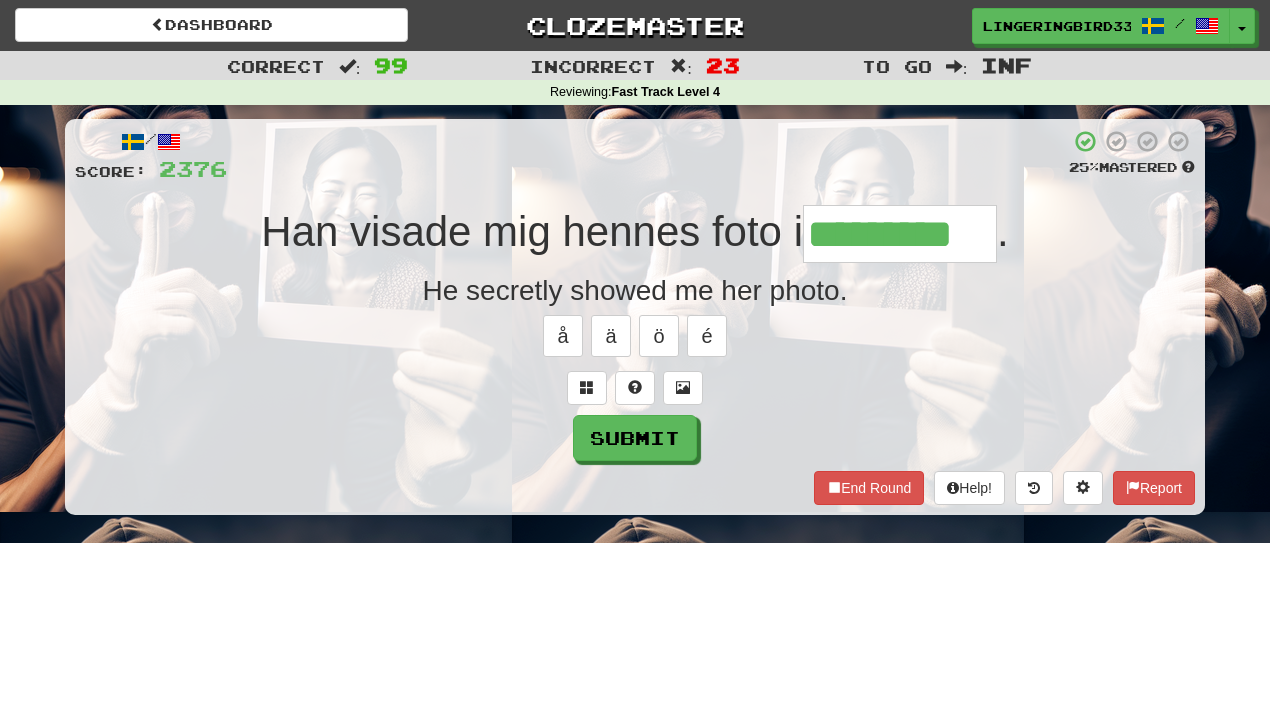 type on "*********" 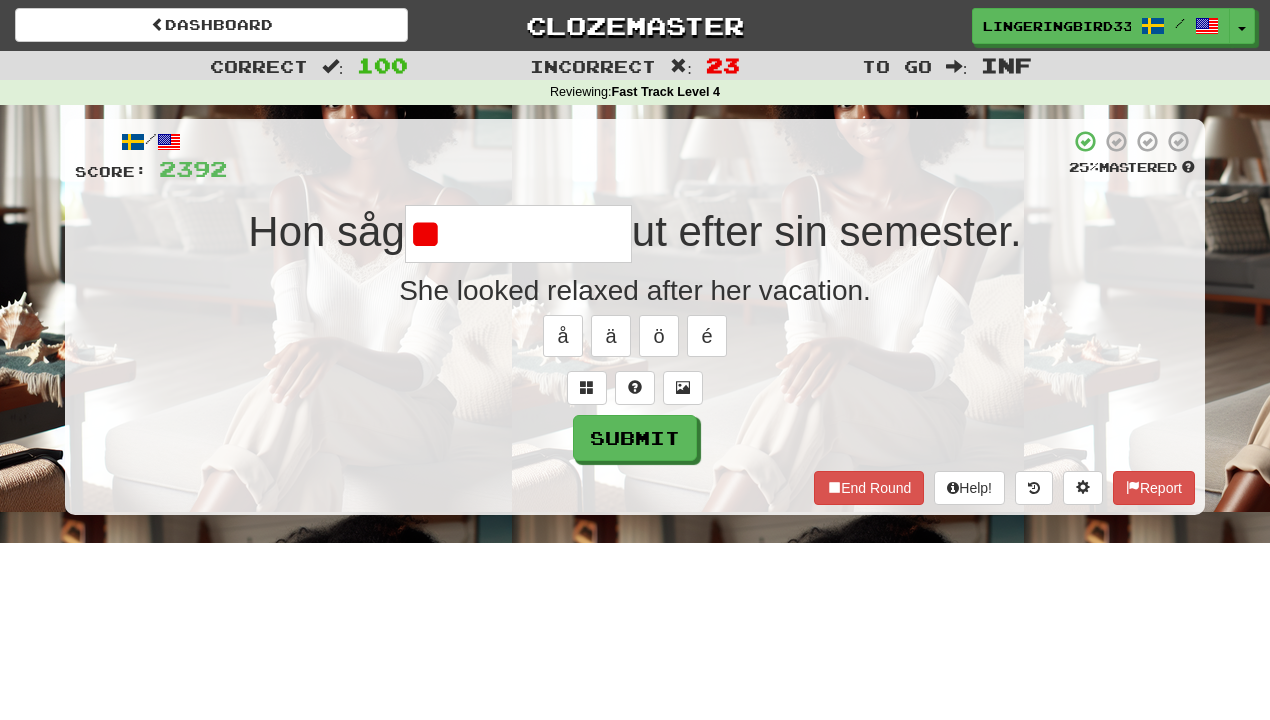 type on "*" 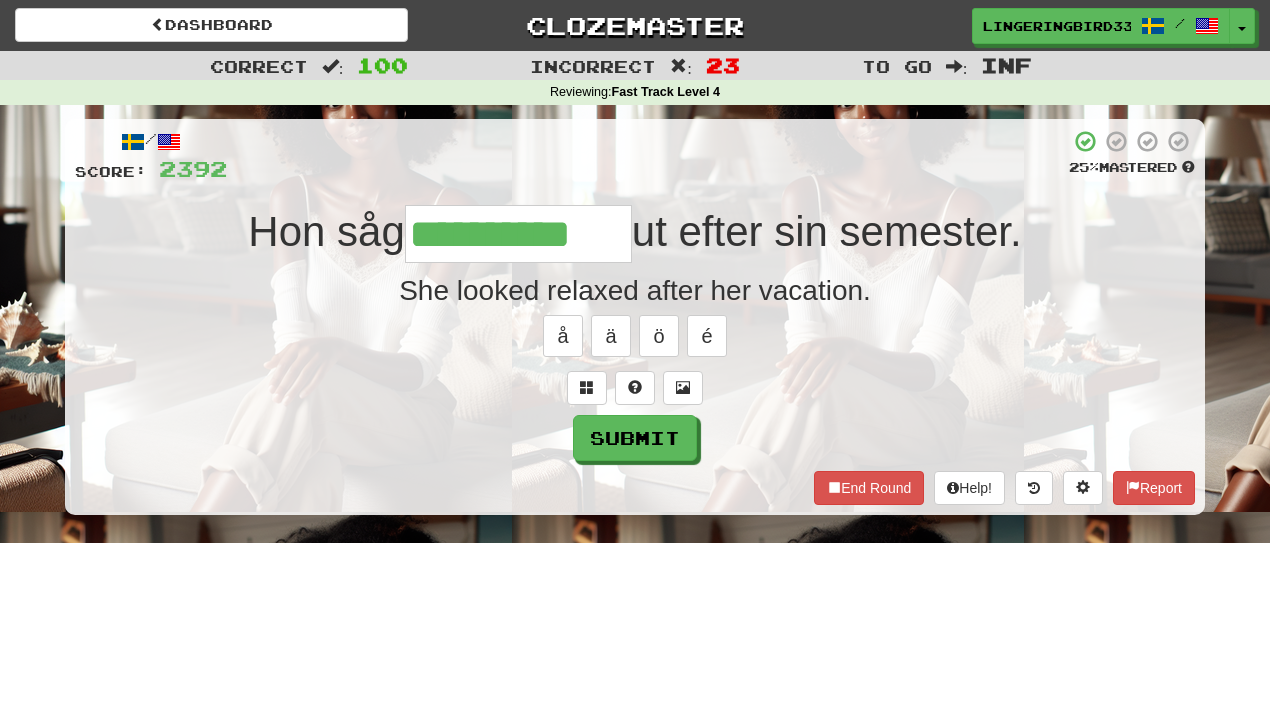 type on "**********" 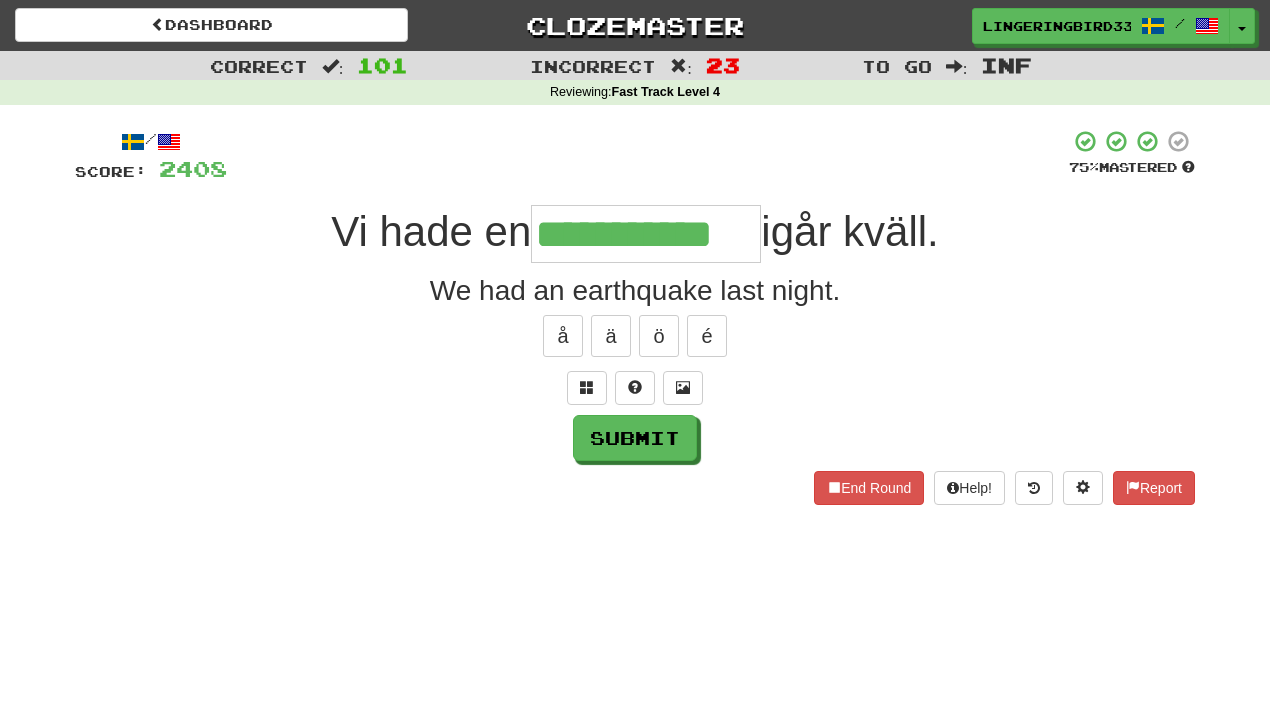 type on "**********" 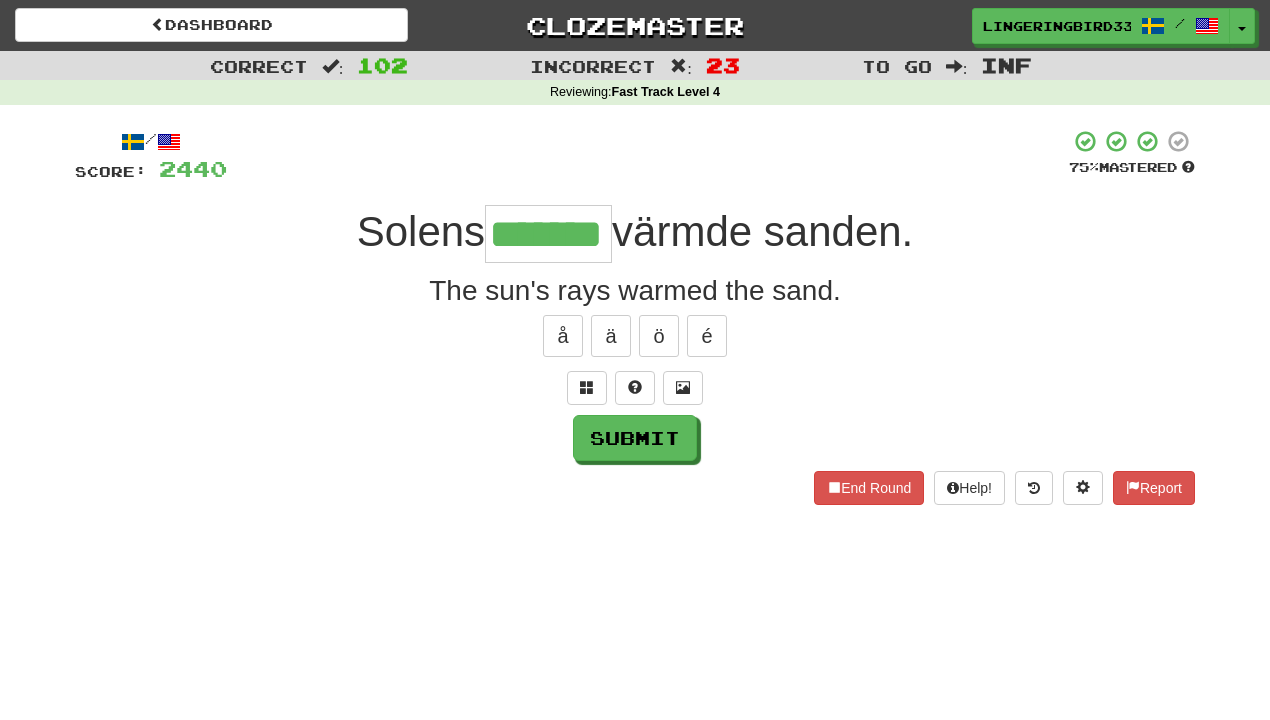 type on "*******" 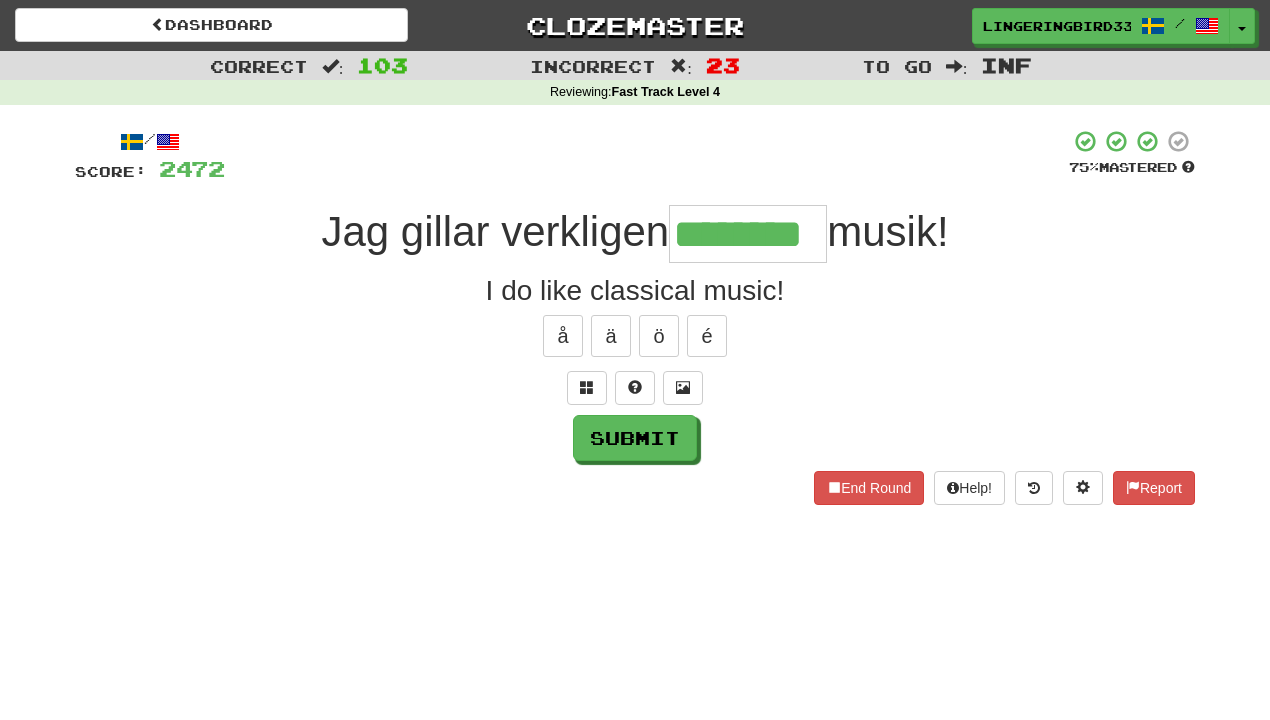 type on "********" 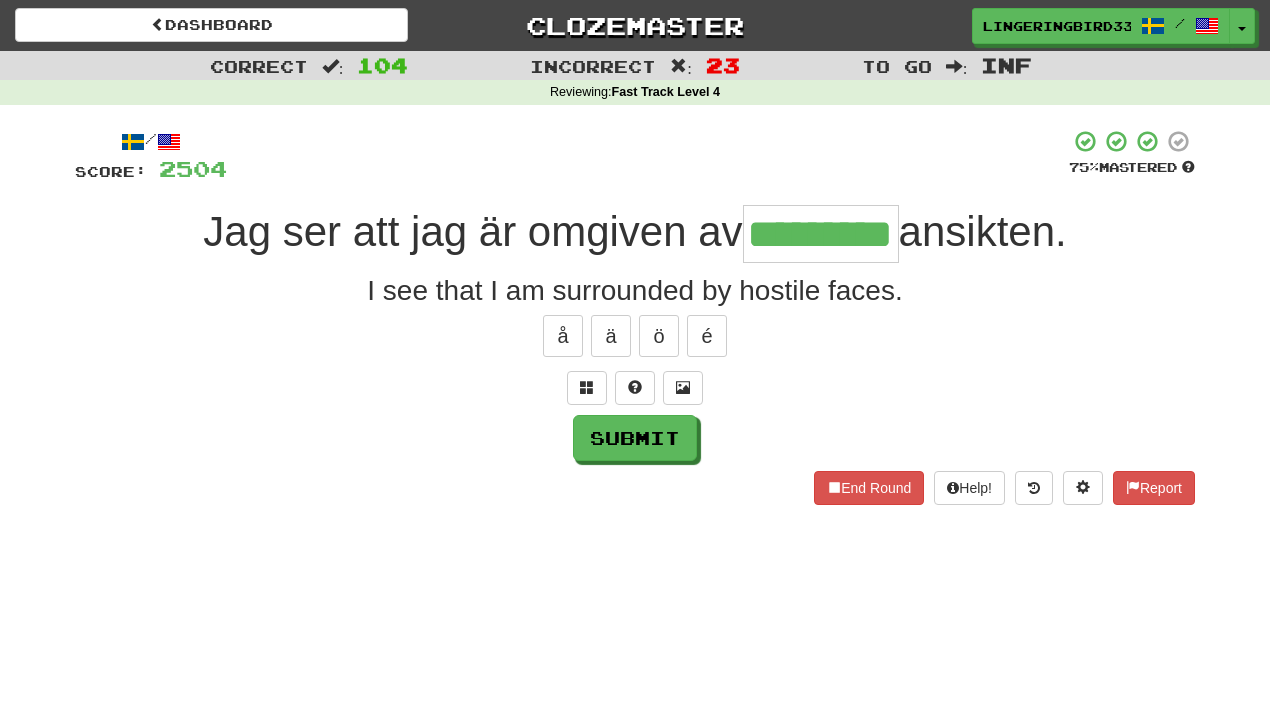 type on "*********" 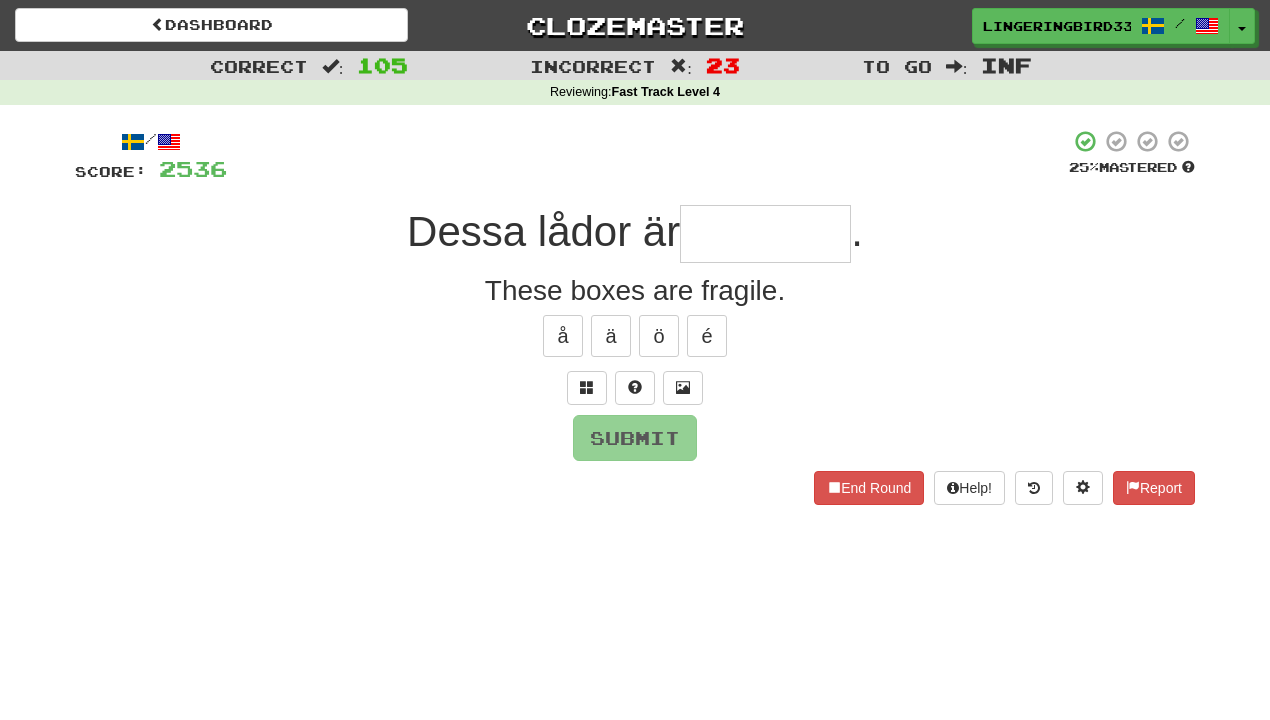 type on "*" 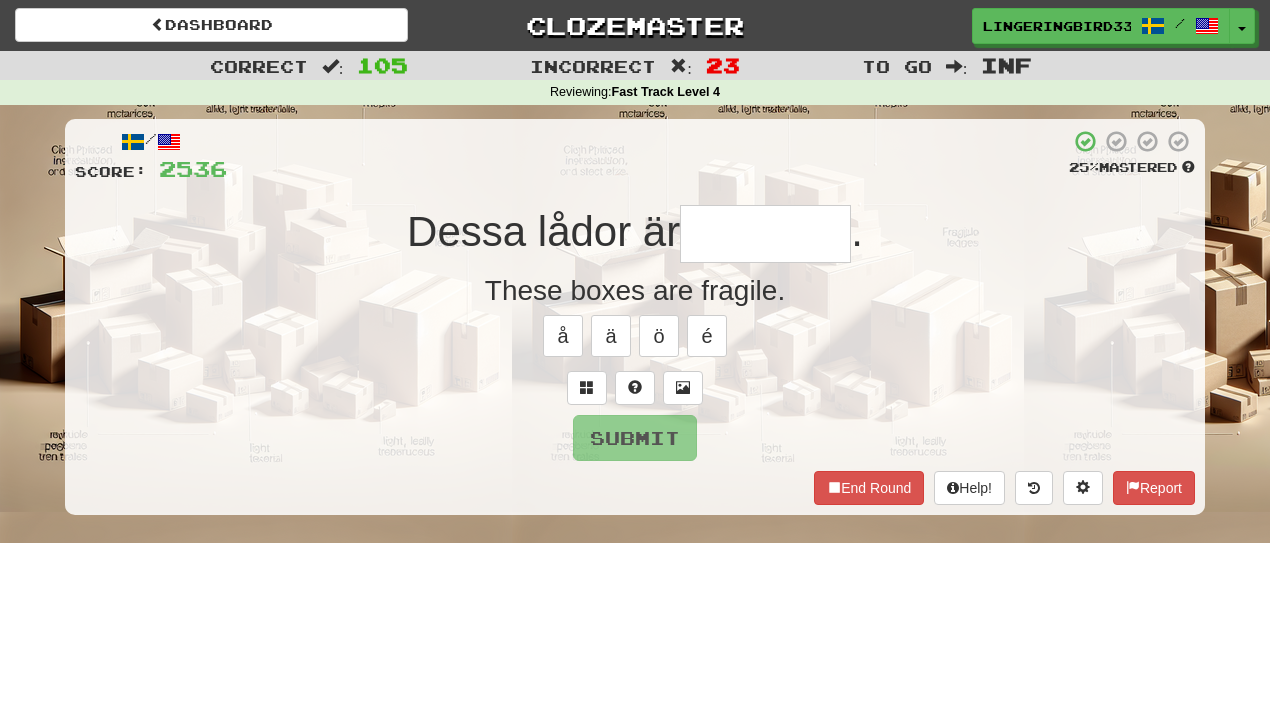 type on "********" 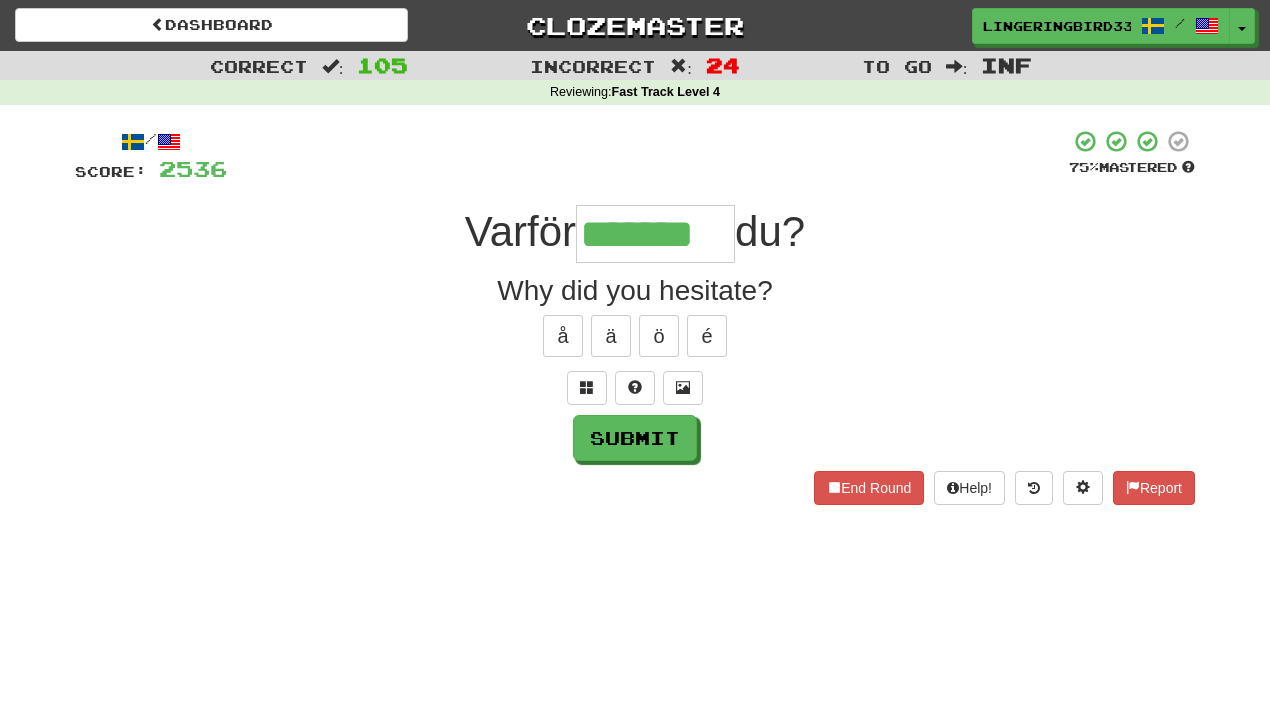 type on "*******" 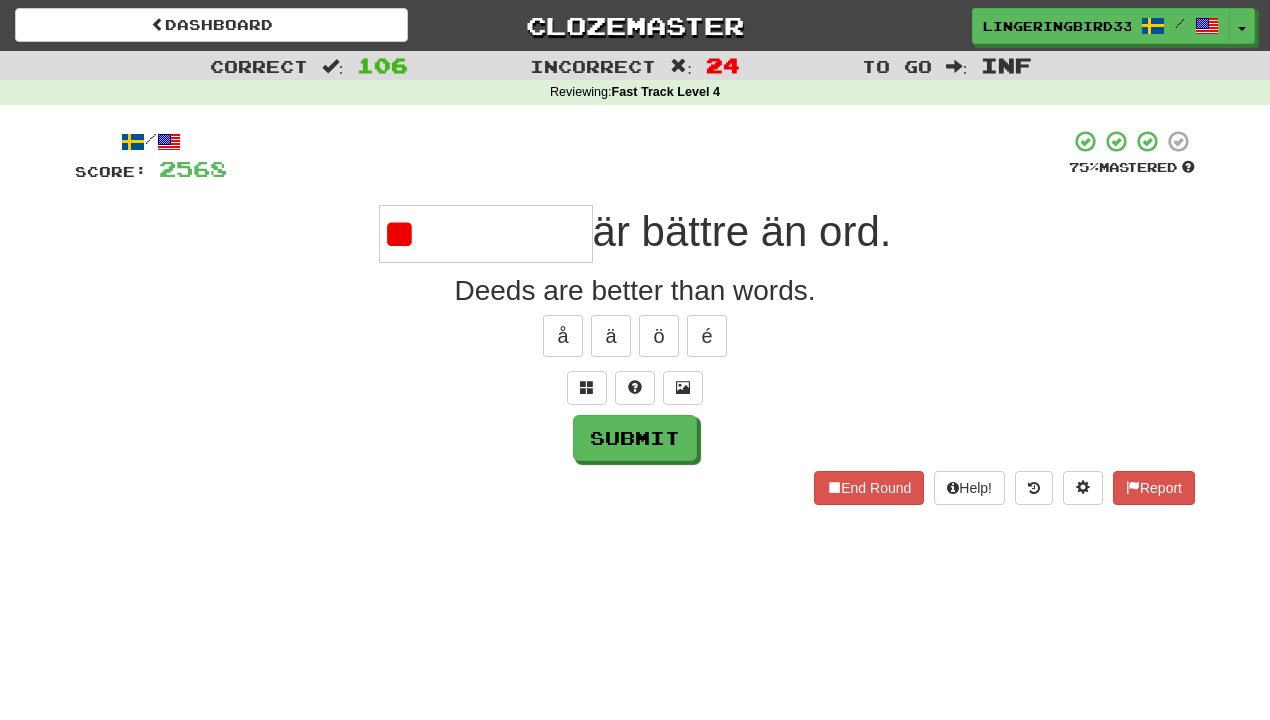 type on "*" 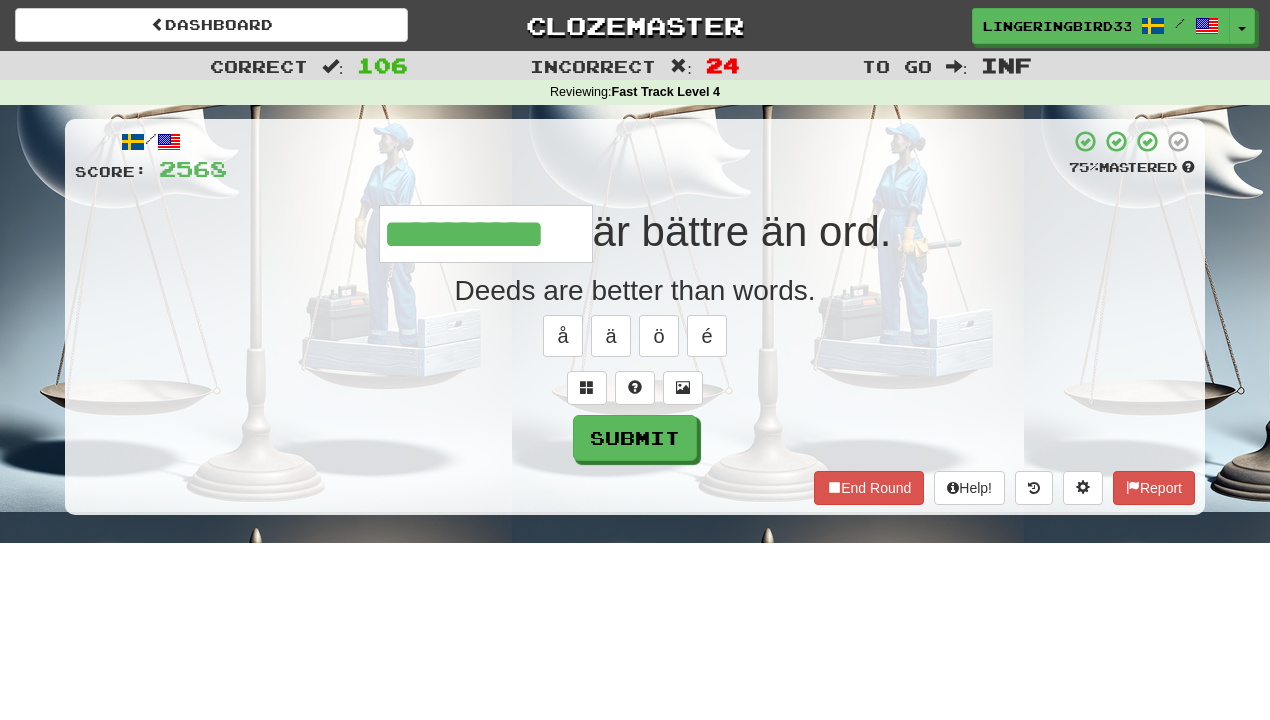 type on "**********" 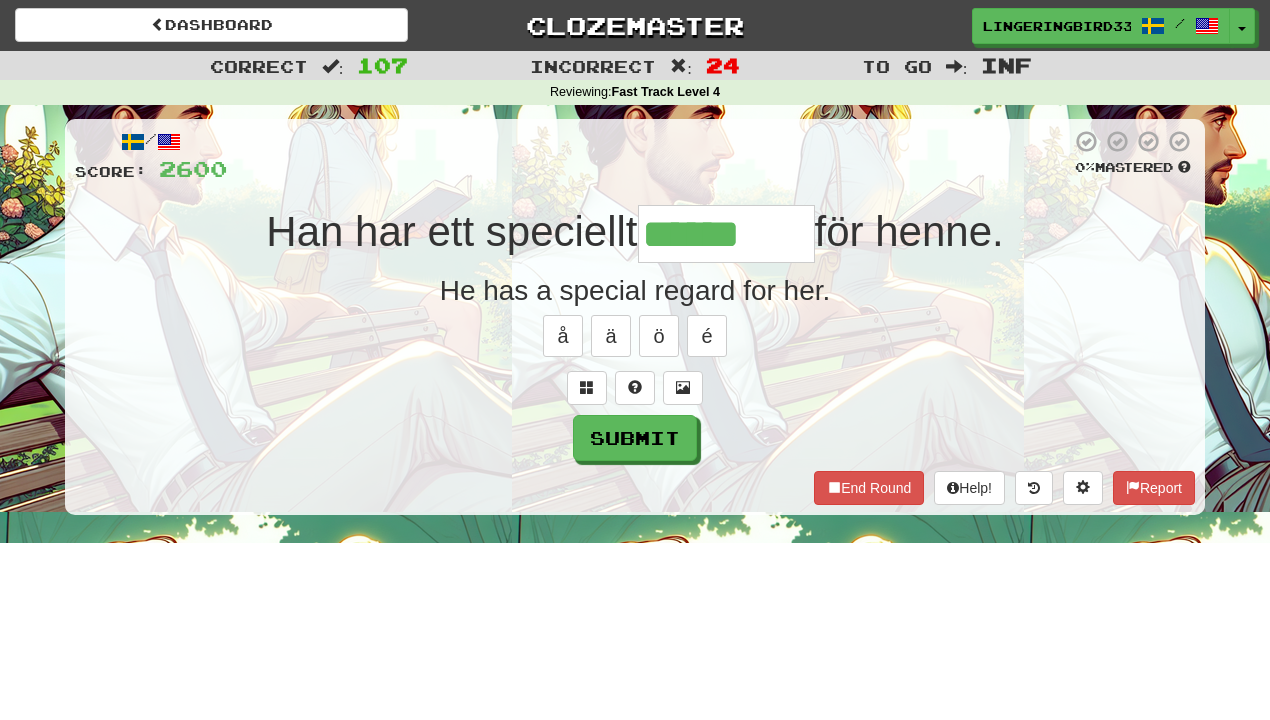 type on "******" 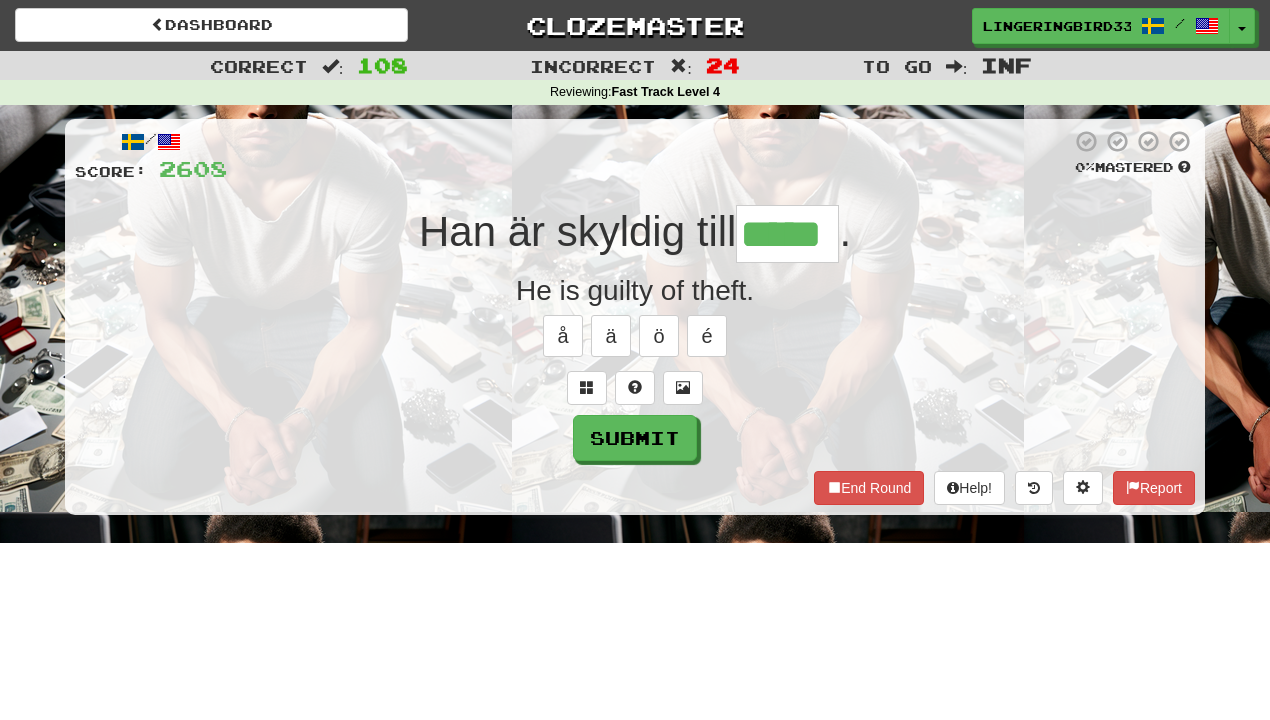 type on "*****" 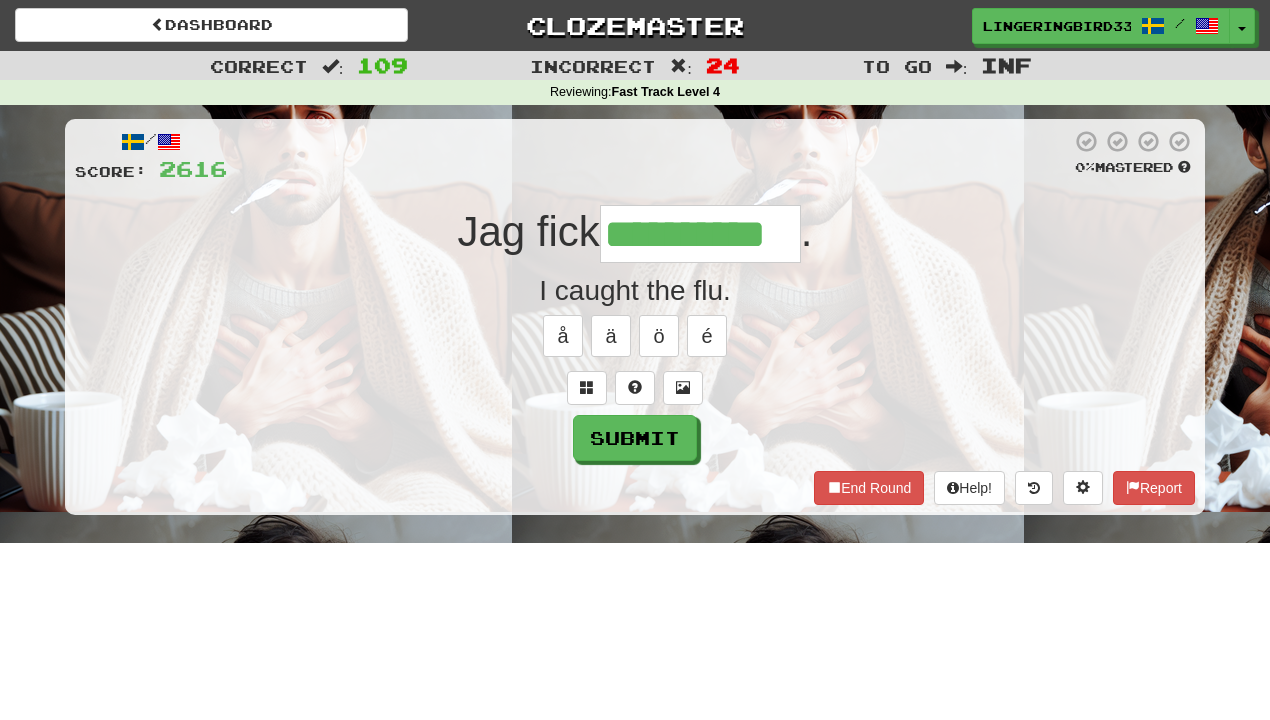type on "**********" 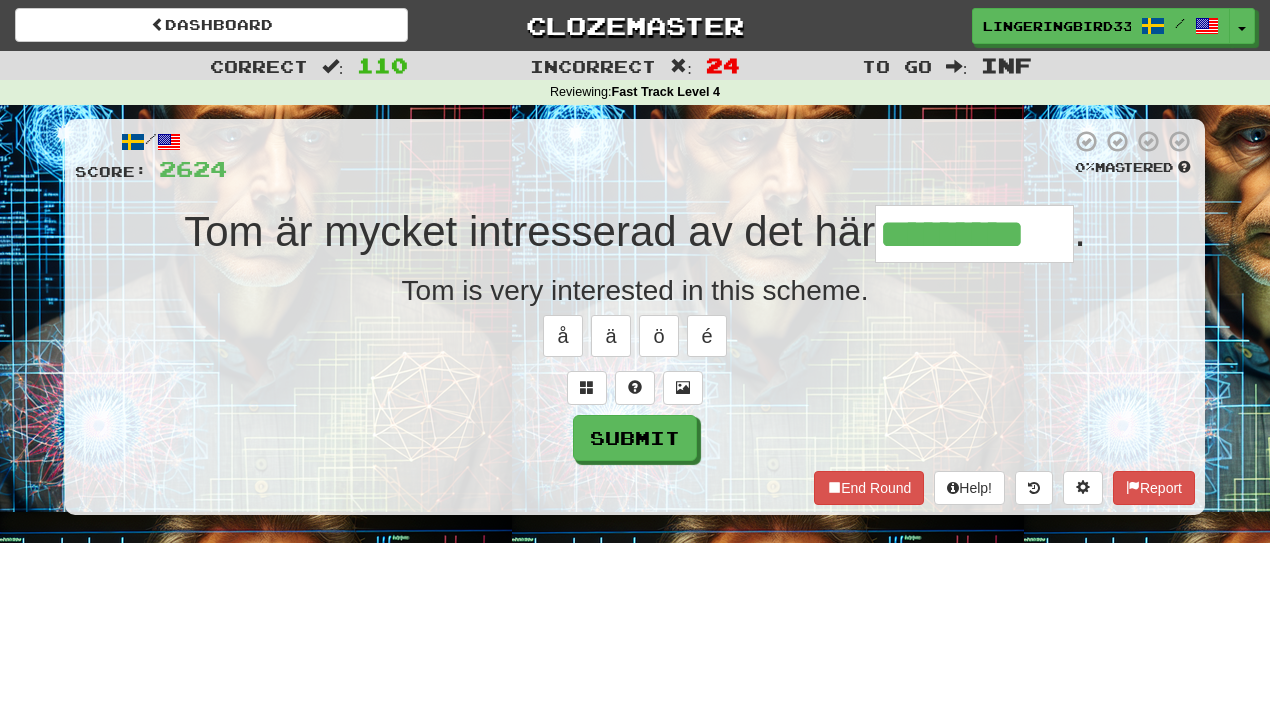type on "*********" 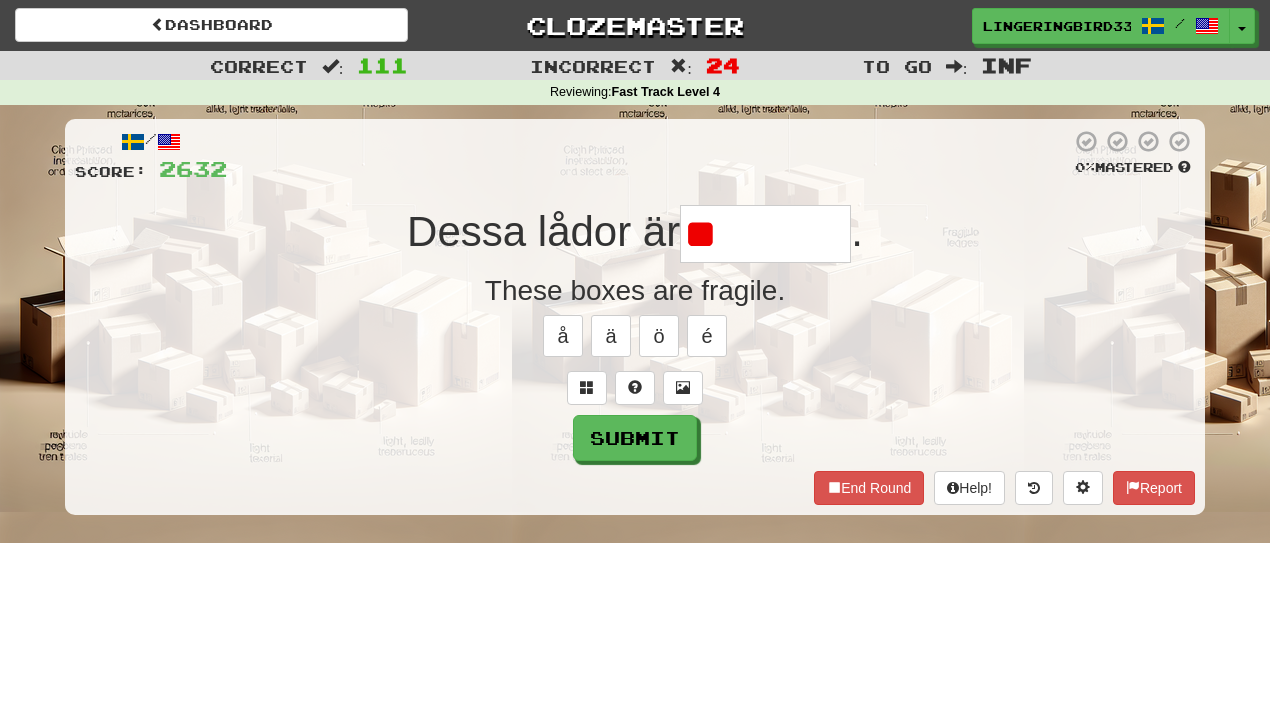 type on "*" 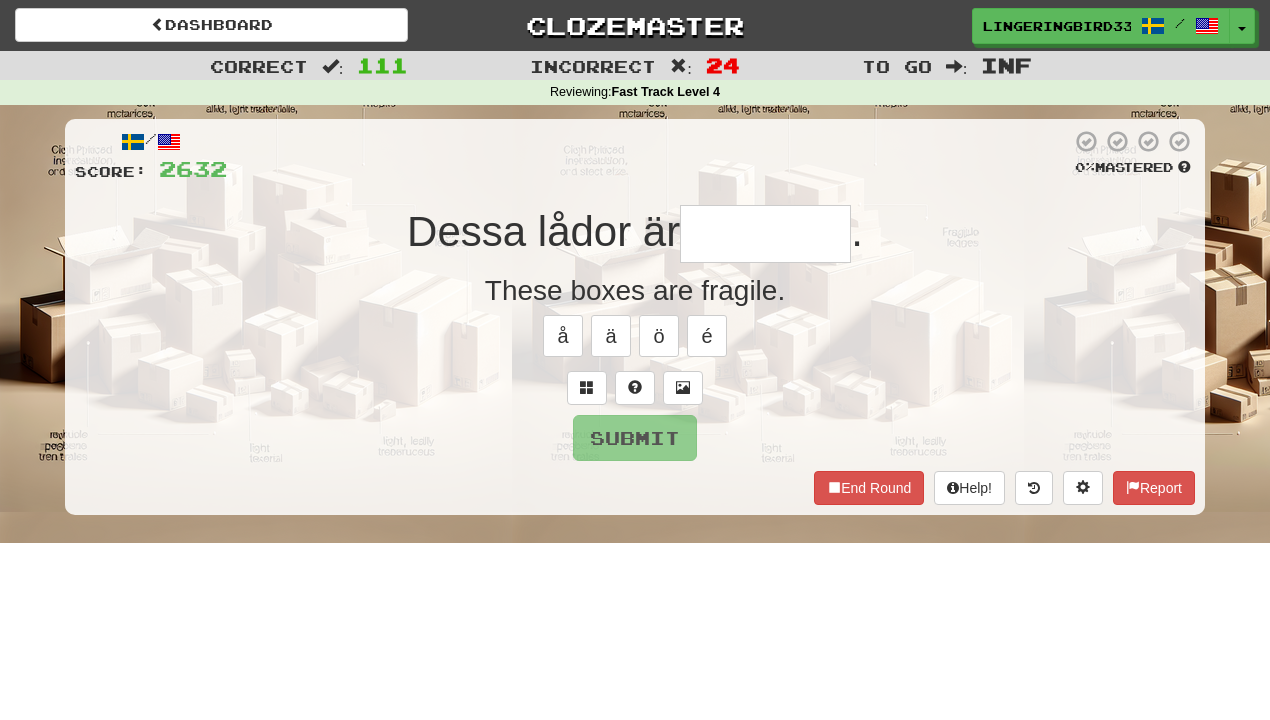 type on "********" 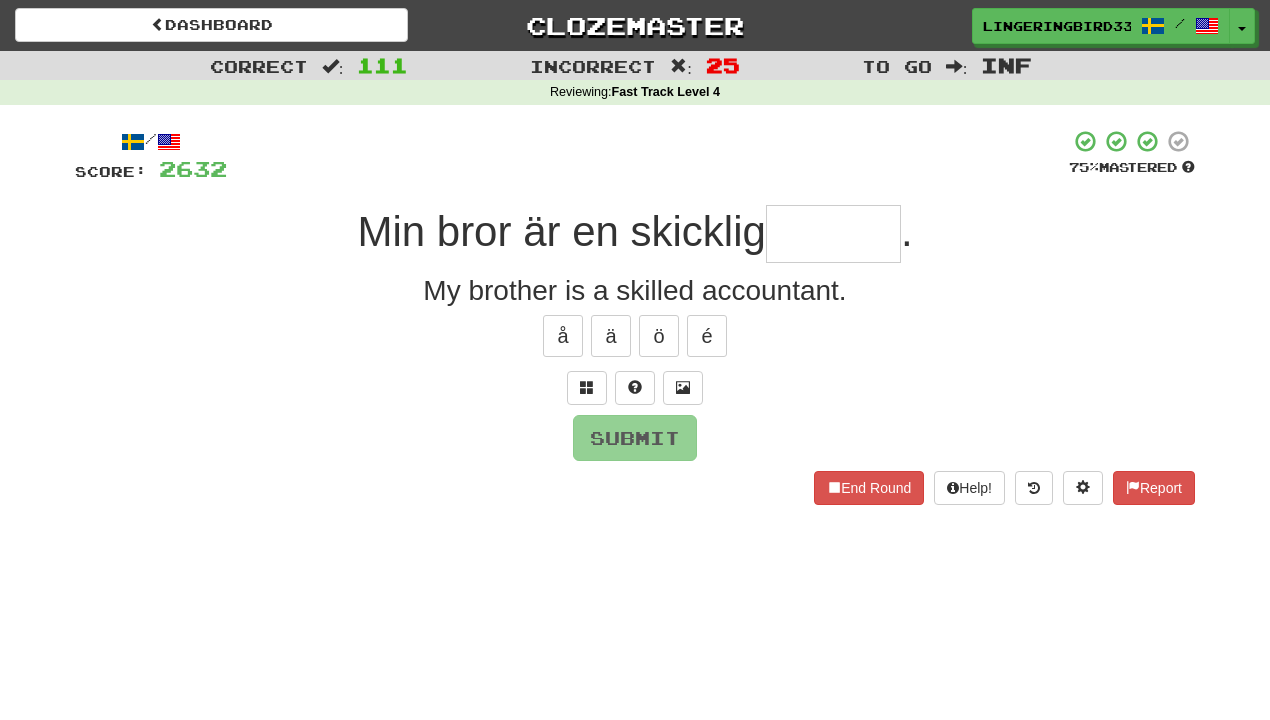 type on "*" 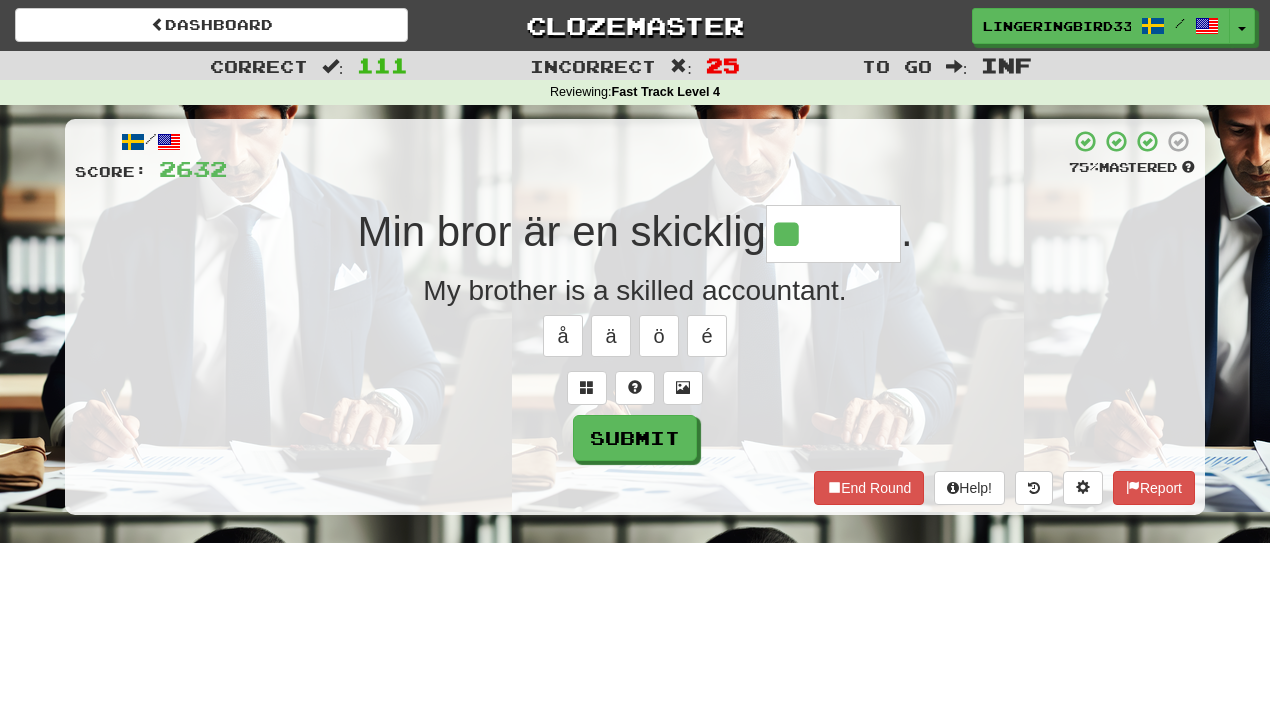 type on "*******" 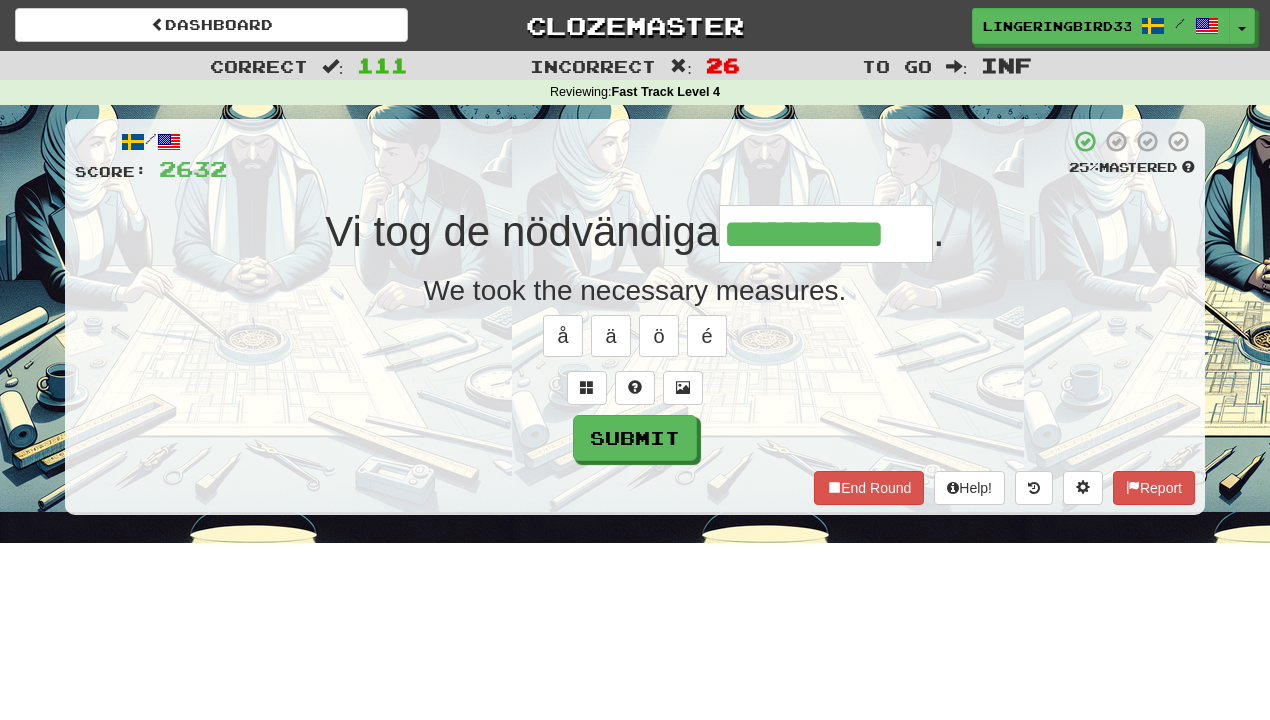type on "**********" 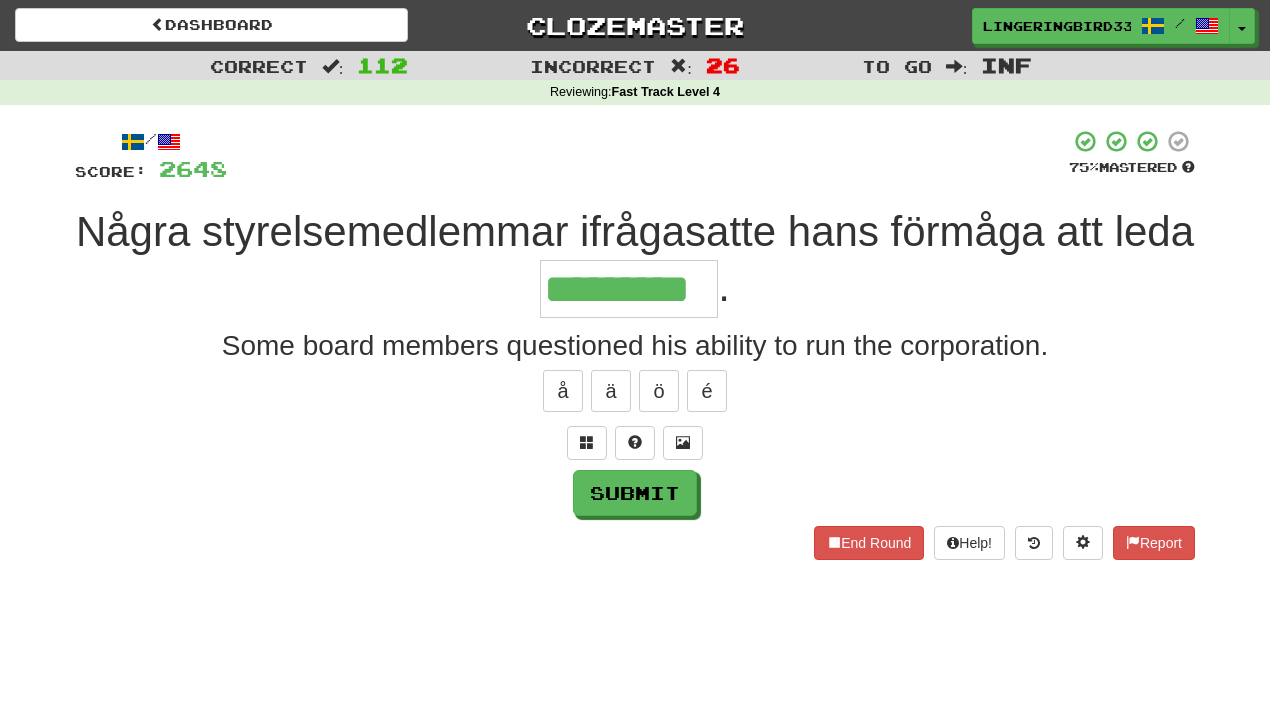 type on "*********" 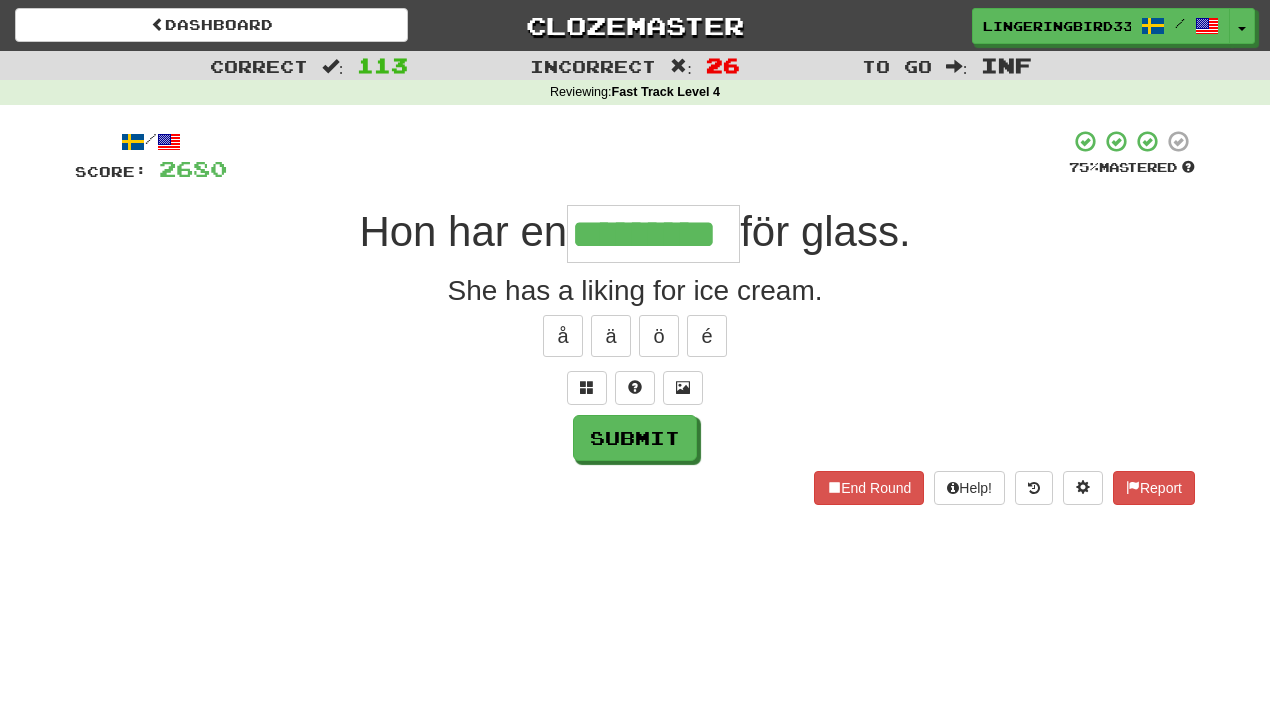 type on "*********" 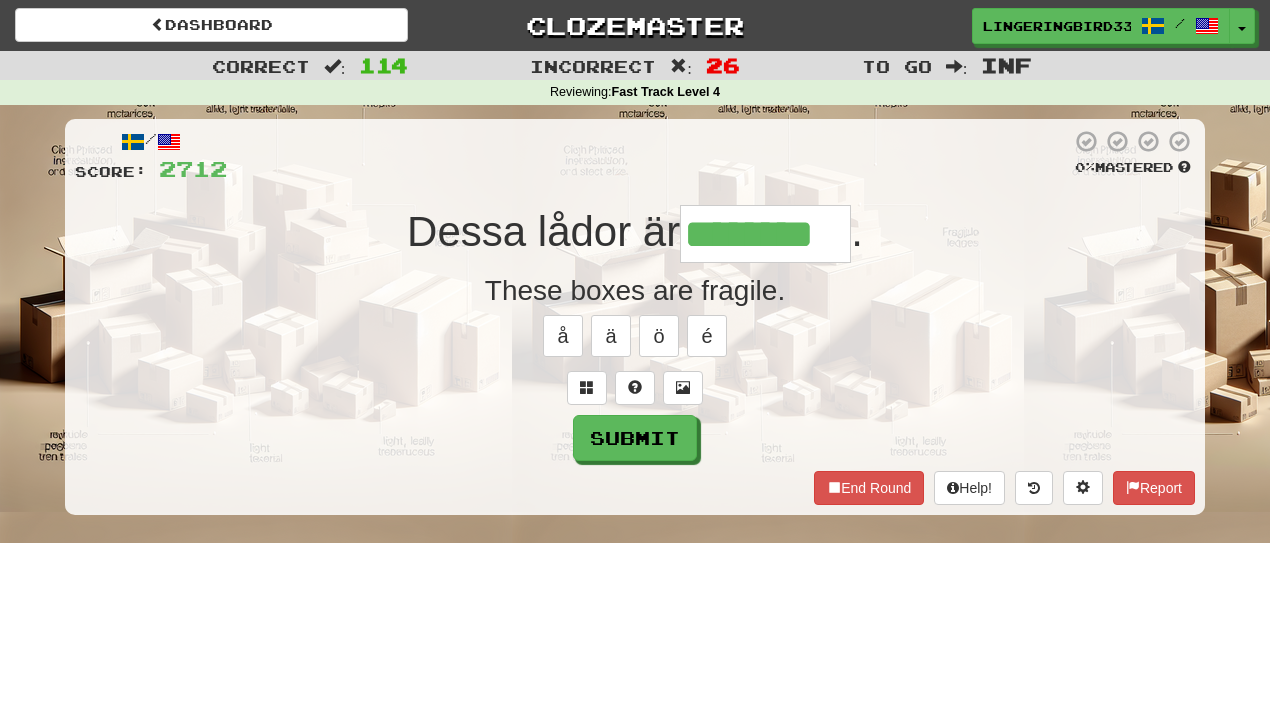 type on "********" 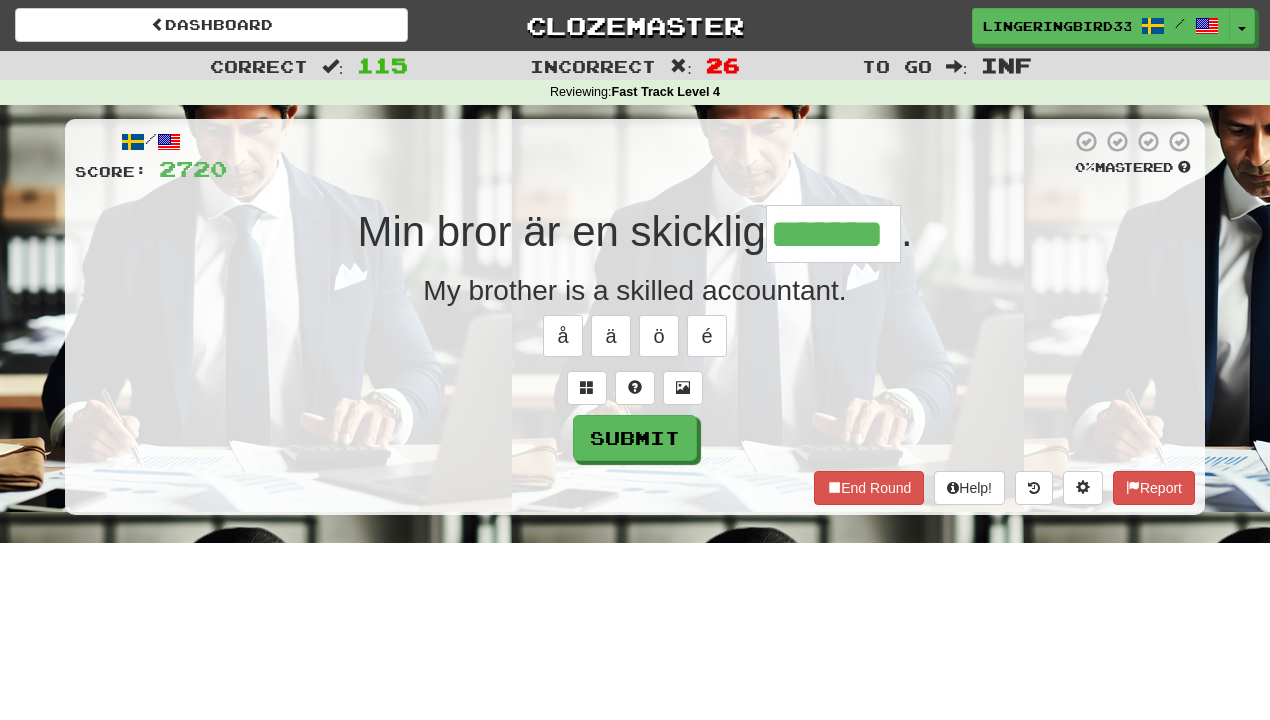 type on "*******" 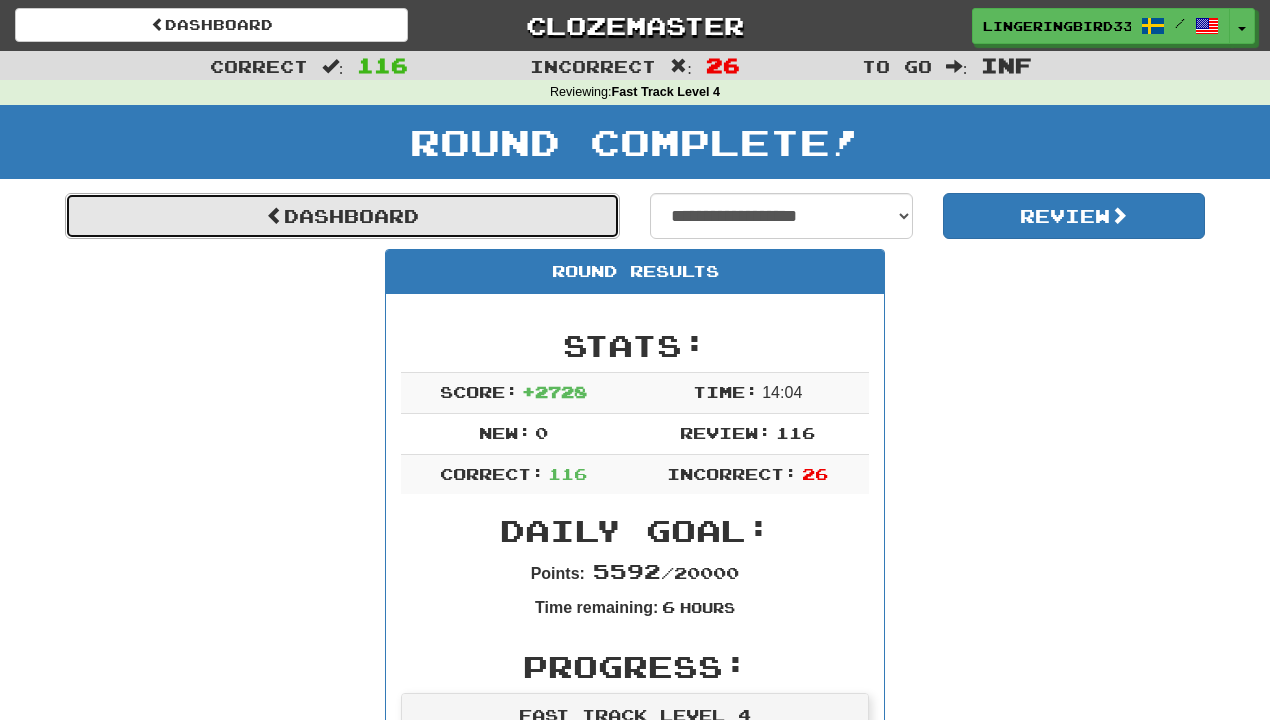 click on "Dashboard" at bounding box center [342, 216] 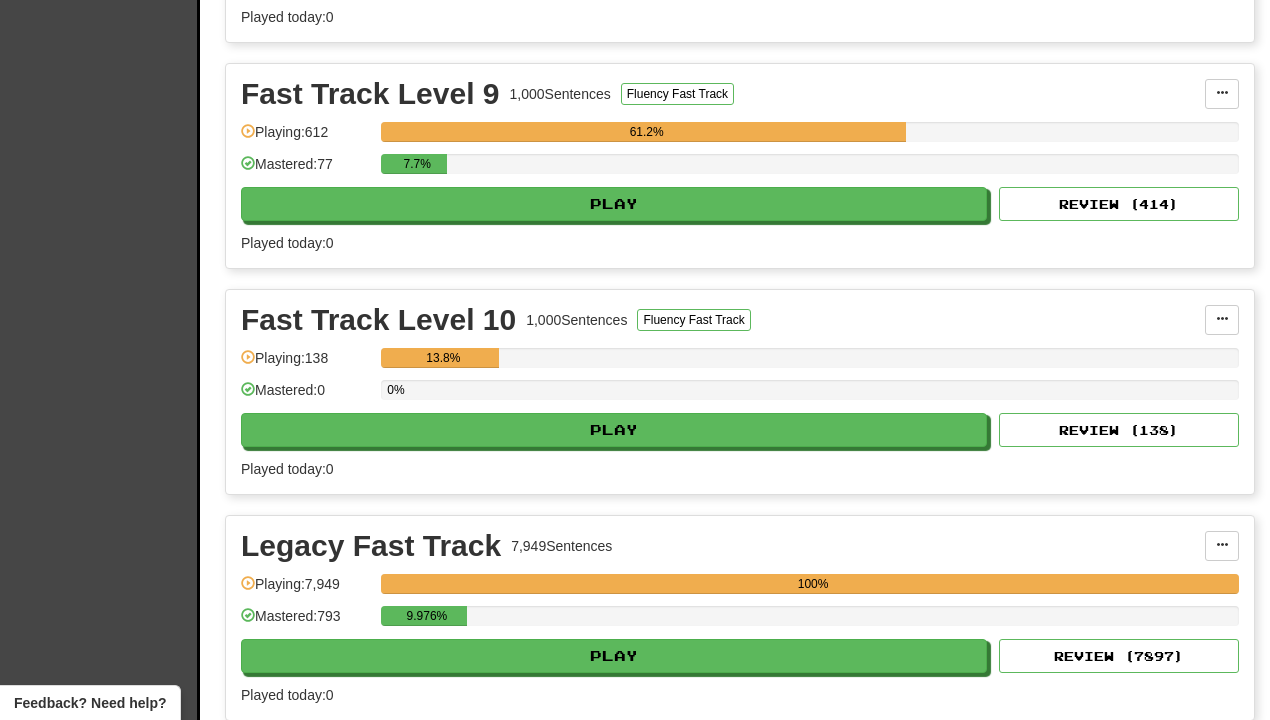 scroll, scrollTop: 2434, scrollLeft: 0, axis: vertical 